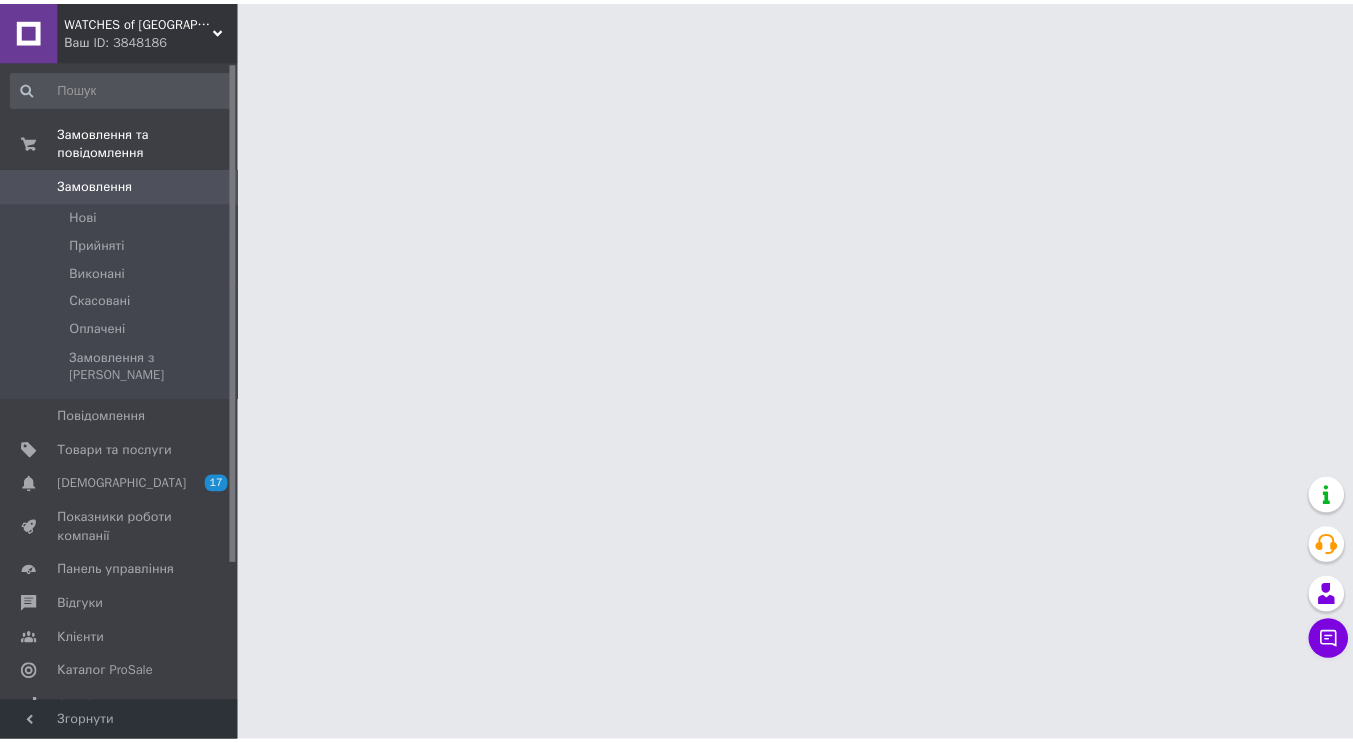 scroll, scrollTop: 0, scrollLeft: 0, axis: both 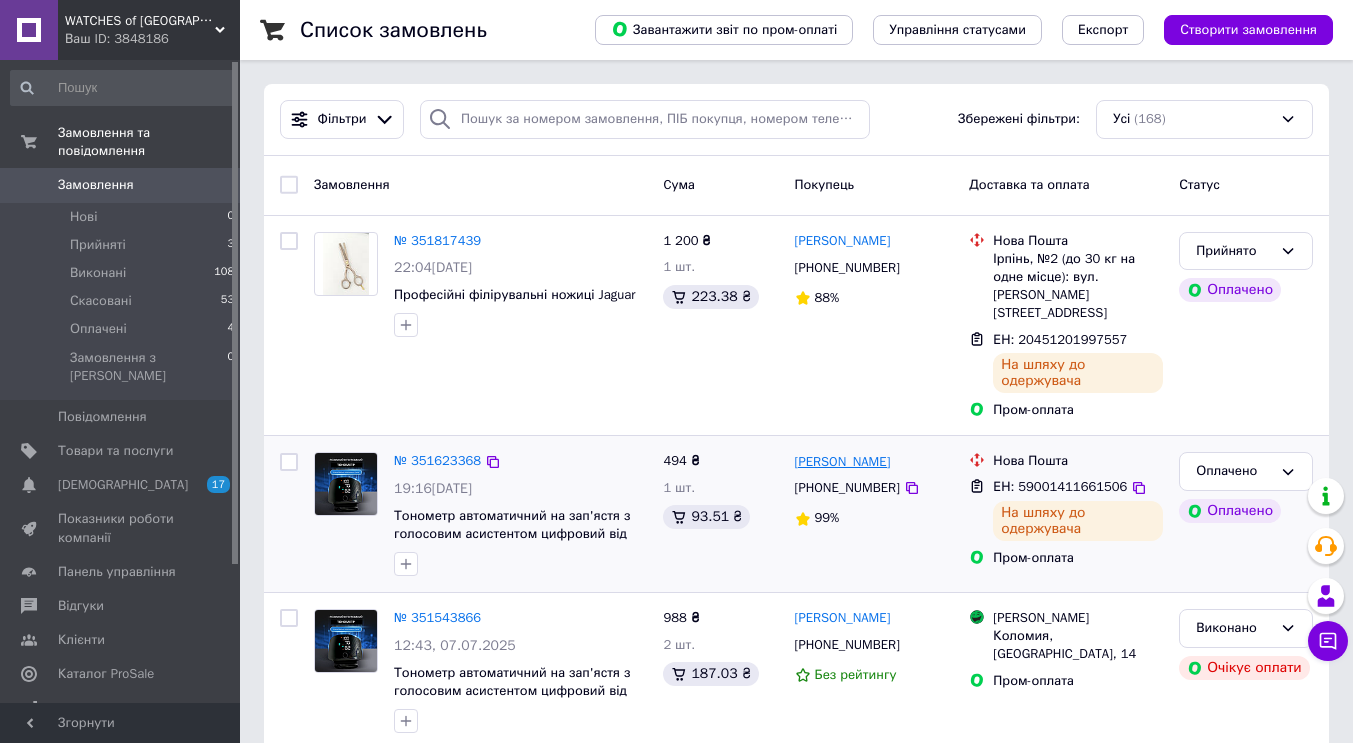 click on "[PERSON_NAME]" at bounding box center (843, 462) 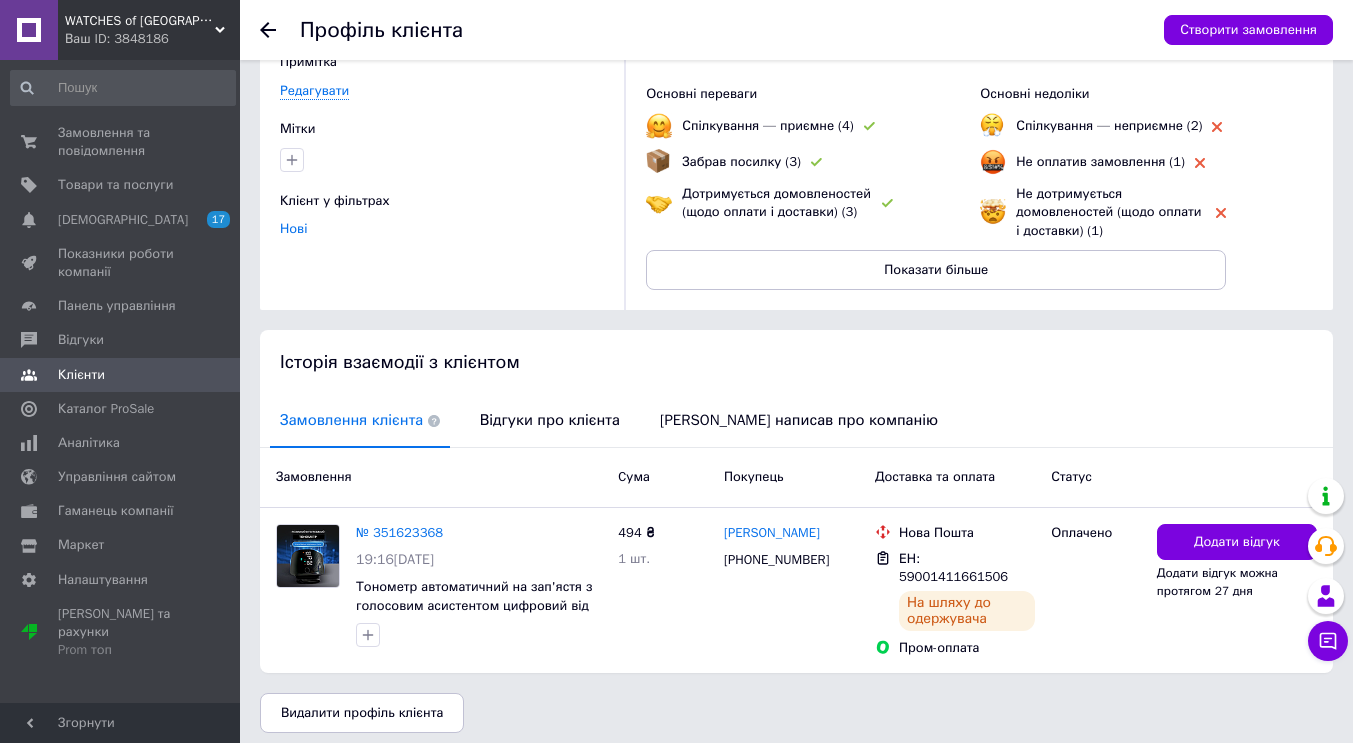 scroll, scrollTop: 135, scrollLeft: 0, axis: vertical 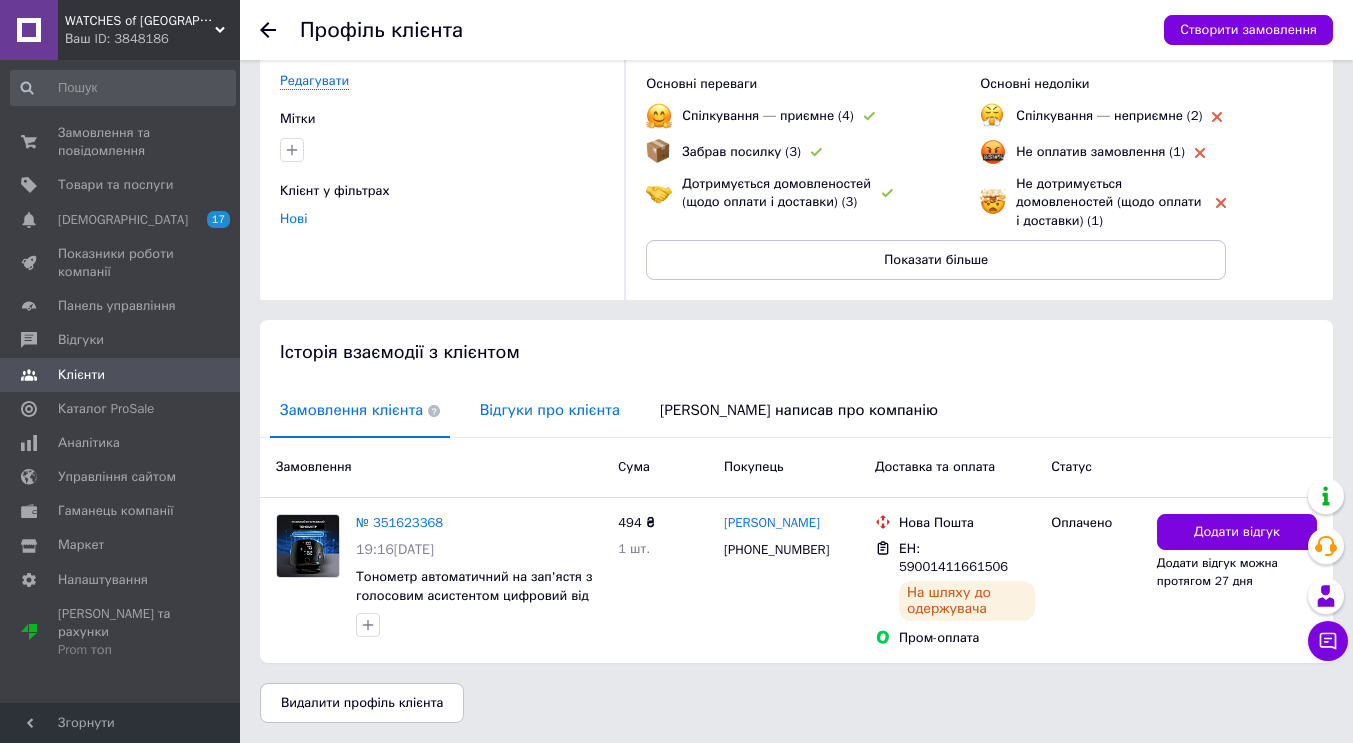 click on "Відгуки про клієнта" at bounding box center (550, 410) 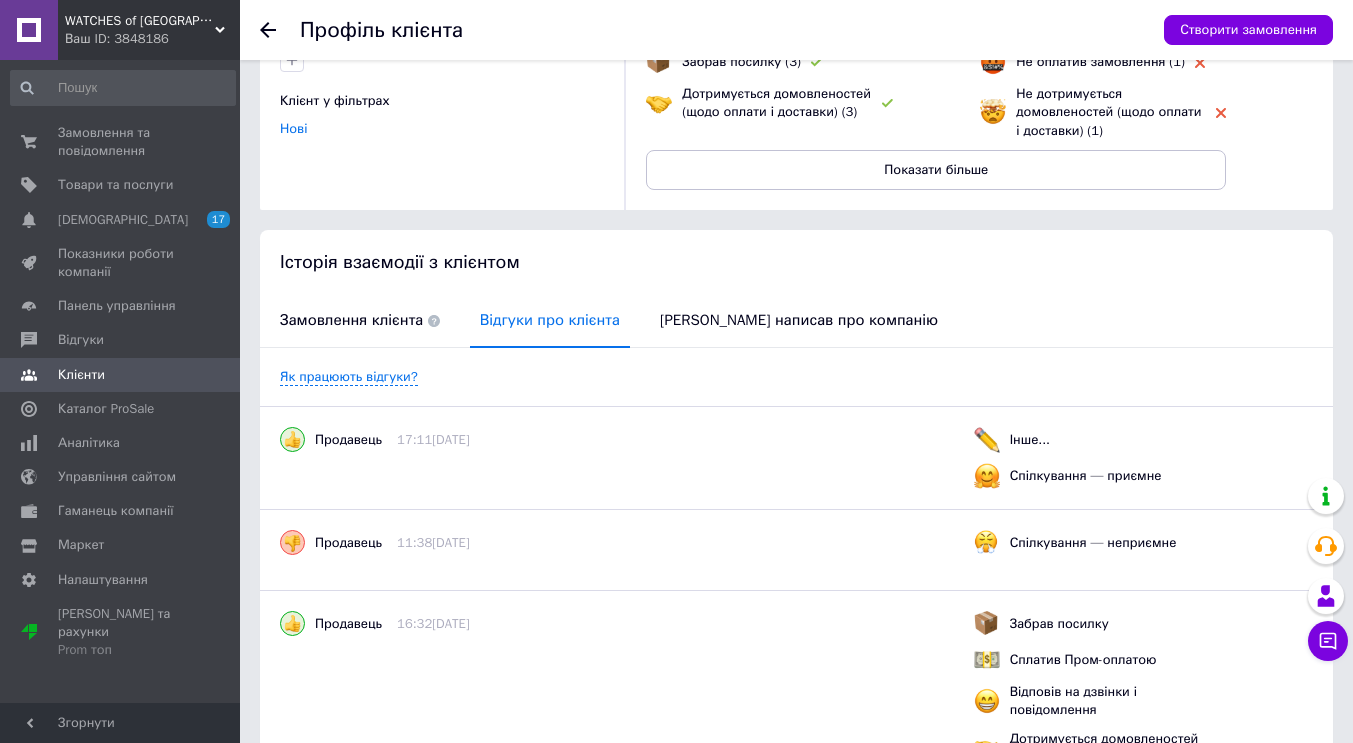 scroll, scrollTop: 0, scrollLeft: 0, axis: both 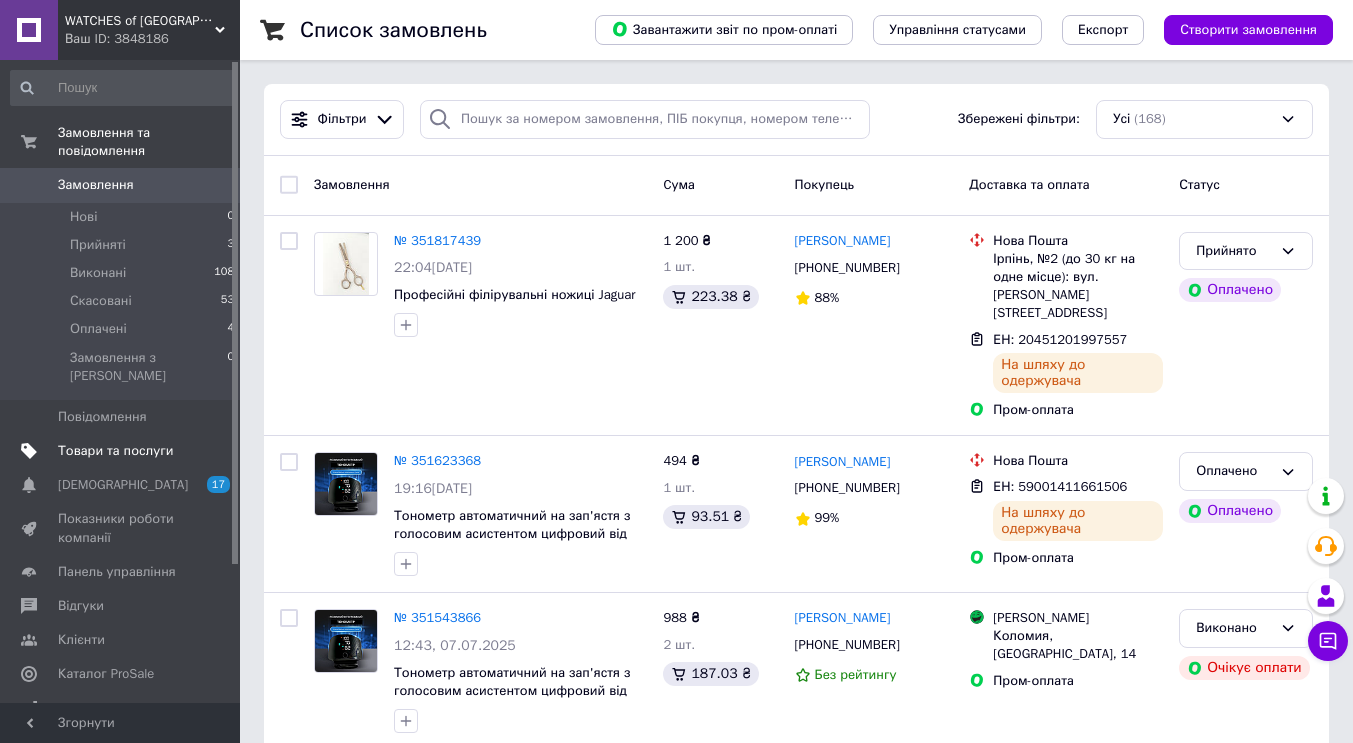 click on "Товари та послуги" at bounding box center (115, 451) 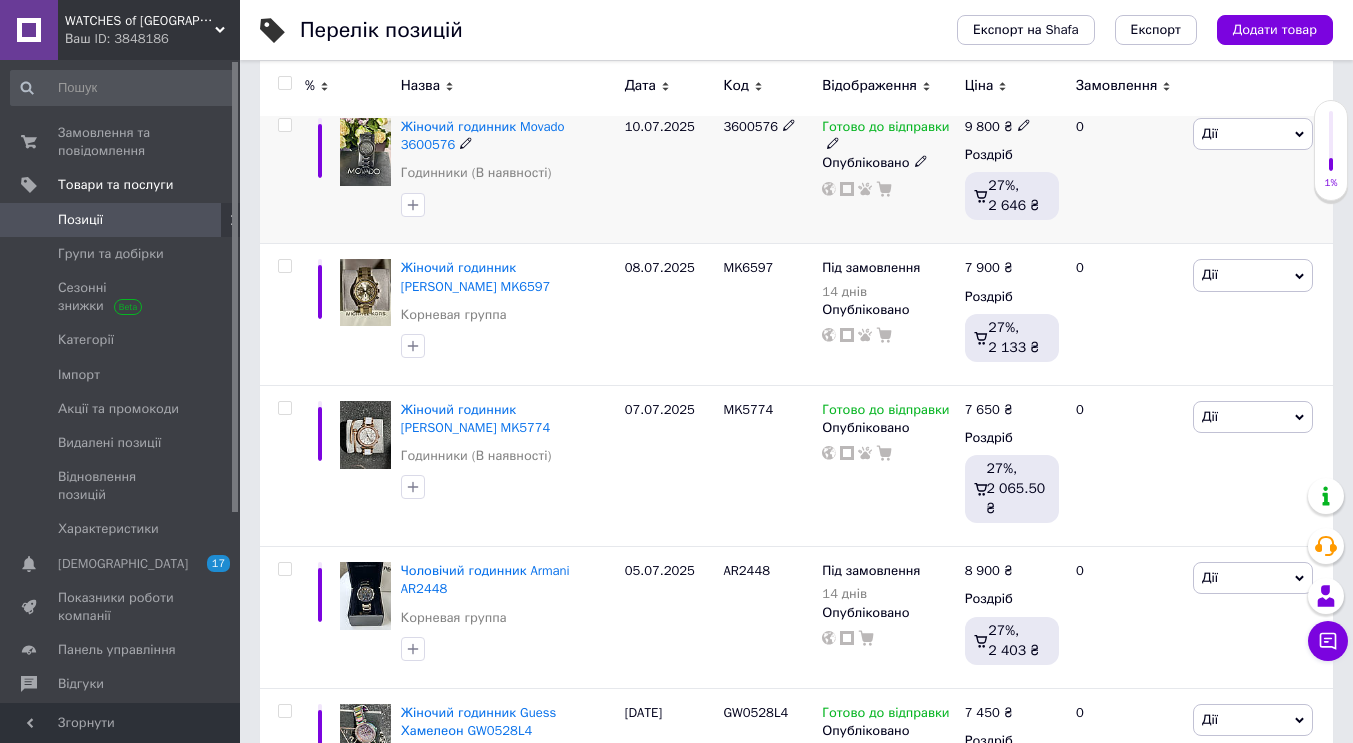 click 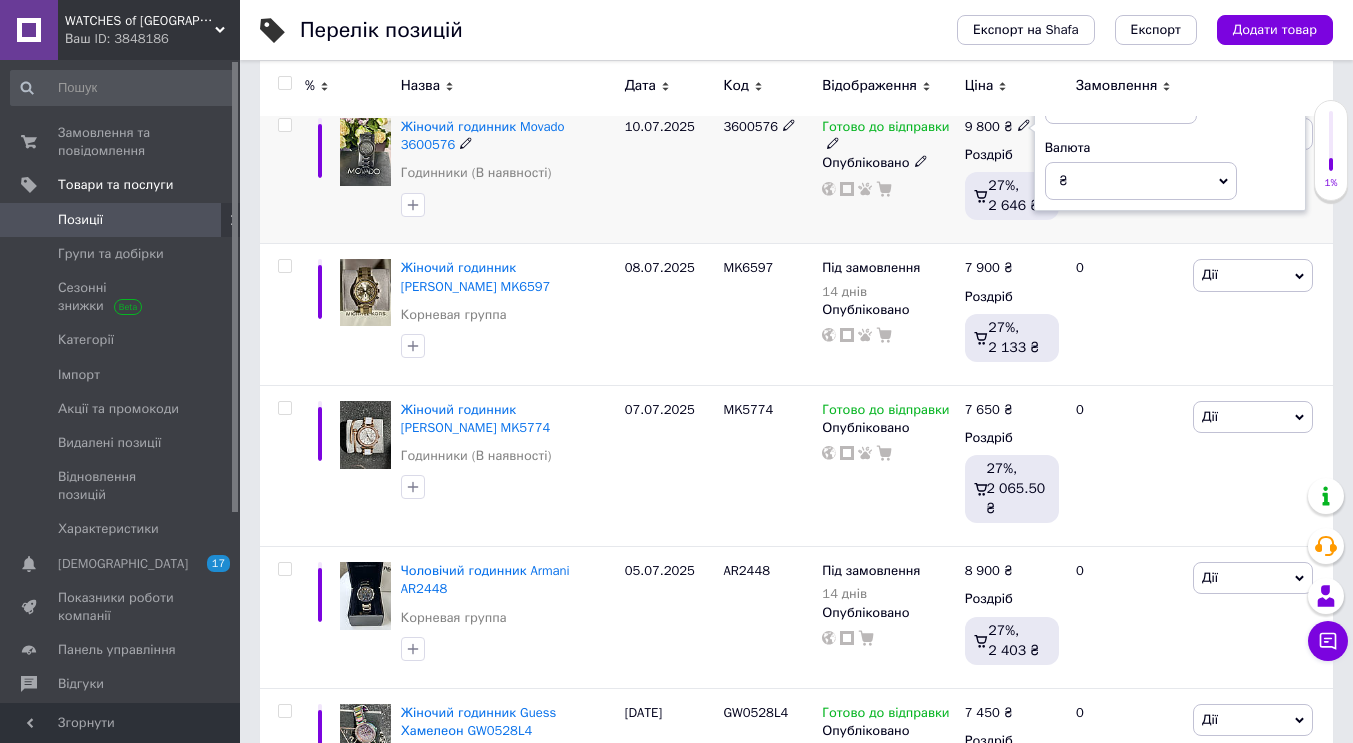 scroll, scrollTop: 200, scrollLeft: 0, axis: vertical 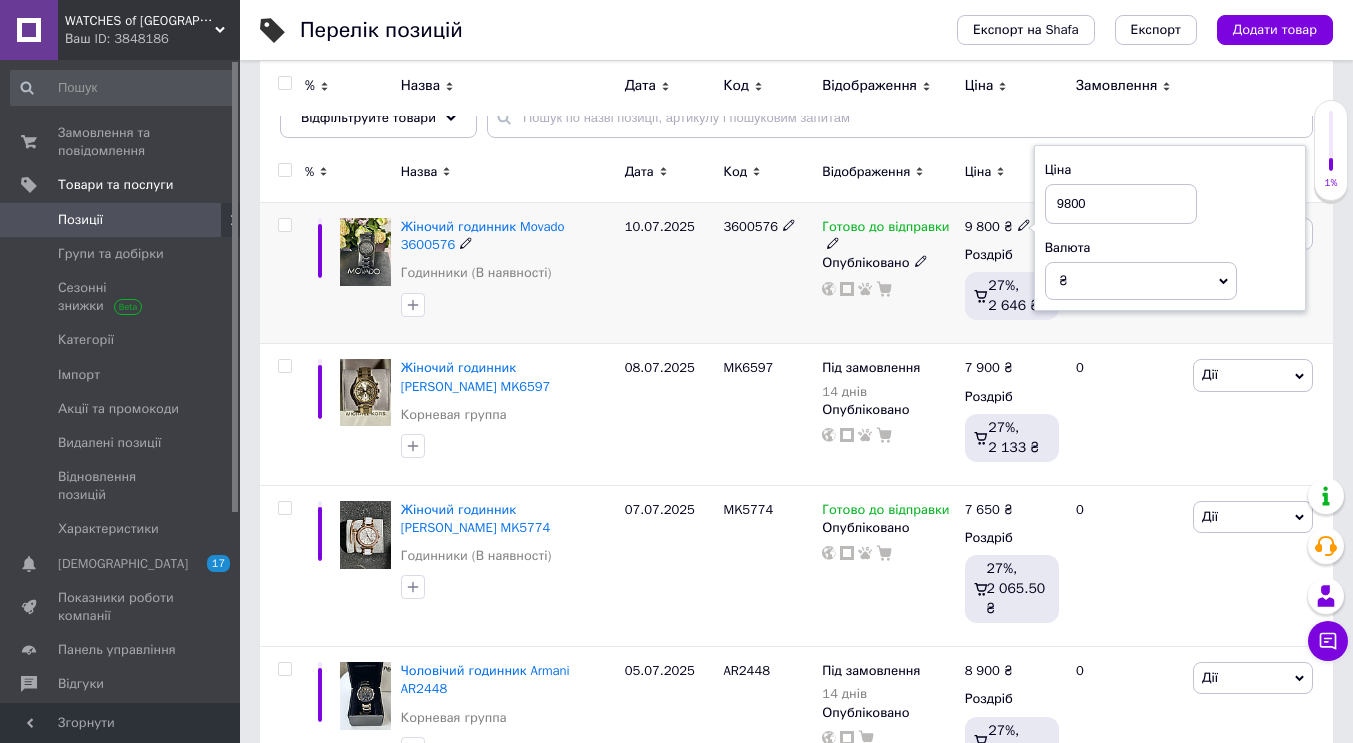 click on "9800" at bounding box center [1121, 204] 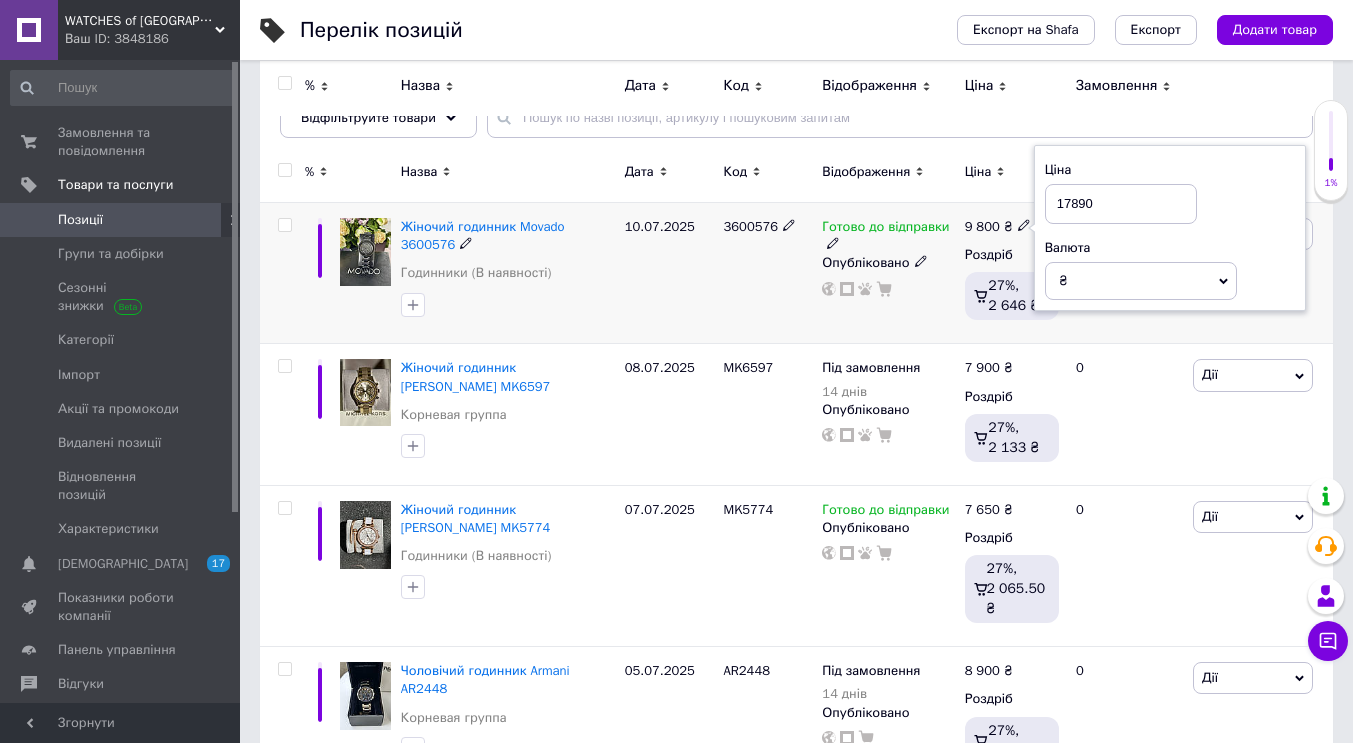type on "17890" 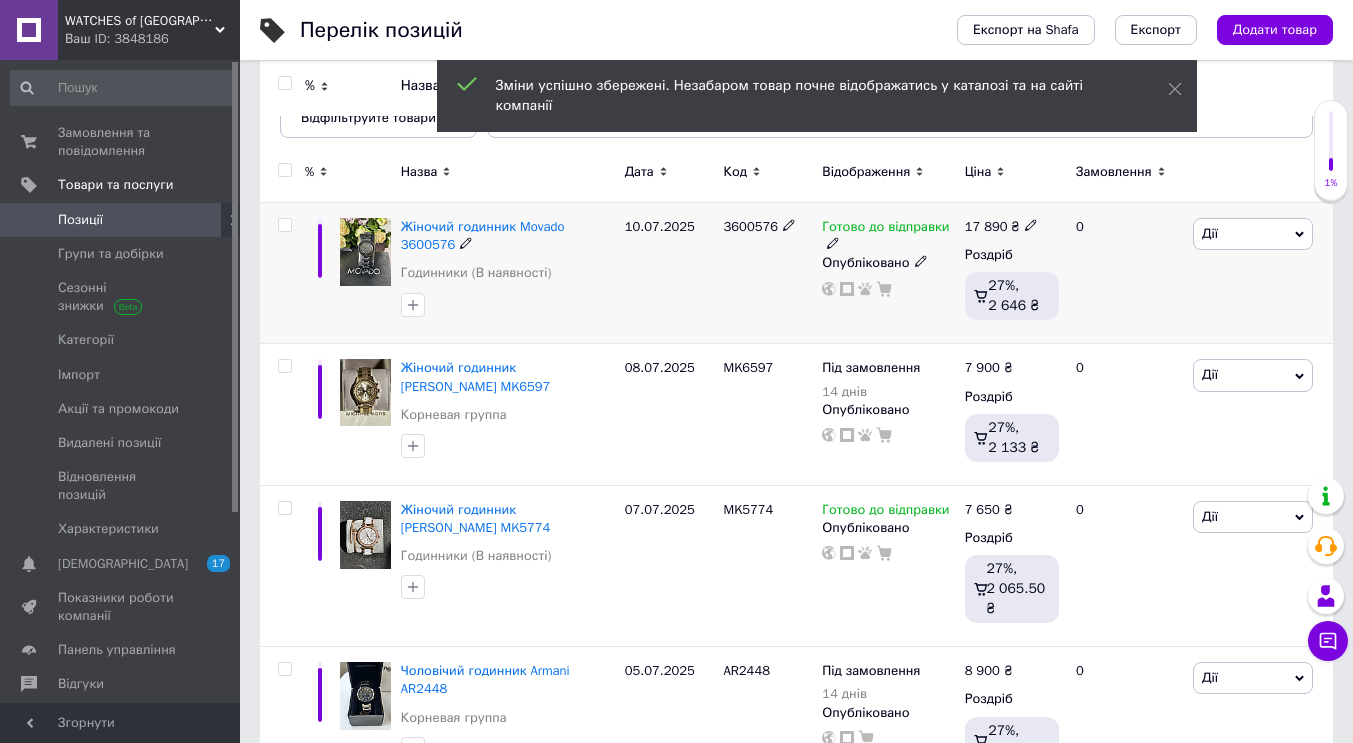 click on "Дії" at bounding box center [1253, 234] 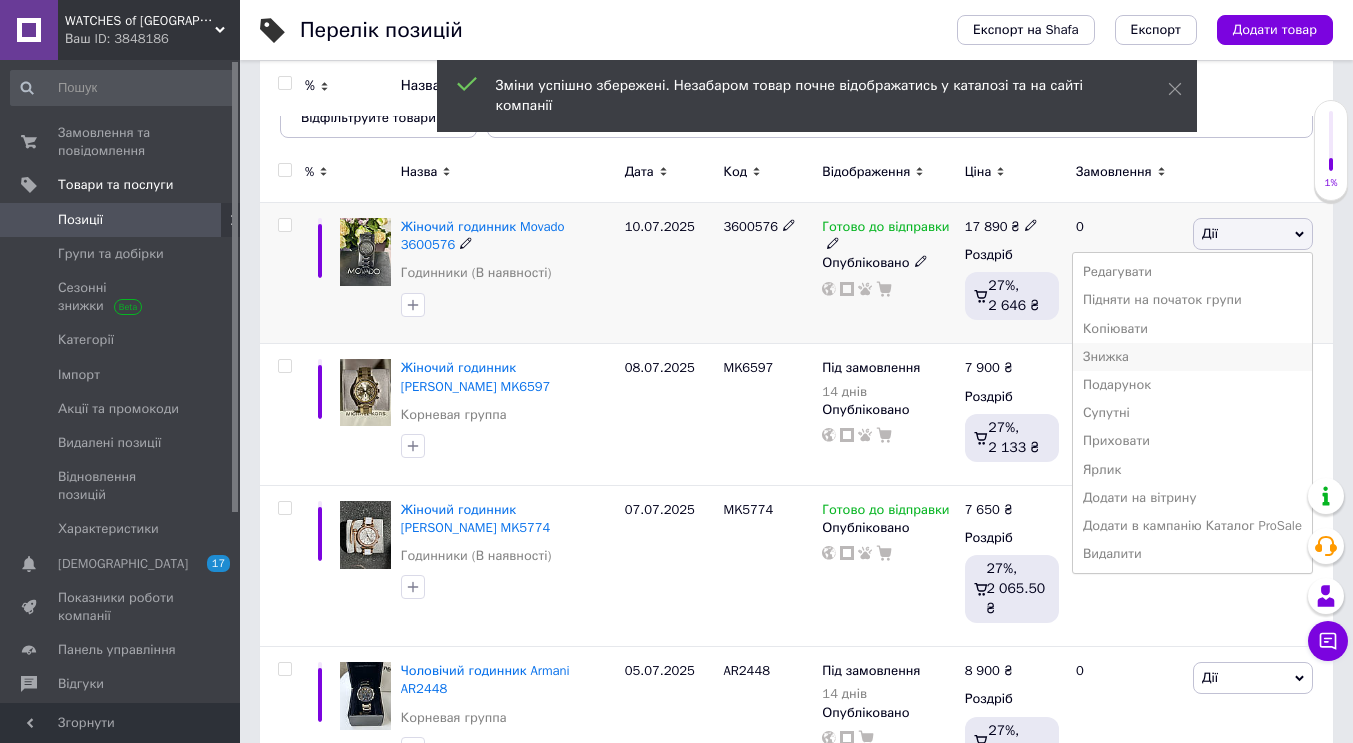 click on "Знижка" at bounding box center (1192, 357) 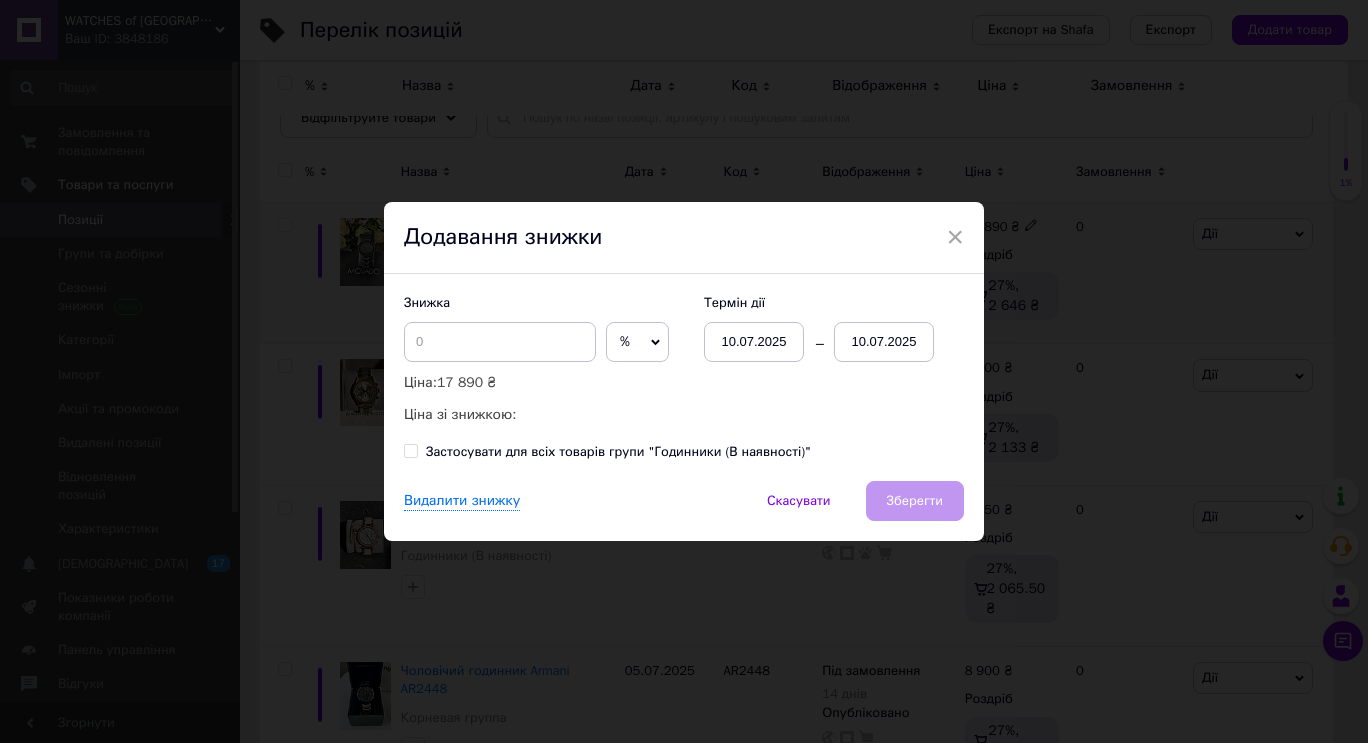 click on "10.07.2025" at bounding box center [884, 342] 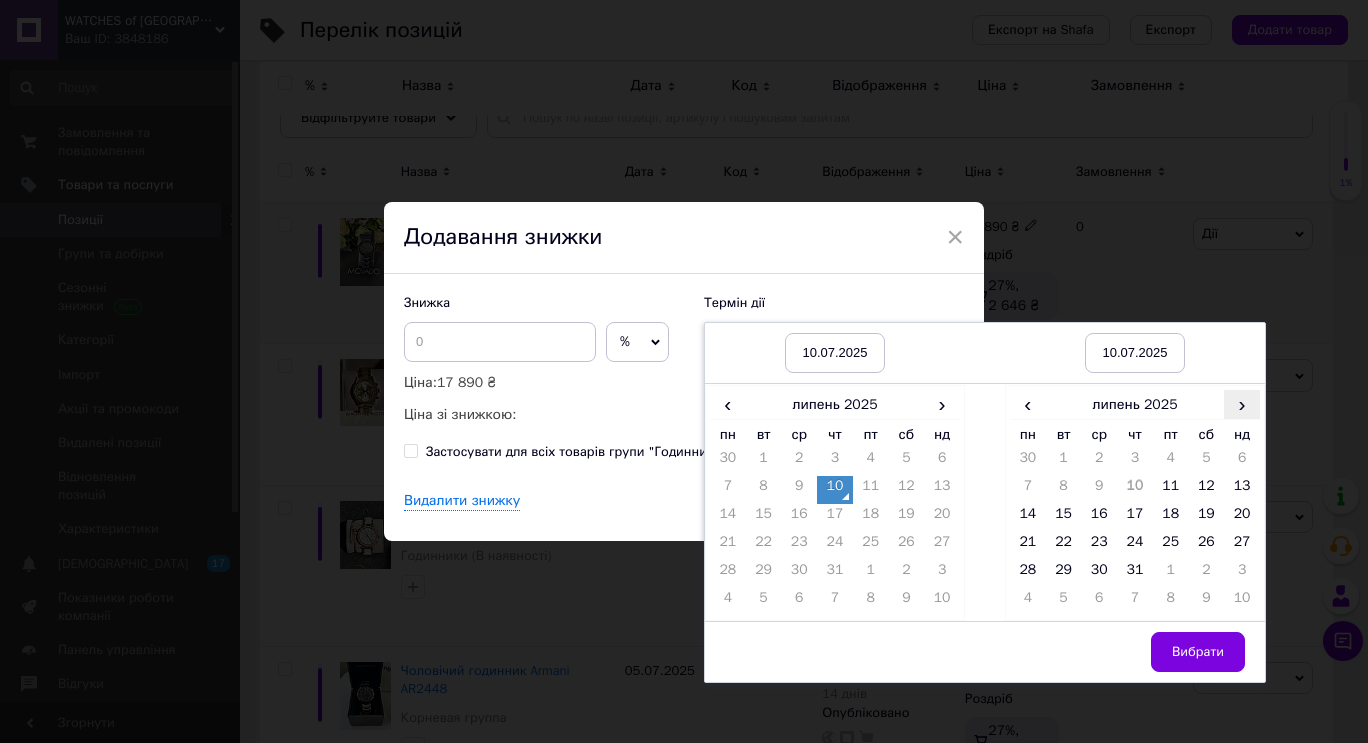 click on "›" at bounding box center (1242, 404) 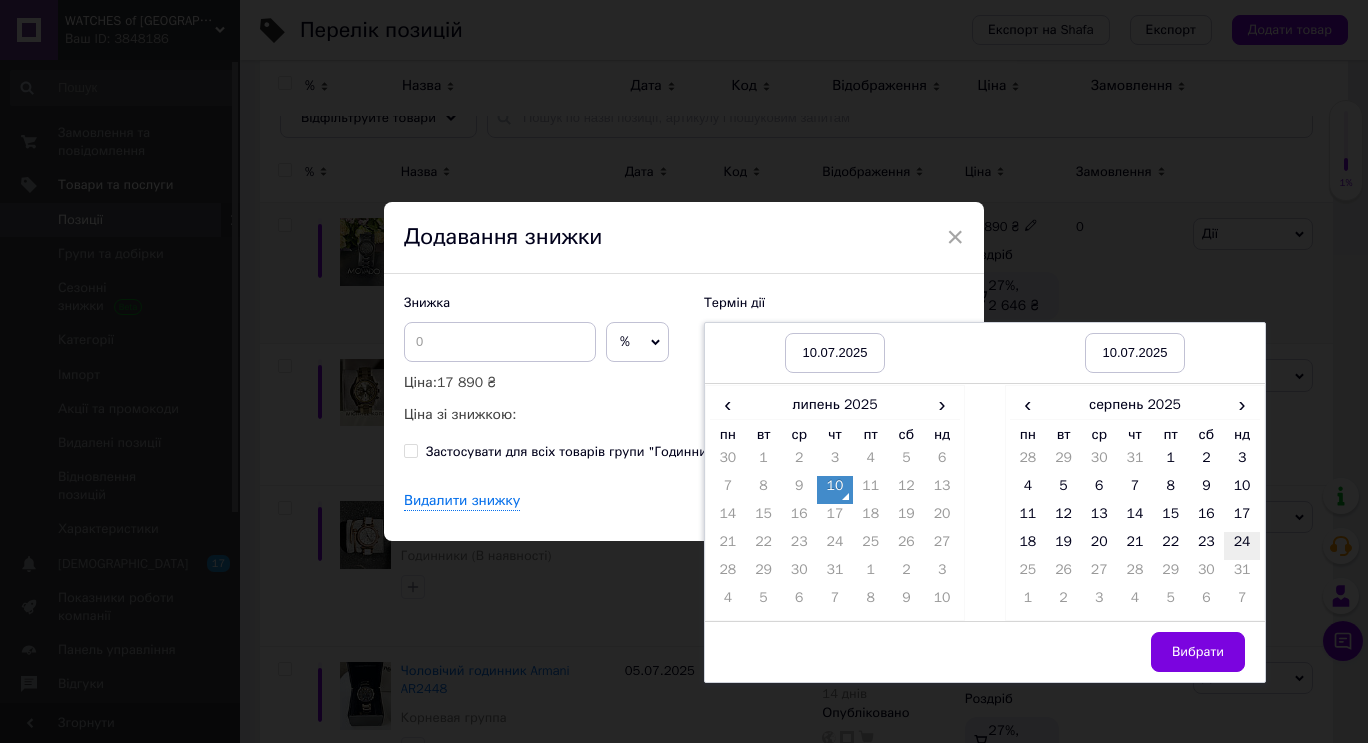 click on "24" at bounding box center (1242, 546) 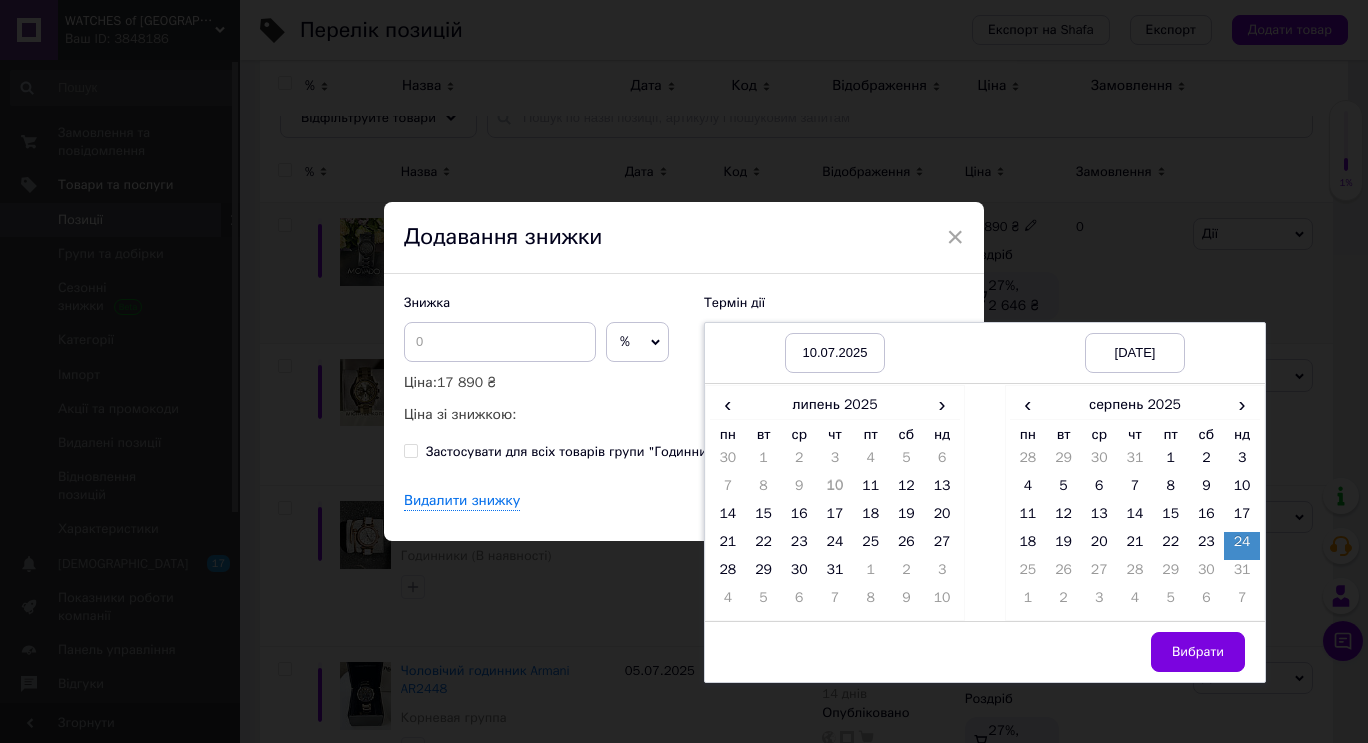 click on "Вибрати" at bounding box center [1198, 652] 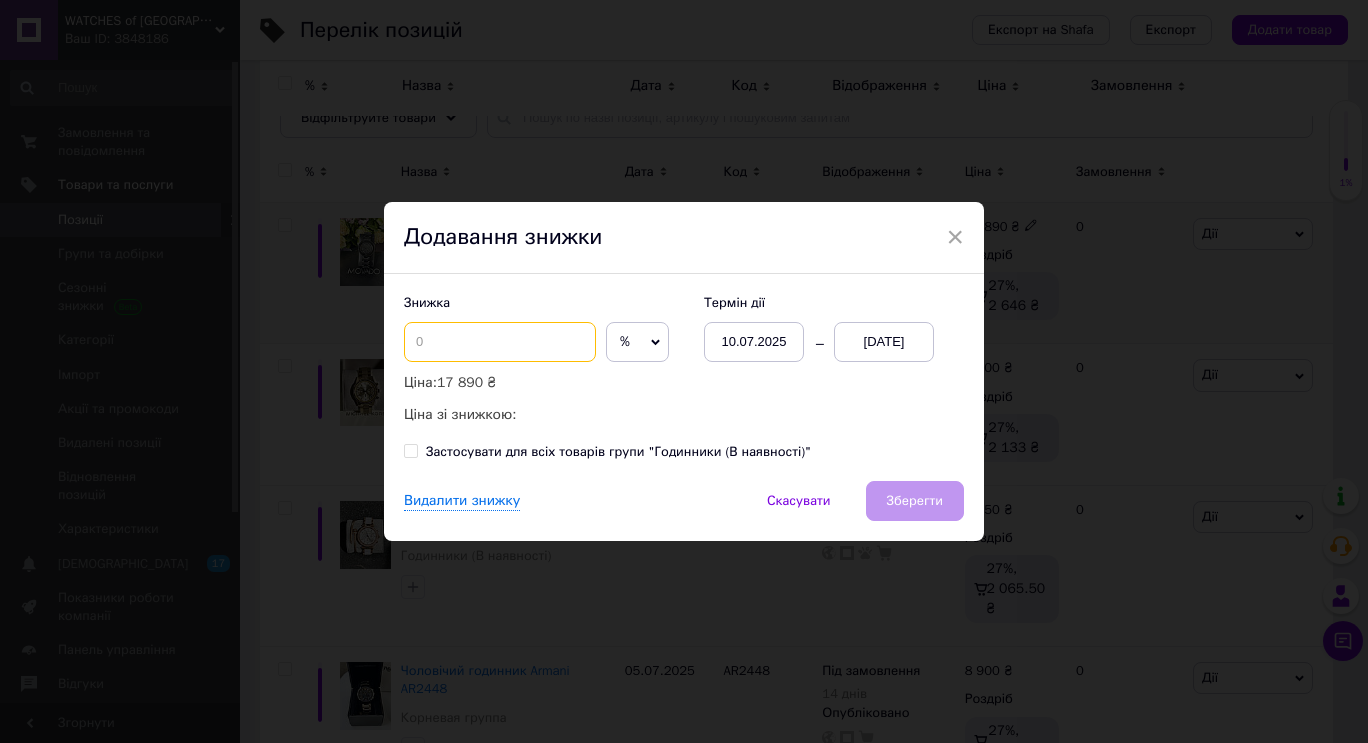 click at bounding box center (500, 342) 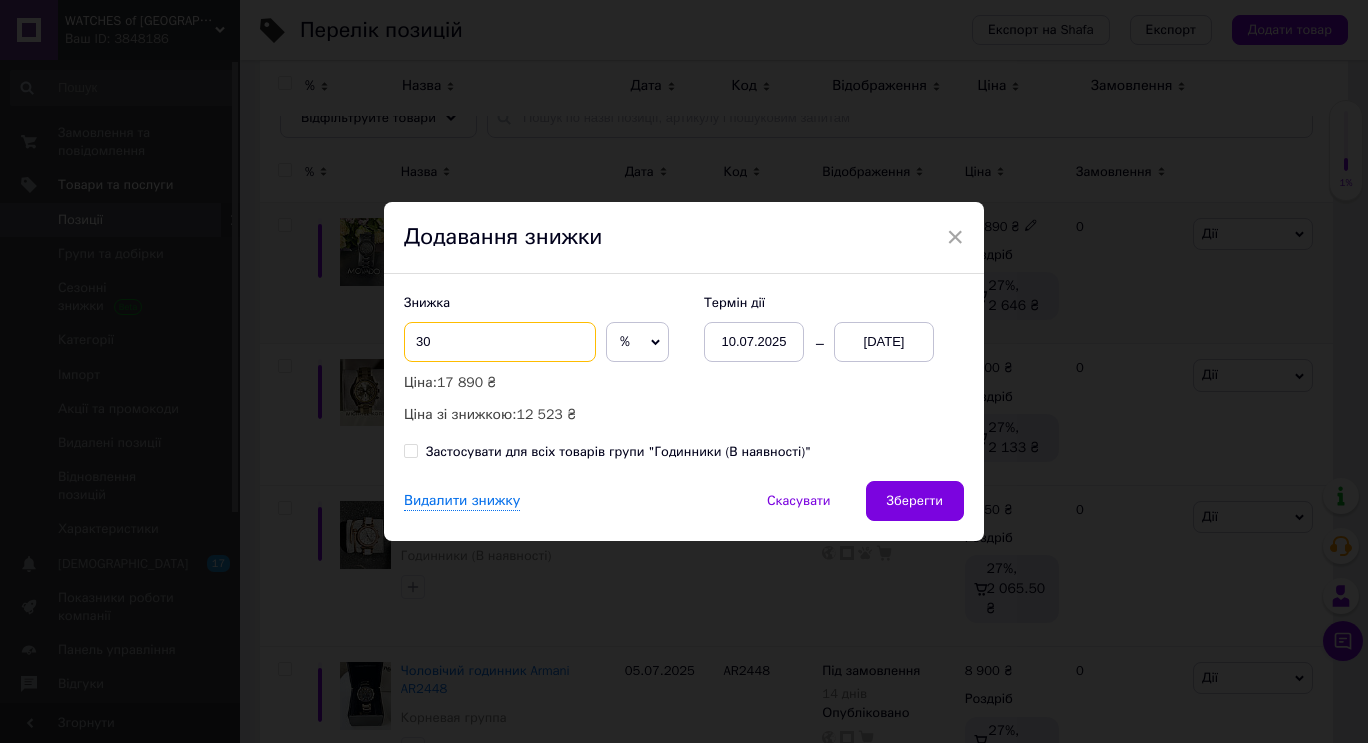 type on "3" 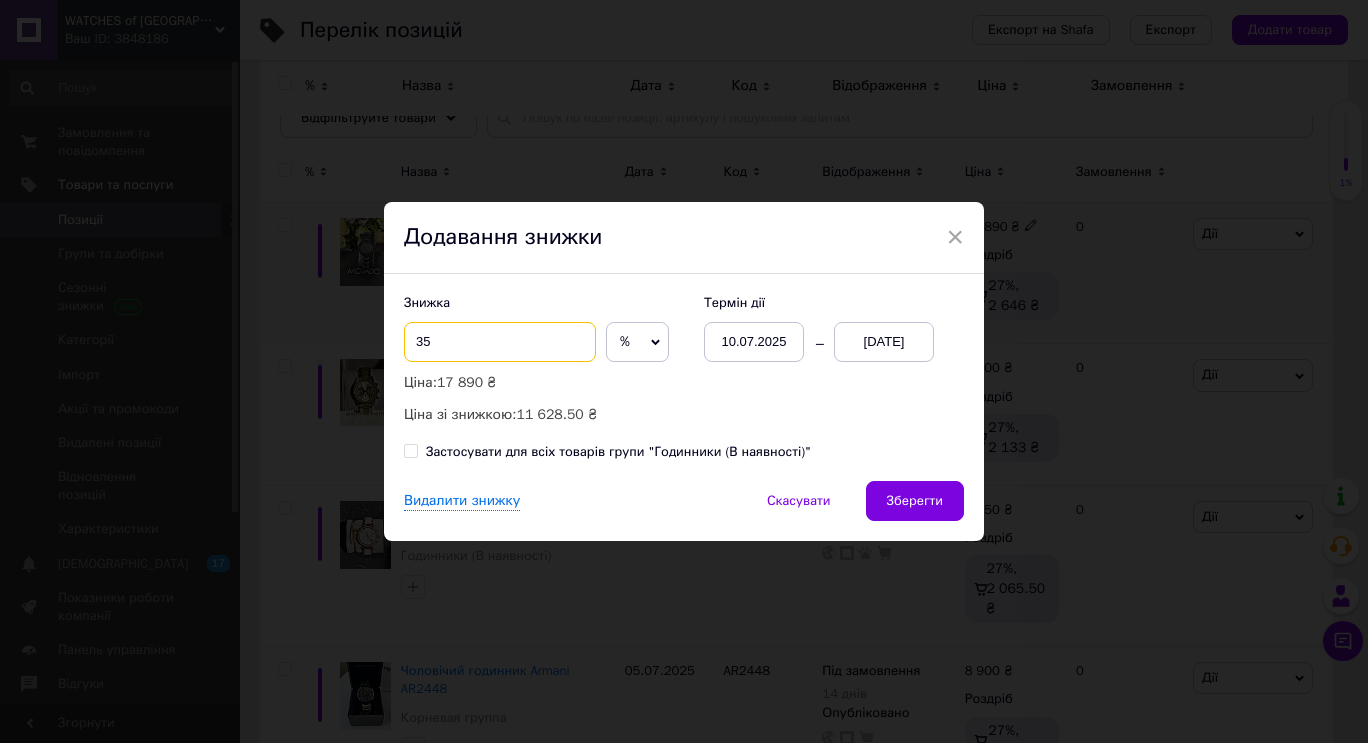 type on "3" 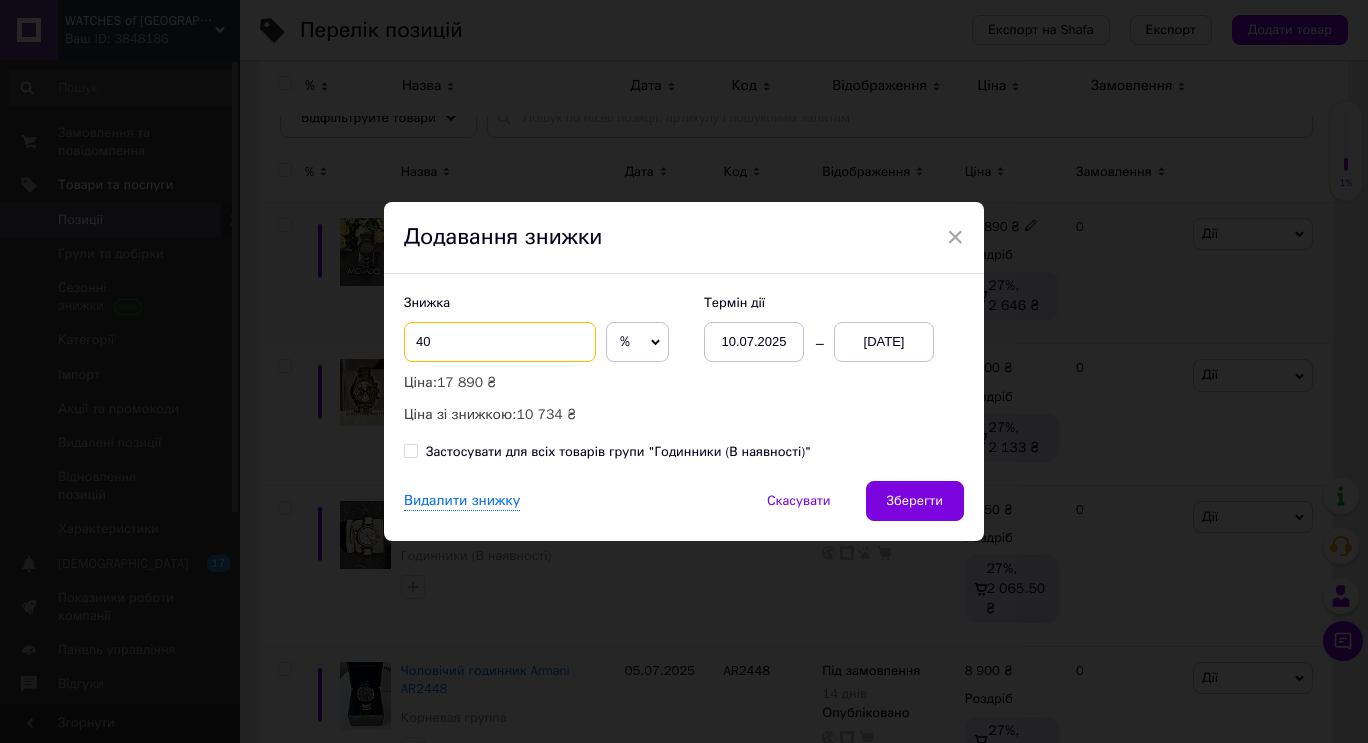 type on "40" 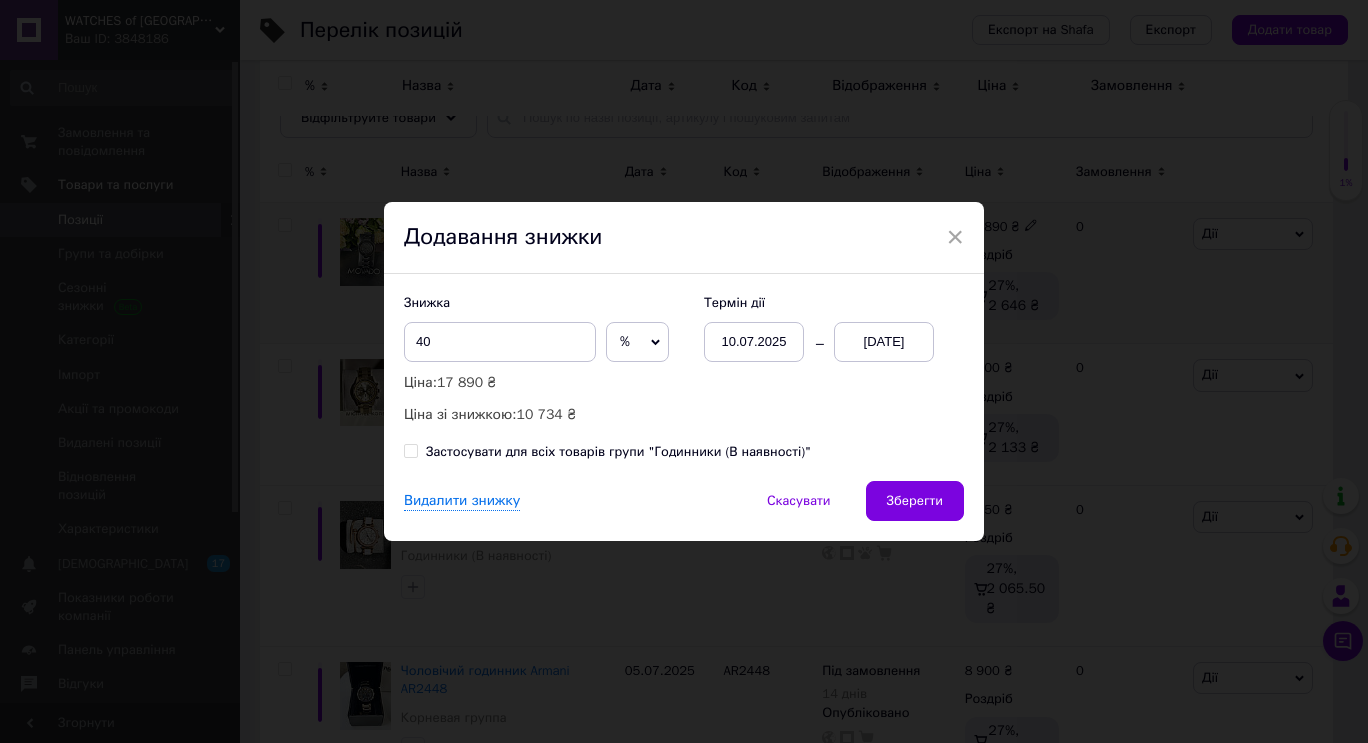 click on "%" at bounding box center (637, 342) 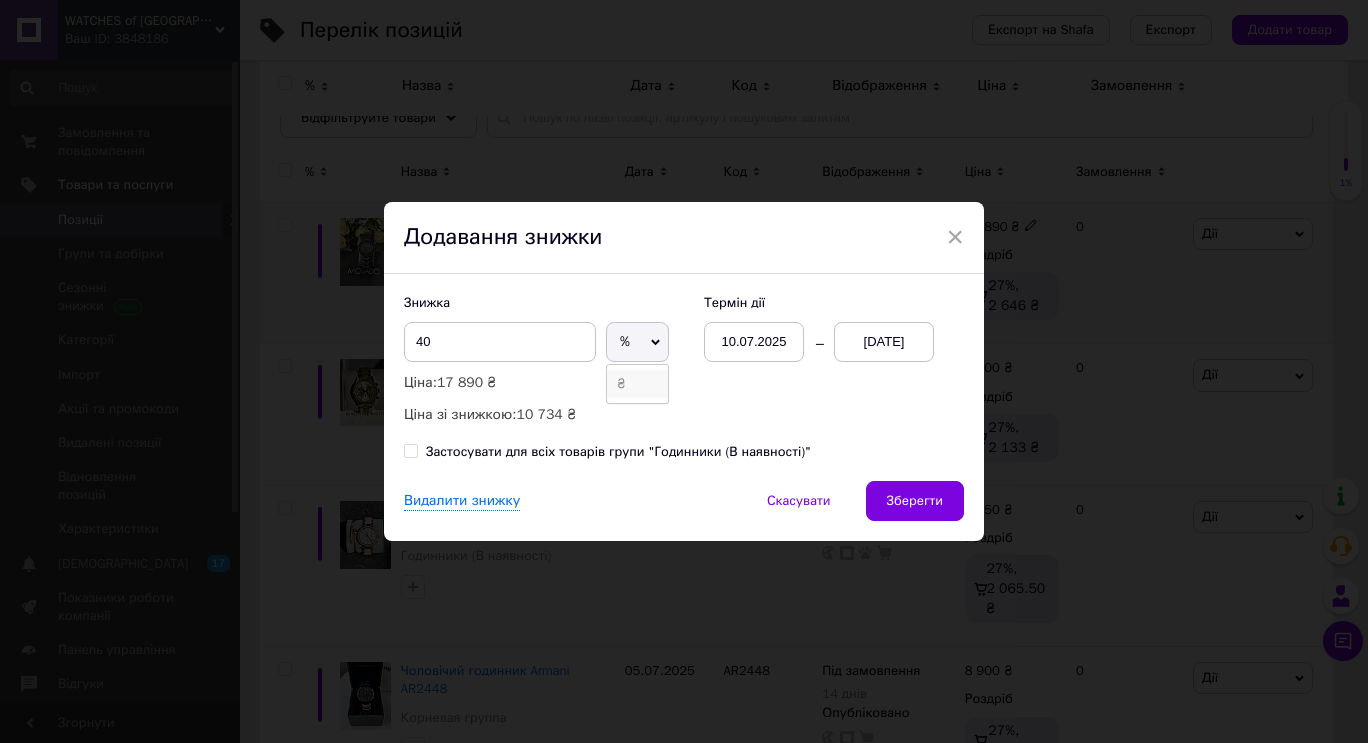 click on "₴" at bounding box center [637, 384] 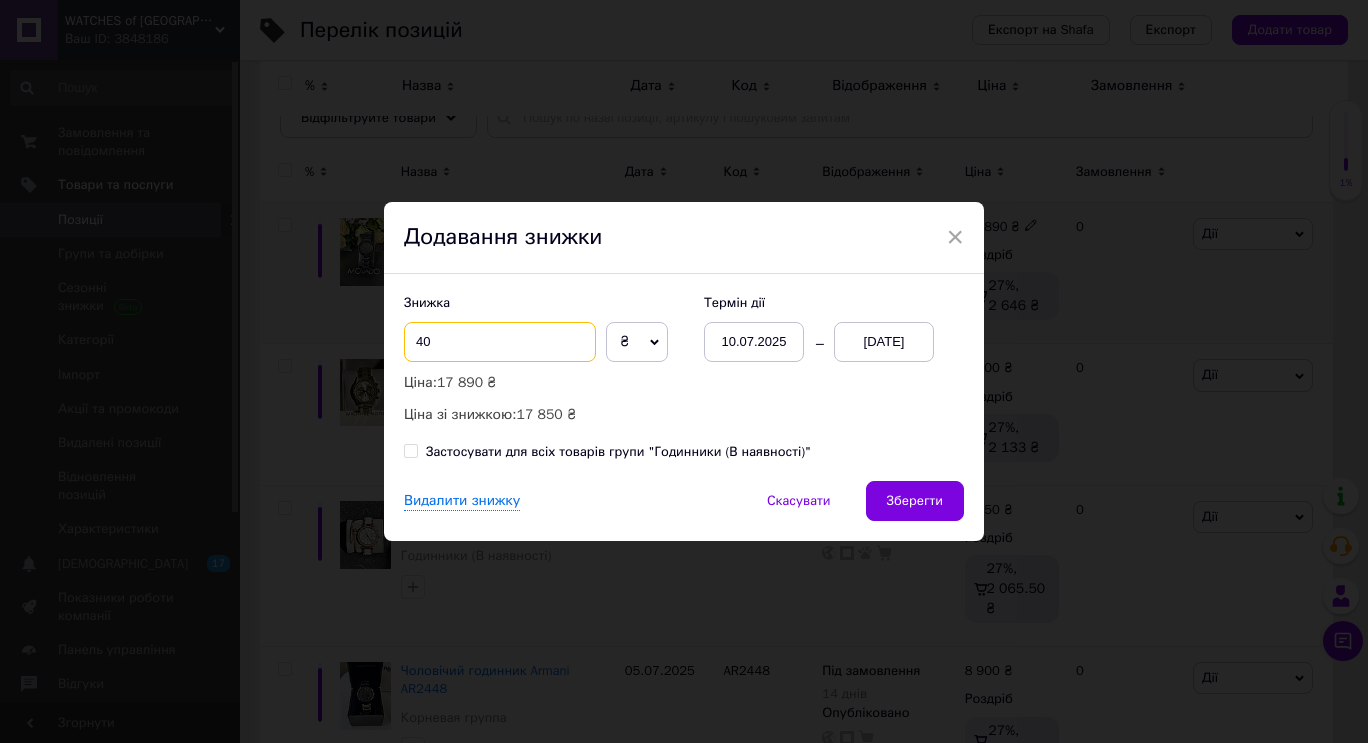 click on "40" at bounding box center (500, 342) 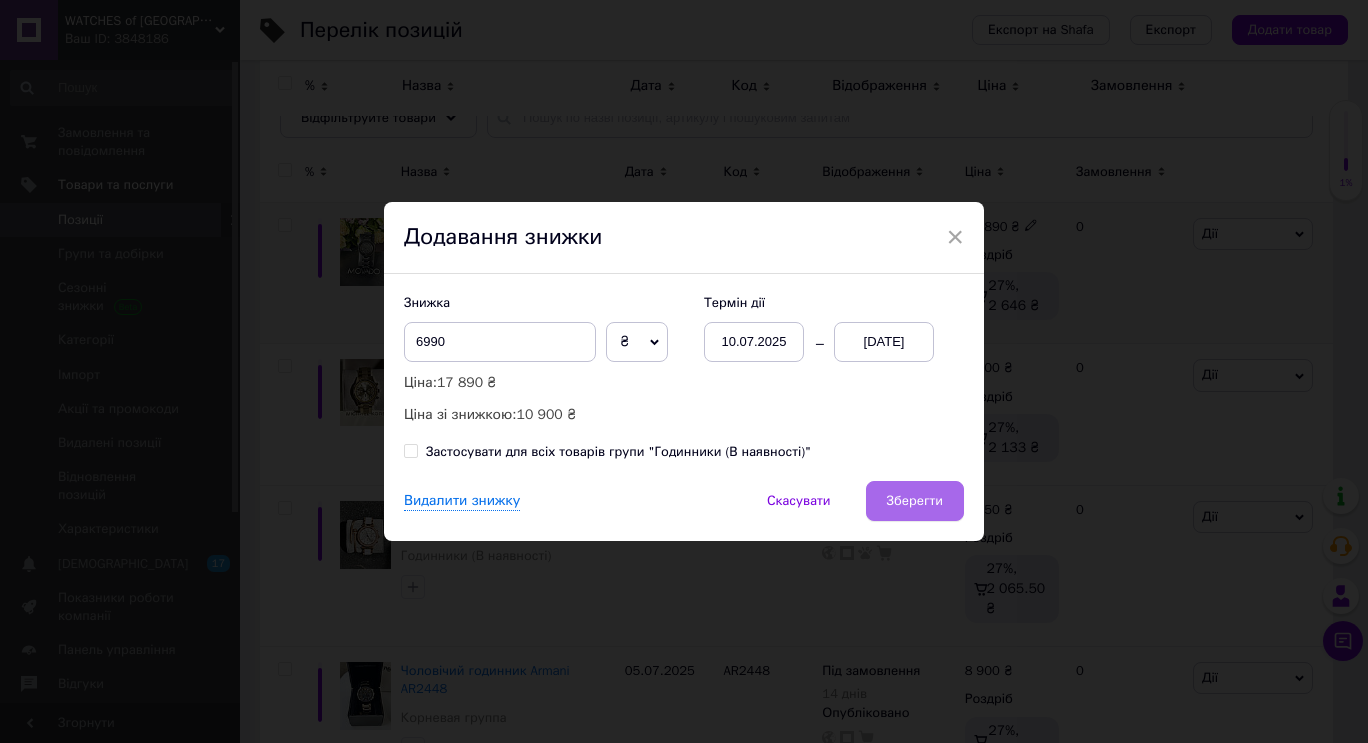 click on "Зберегти" at bounding box center [915, 501] 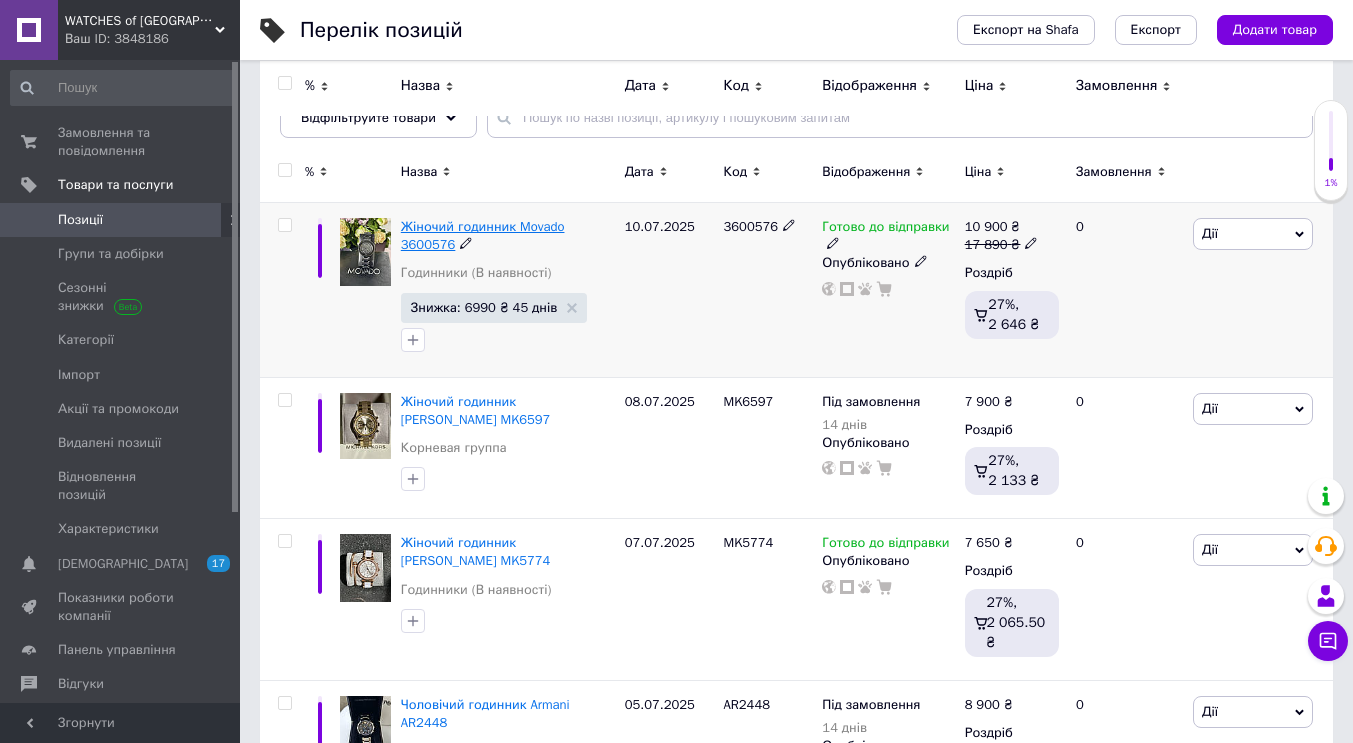 click on "Жіночий годинник Movado 3600576" at bounding box center (483, 235) 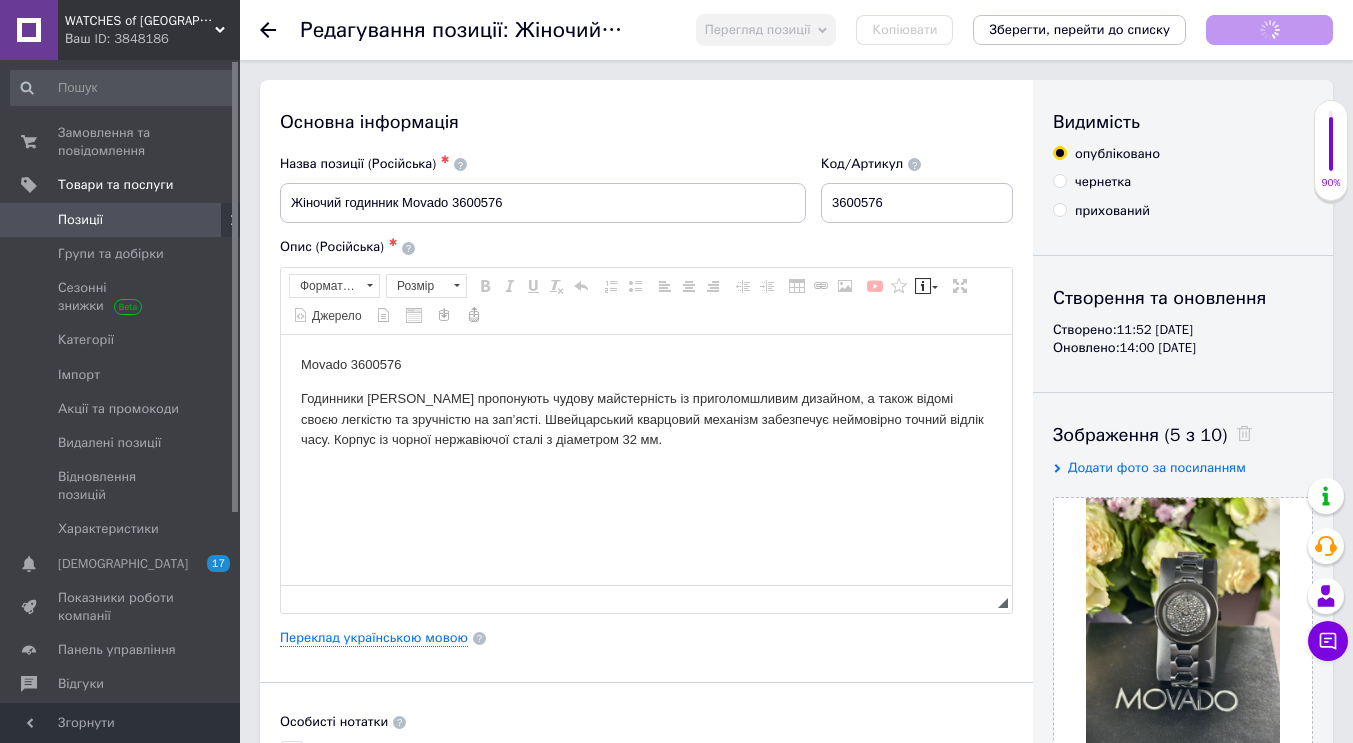 scroll, scrollTop: 0, scrollLeft: 0, axis: both 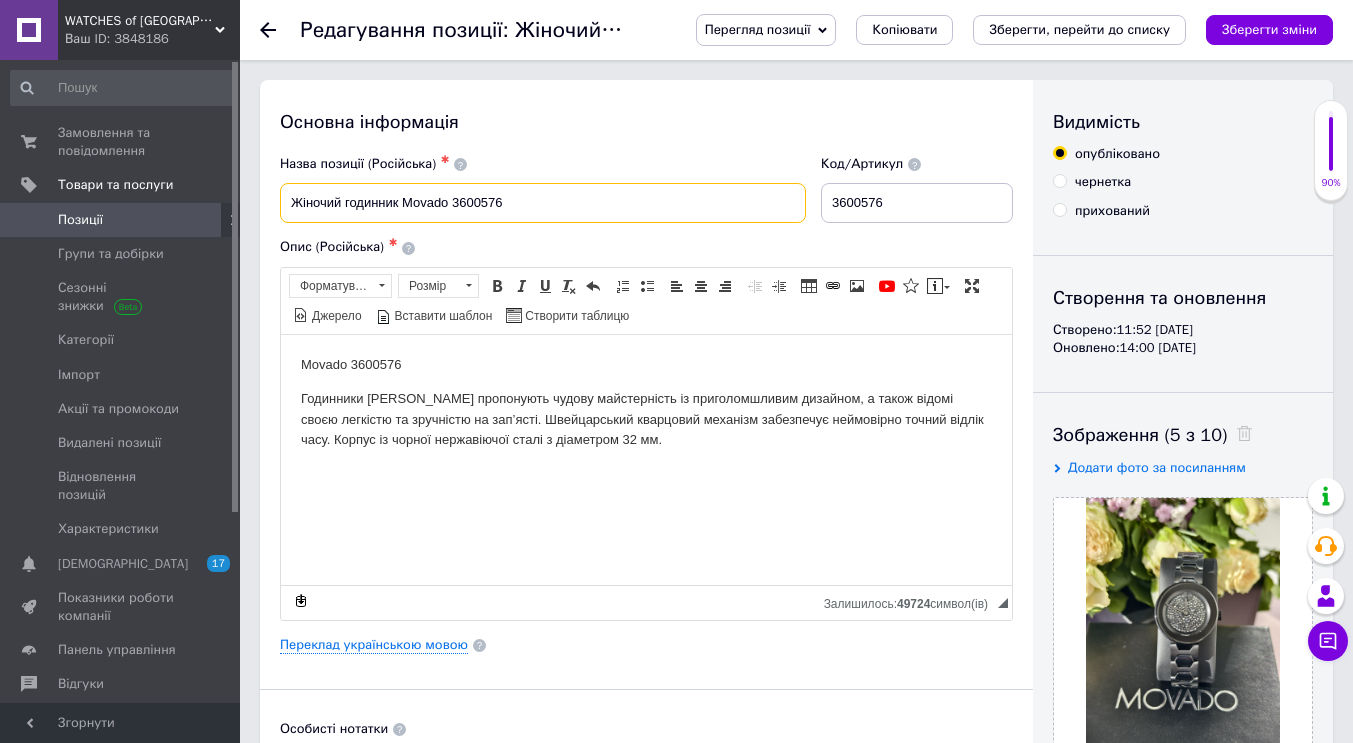 click on "Жіночий годинник Movado 3600576" at bounding box center [543, 203] 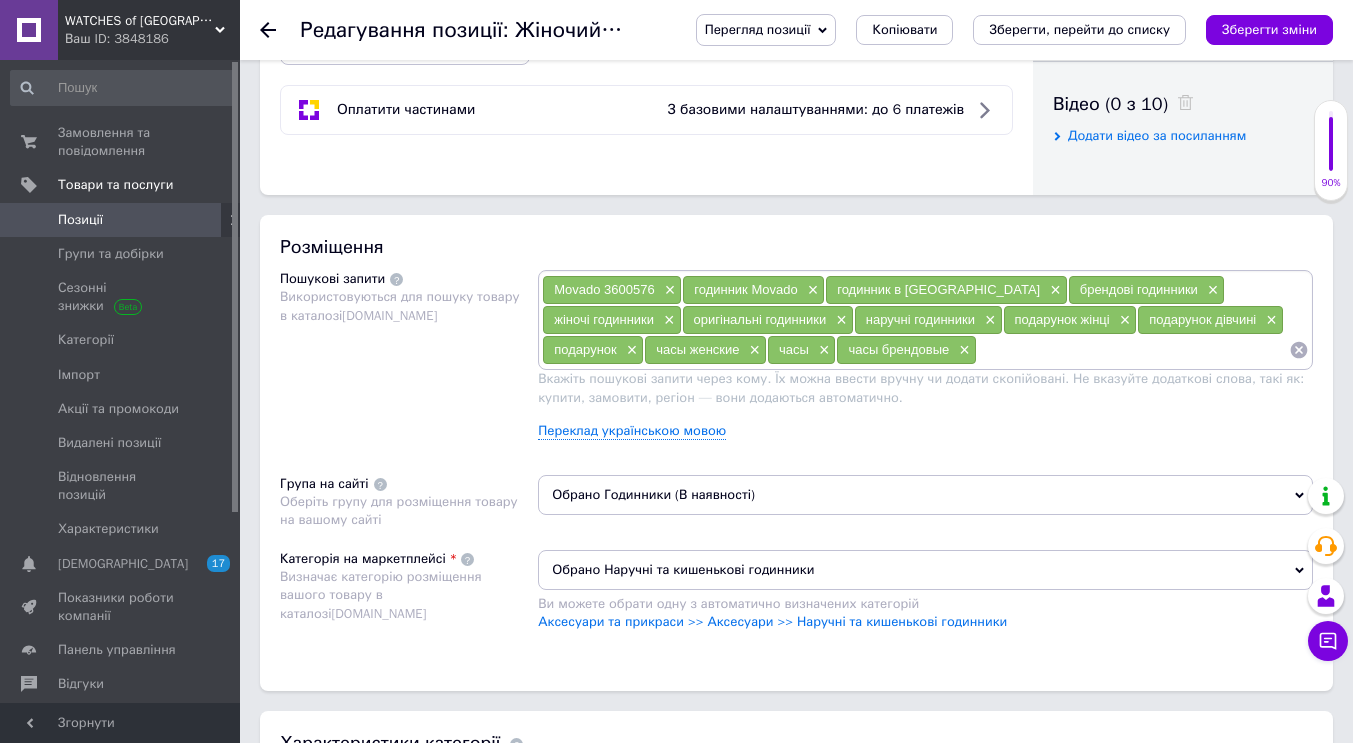 scroll, scrollTop: 1100, scrollLeft: 0, axis: vertical 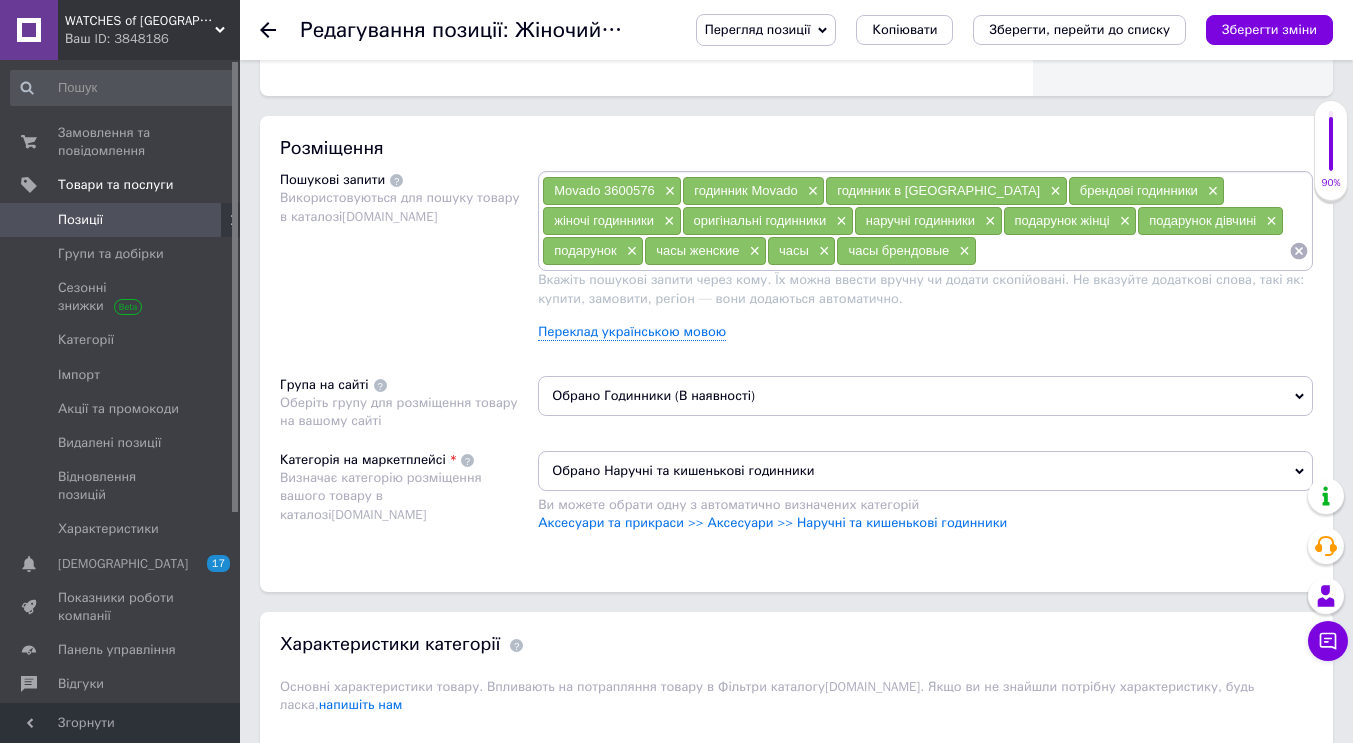 type on "Жіночий швейцарський годинник Movado 3600576" 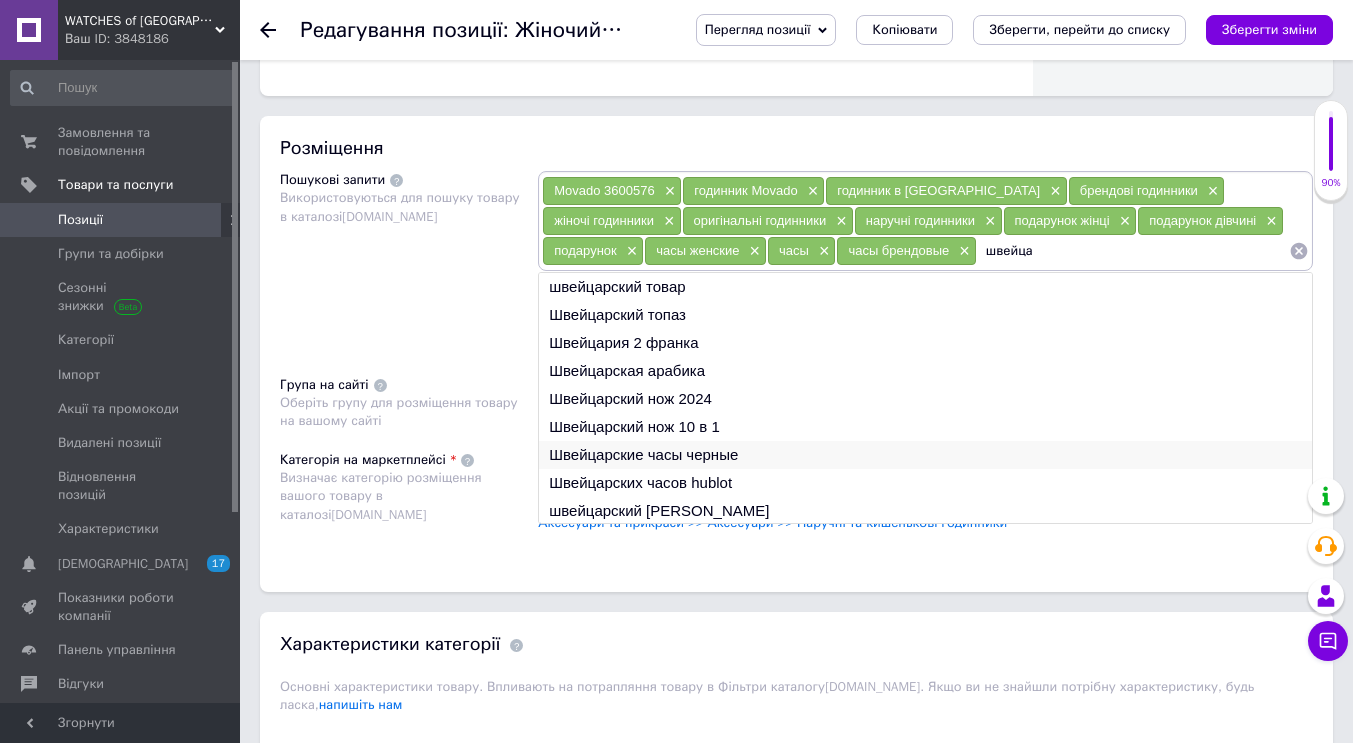 type on "швейца" 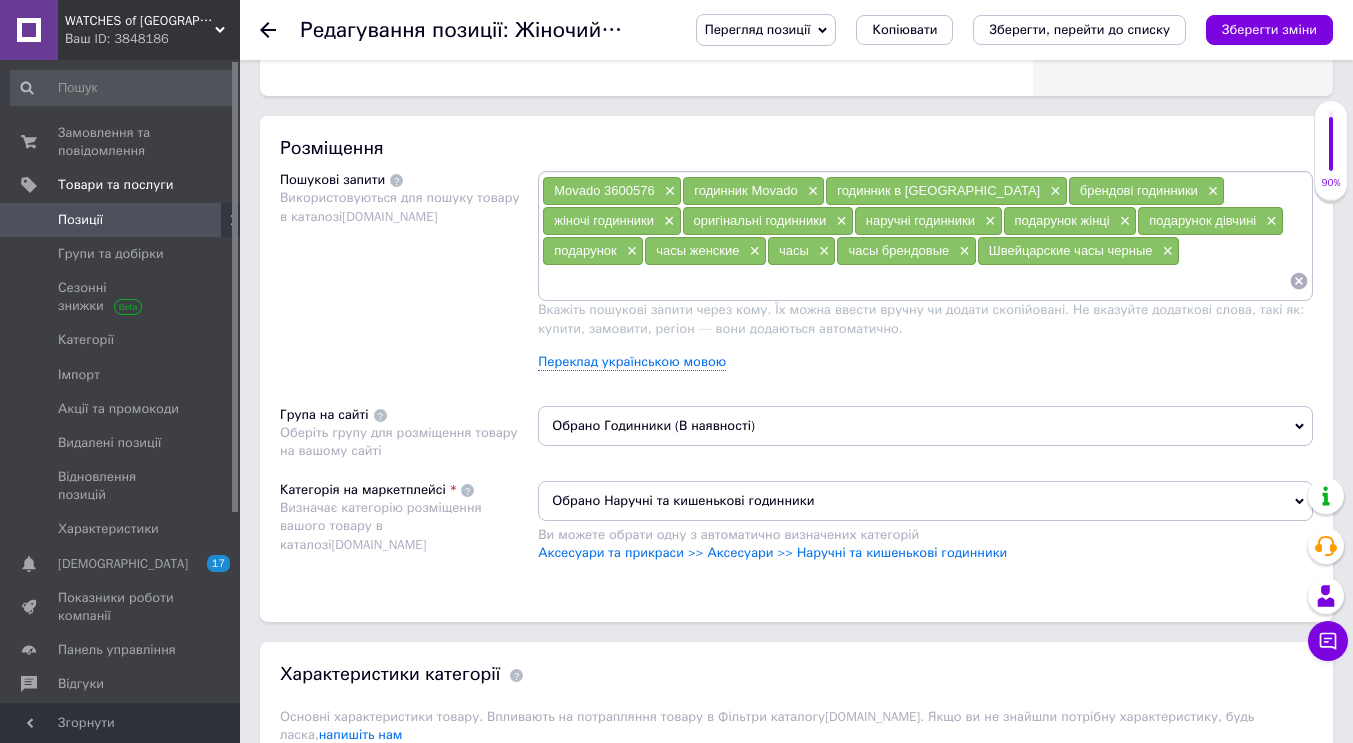 click at bounding box center (915, 281) 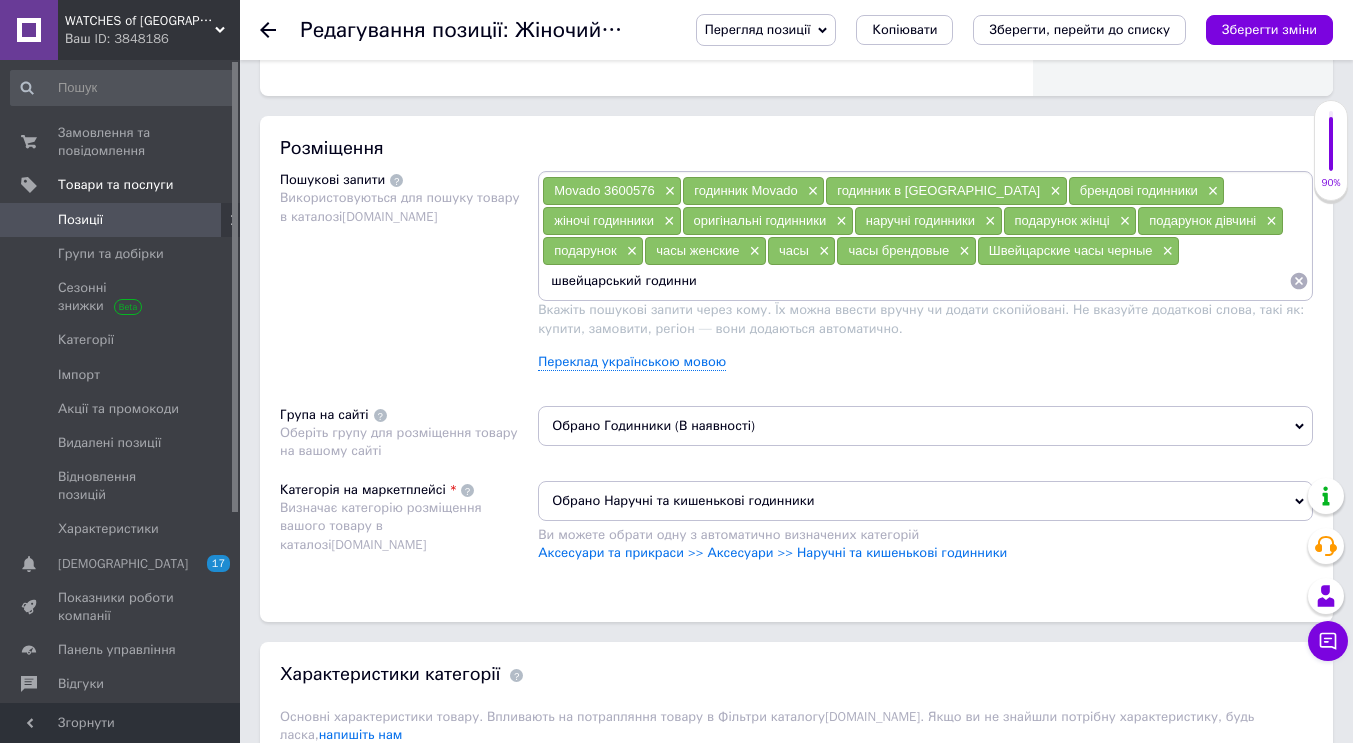 type on "швейцарський годинник" 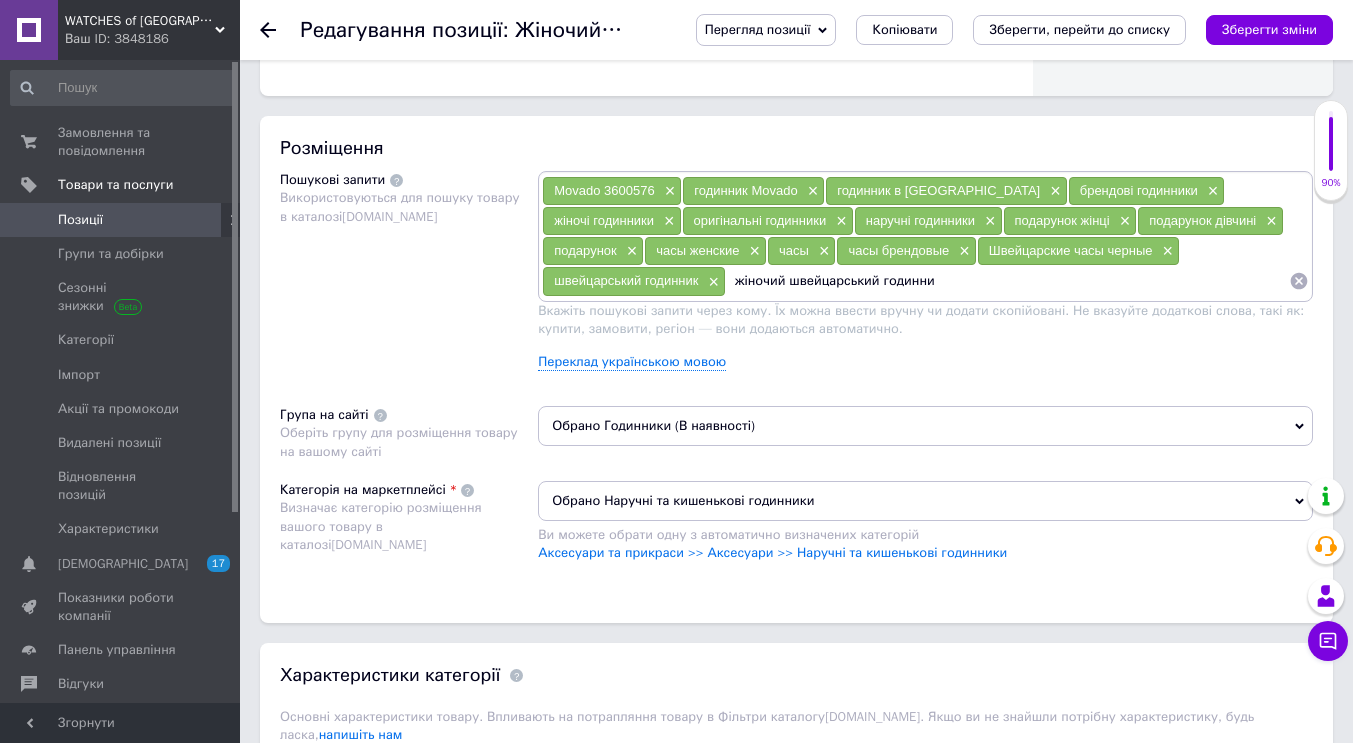 type on "жіночий швейцарський годинник" 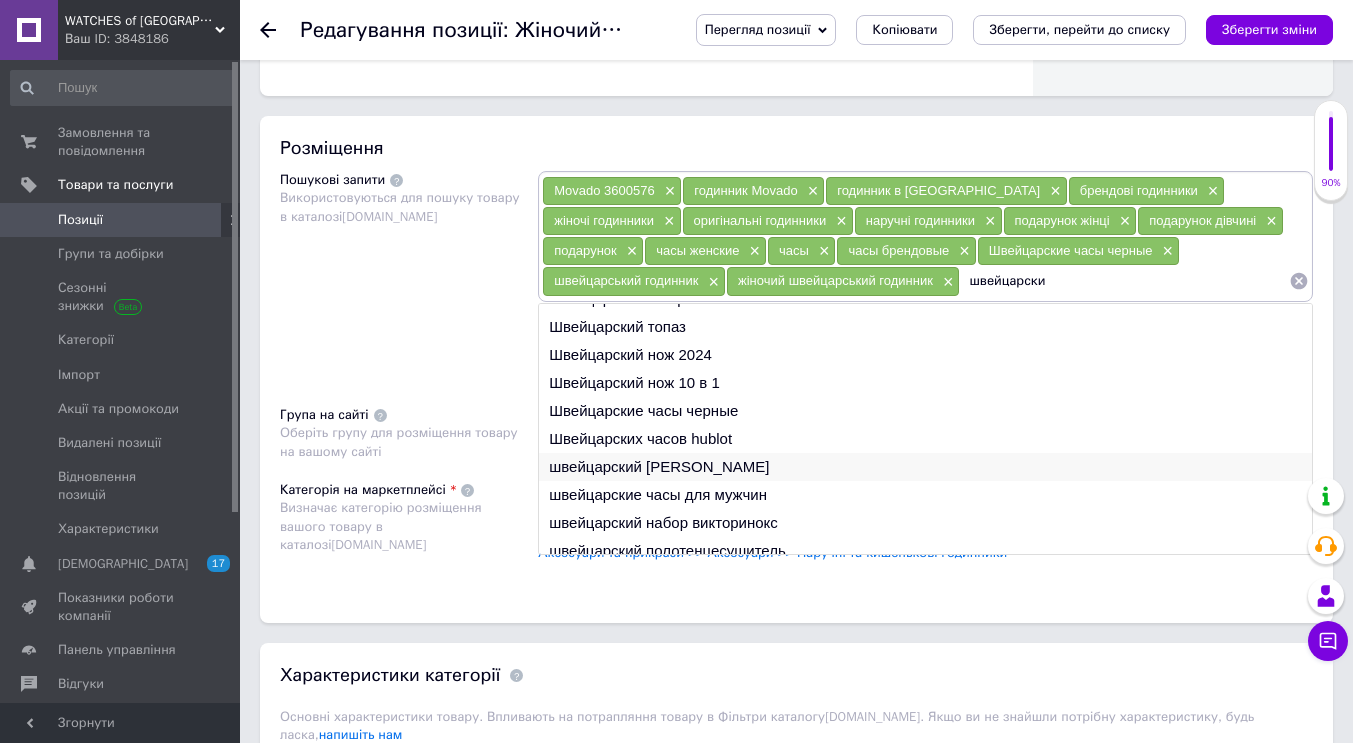scroll, scrollTop: 30, scrollLeft: 0, axis: vertical 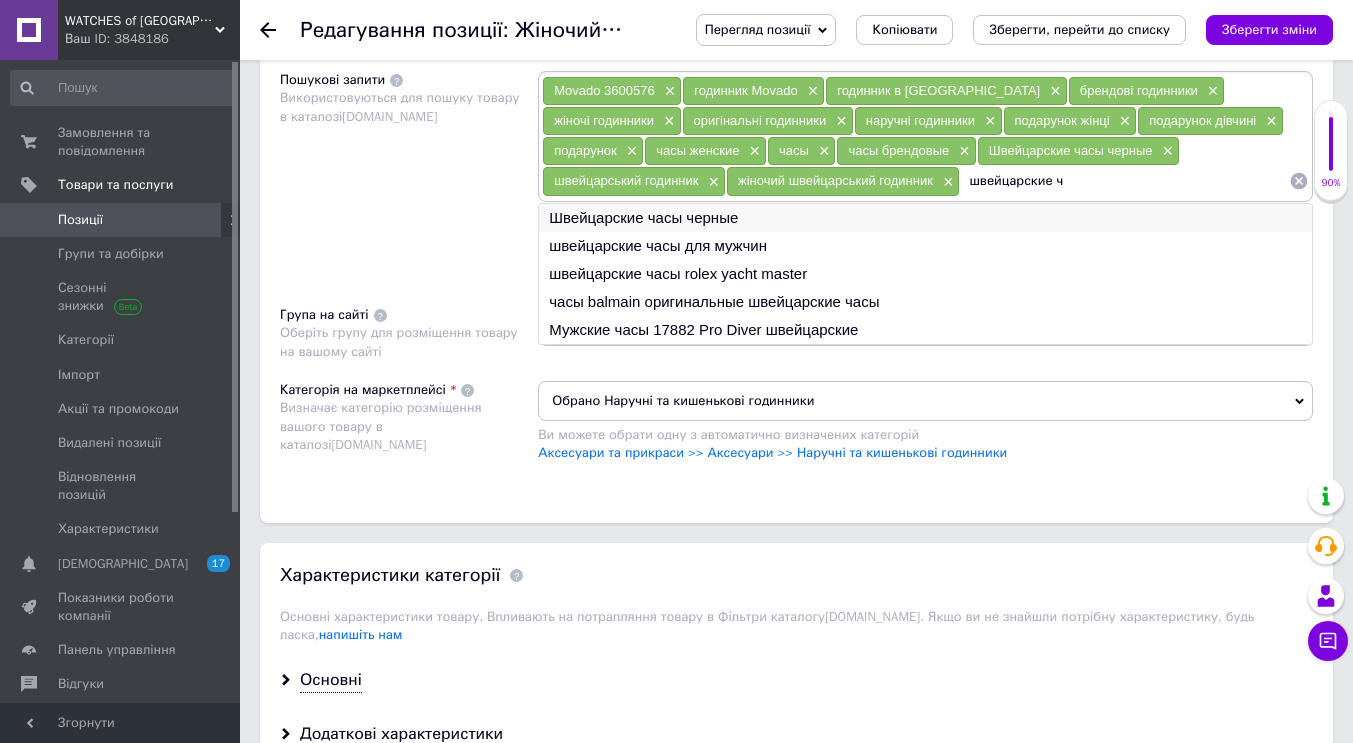 click on "Швейцарские часы черные" at bounding box center (925, 218) 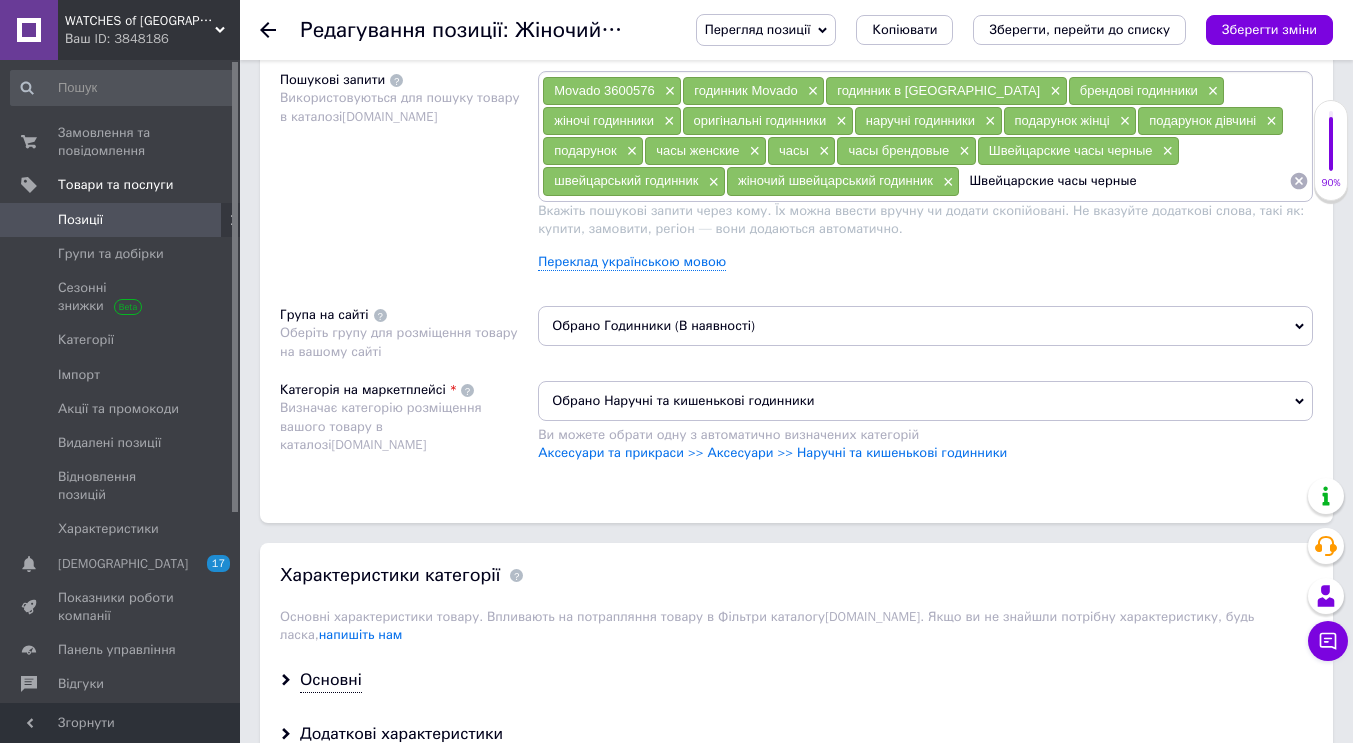 click on "Швейцарские часы черные" at bounding box center (1124, 181) 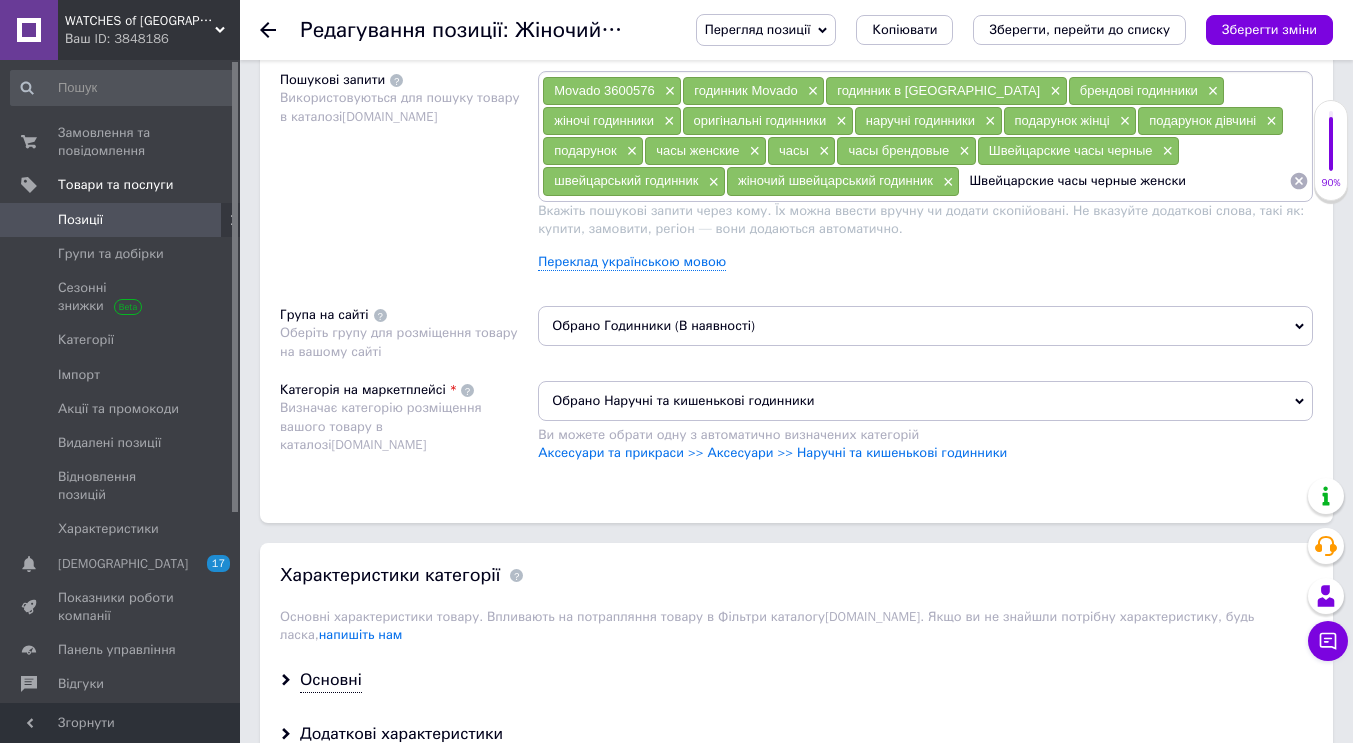 type on "Швейцарские часы черные женские" 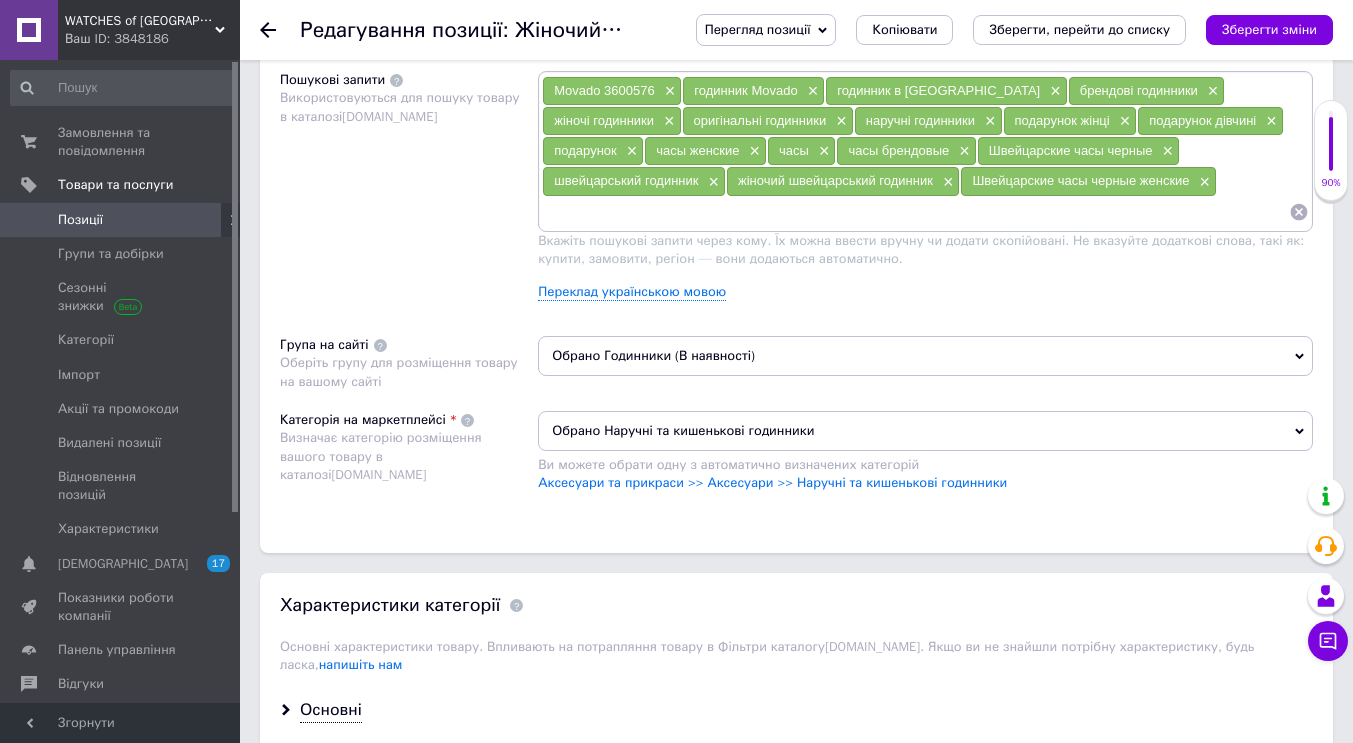 click at bounding box center [915, 212] 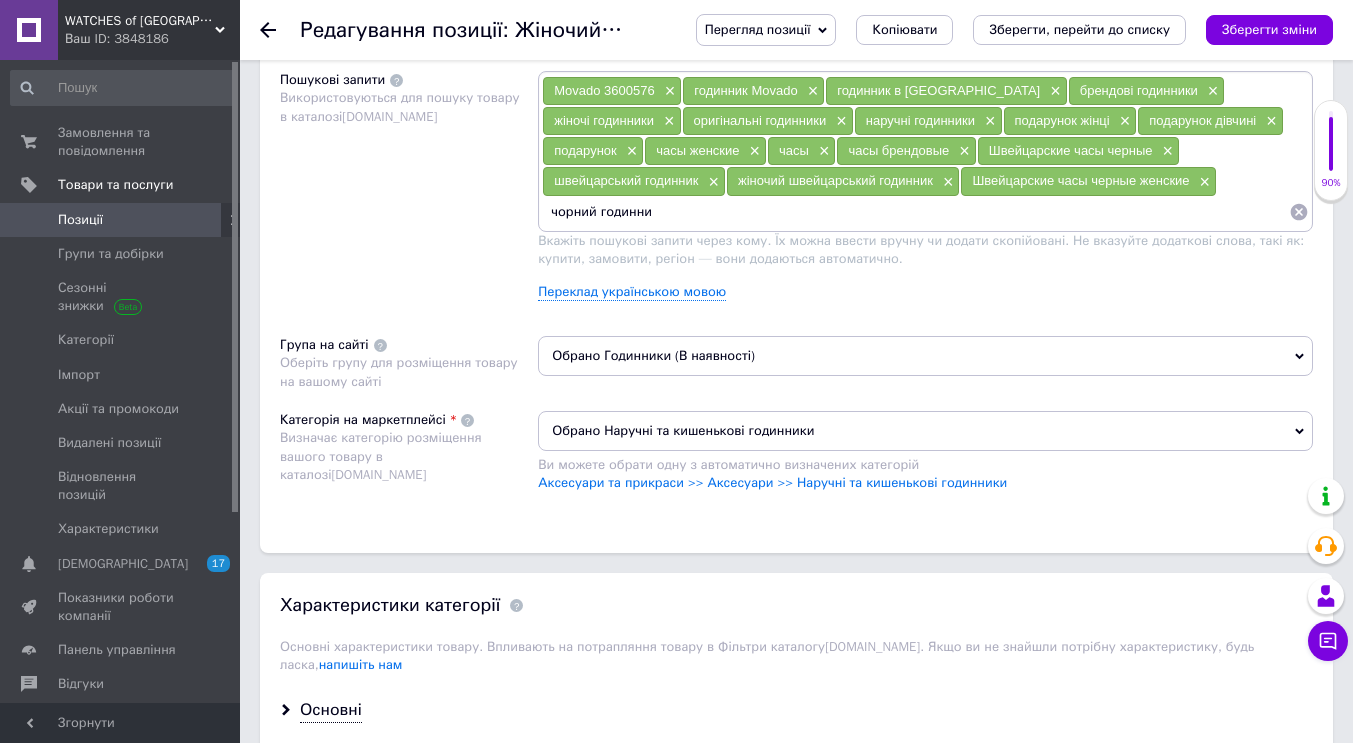 type on "чорний годинник" 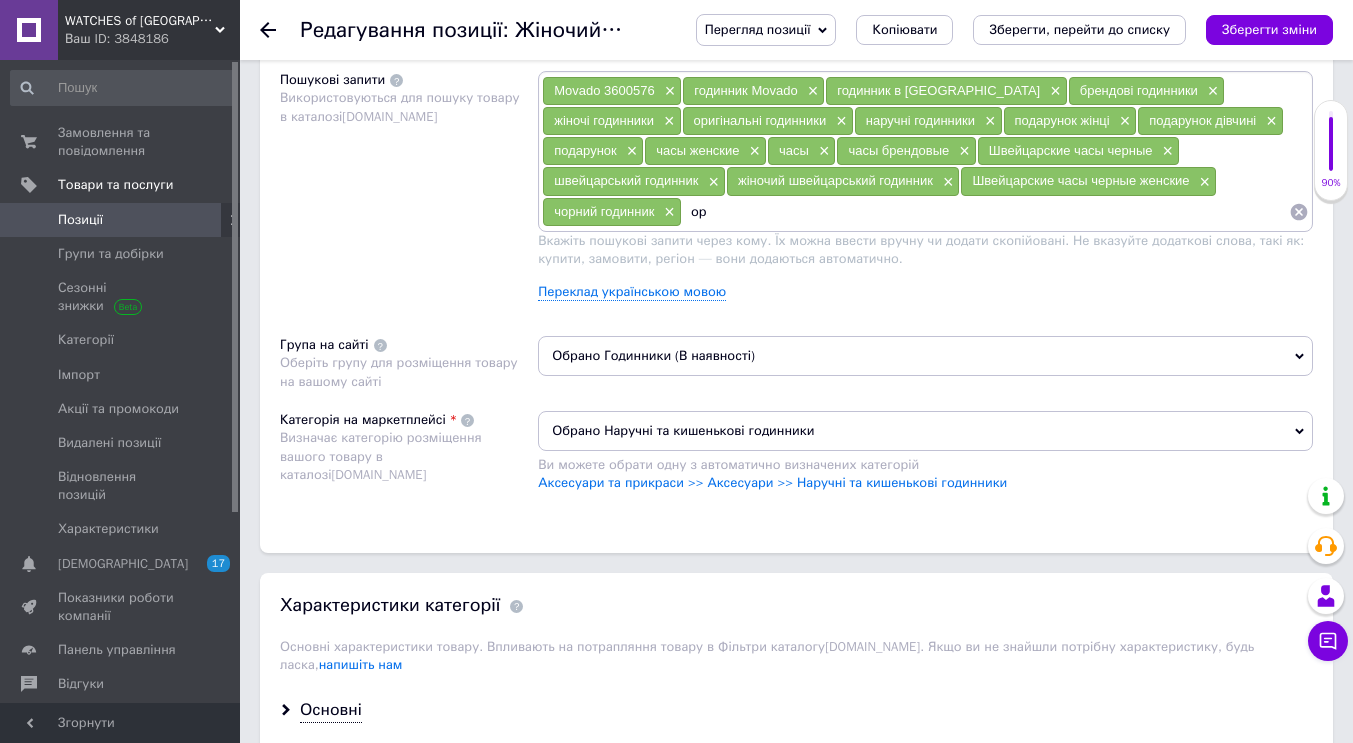 type on "о" 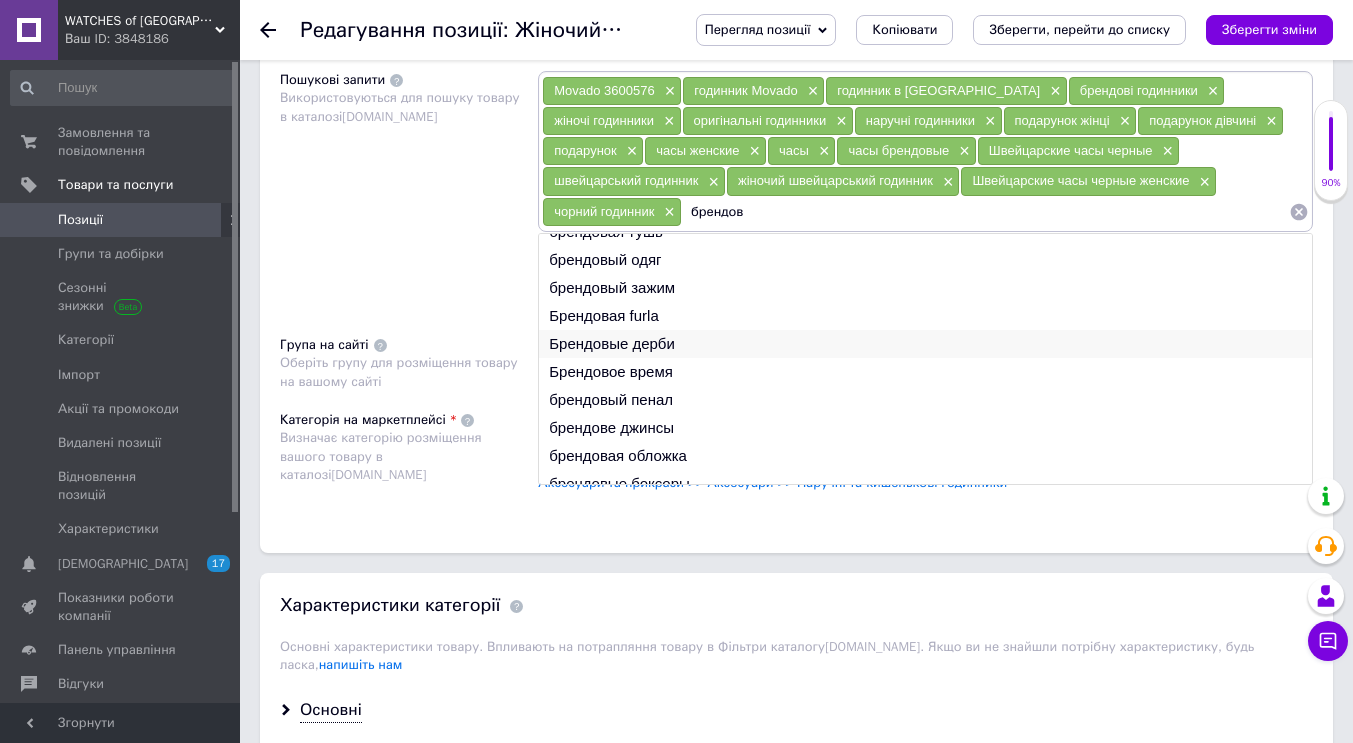 scroll, scrollTop: 30, scrollLeft: 0, axis: vertical 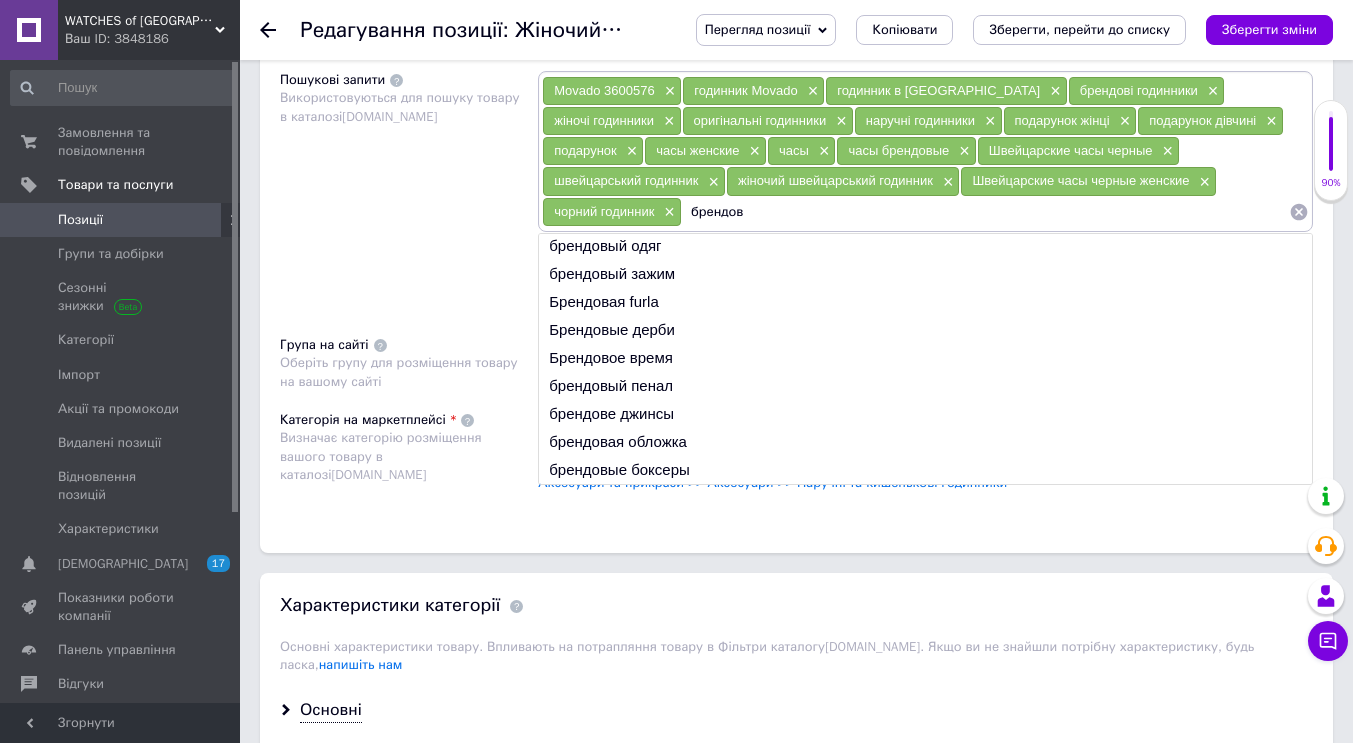 click on "брендов" at bounding box center [985, 212] 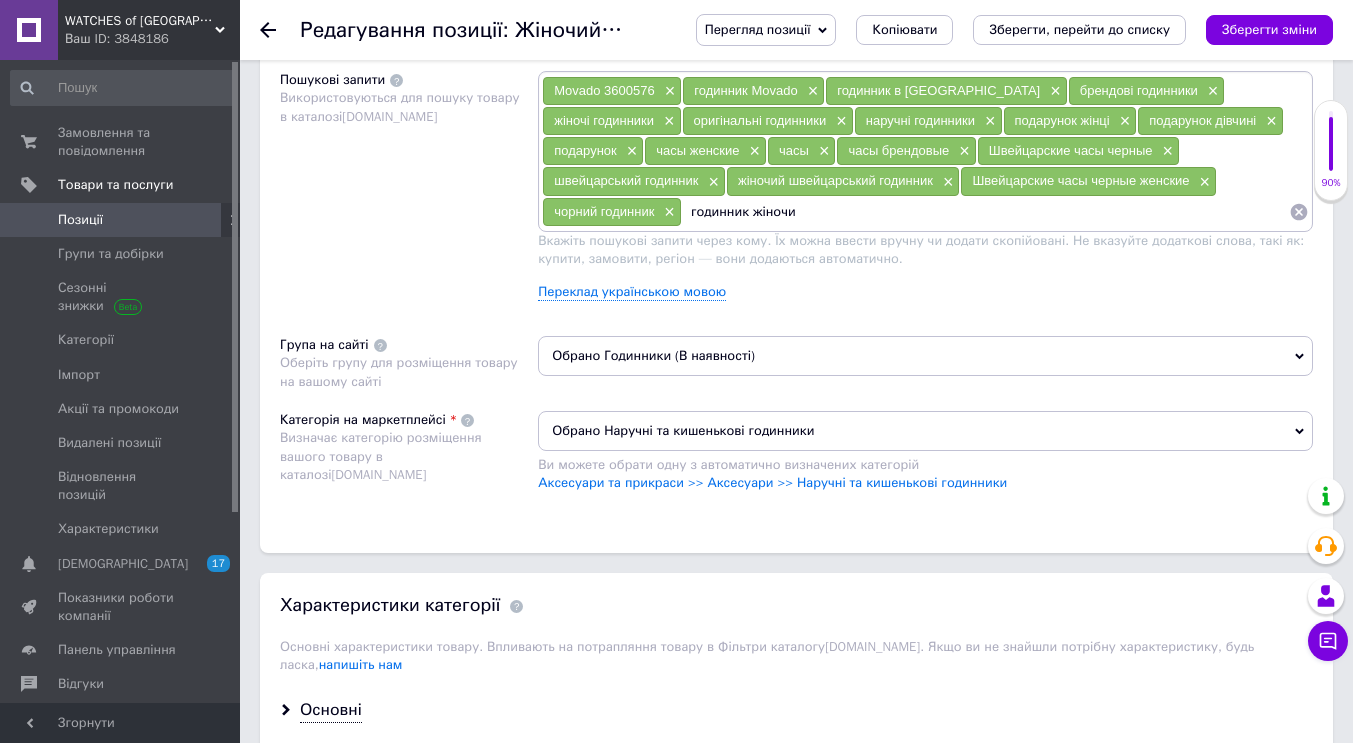 type on "годинник жіночий" 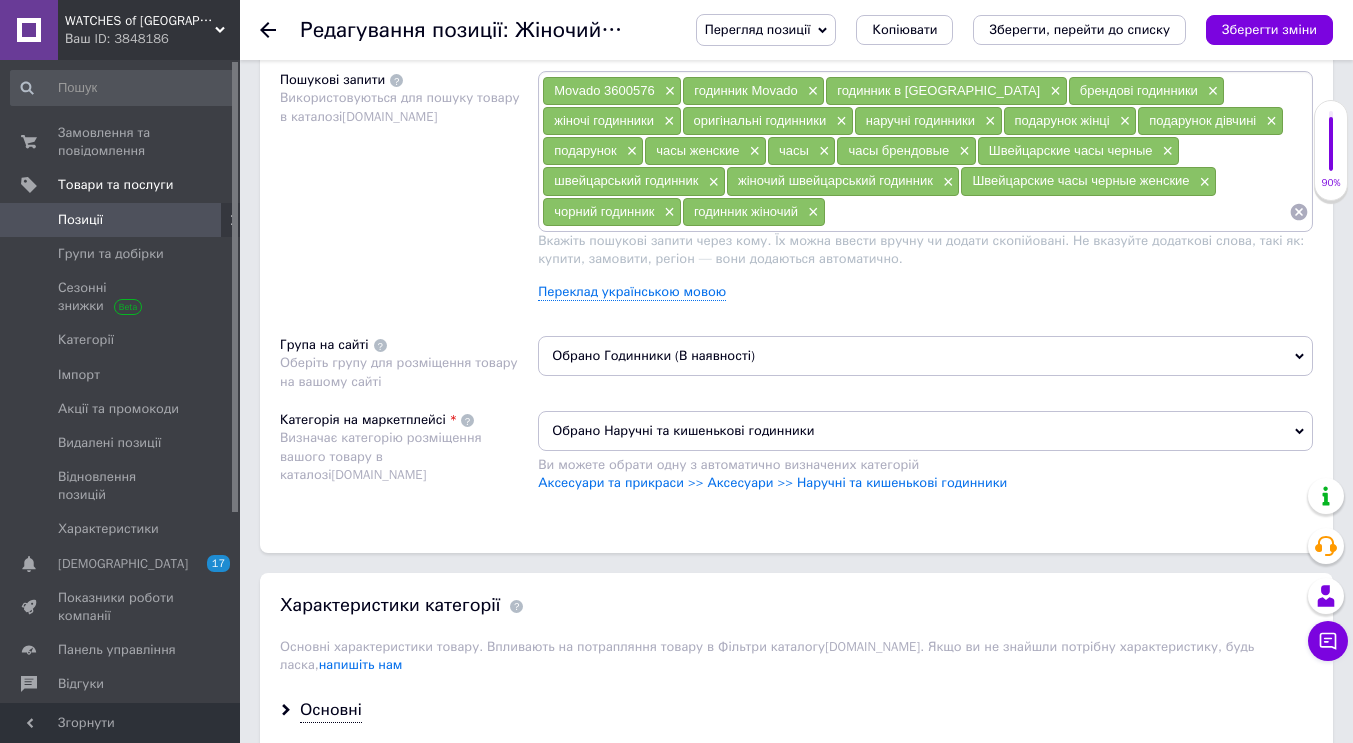 click at bounding box center [1057, 212] 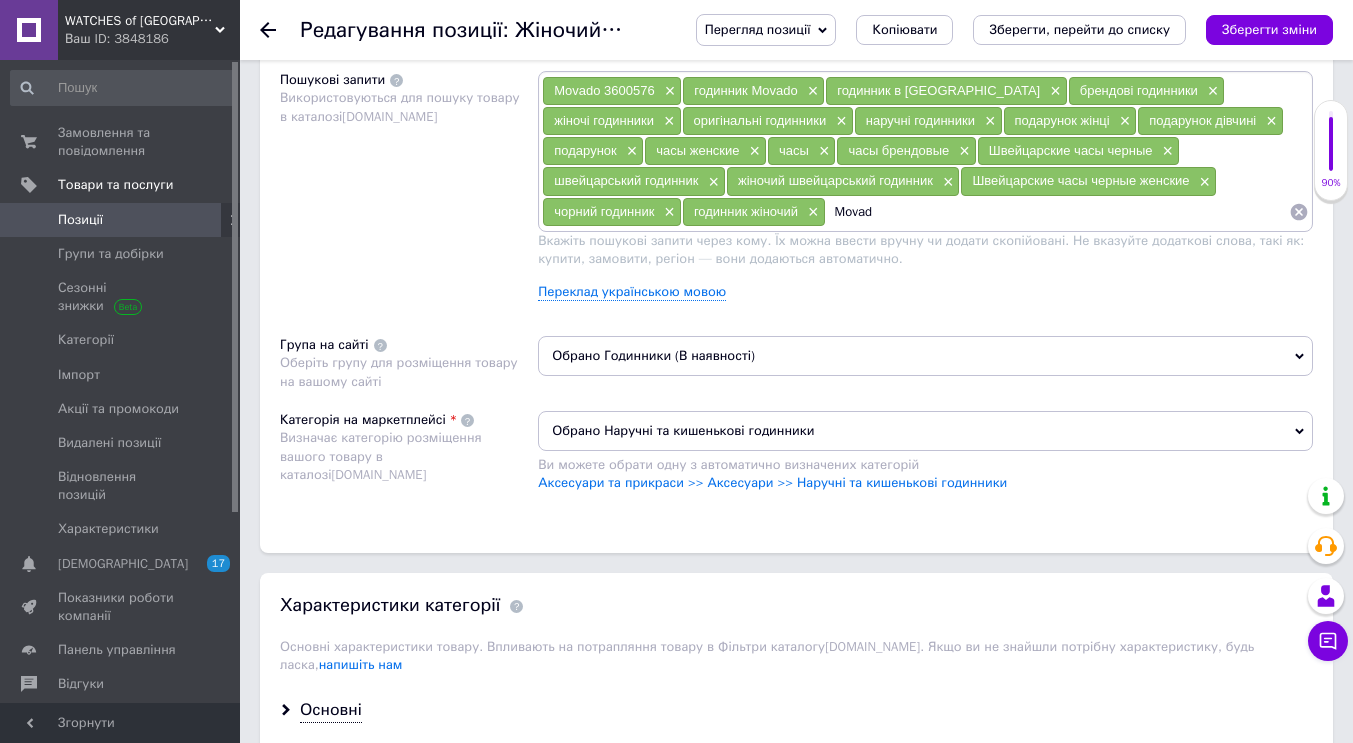 type on "Movado" 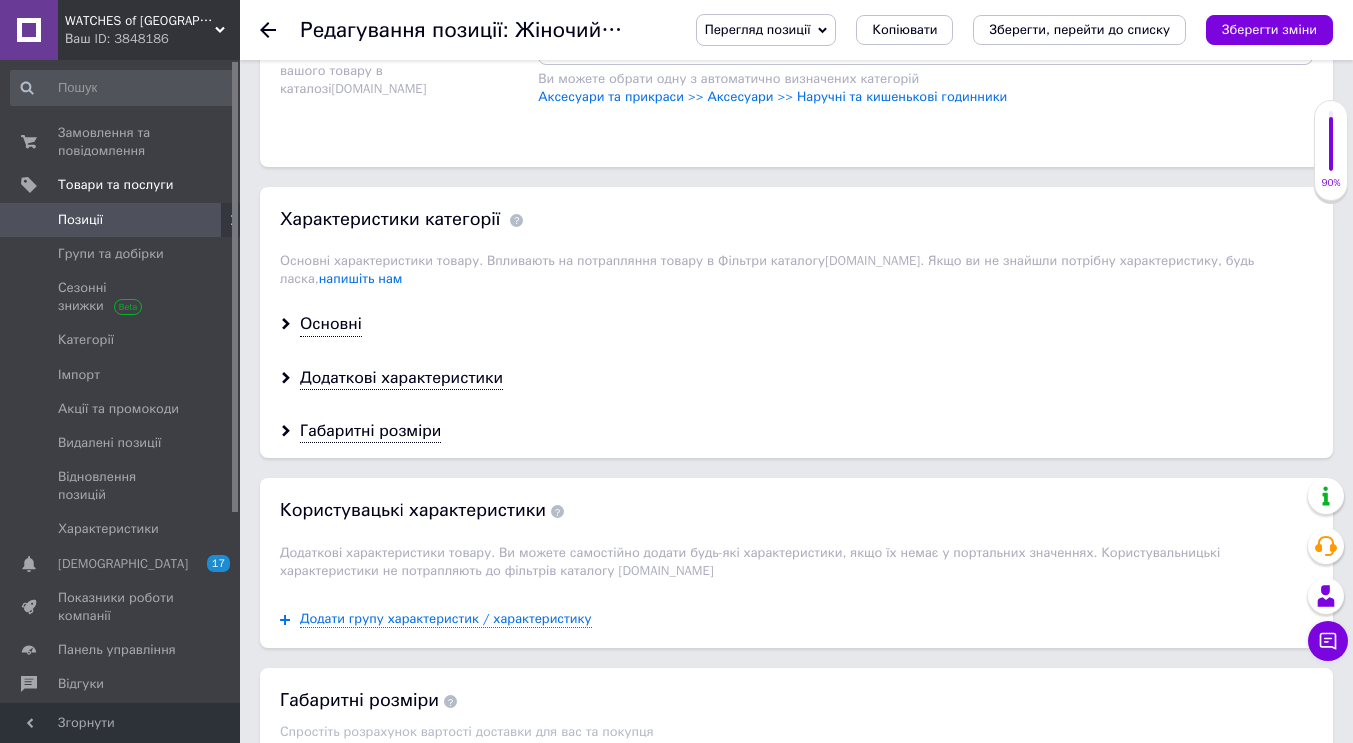 scroll, scrollTop: 1600, scrollLeft: 0, axis: vertical 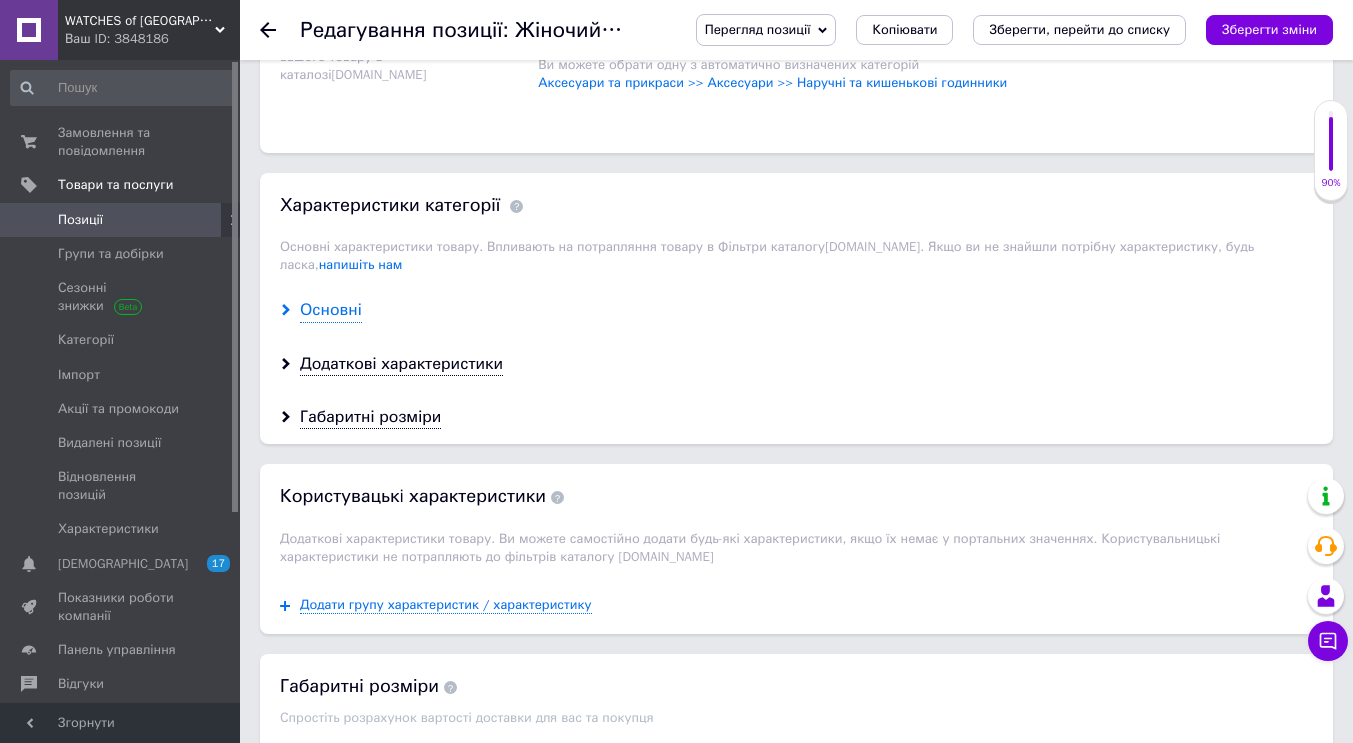 type 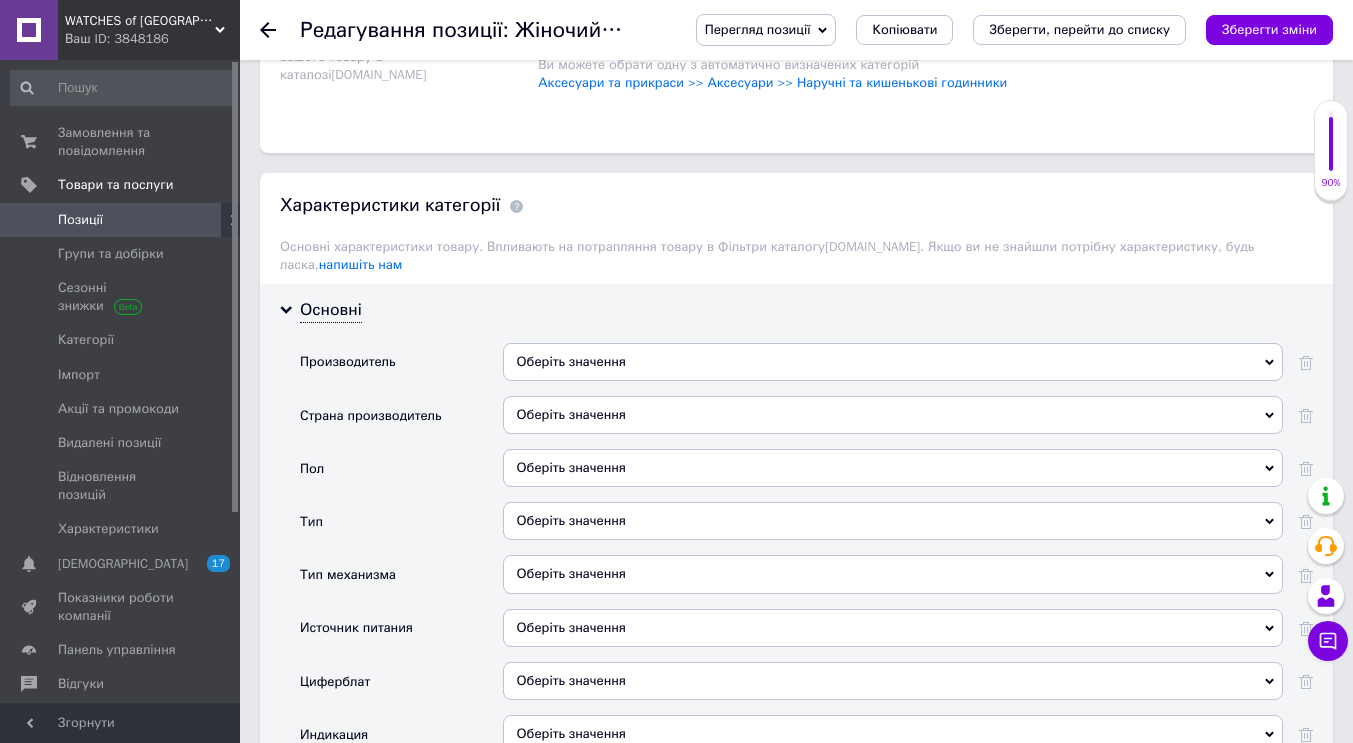 click on "Оберіть значення" at bounding box center [893, 362] 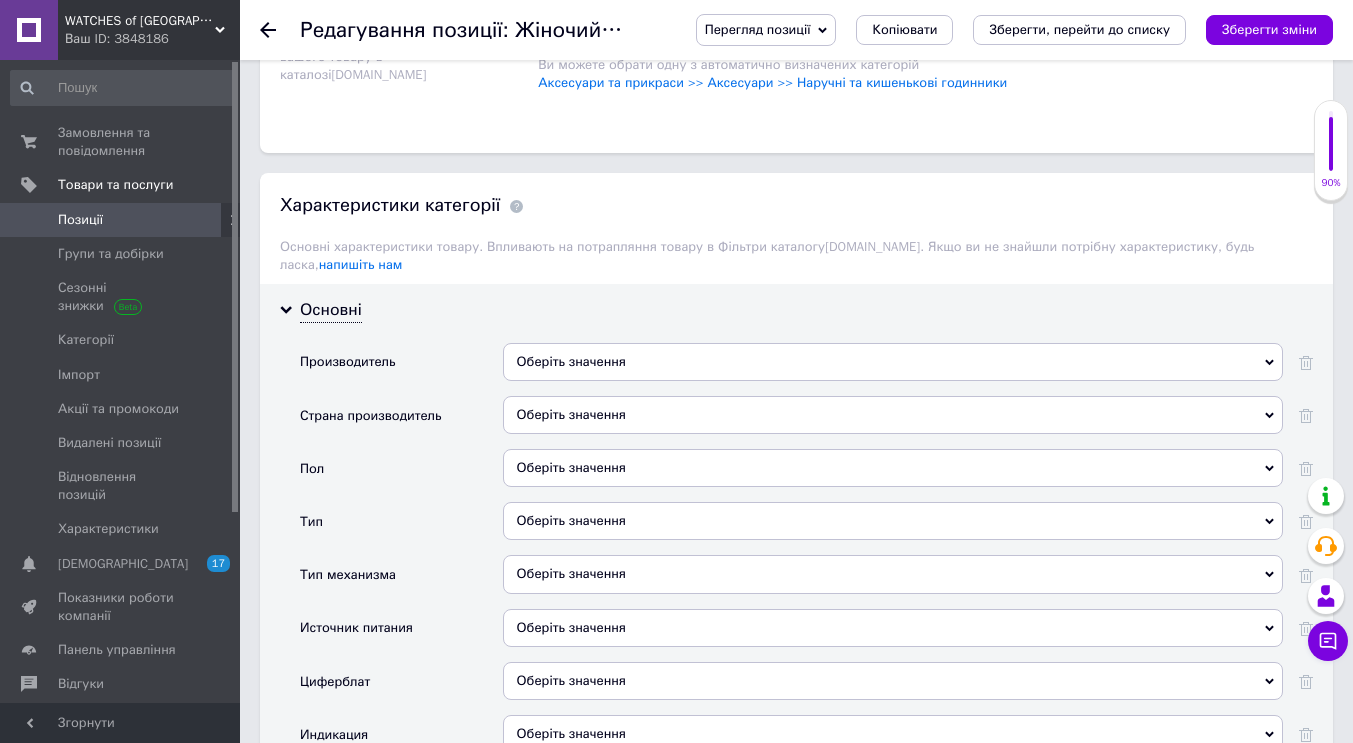 click on "Оберіть значення" at bounding box center [893, 362] 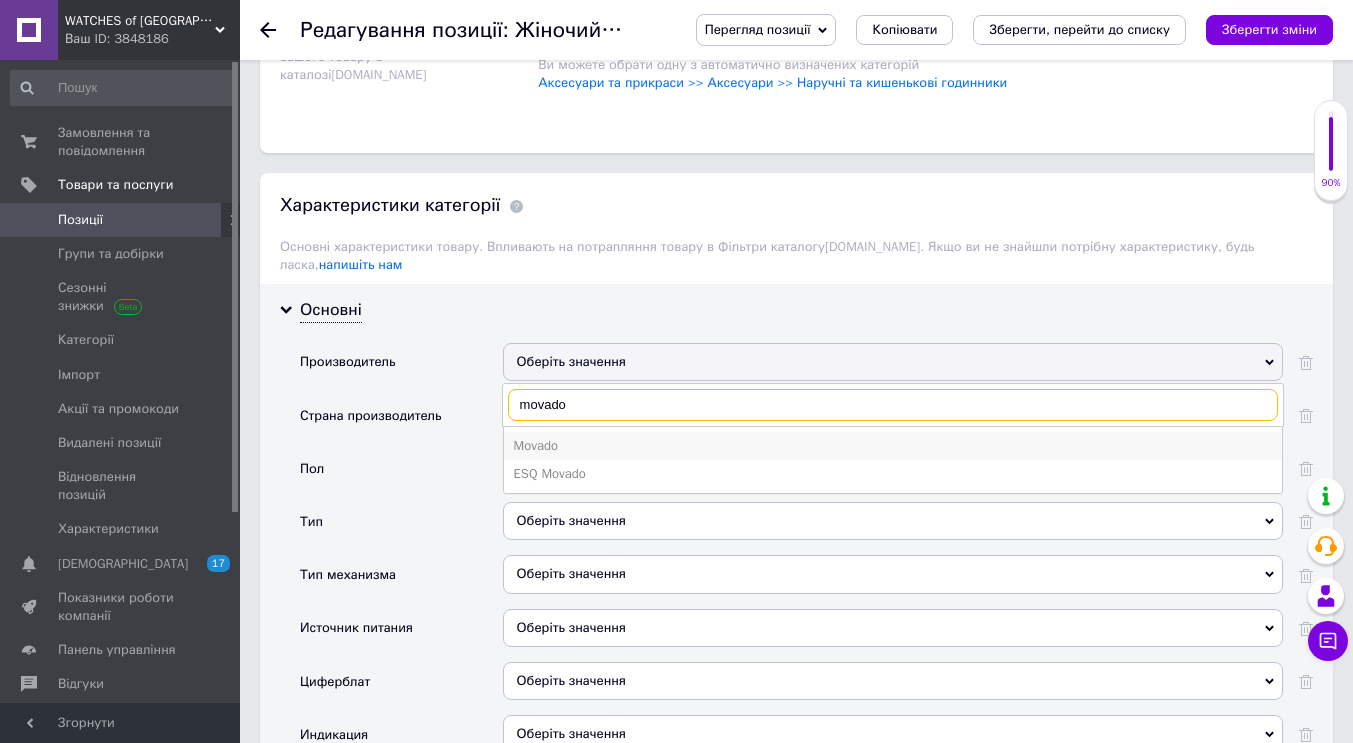 type on "movado" 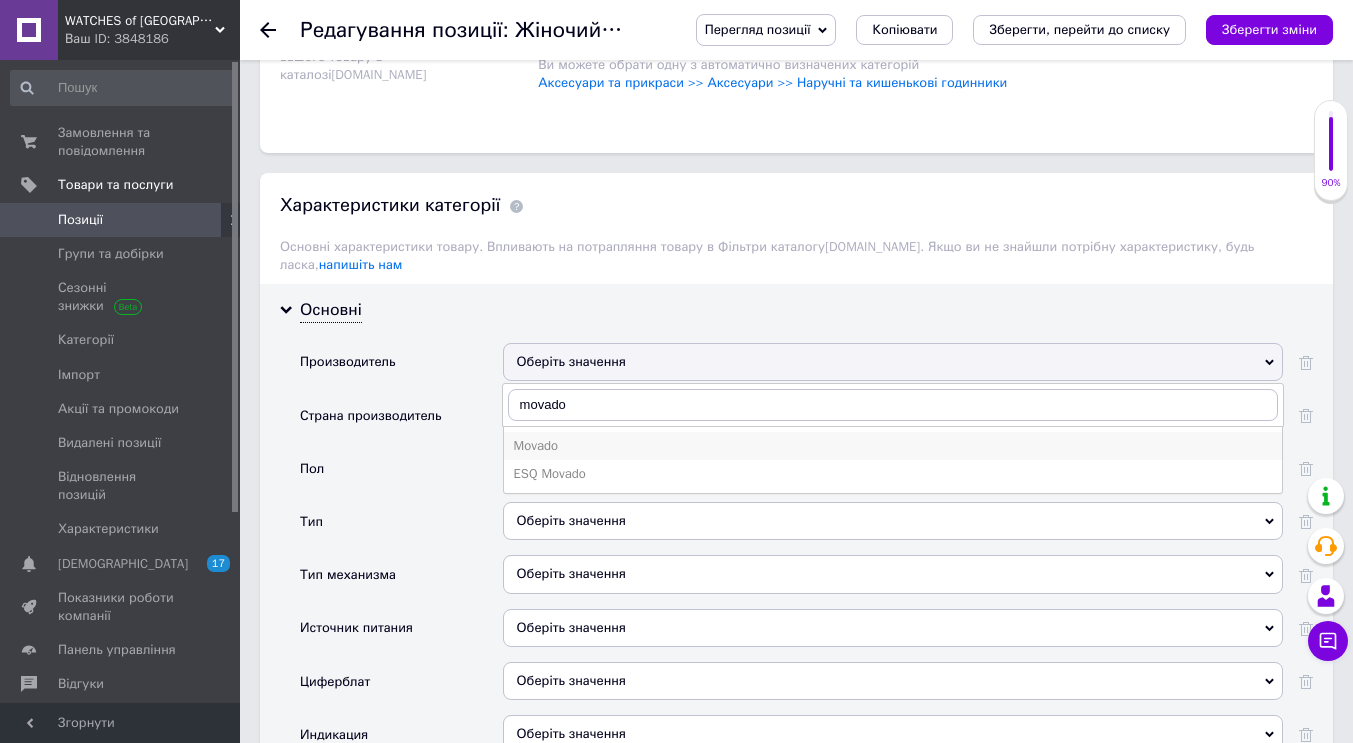 click on "Movado" at bounding box center [893, 446] 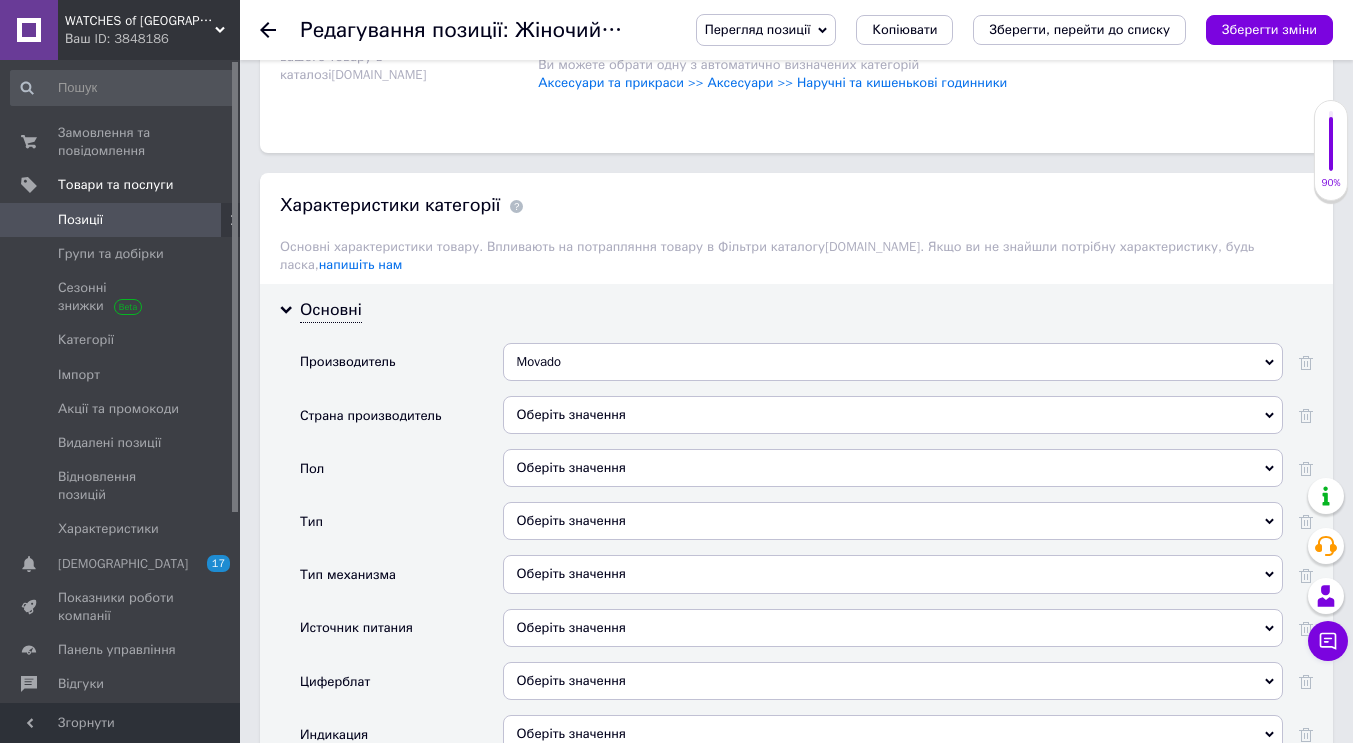 click on "Оберіть значення" at bounding box center [893, 415] 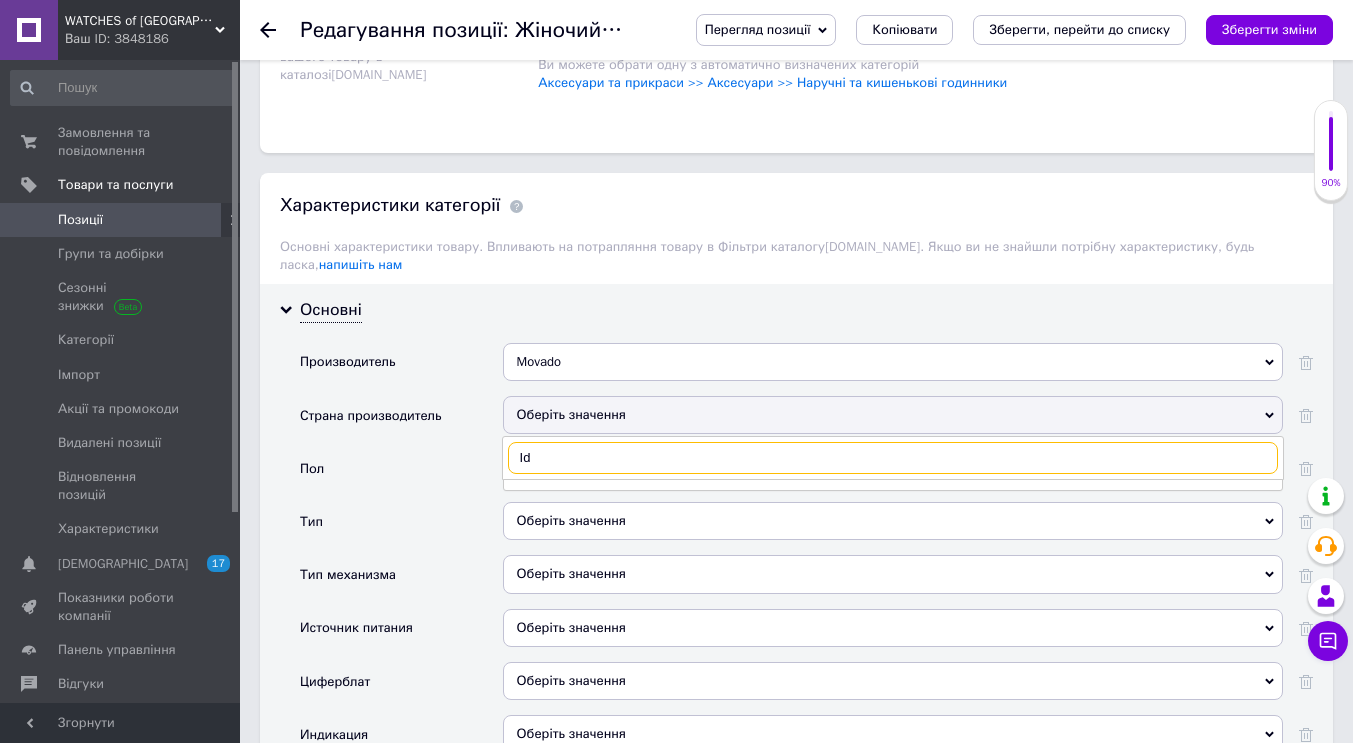 type on "I" 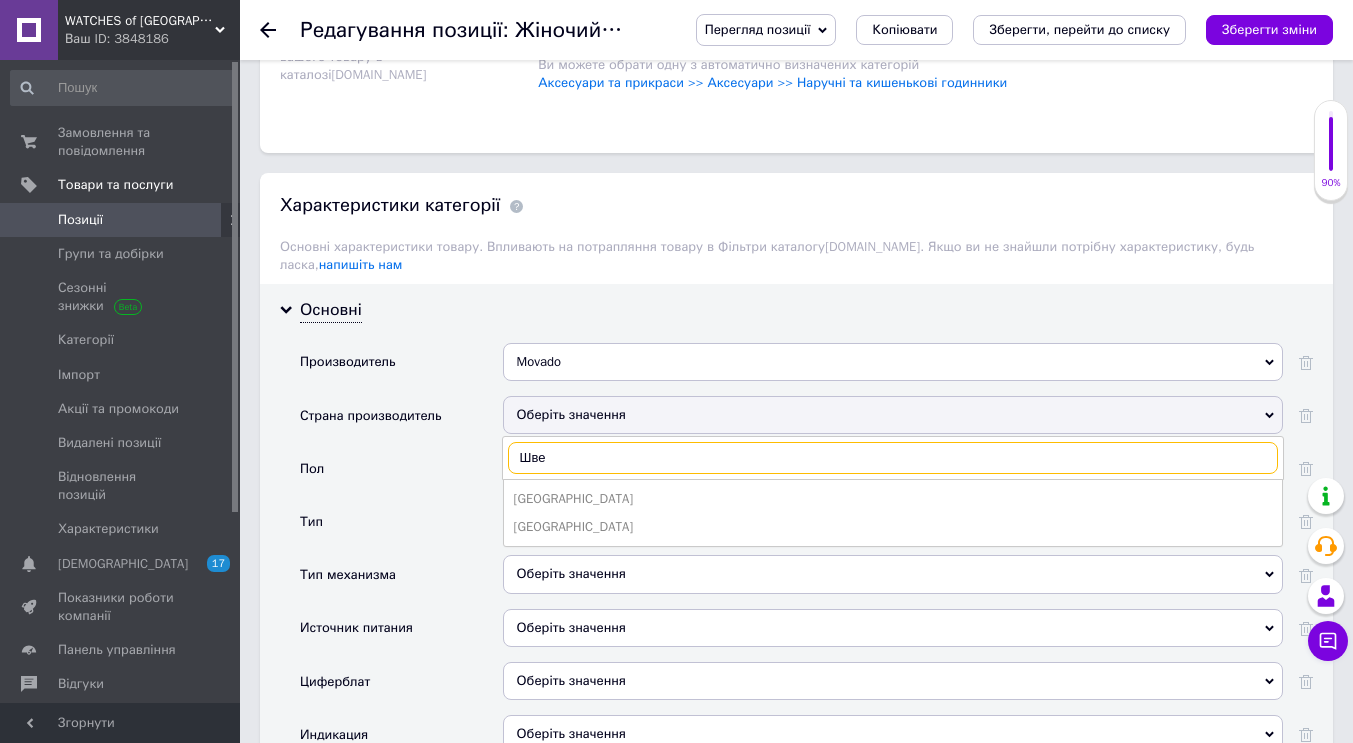 type on "Швей" 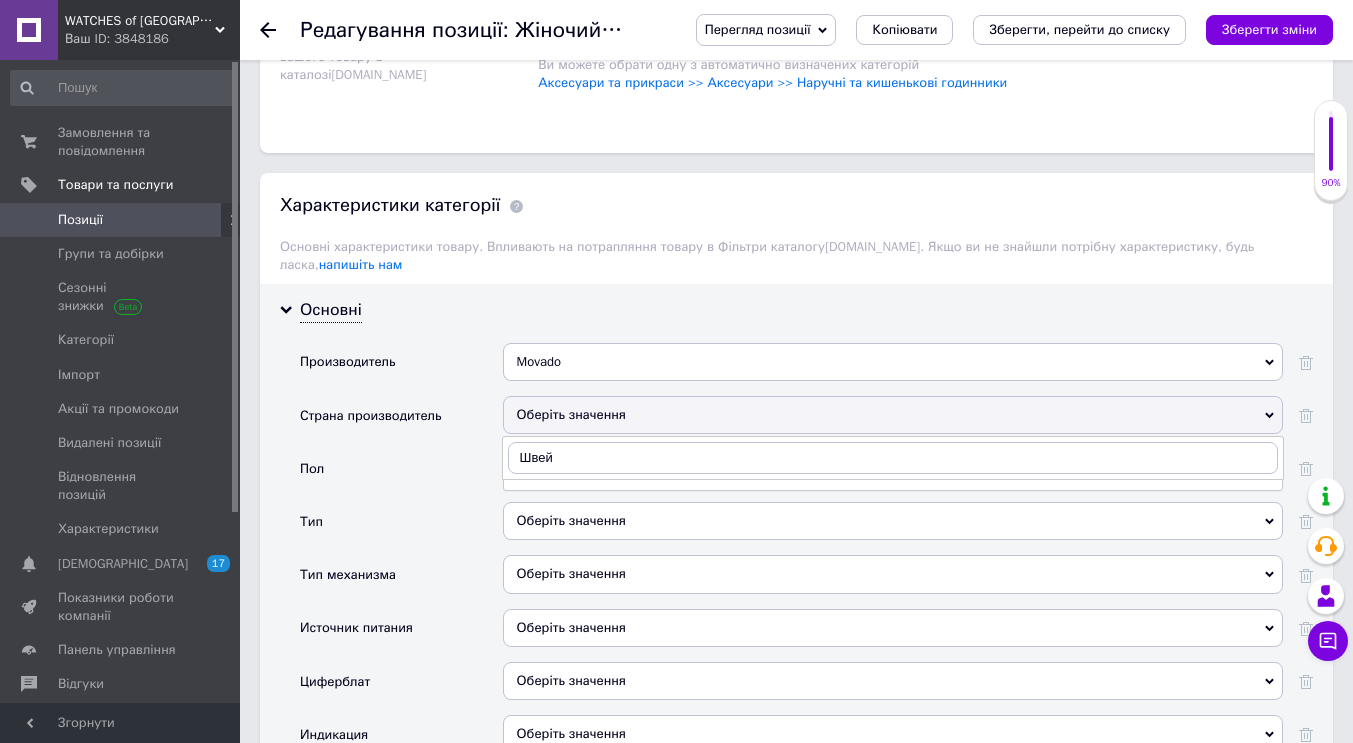 click on "Оберіть значення" at bounding box center (893, 521) 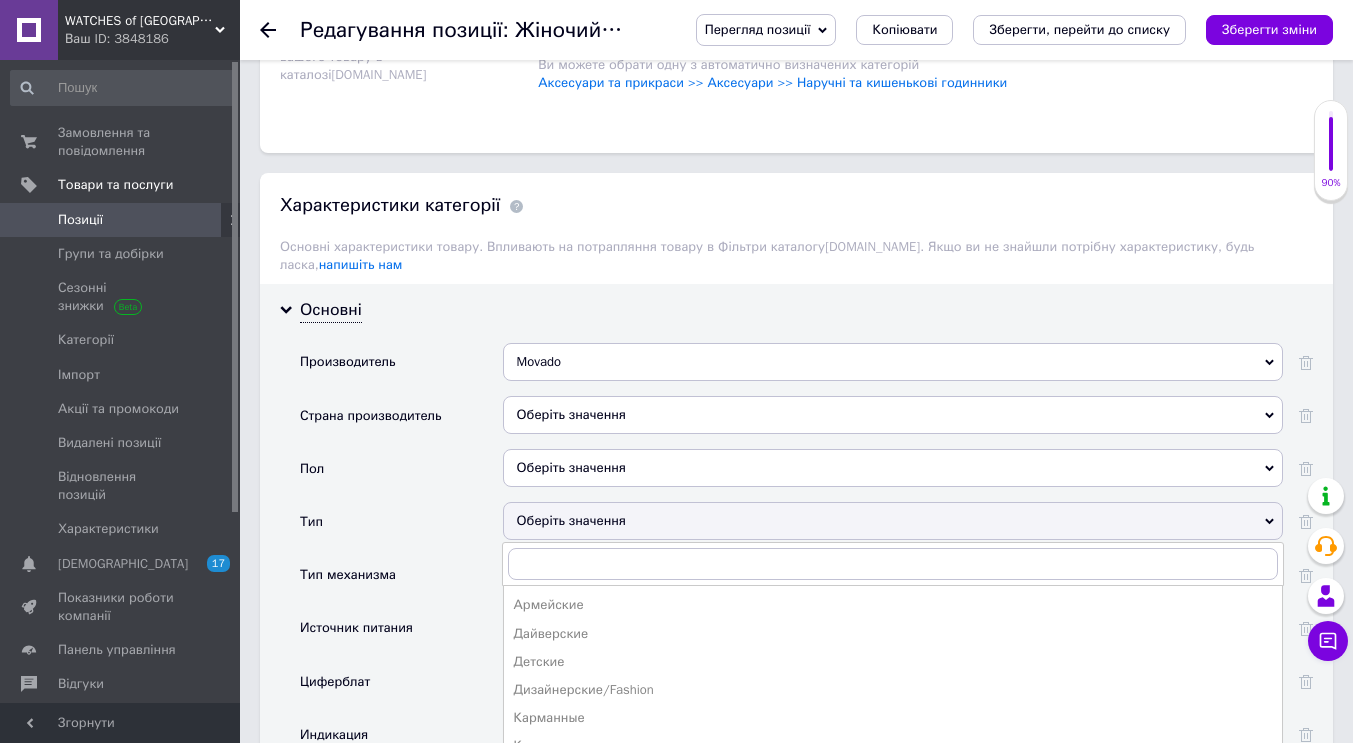 click on "Оберіть значення" at bounding box center (893, 415) 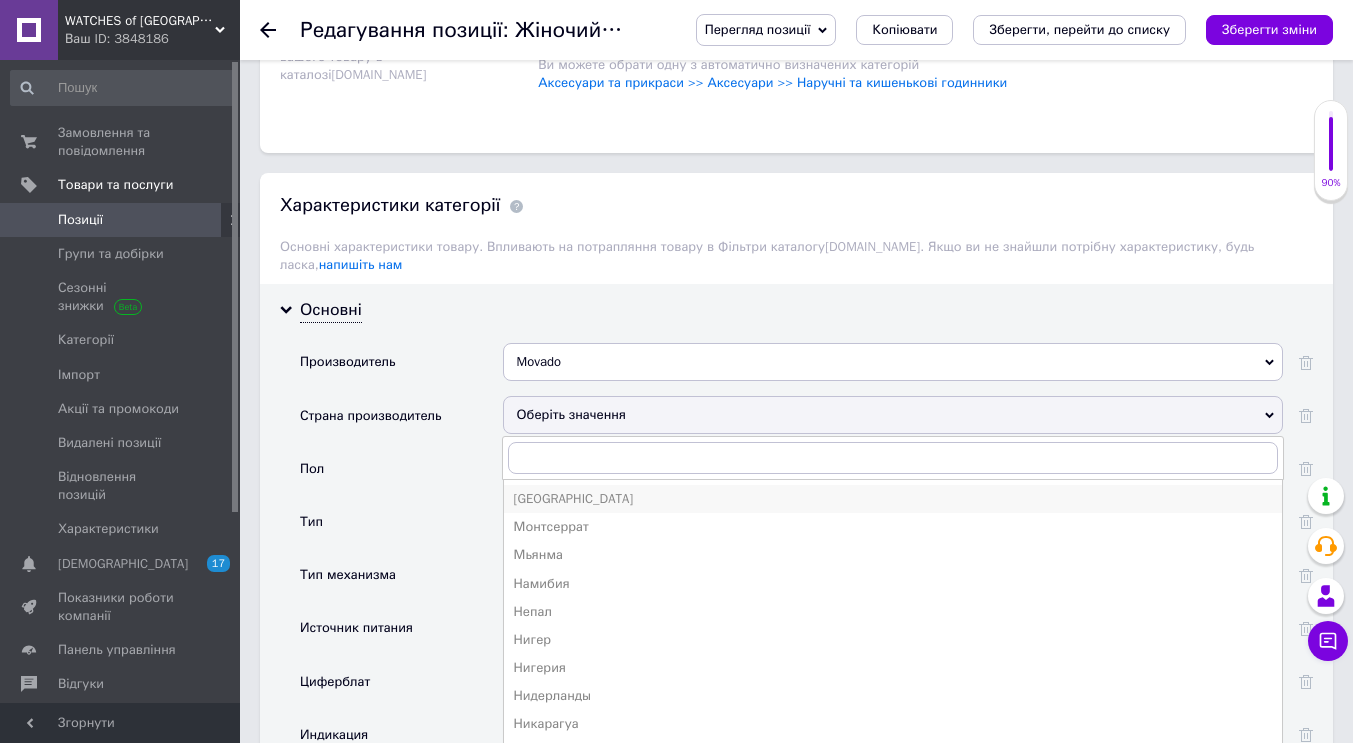 click on "[GEOGRAPHIC_DATA]" at bounding box center [893, 499] 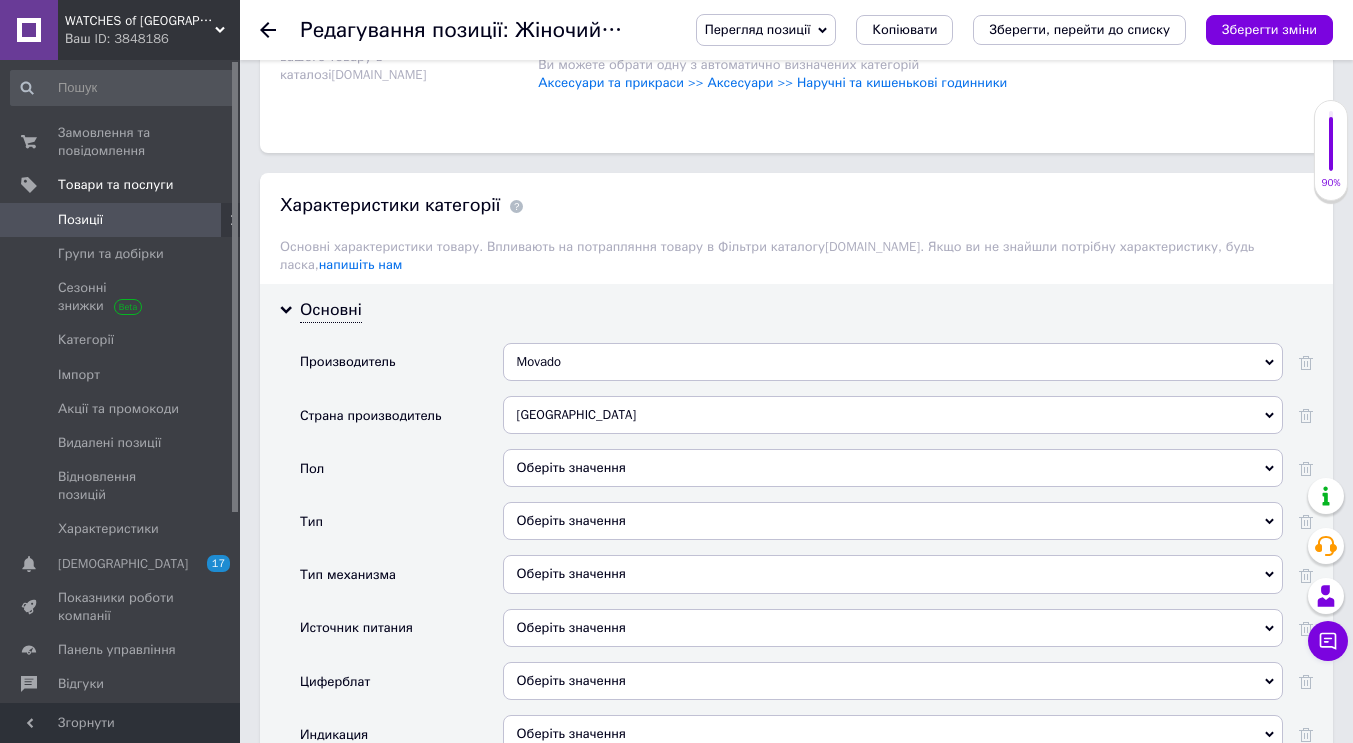 click on "Оберіть значення" at bounding box center (893, 468) 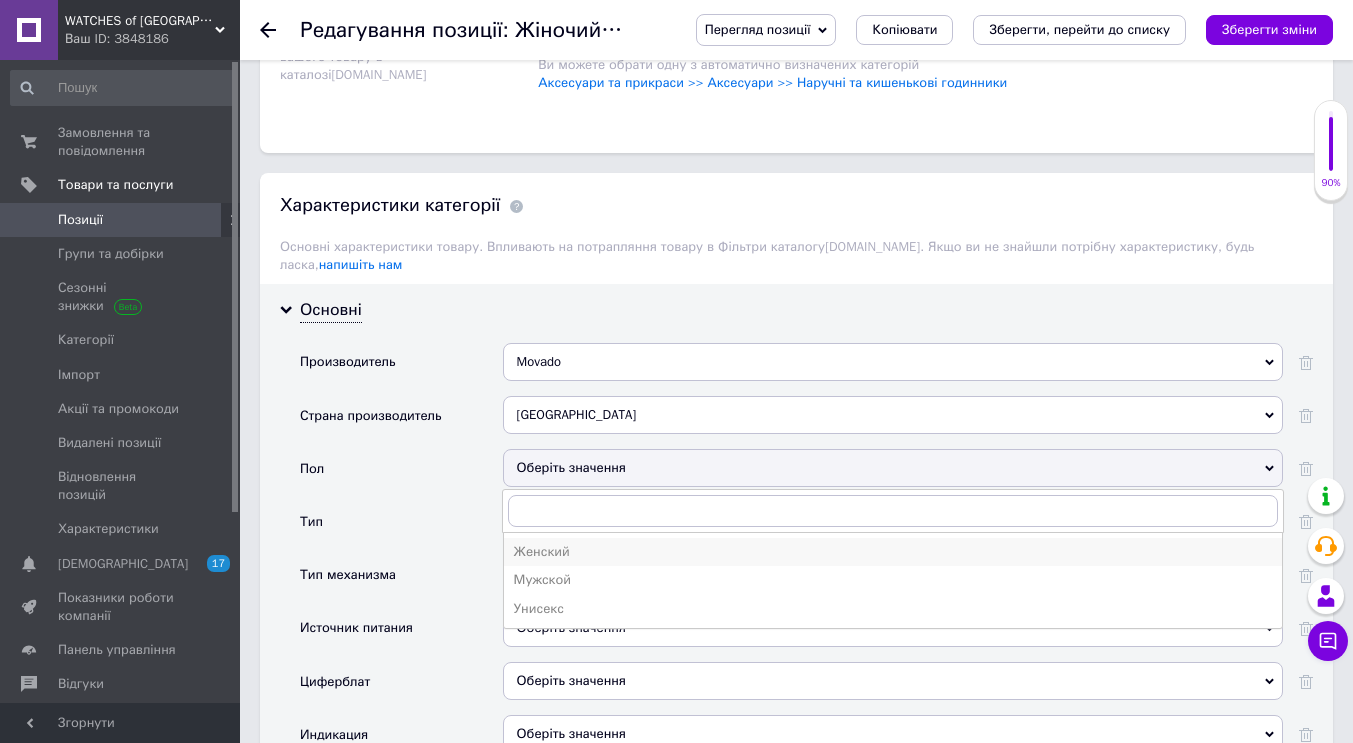 click on "Женский" at bounding box center (893, 552) 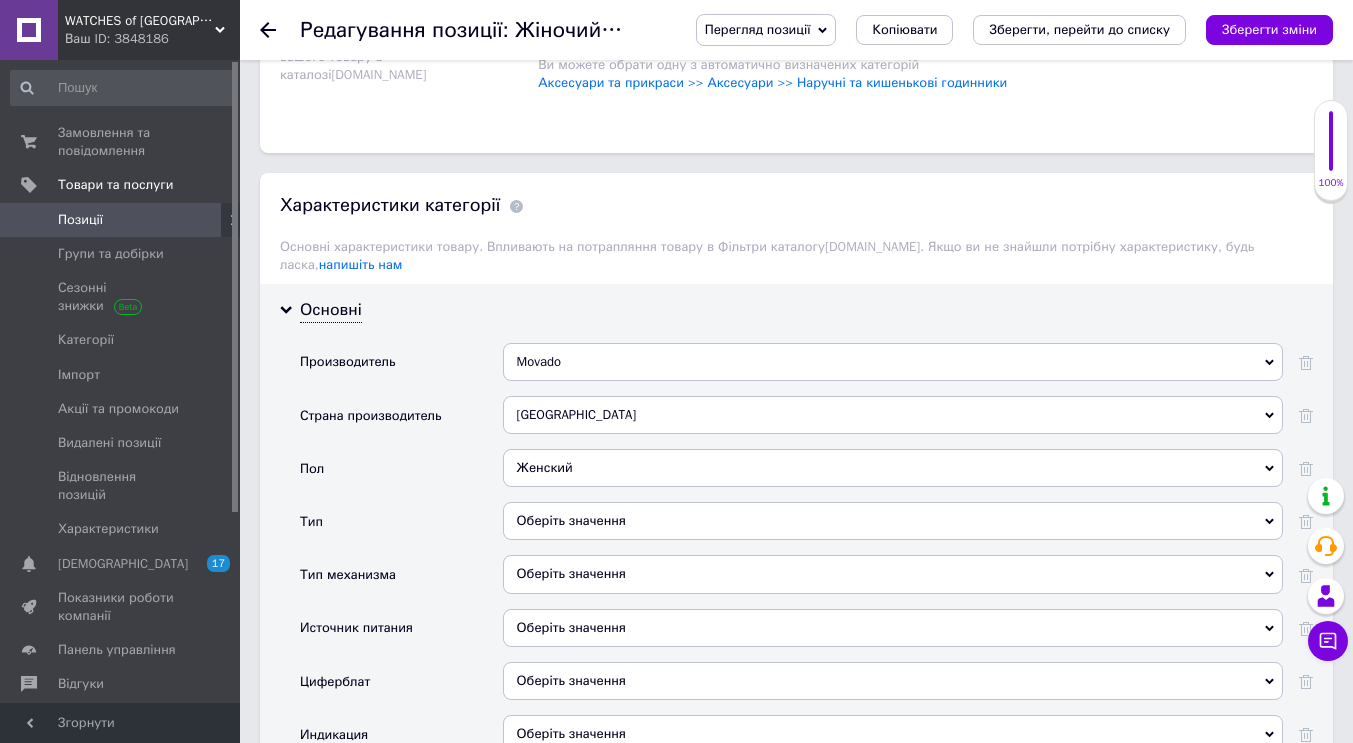 click on "Оберіть значення" at bounding box center [893, 521] 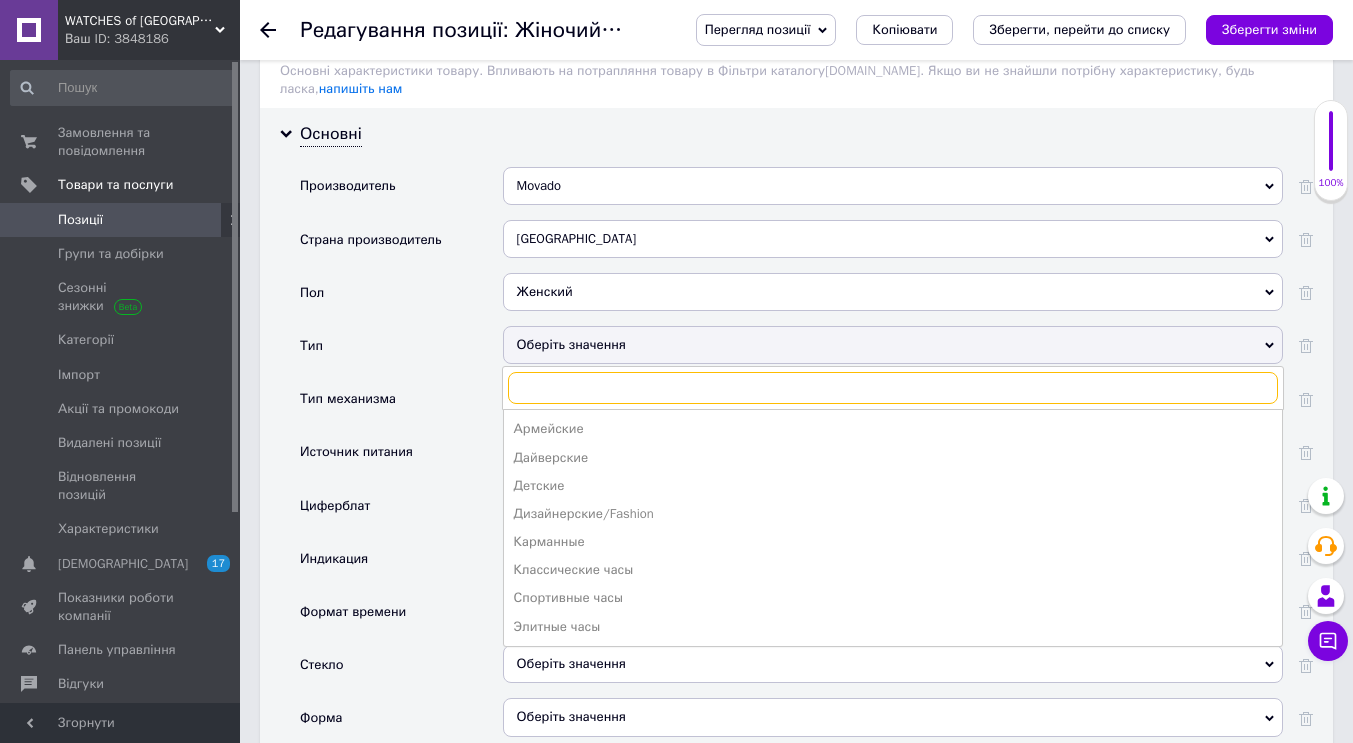 scroll, scrollTop: 1800, scrollLeft: 0, axis: vertical 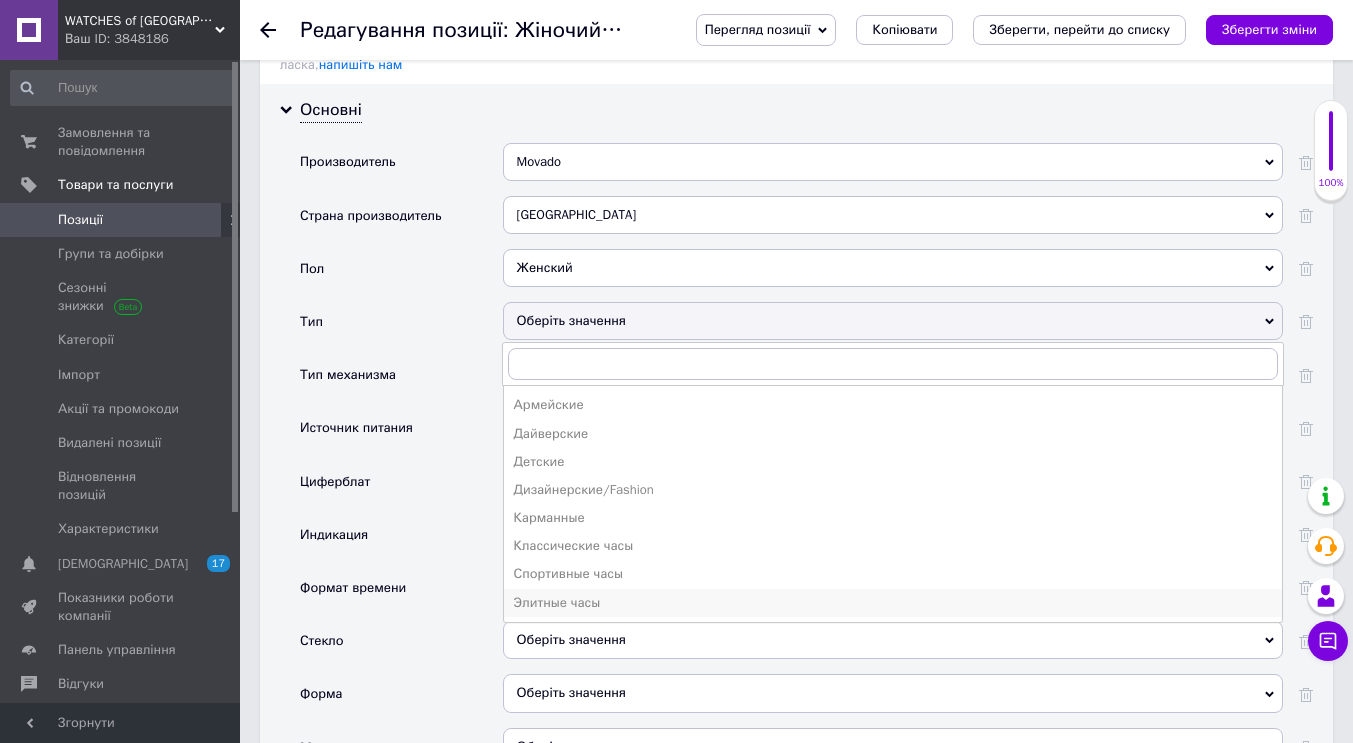 click on "Элитные часы" at bounding box center (893, 603) 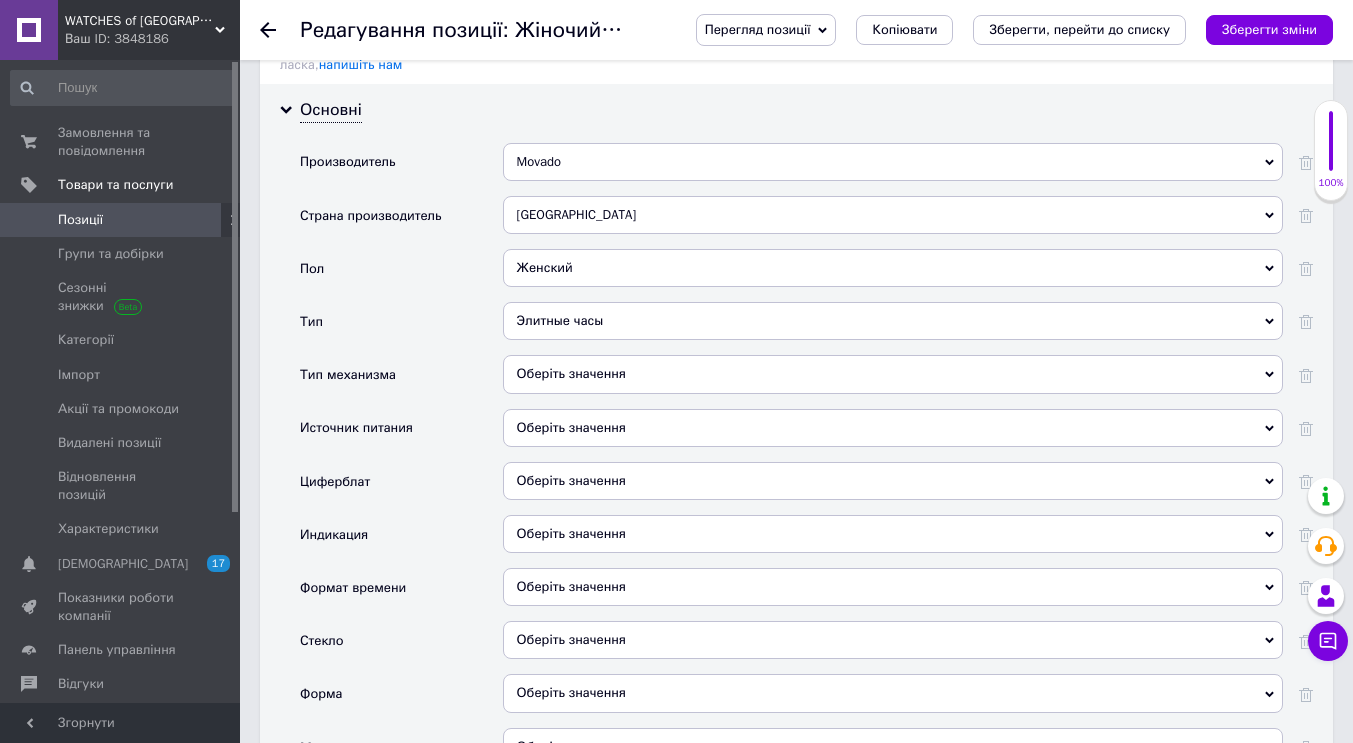 click on "Оберіть значення" at bounding box center [893, 374] 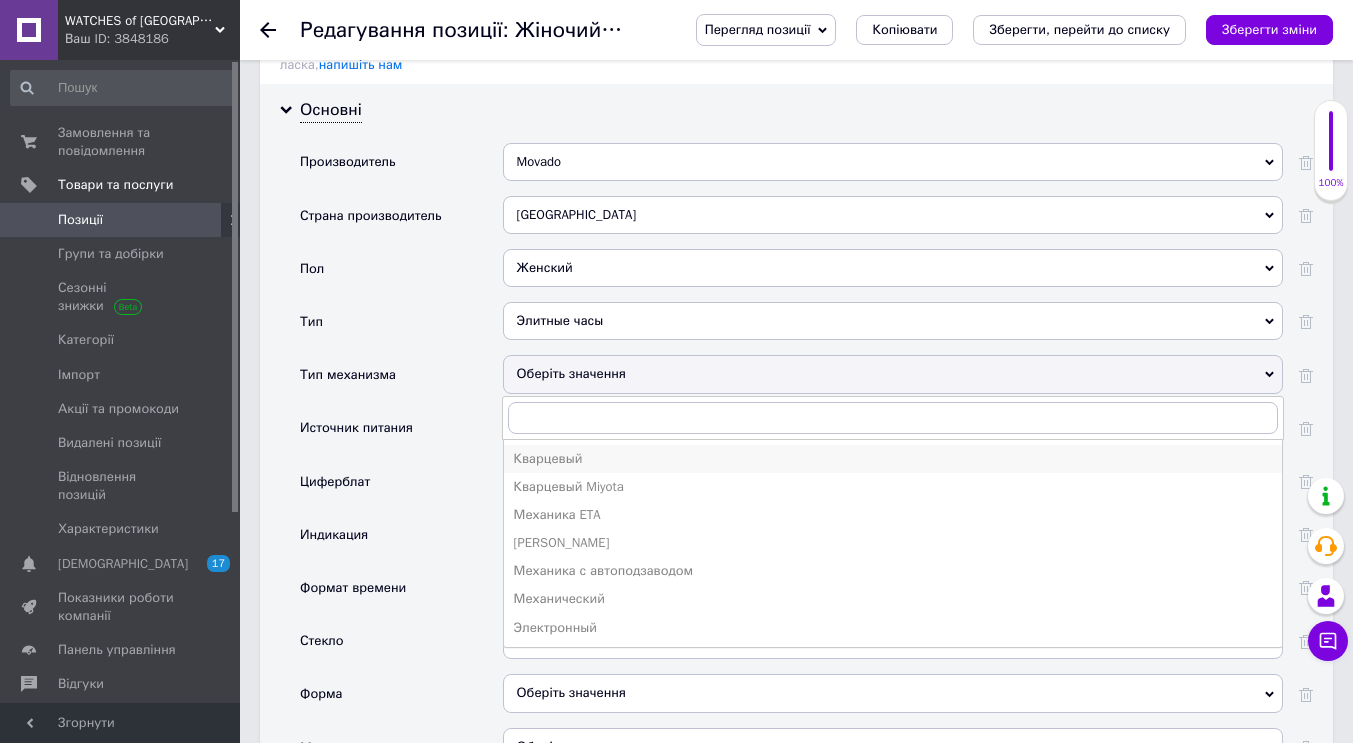 click on "Кварцевый" at bounding box center [893, 459] 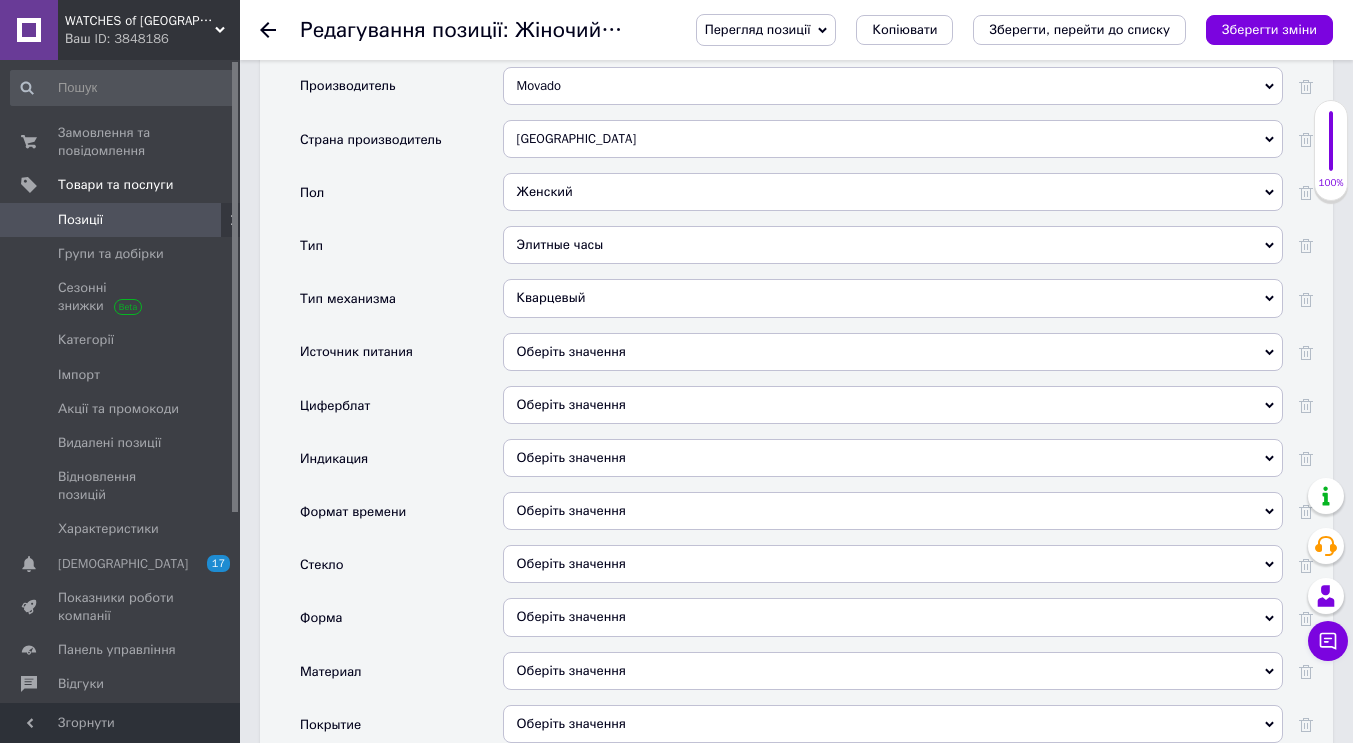 scroll, scrollTop: 1900, scrollLeft: 0, axis: vertical 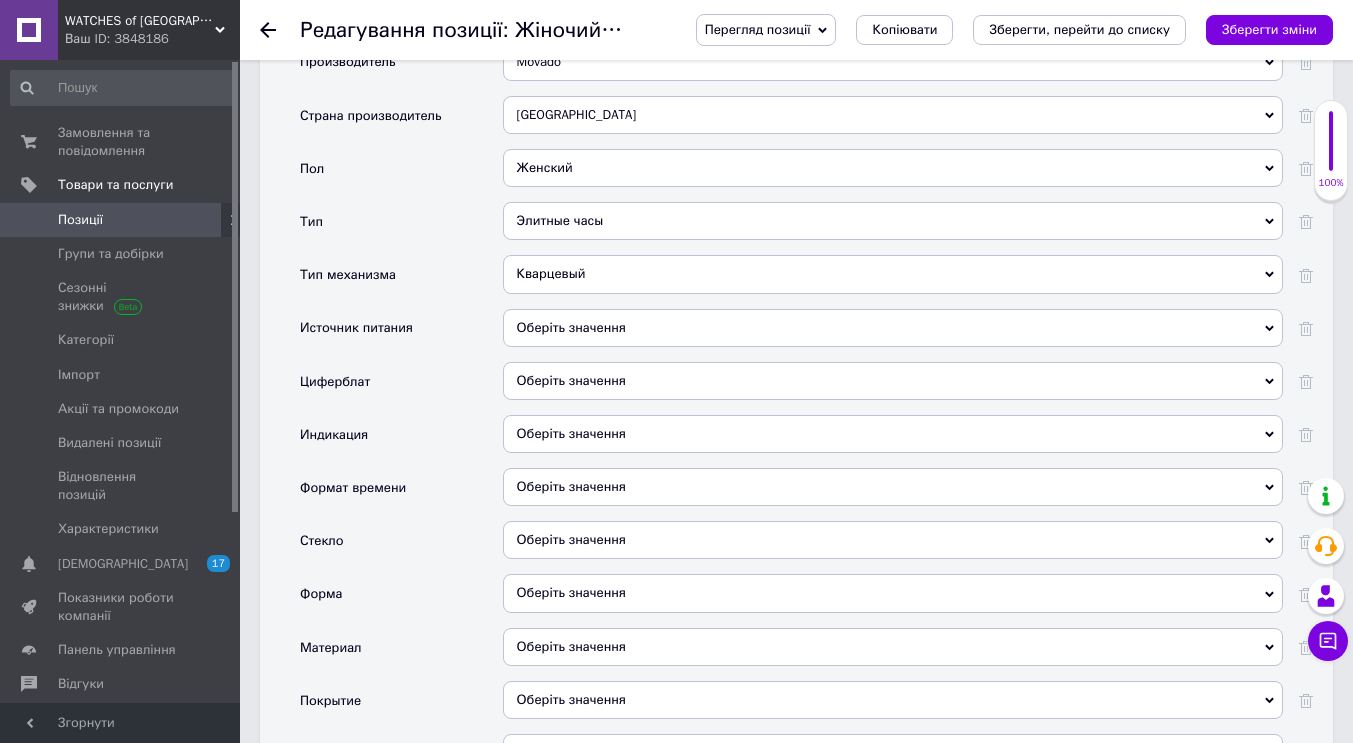click on "Оберіть значення" at bounding box center [893, 540] 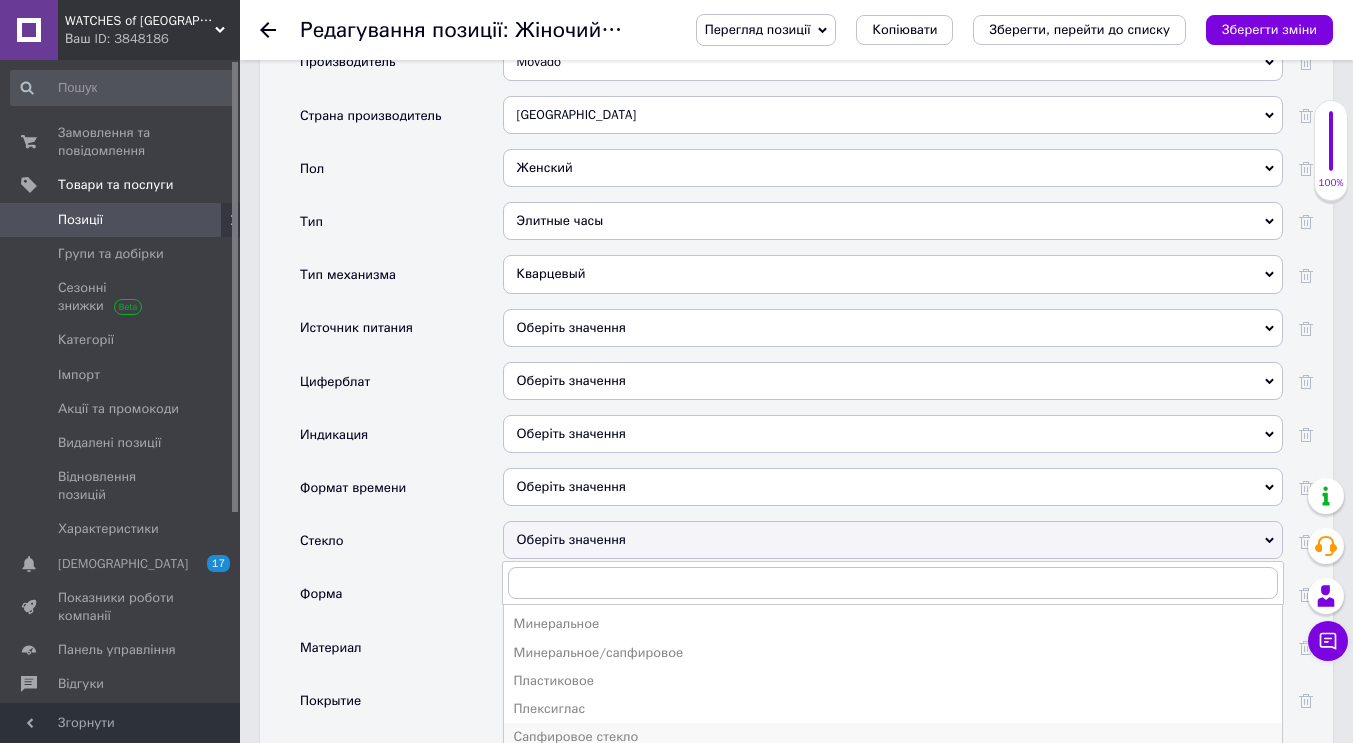 click on "Сапфировое стекло" at bounding box center [893, 737] 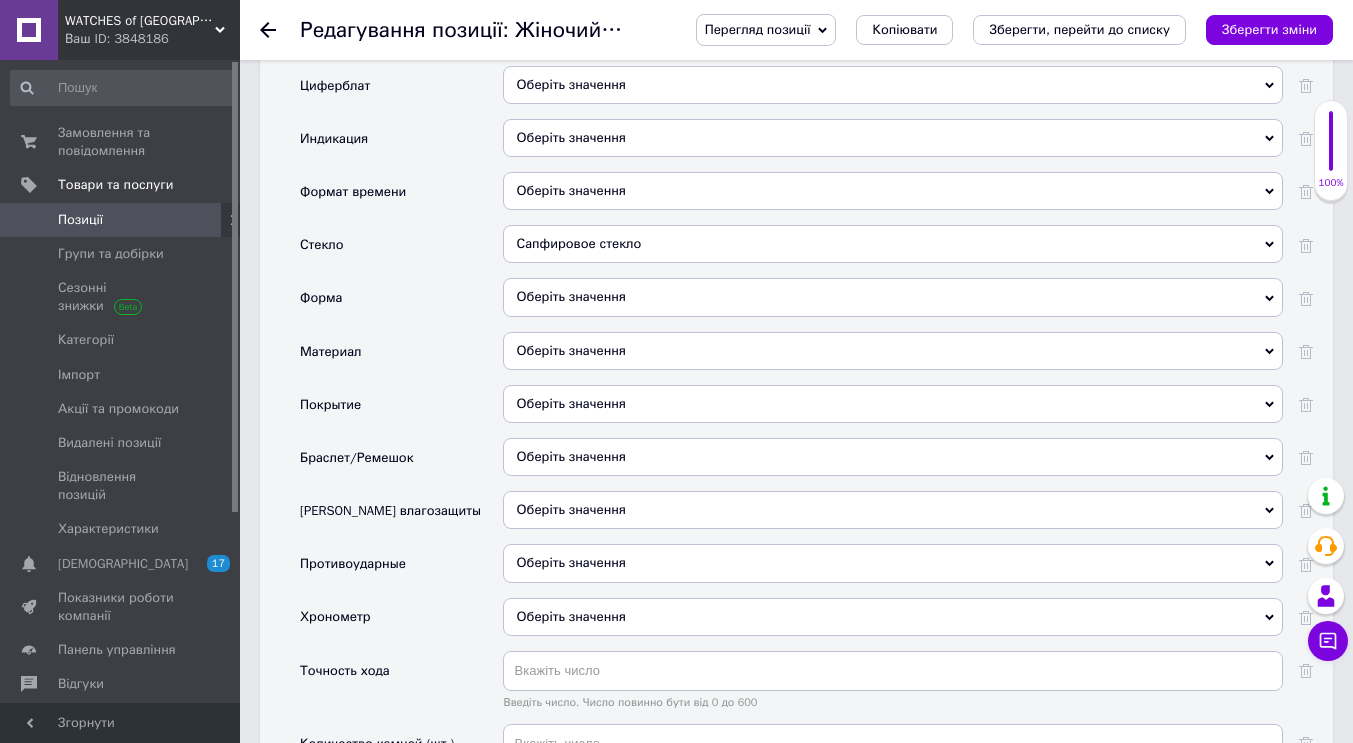 scroll, scrollTop: 2200, scrollLeft: 0, axis: vertical 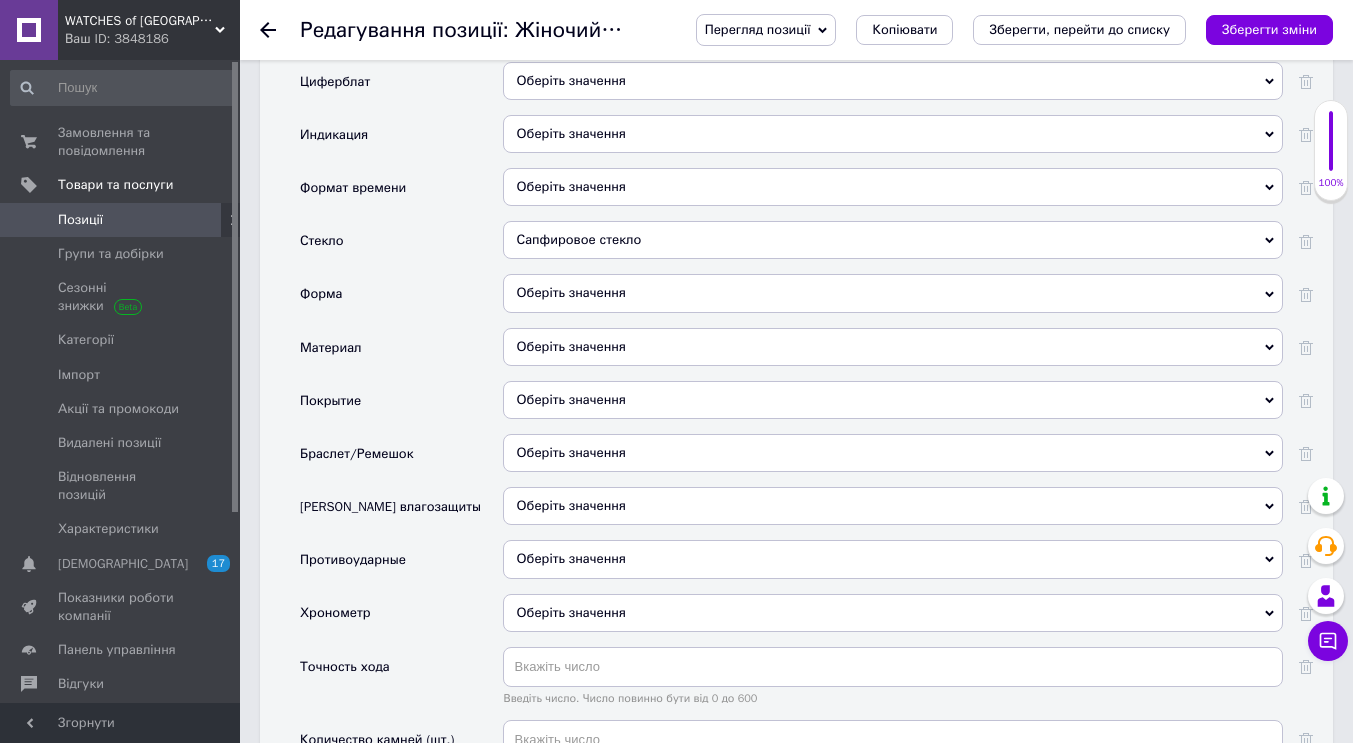 click on "Оберіть значення" at bounding box center (893, 506) 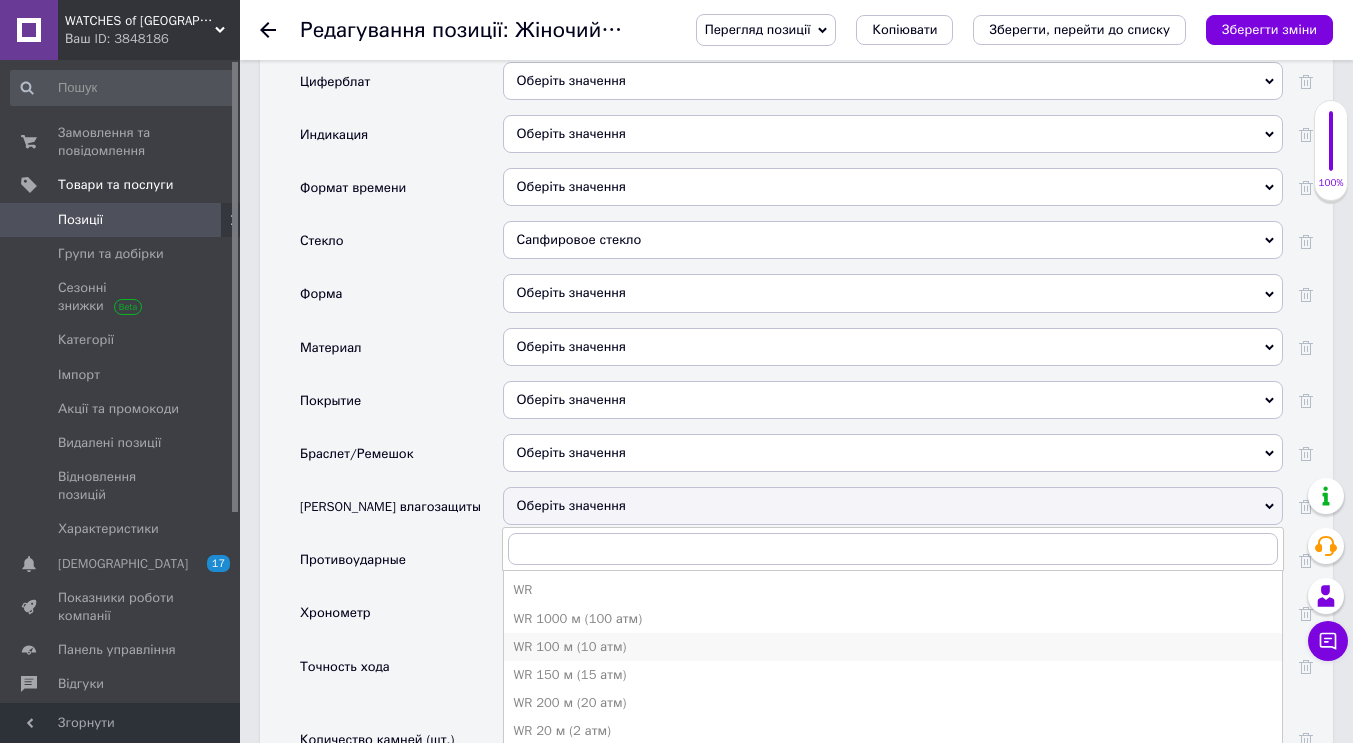 click on "WR 100 м (10 атм)" at bounding box center (893, 647) 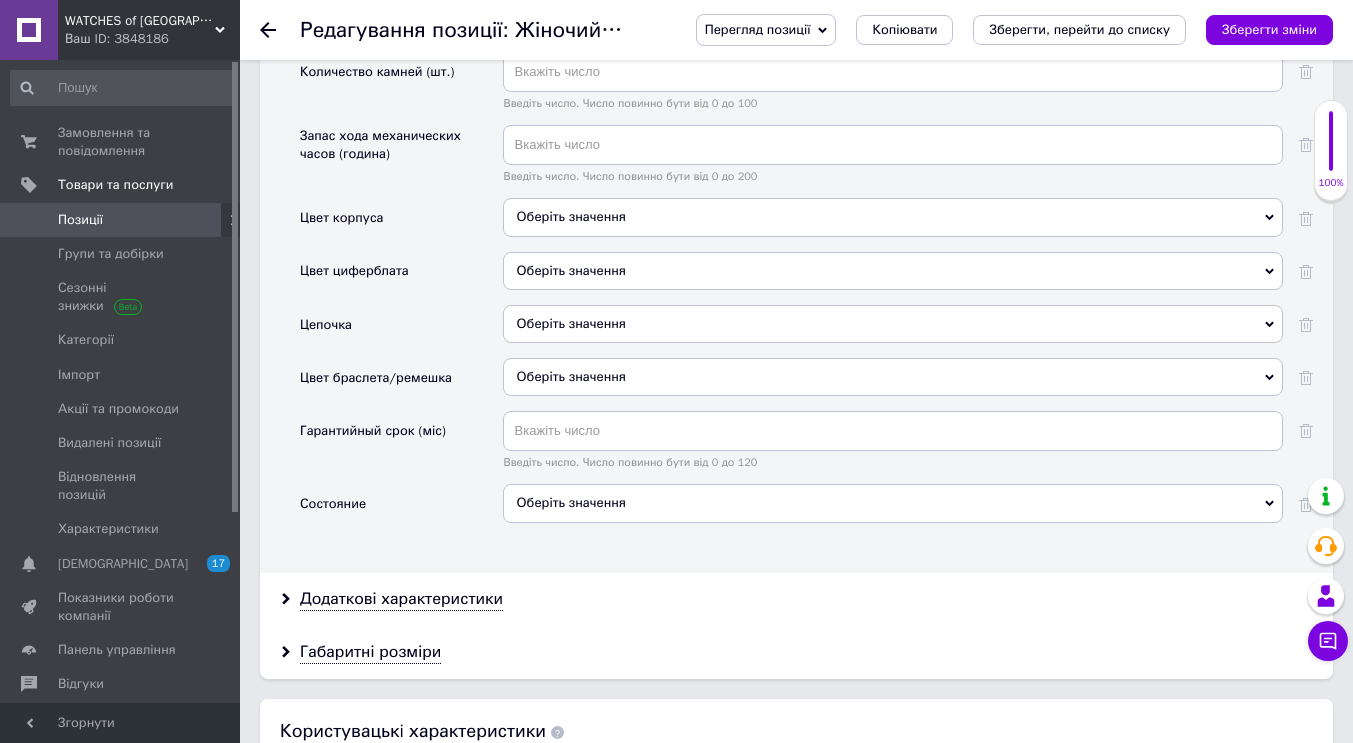 scroll, scrollTop: 2900, scrollLeft: 0, axis: vertical 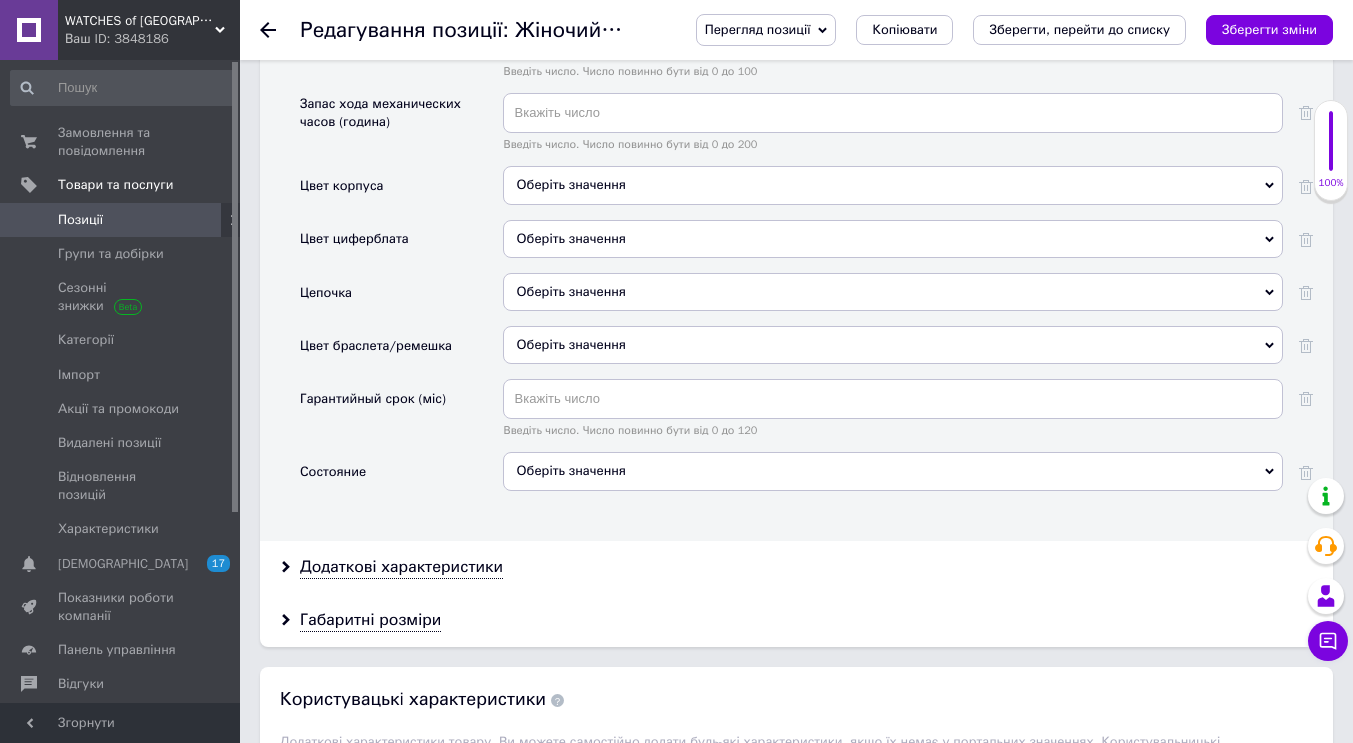 click on "Оберіть значення" at bounding box center [893, 471] 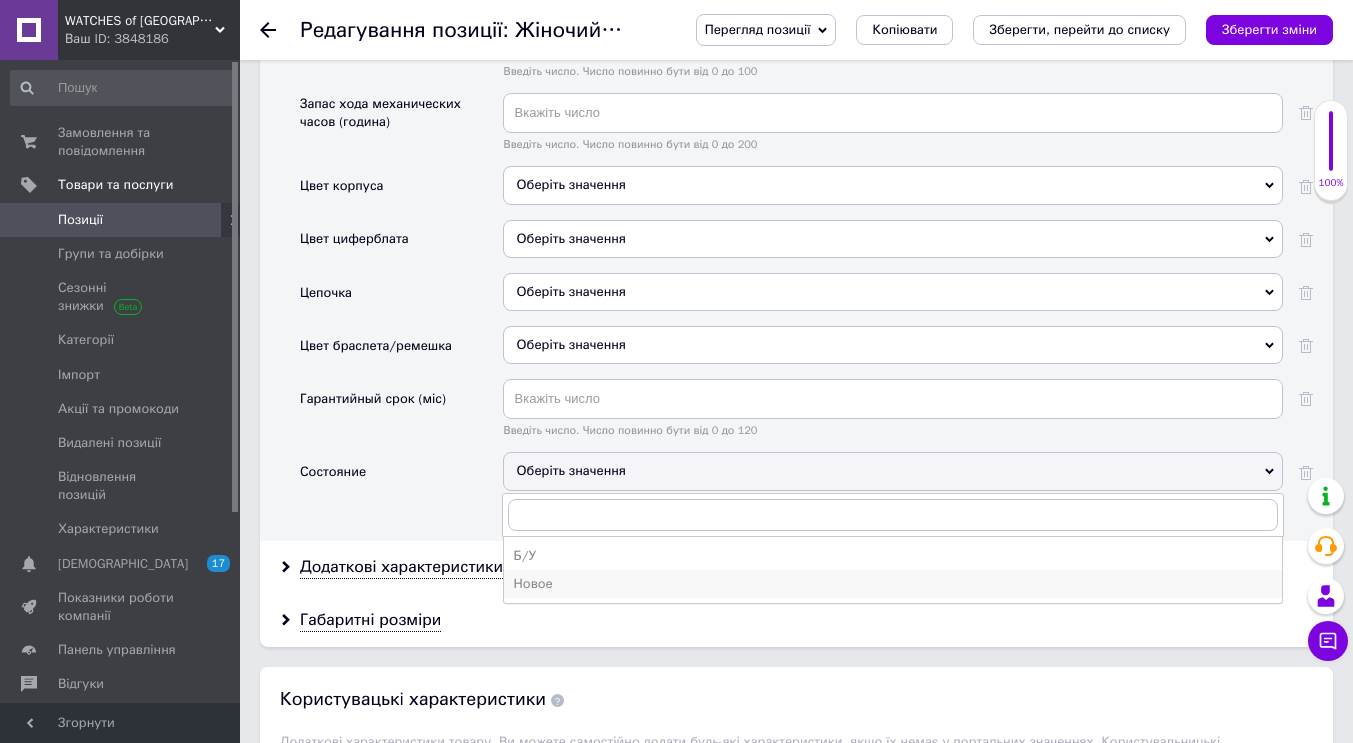 click on "Новое" at bounding box center [893, 584] 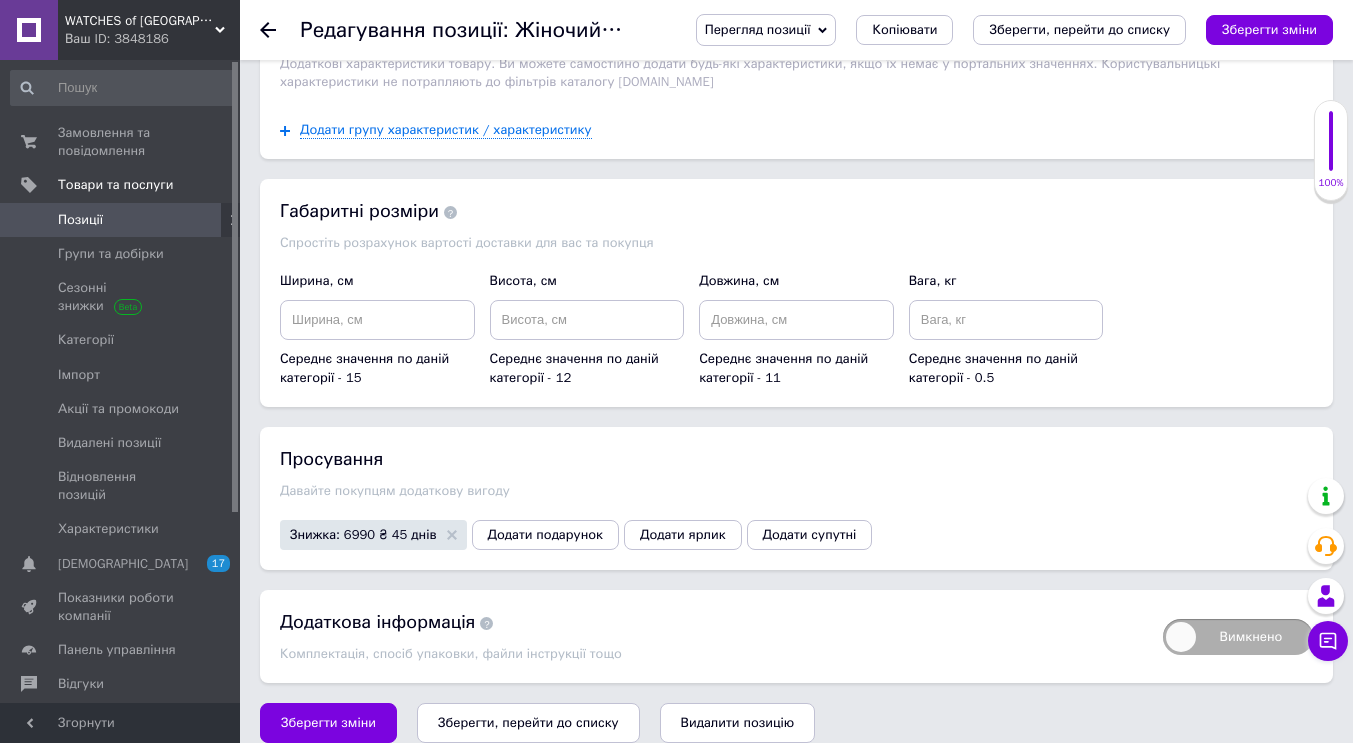 scroll, scrollTop: 3579, scrollLeft: 0, axis: vertical 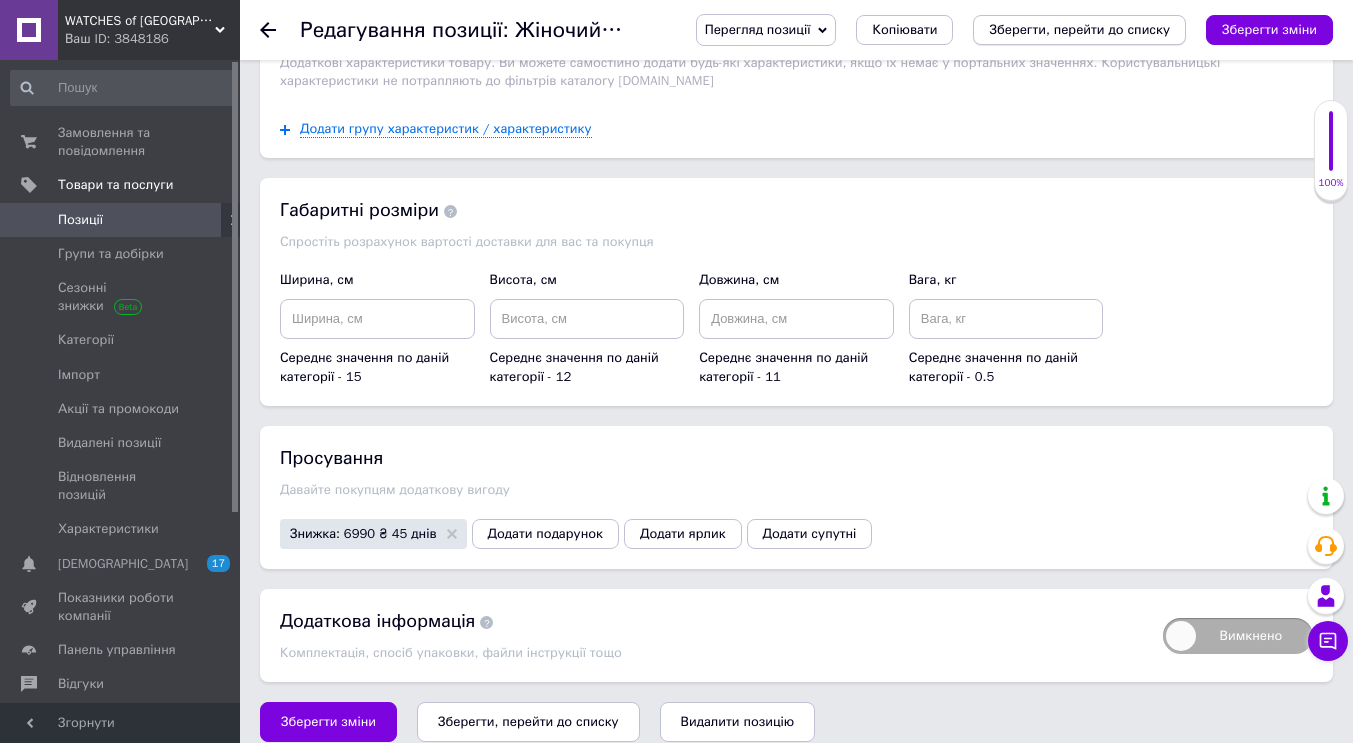 click on "Зберегти, перейти до списку" at bounding box center (1079, 29) 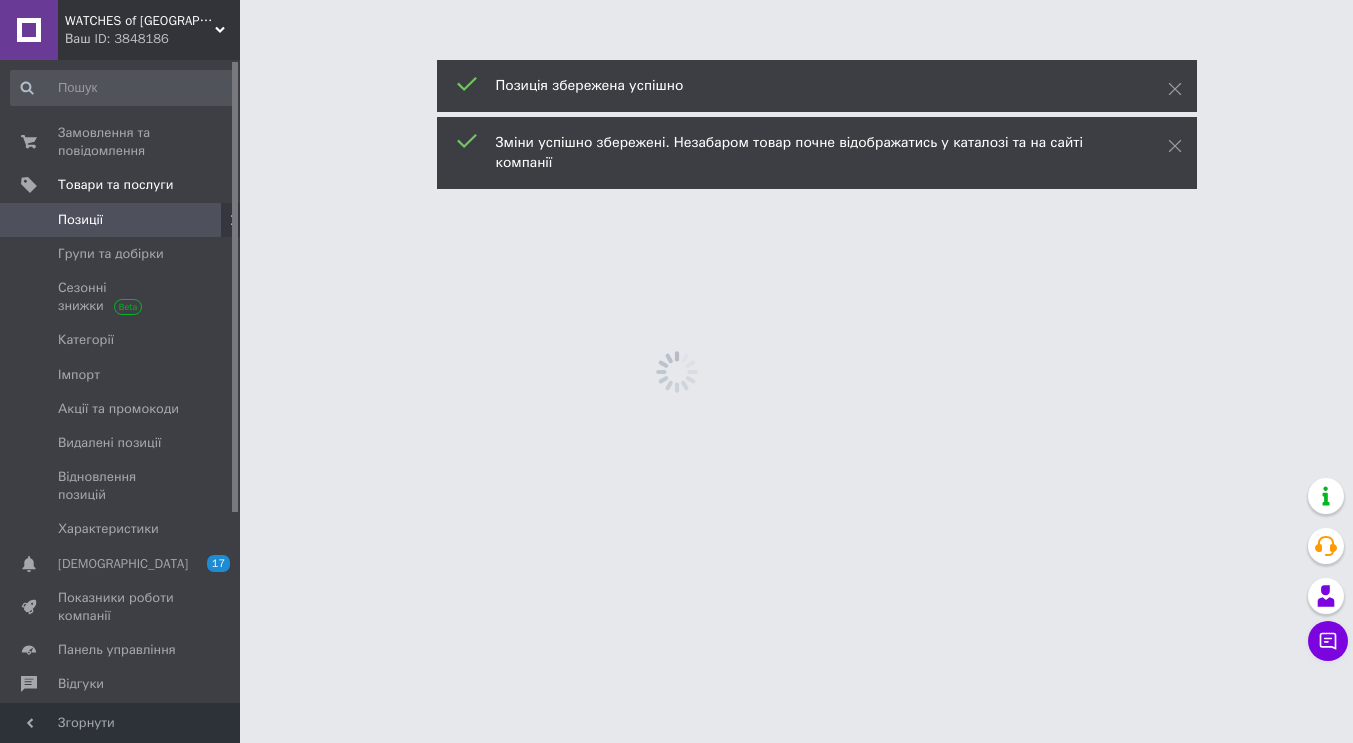 scroll, scrollTop: 0, scrollLeft: 0, axis: both 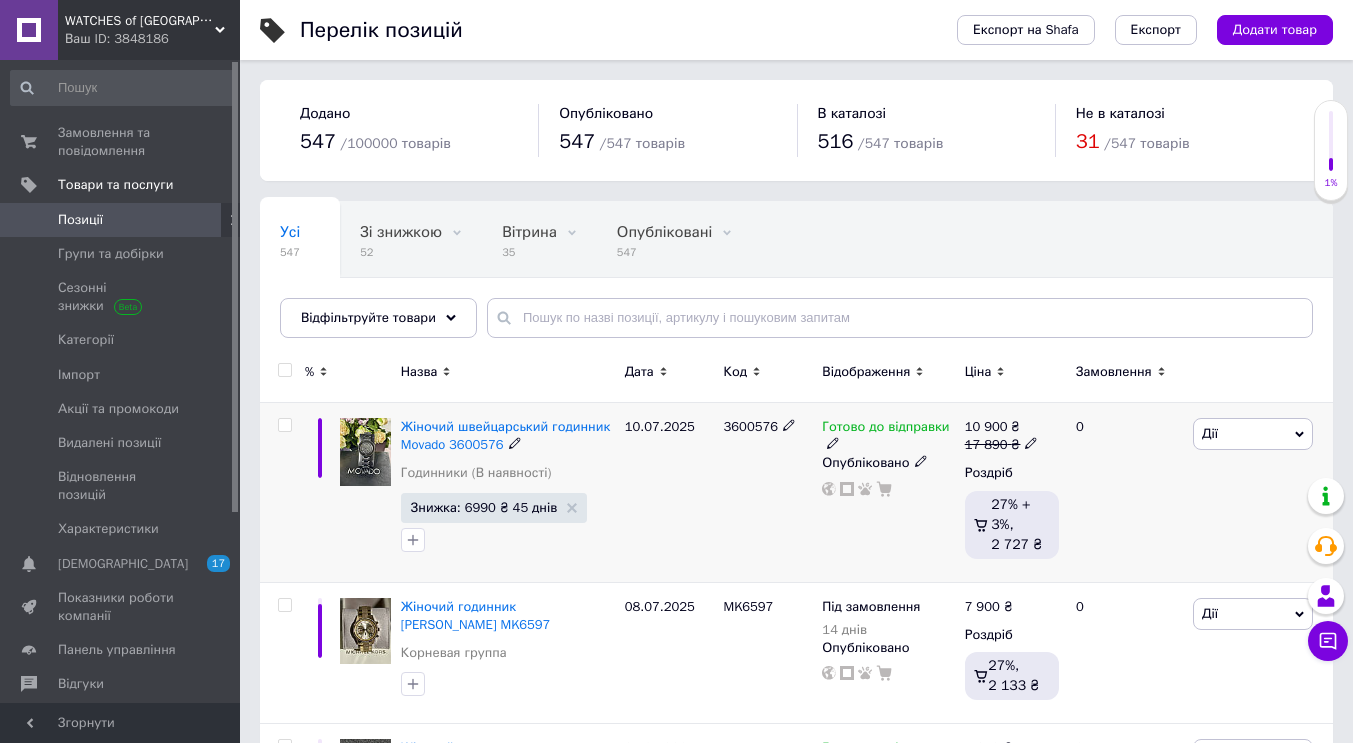click on "Дії" at bounding box center (1253, 434) 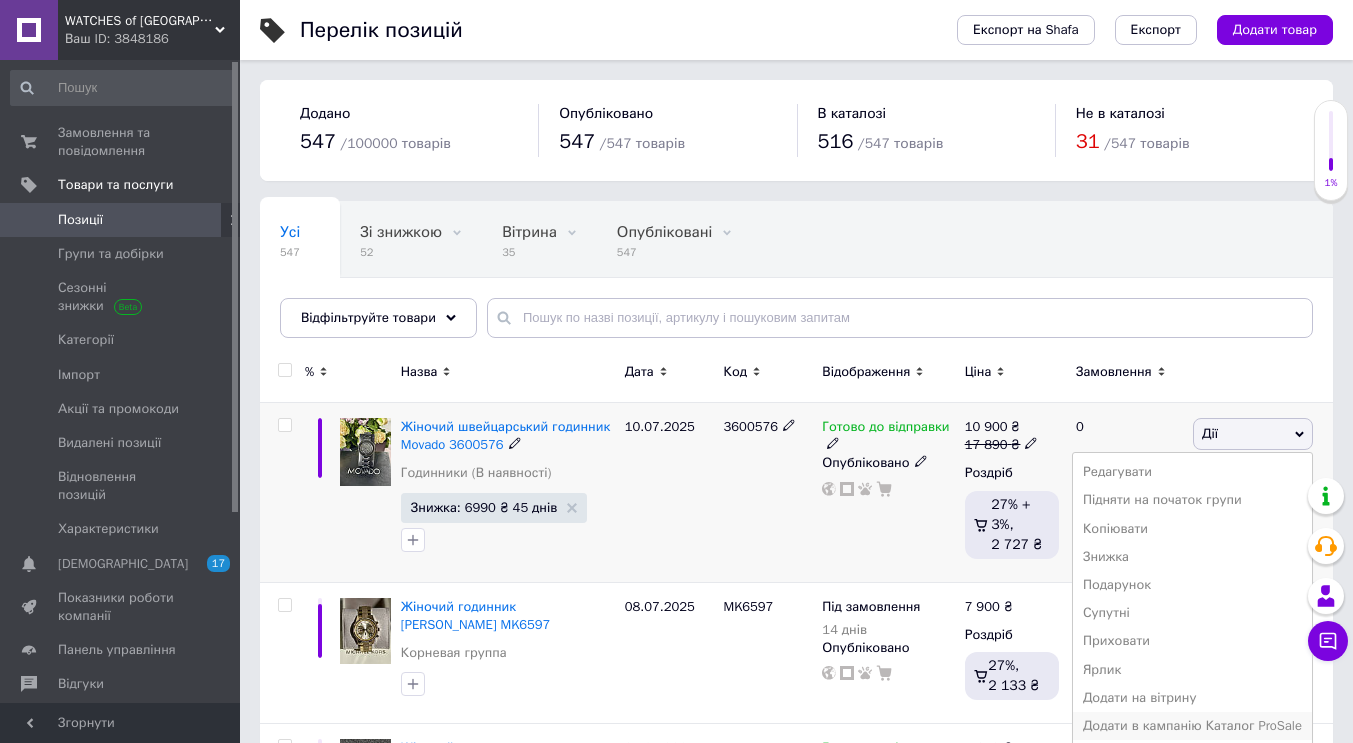 click on "Додати в кампанію Каталог ProSale" at bounding box center [1192, 726] 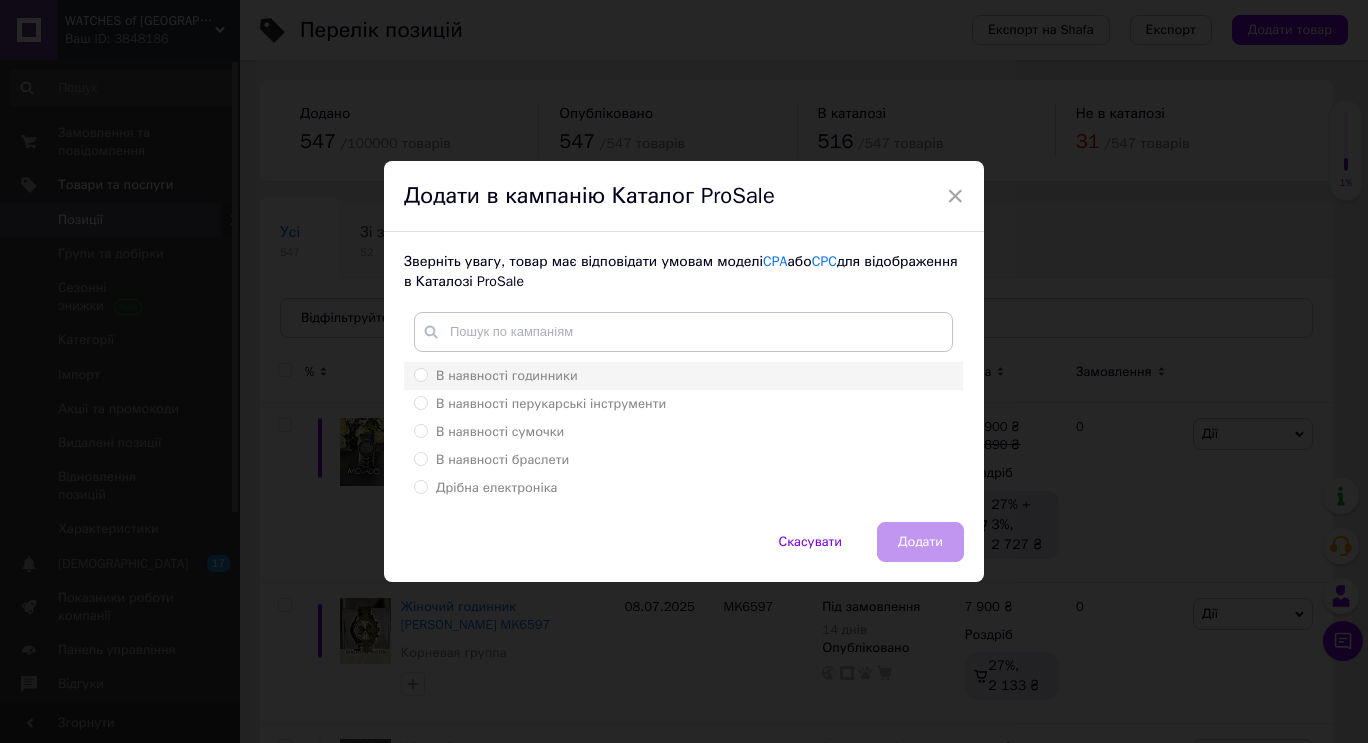 click on "В наявності годинники" at bounding box center [507, 375] 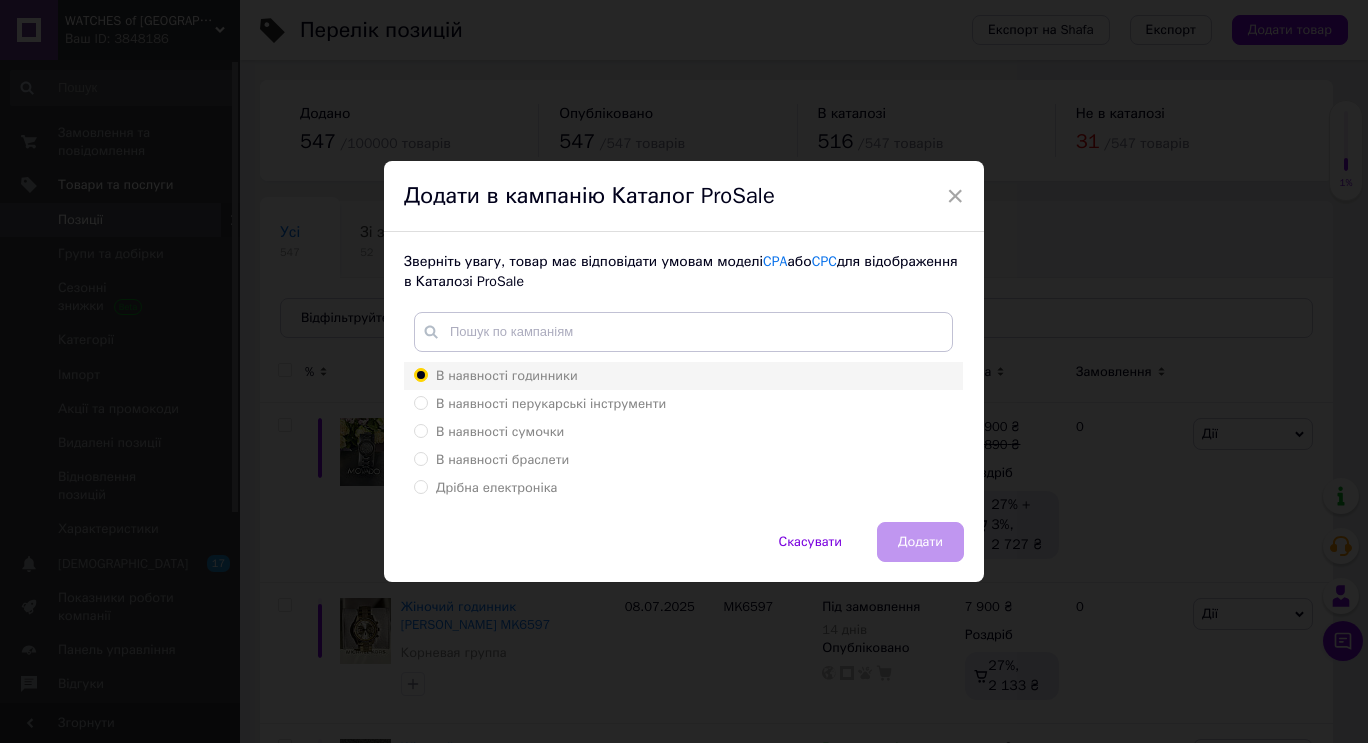 click on "В наявності годинники" at bounding box center (420, 374) 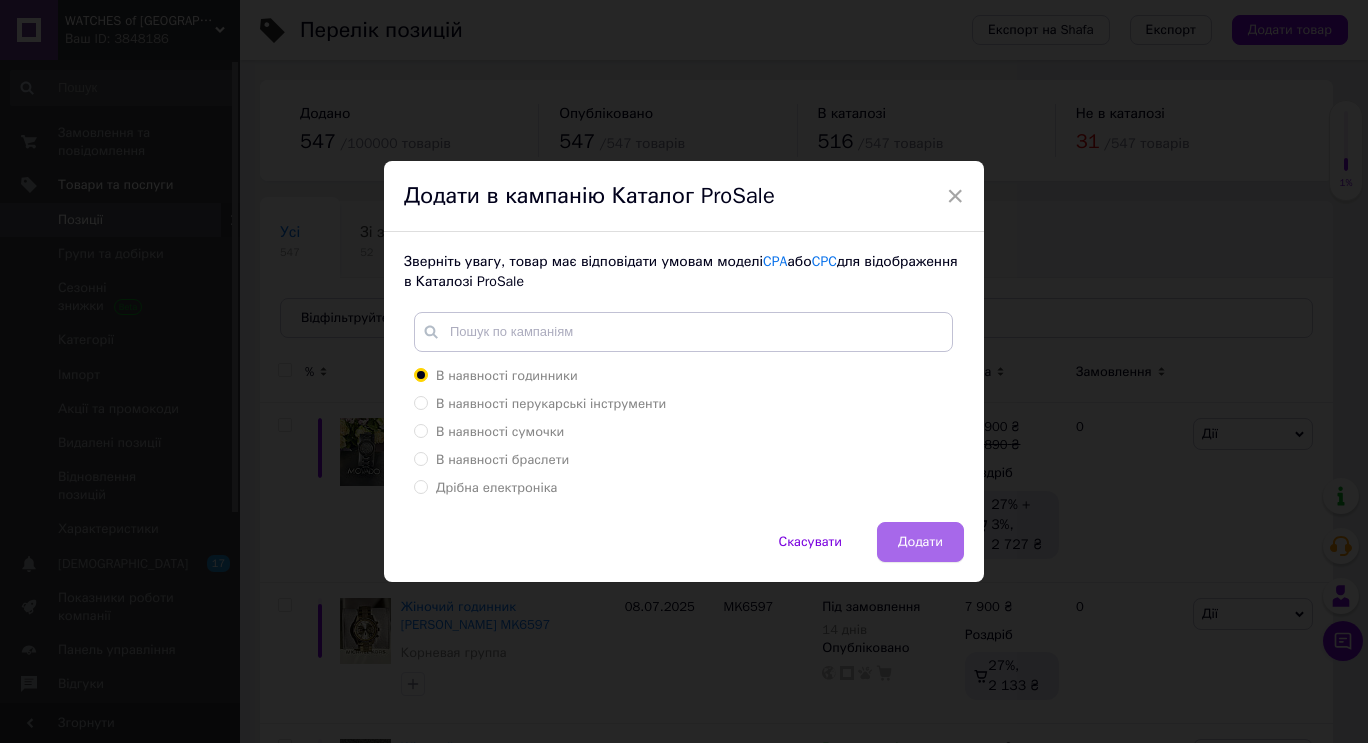 click on "Додати" at bounding box center (920, 542) 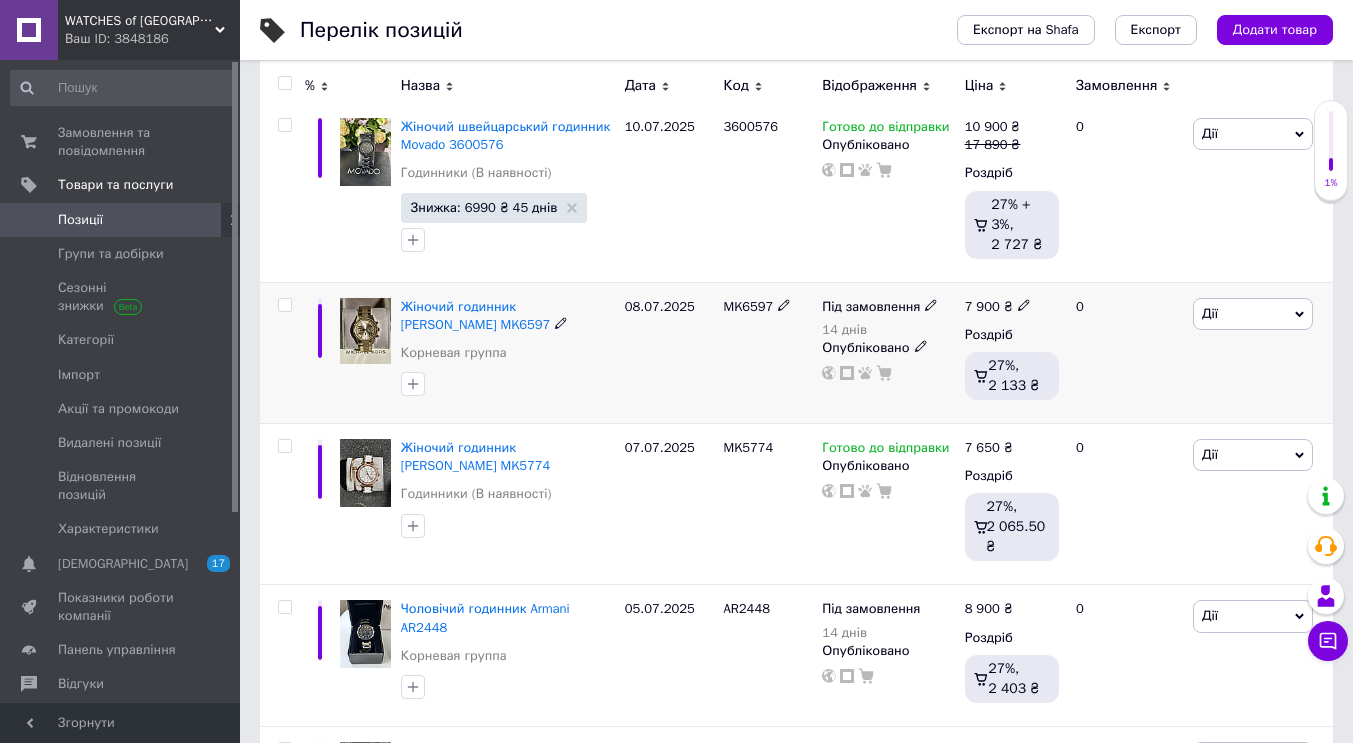 scroll, scrollTop: 400, scrollLeft: 0, axis: vertical 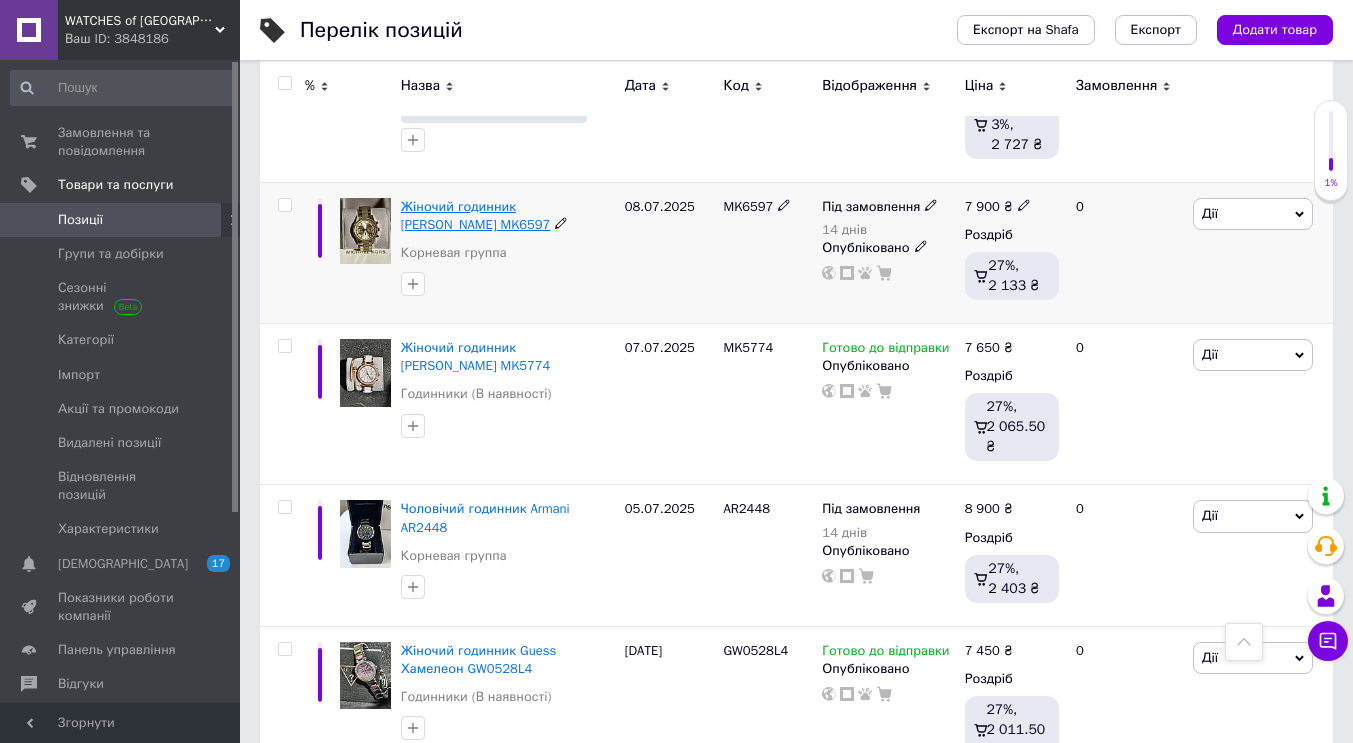 click on "Жіночий годинник [PERSON_NAME] MK6597" at bounding box center (476, 215) 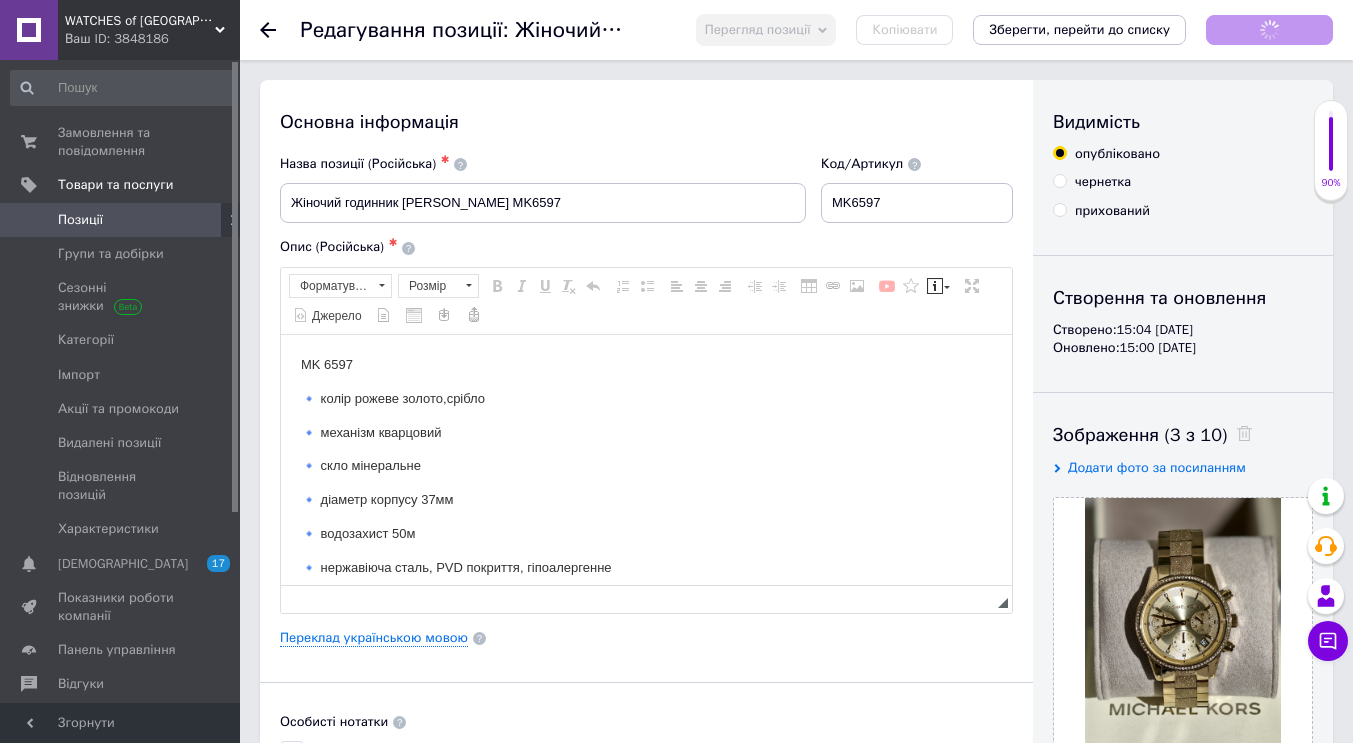 scroll, scrollTop: 0, scrollLeft: 0, axis: both 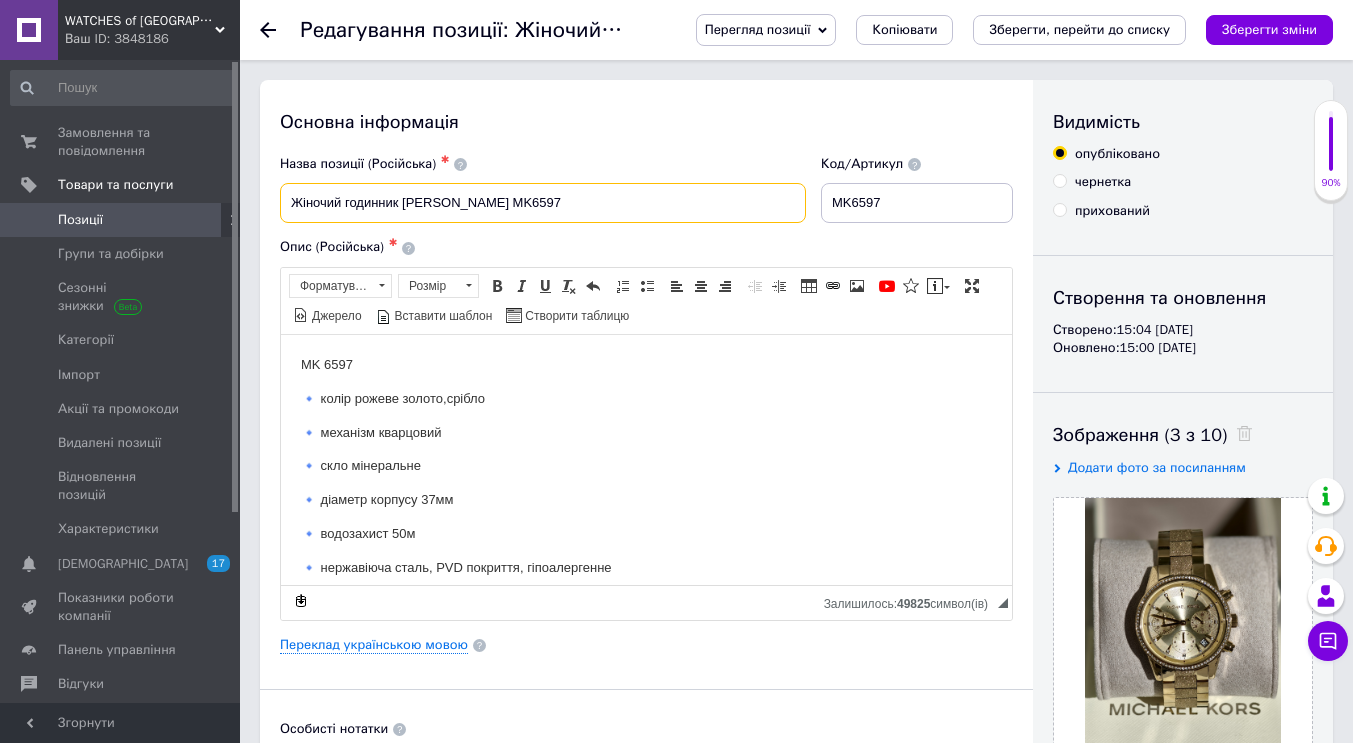 click on "Жіночий годинник [PERSON_NAME] MK6597" at bounding box center [543, 203] 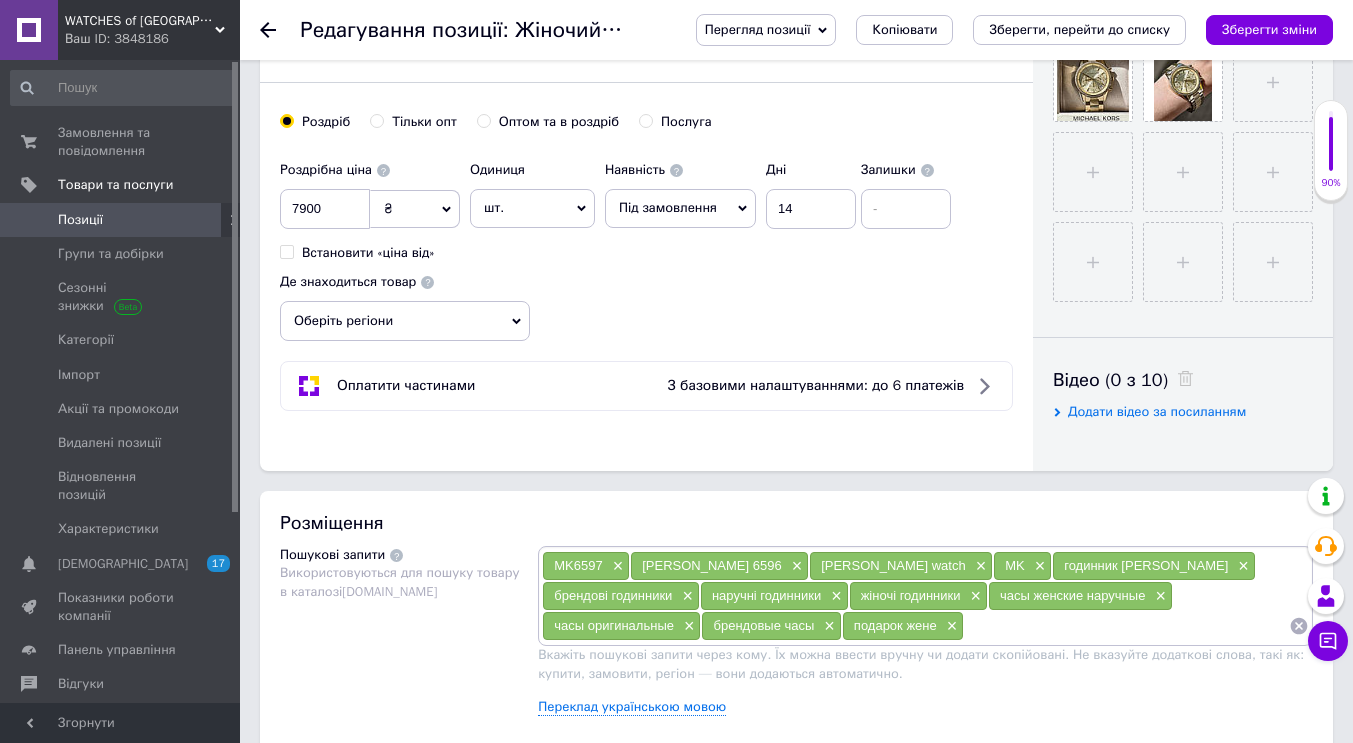 scroll, scrollTop: 800, scrollLeft: 0, axis: vertical 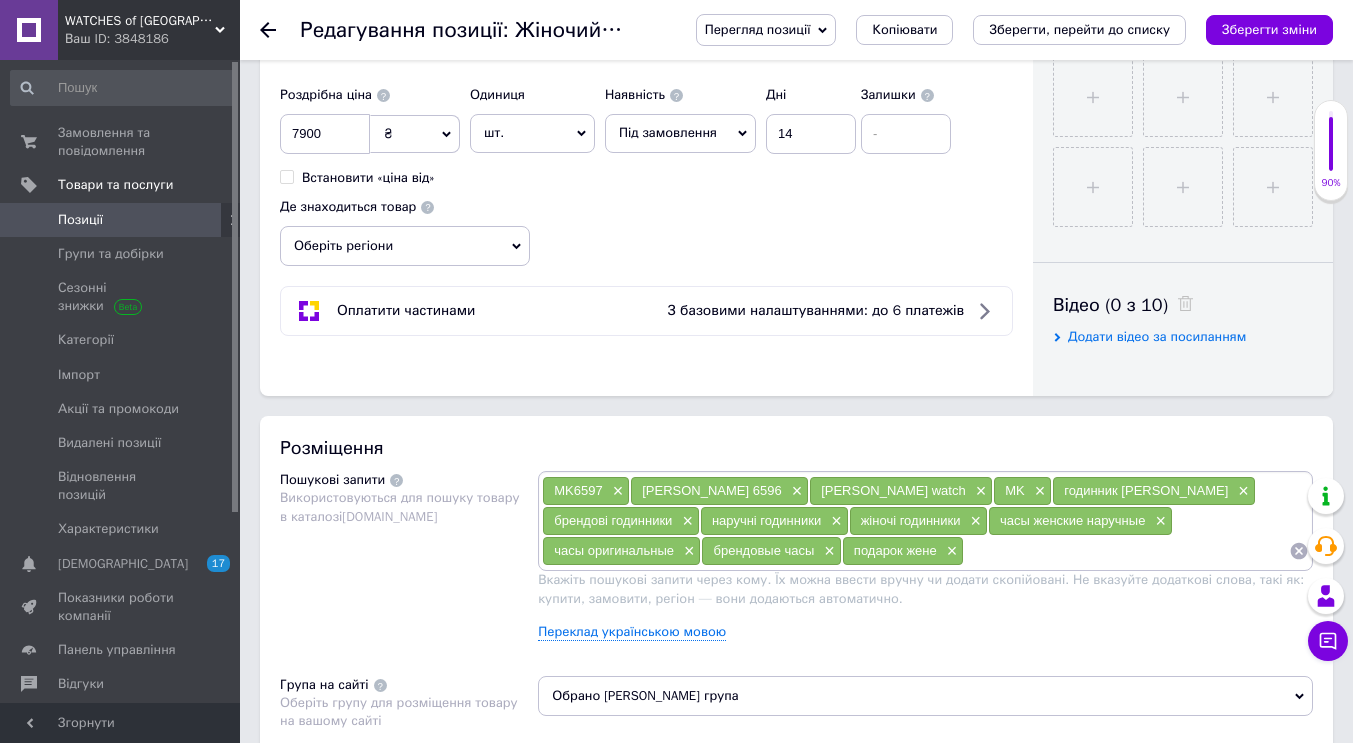 type on "Жіночий годинник [PERSON_NAME] MK6597 Оригінал" 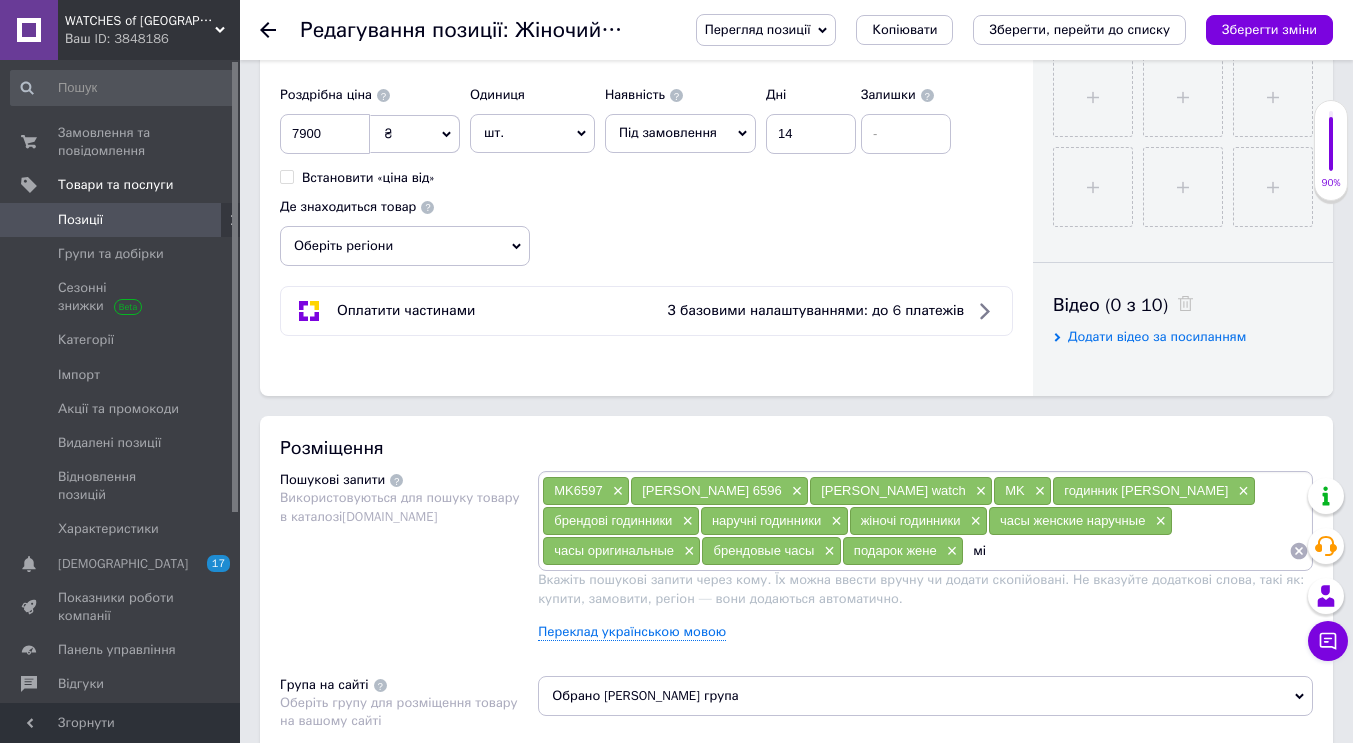 type on "м" 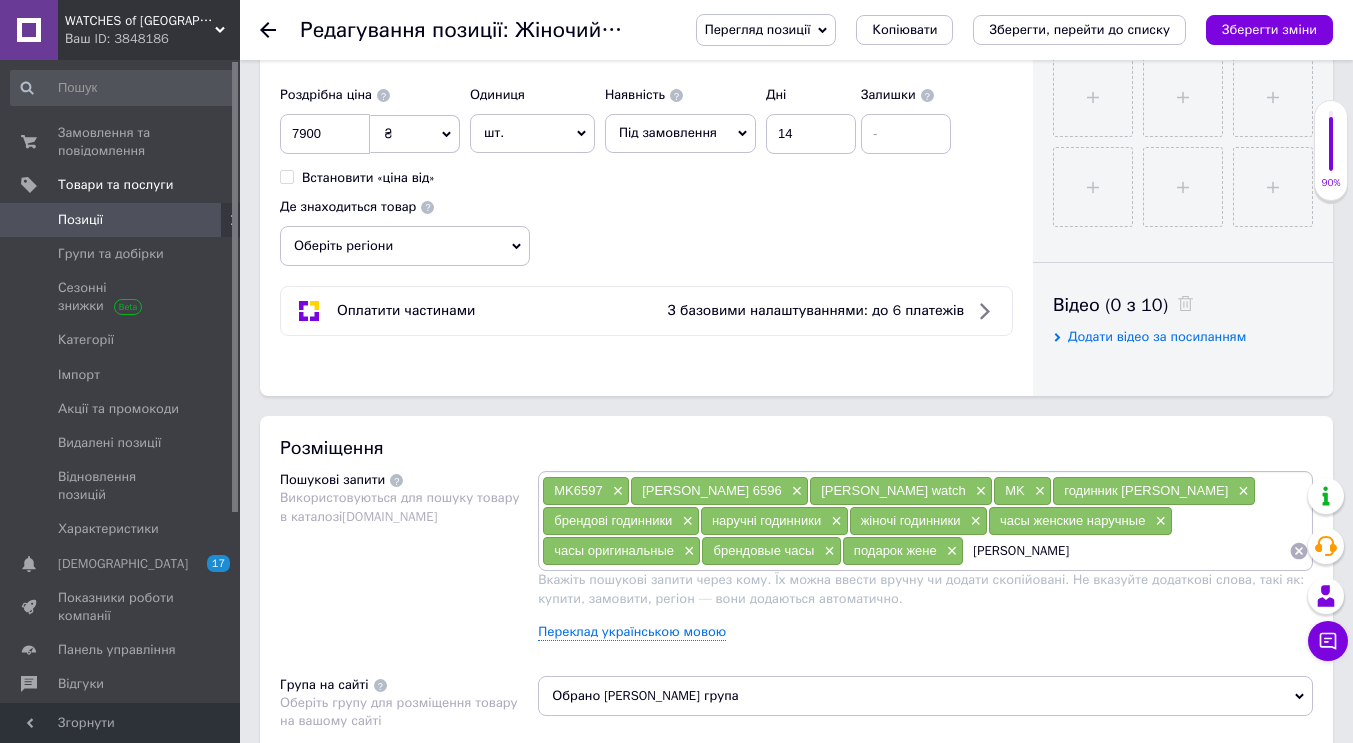 type on "[PERSON_NAME]" 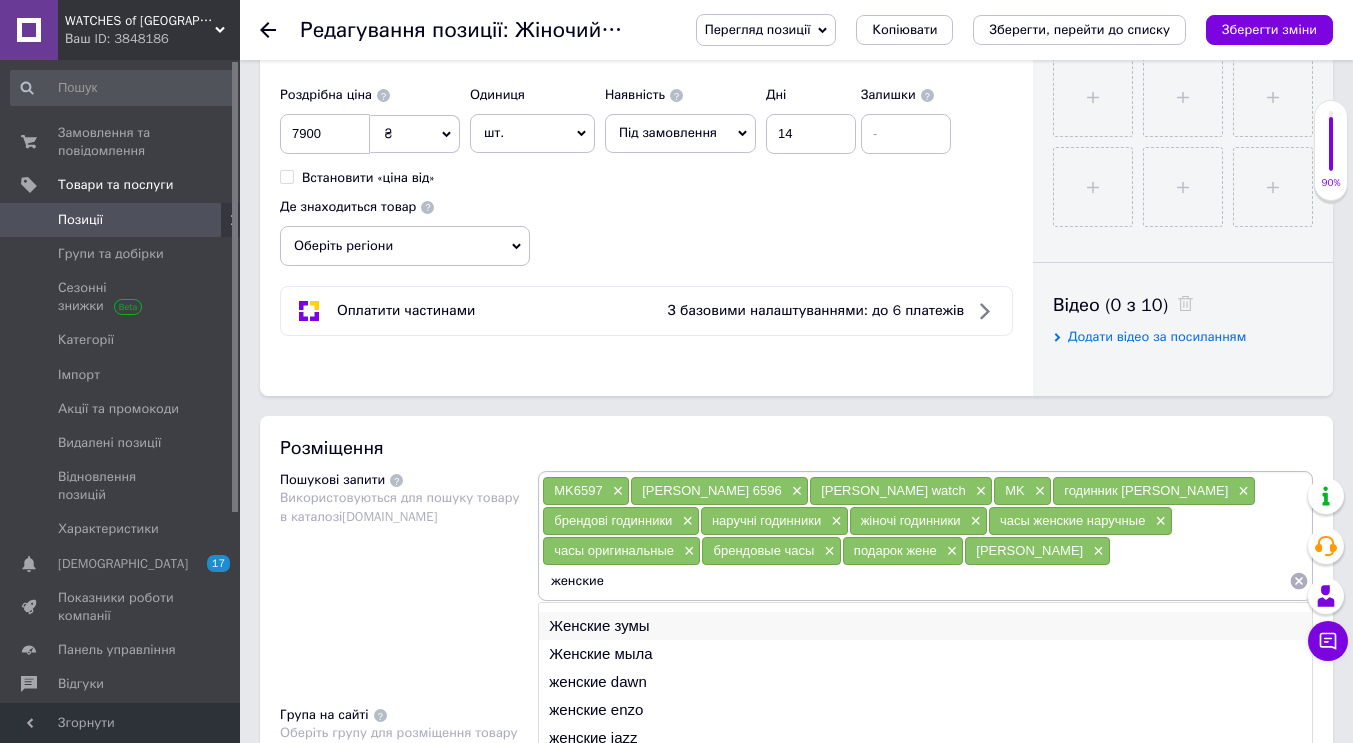 scroll, scrollTop: 30, scrollLeft: 0, axis: vertical 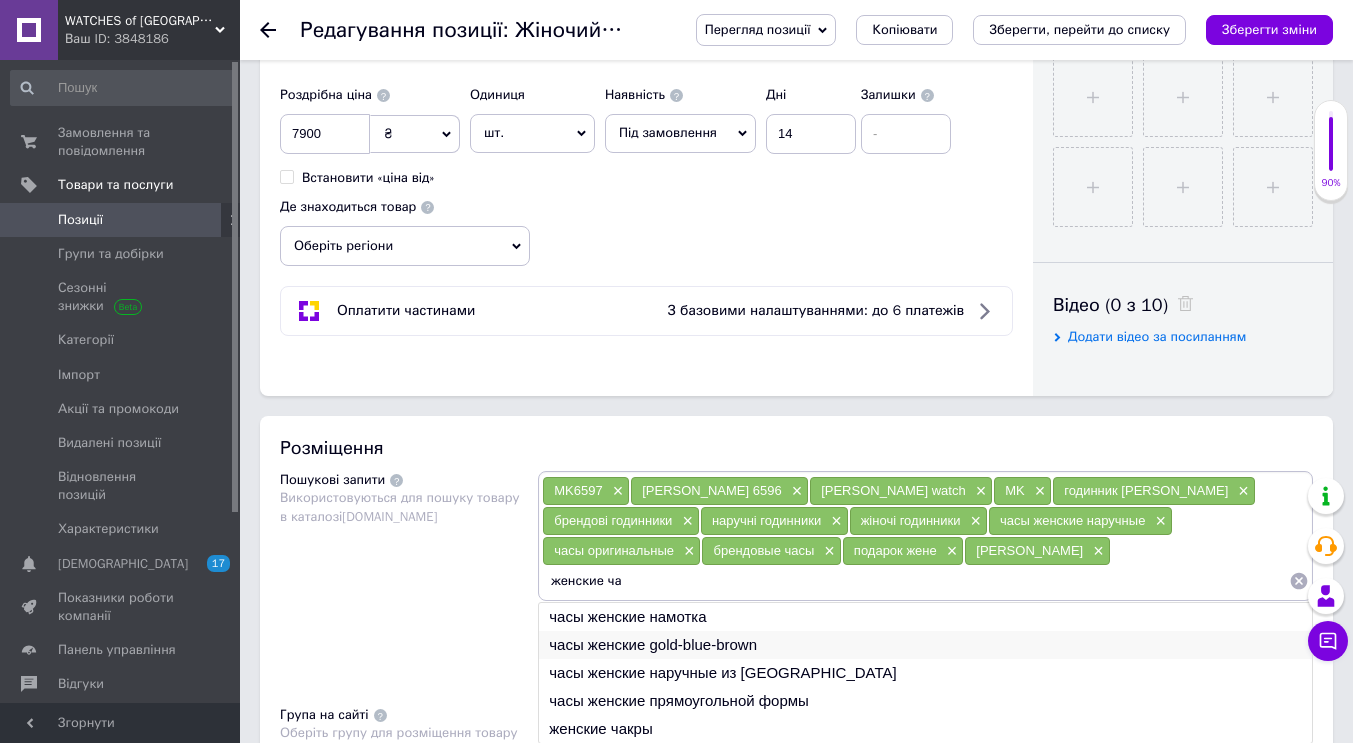 type on "женские ча" 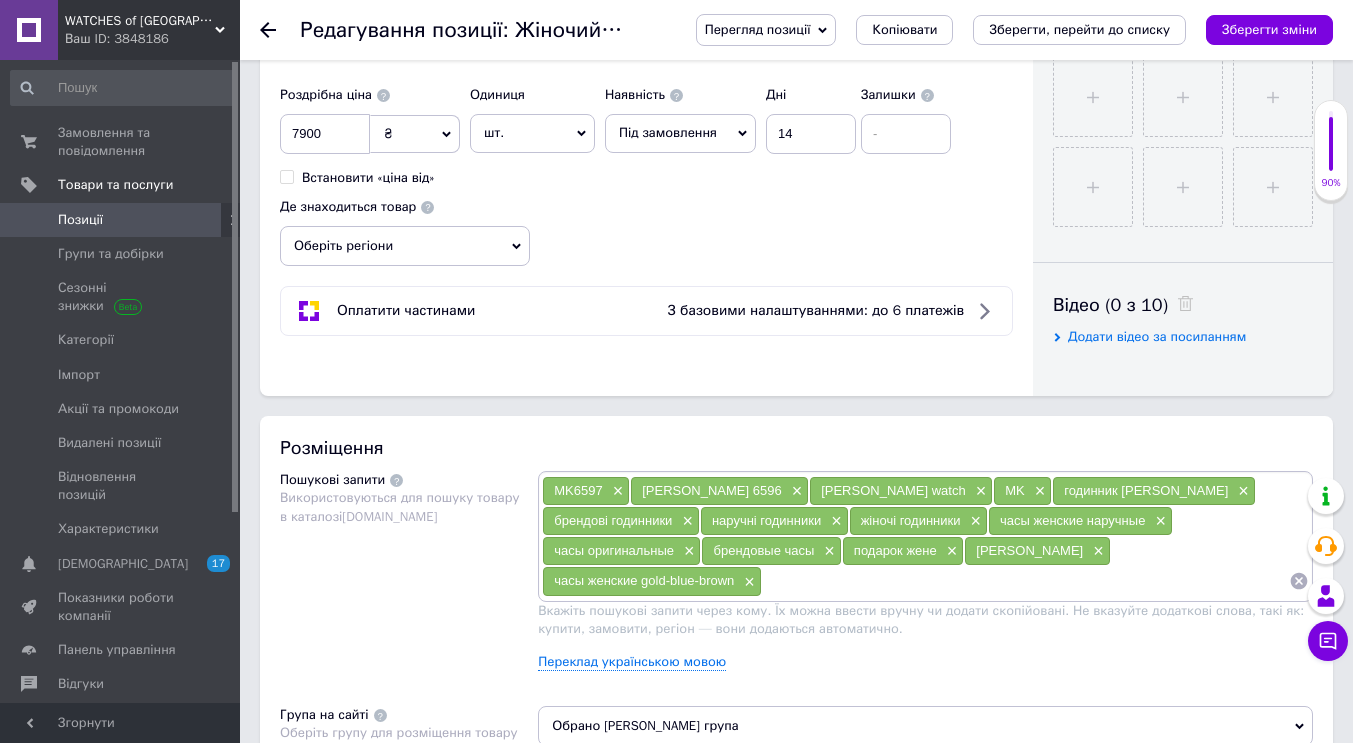 click at bounding box center (1025, 581) 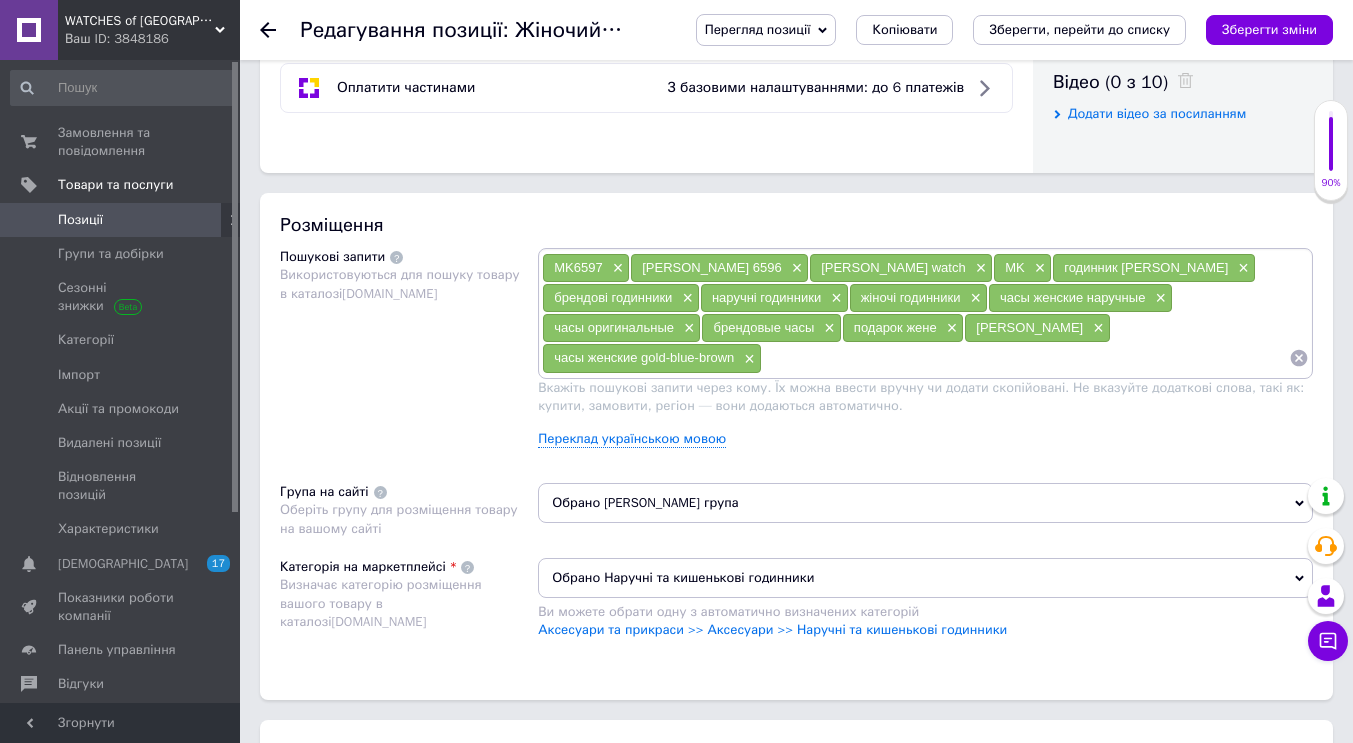 scroll, scrollTop: 1100, scrollLeft: 0, axis: vertical 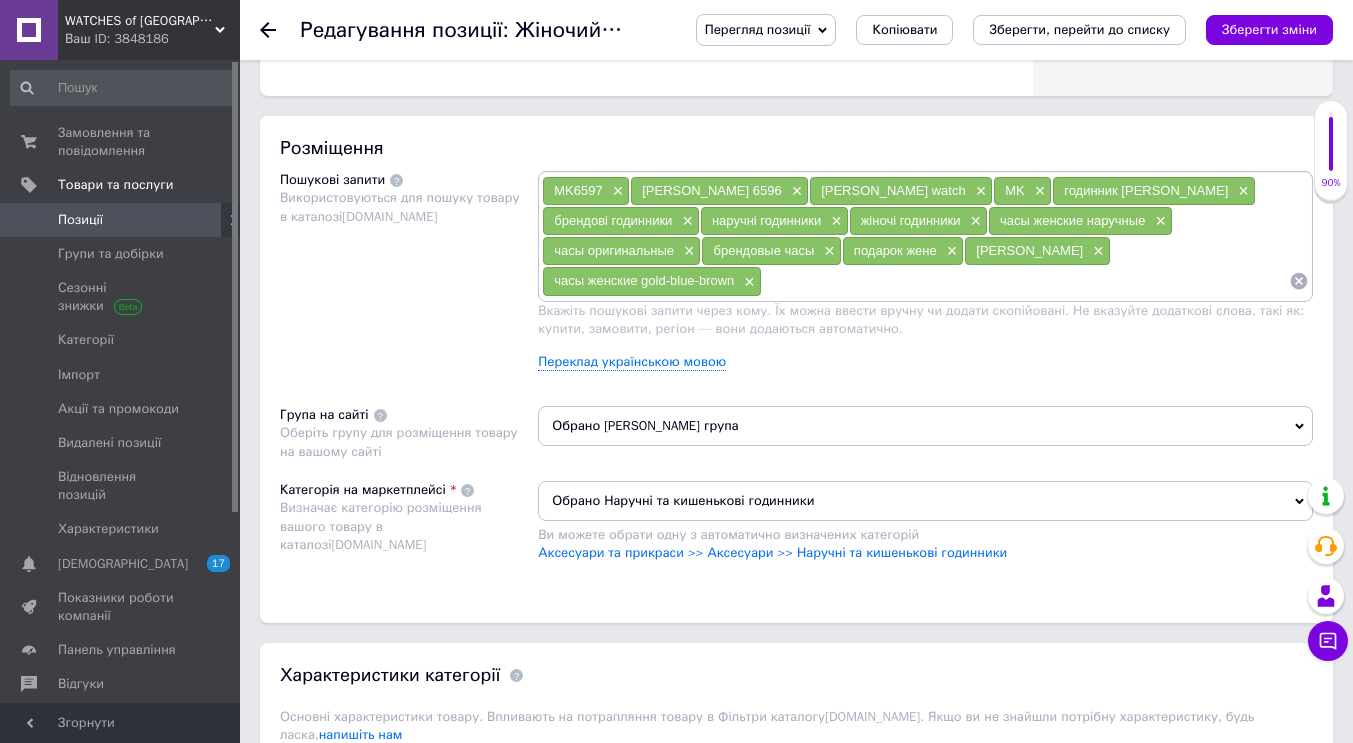 click on "Обрано [PERSON_NAME] група" at bounding box center (925, 426) 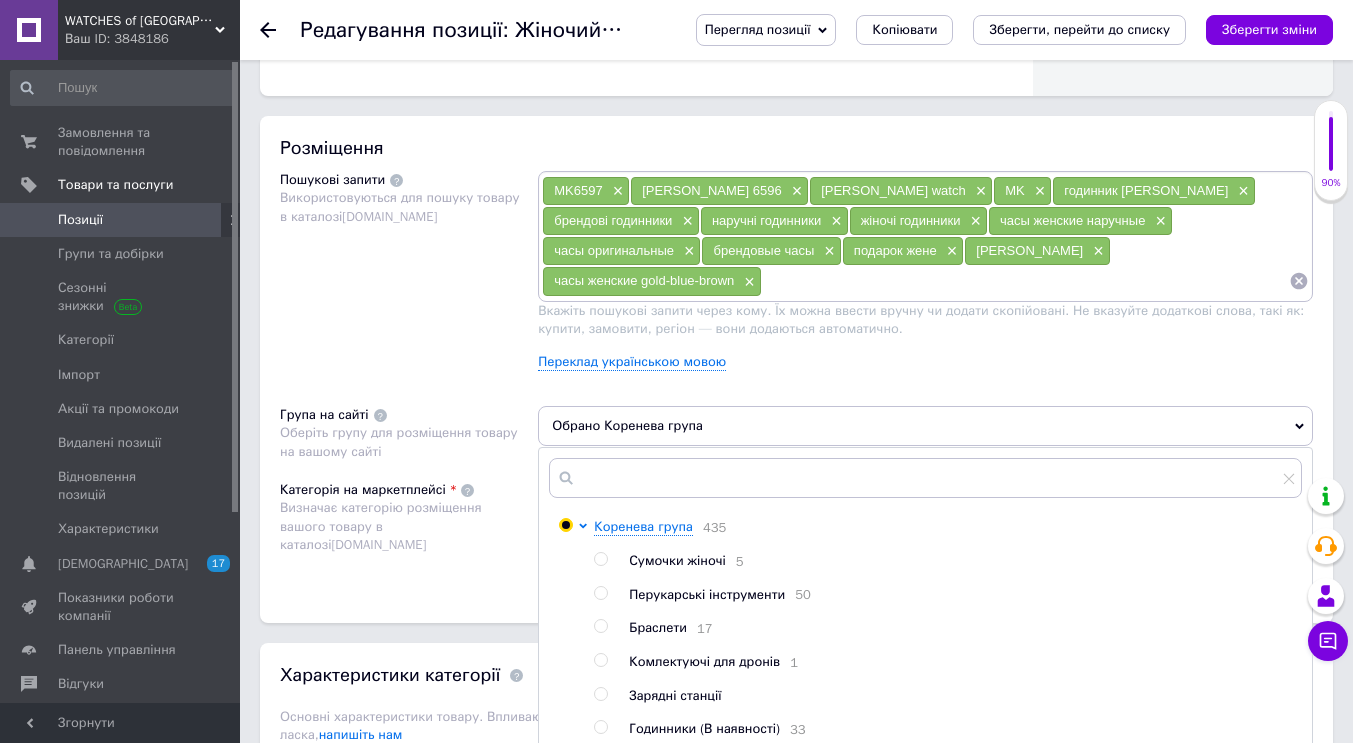 click at bounding box center [600, 727] 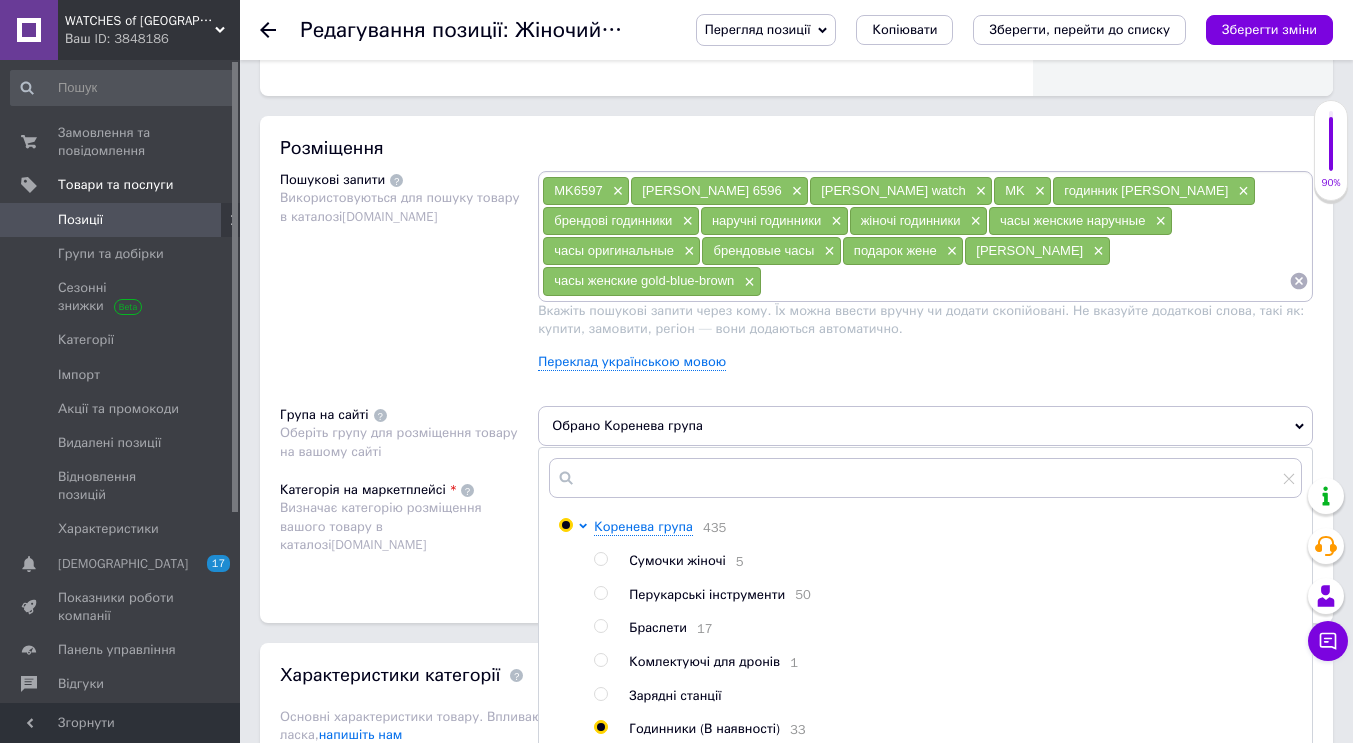 radio on "true" 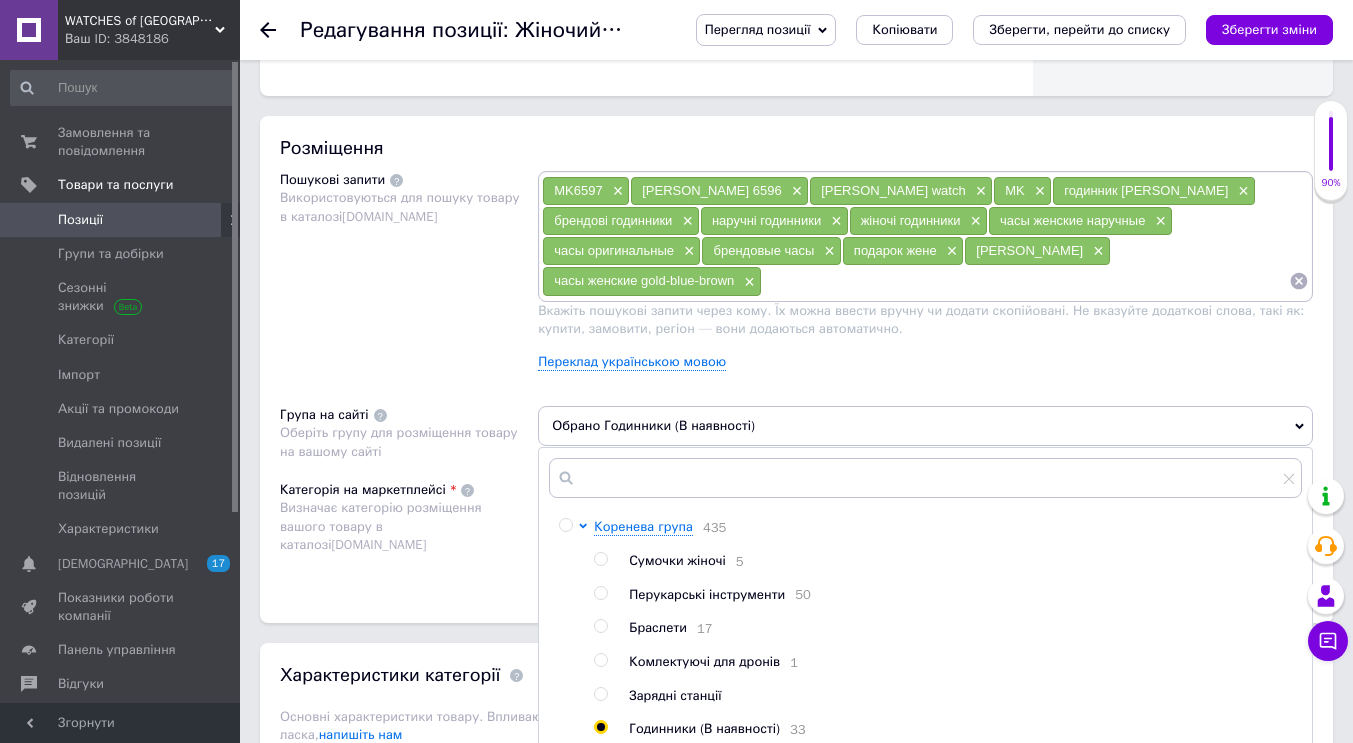 click on "Категорія на маркетплейсі Визначає категорію розміщення вашого товару в каталозі  [DOMAIN_NAME]" at bounding box center (409, 531) 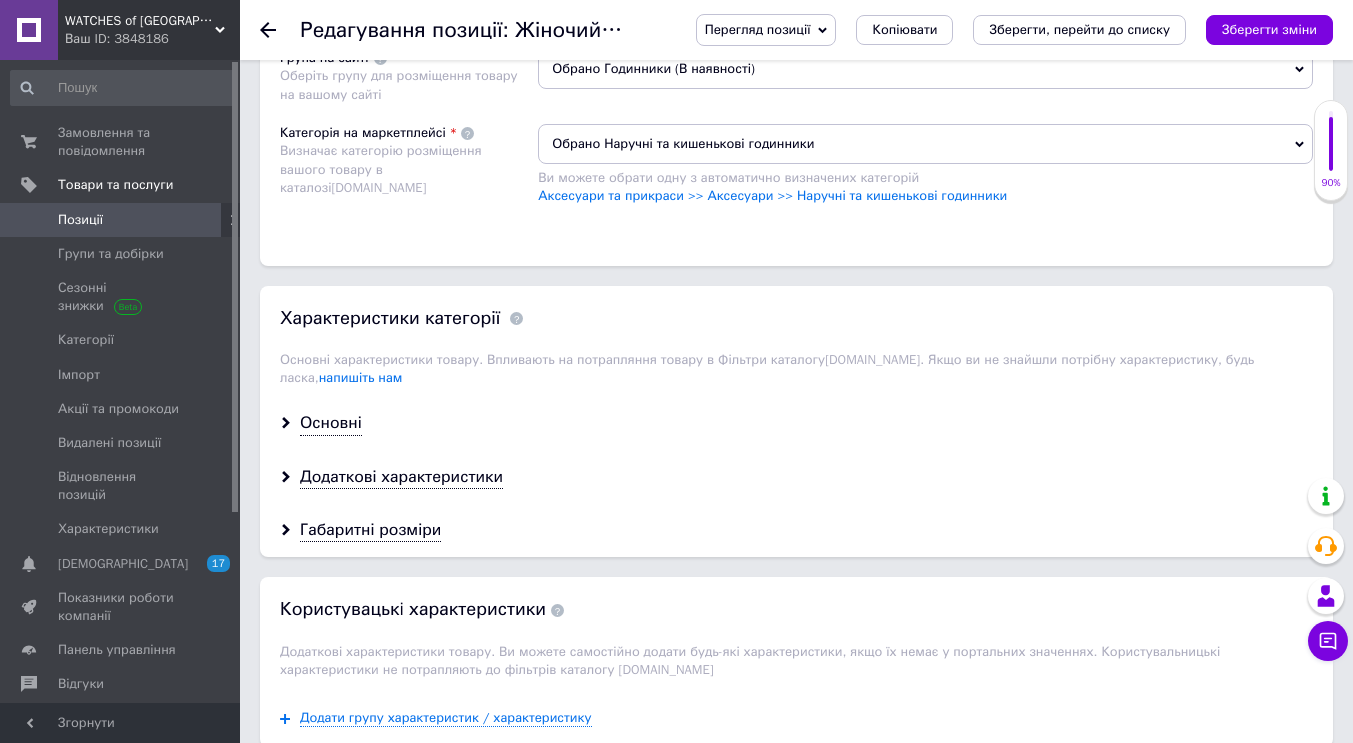 scroll, scrollTop: 1500, scrollLeft: 0, axis: vertical 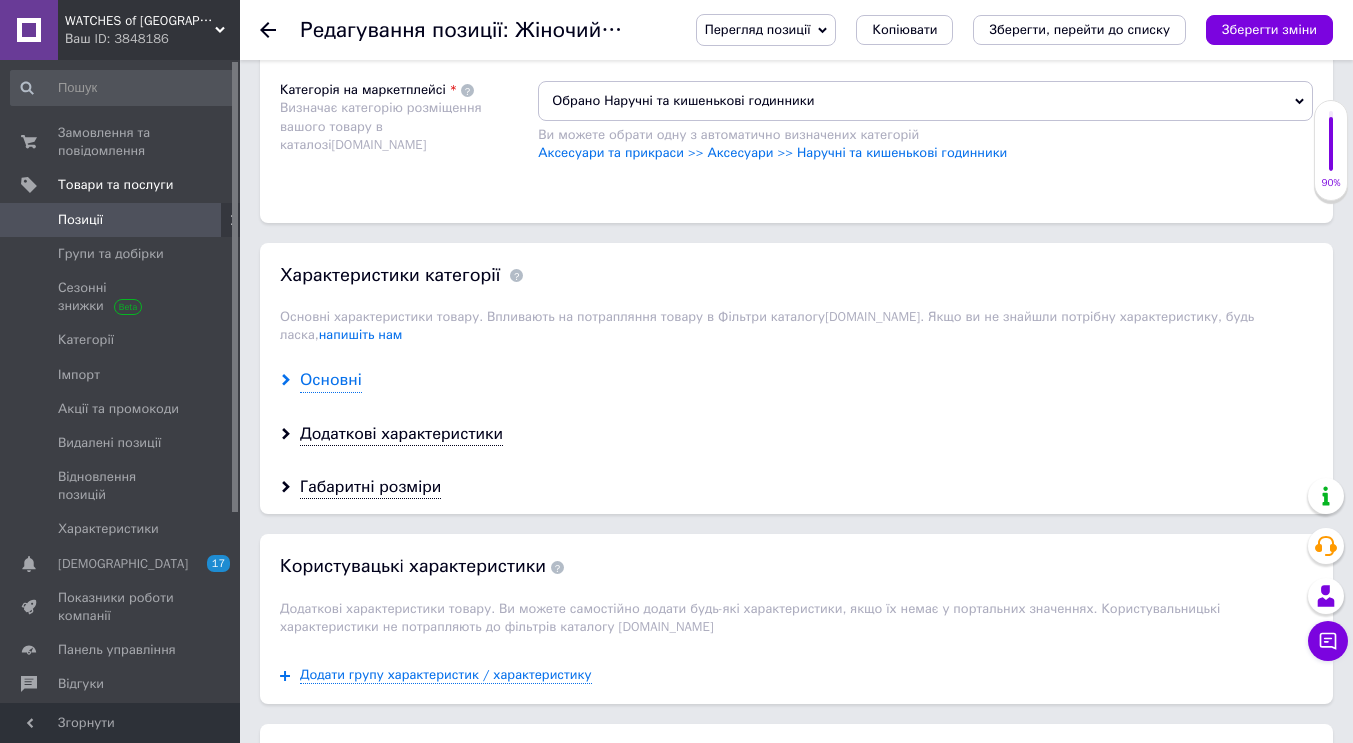 click on "Основні" at bounding box center (331, 380) 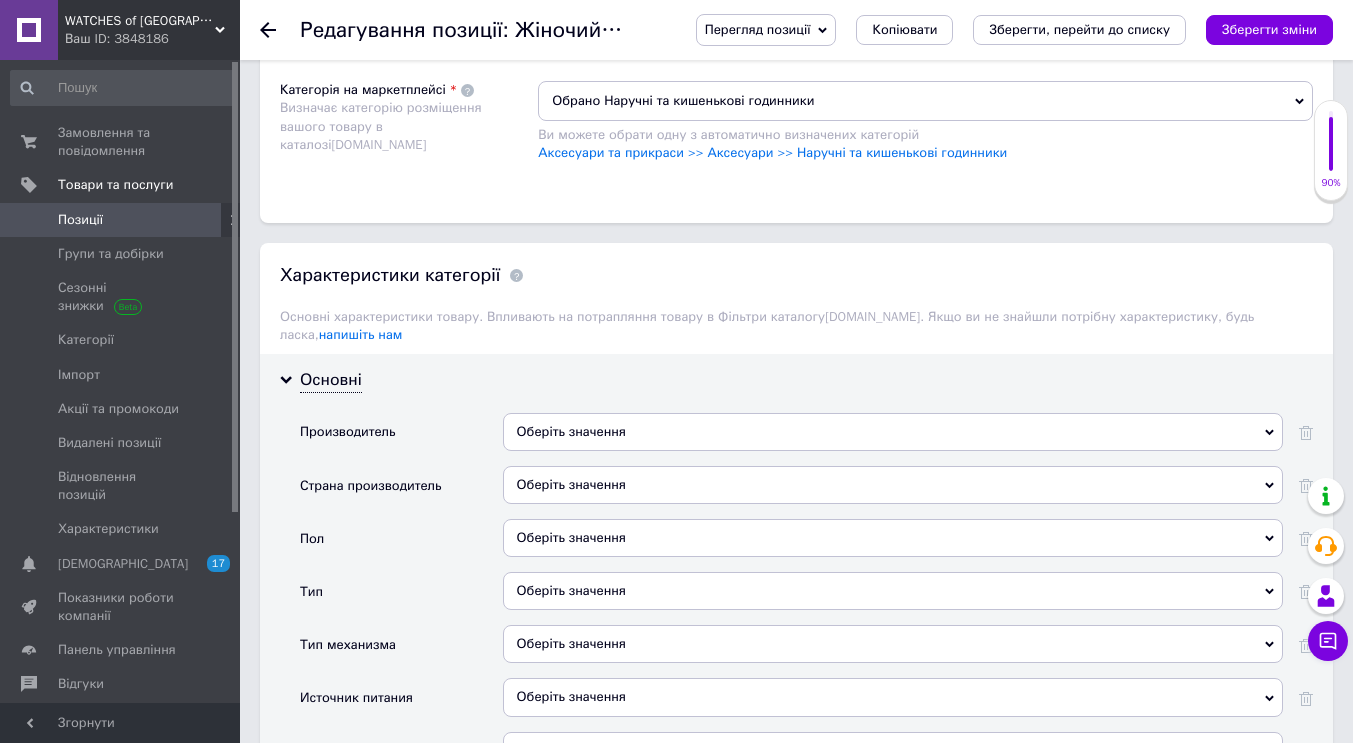 click on "Оберіть значення" at bounding box center [893, 432] 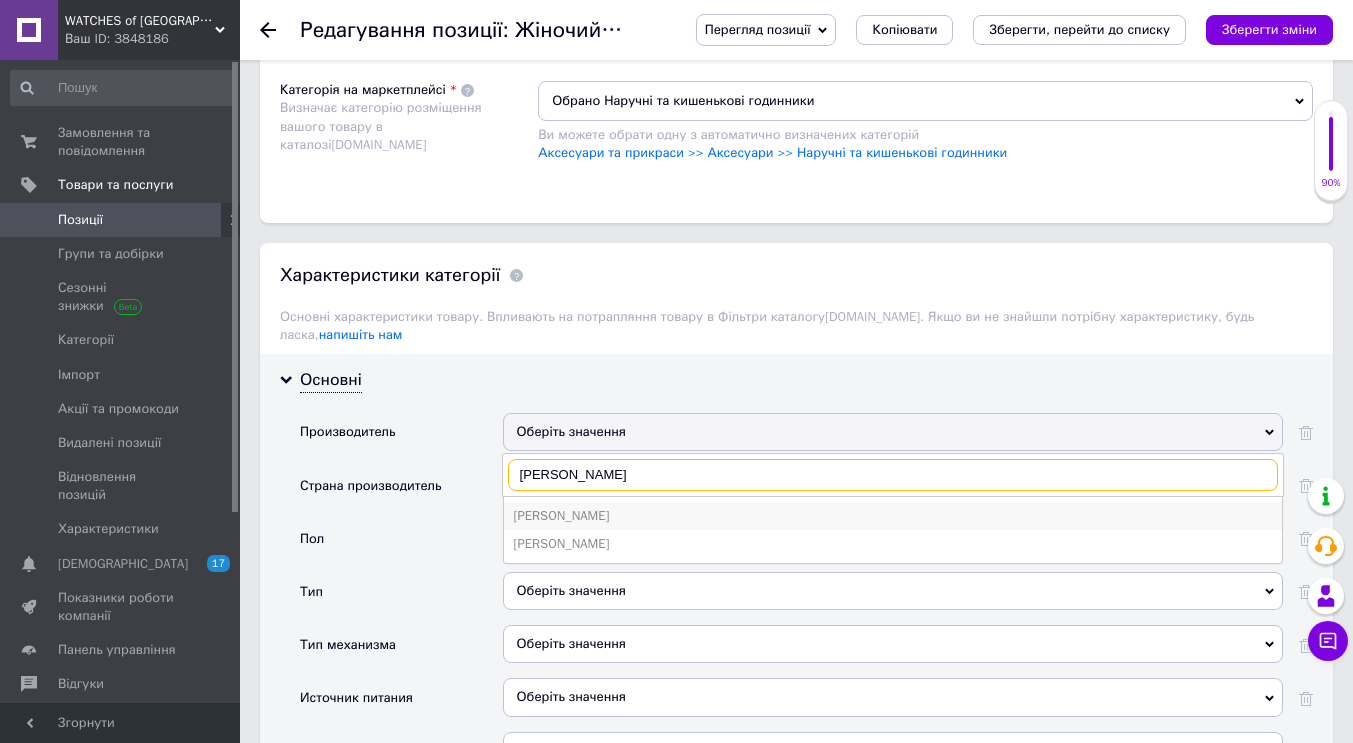 type on "[PERSON_NAME]" 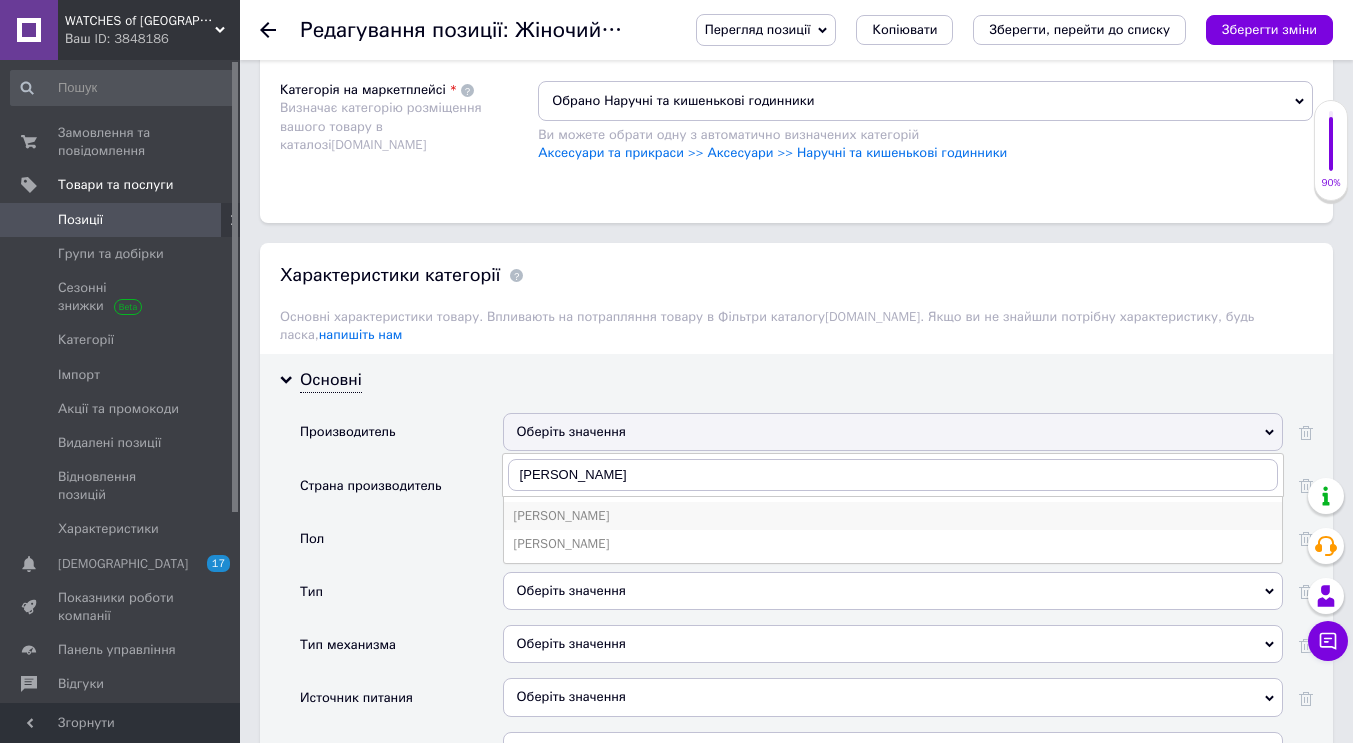 click on "[PERSON_NAME]" at bounding box center (893, 516) 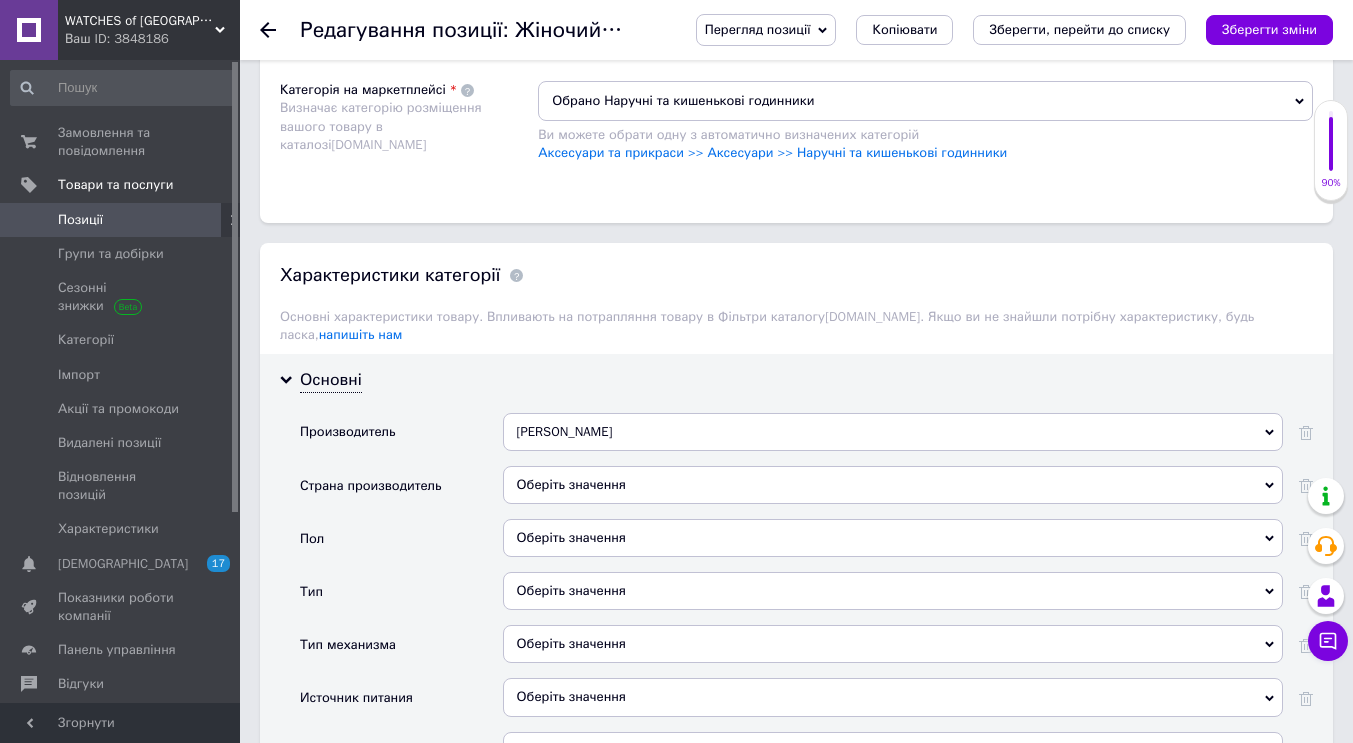 click on "Оберіть значення" at bounding box center [893, 485] 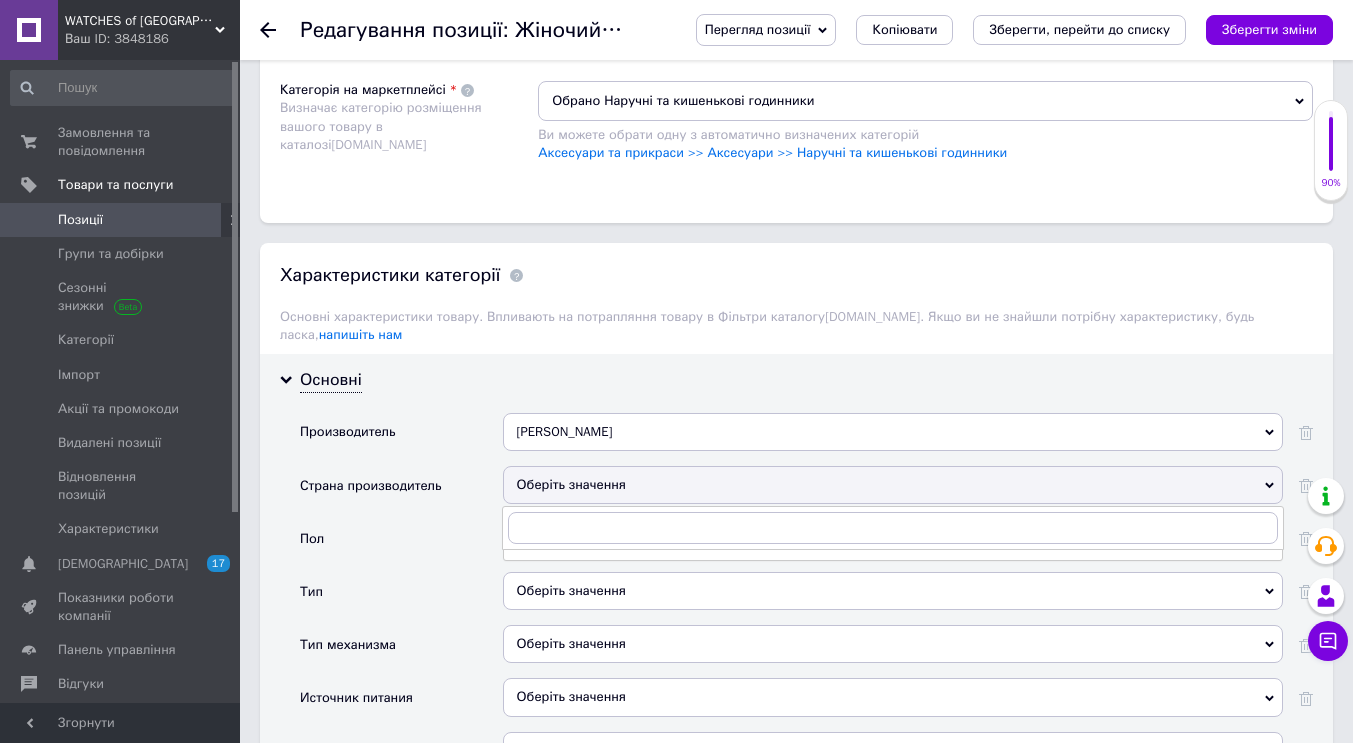 click on "Оберіть значення" at bounding box center (893, 485) 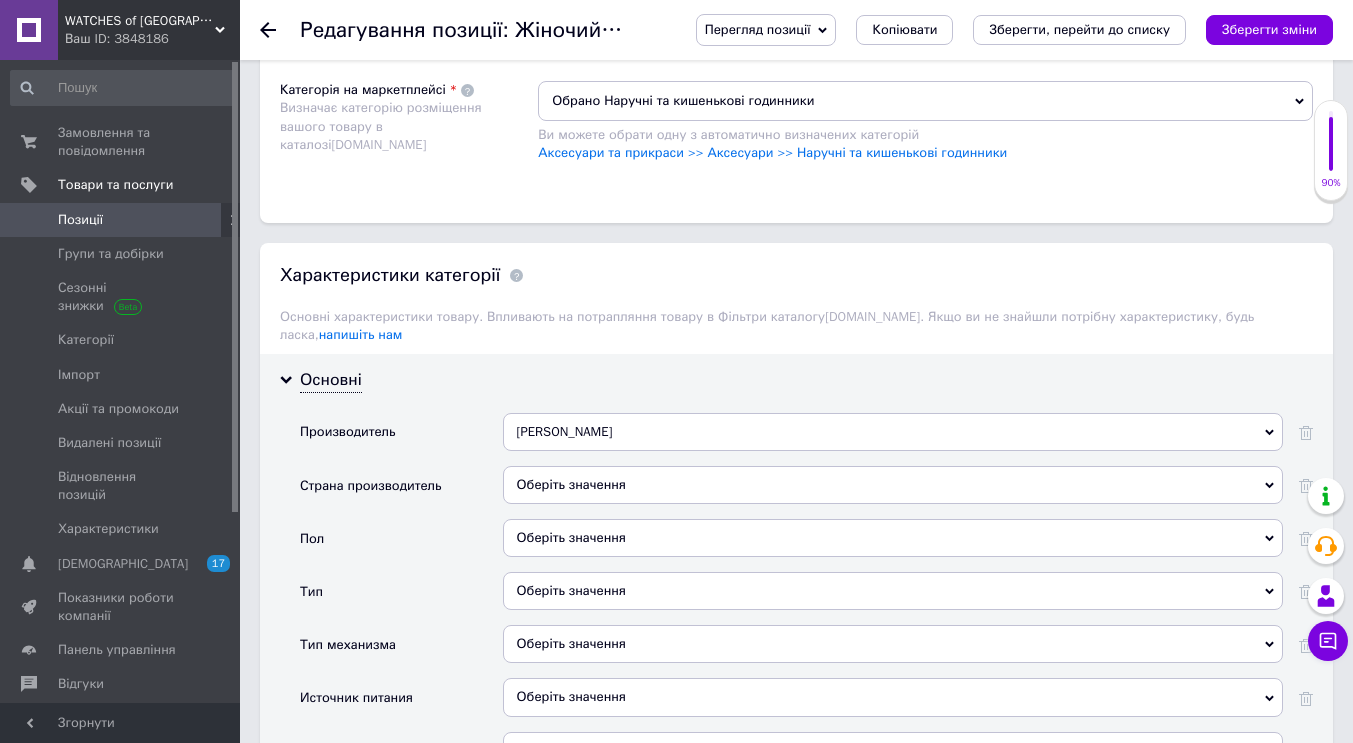 click on "Оберіть значення" at bounding box center (893, 538) 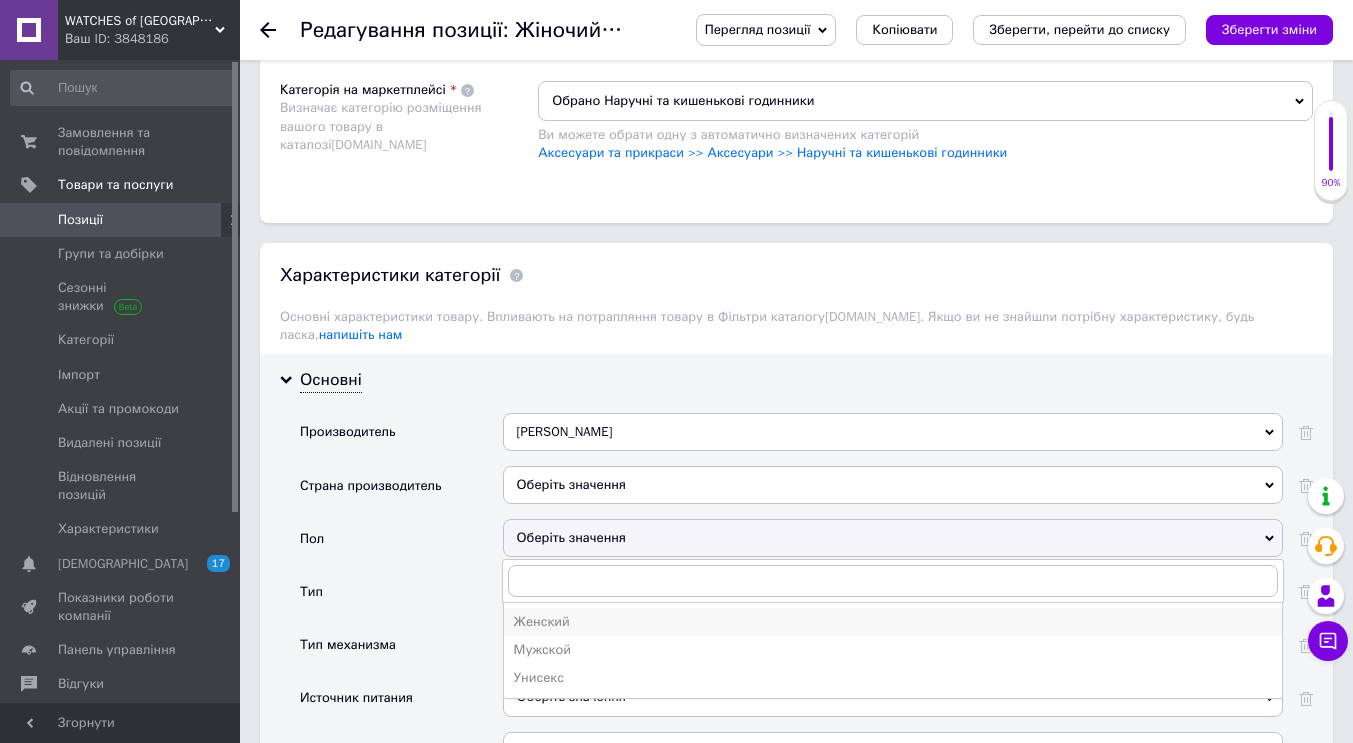 click on "Женский" at bounding box center (893, 622) 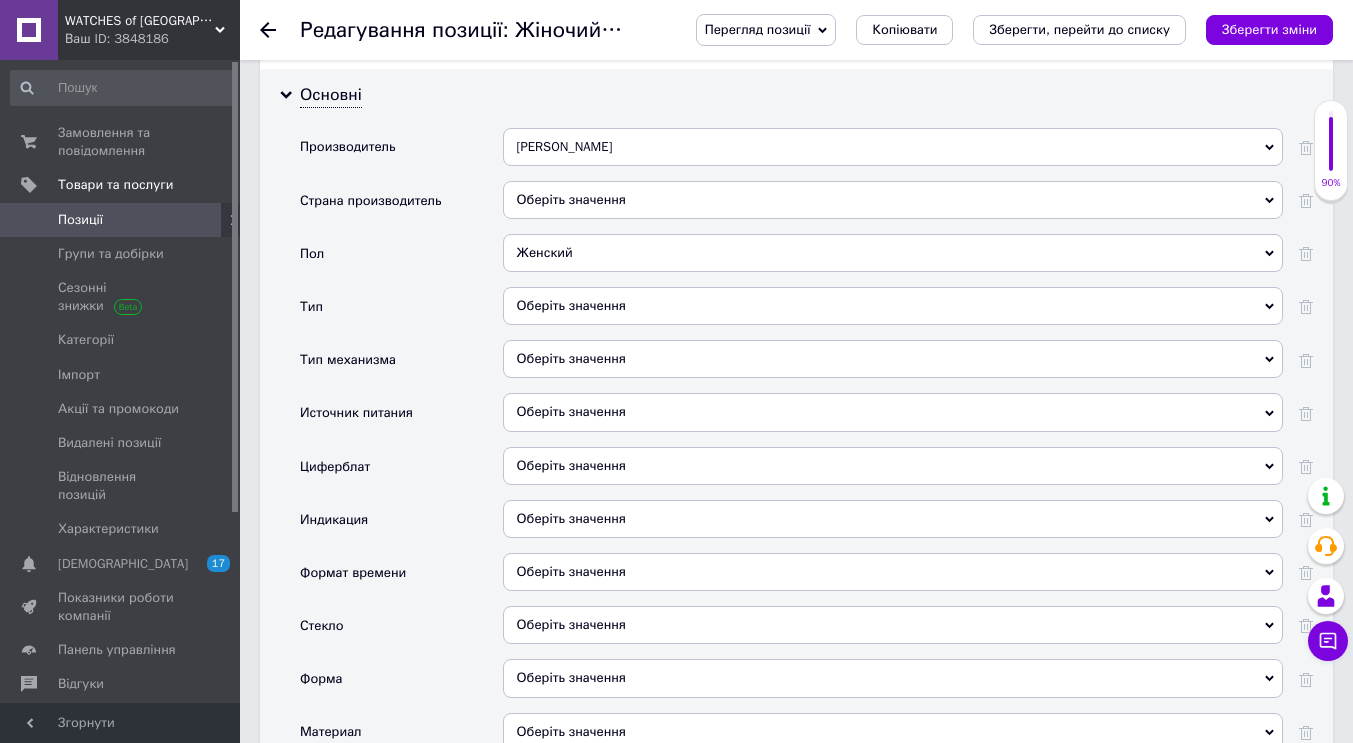 scroll, scrollTop: 1900, scrollLeft: 0, axis: vertical 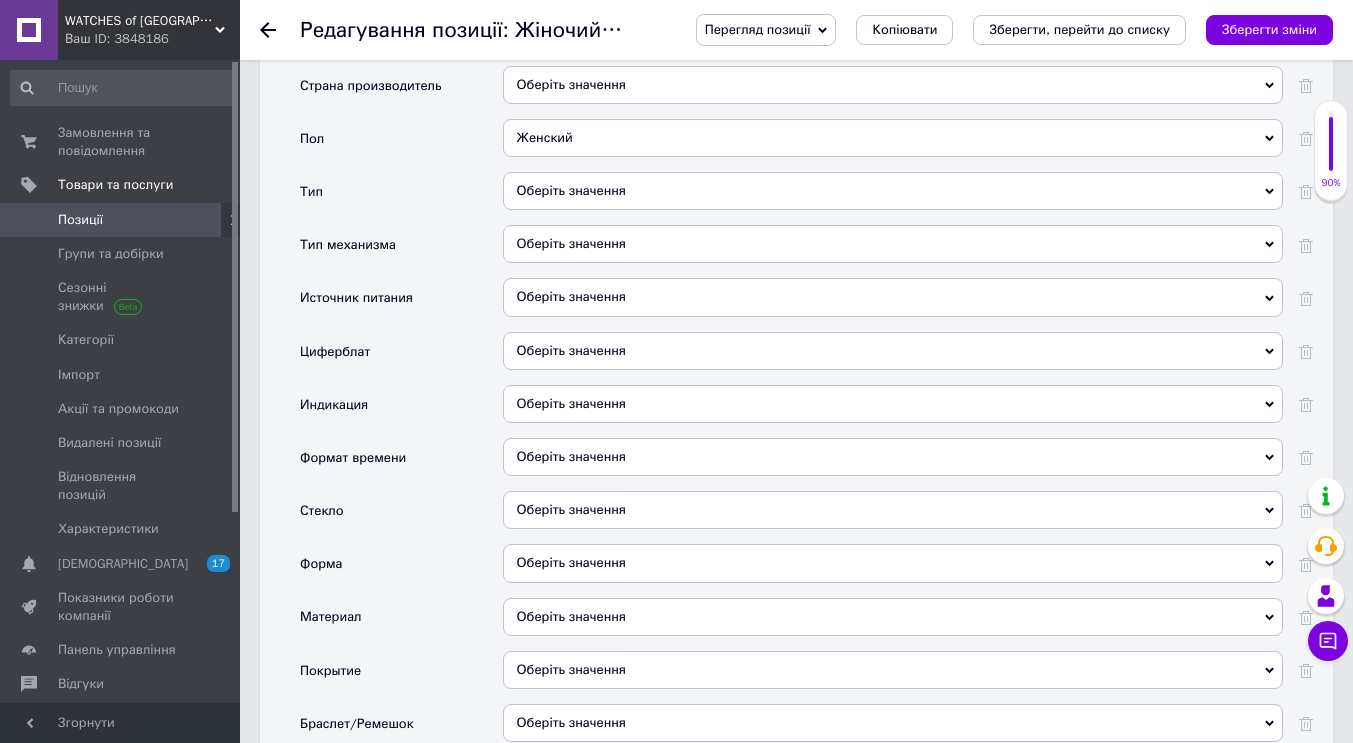 click on "Оберіть значення" at bounding box center (893, 244) 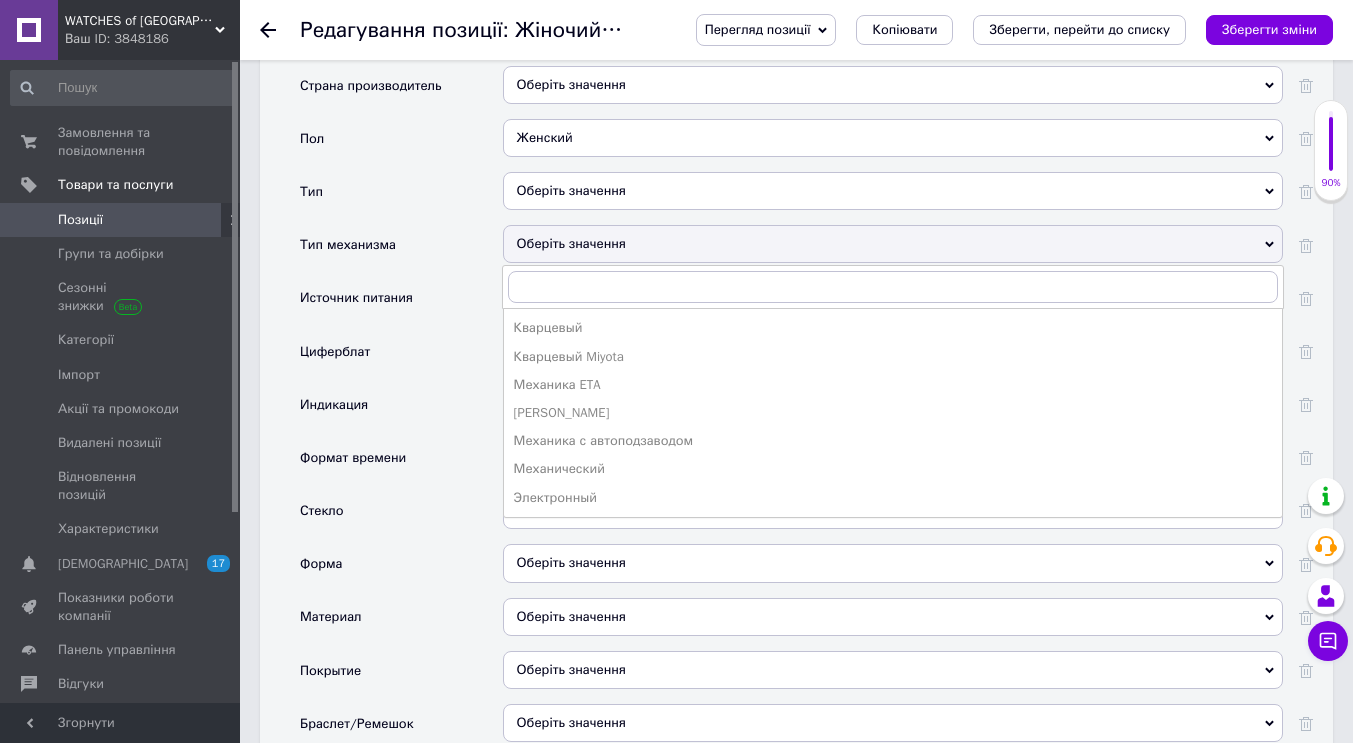 click on "Оберіть значення" at bounding box center [893, 191] 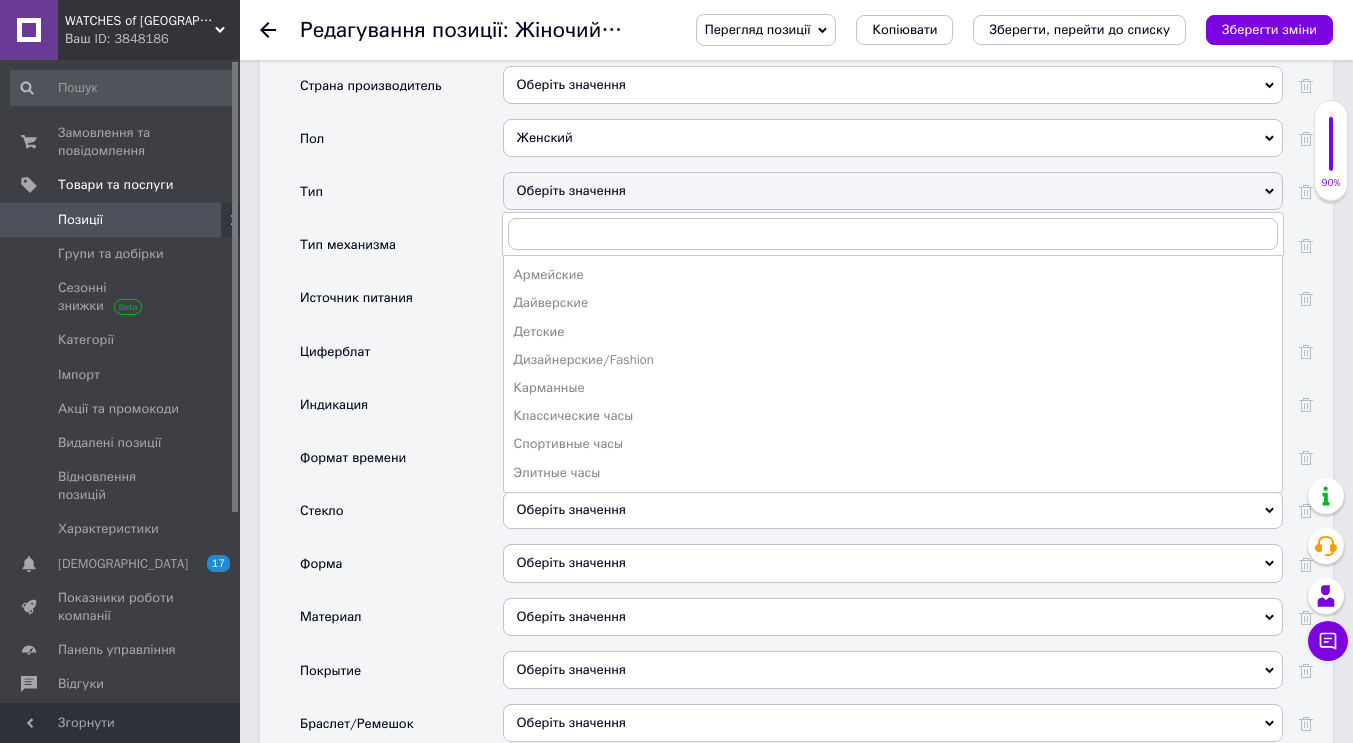 click on "Оберіть значення" at bounding box center [893, 191] 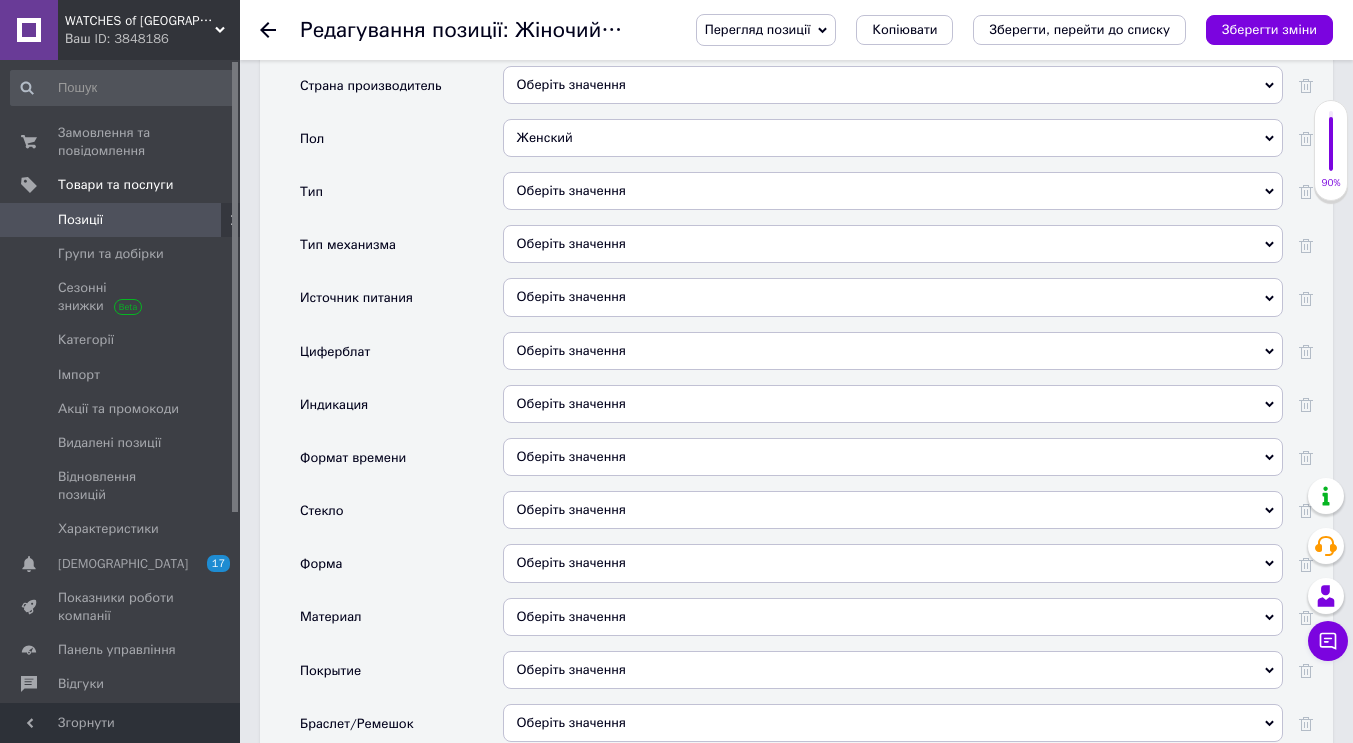 click on "Оберіть значення" at bounding box center (893, 191) 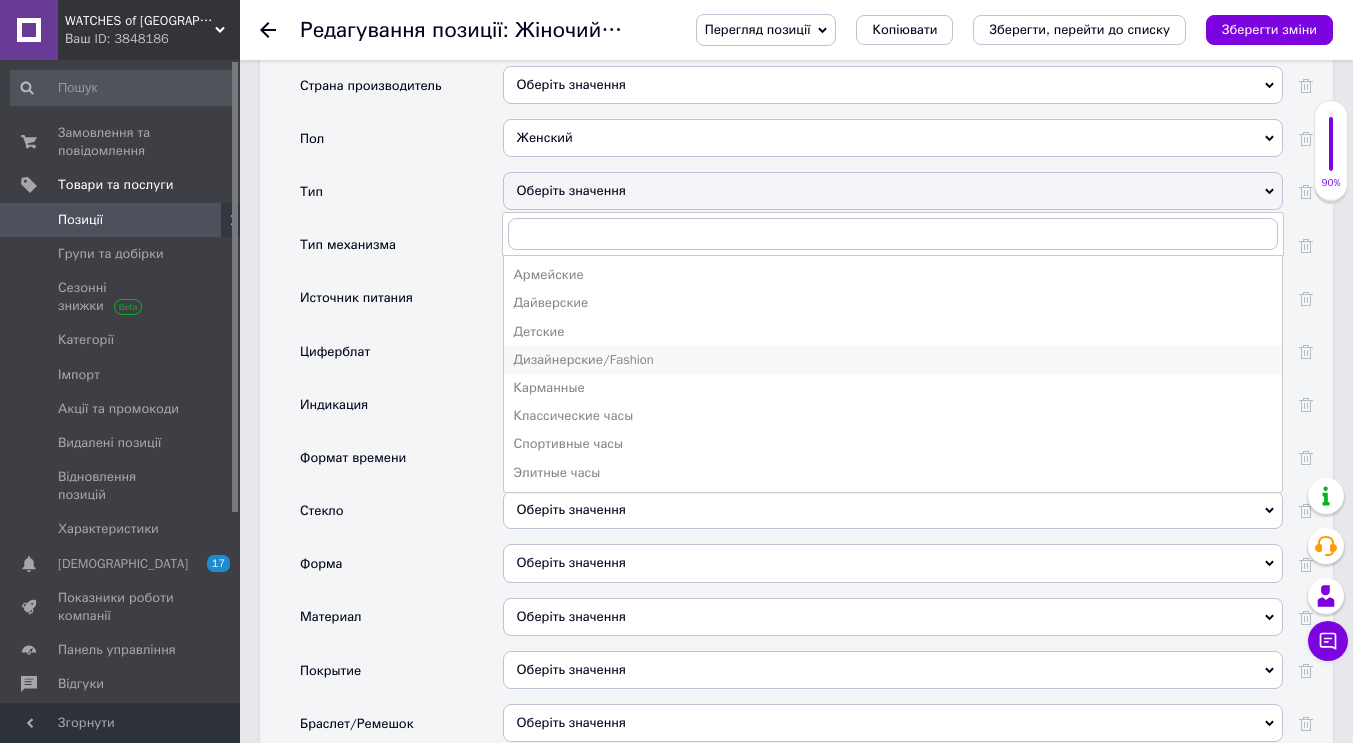 click on "Дизайнерские/Fashion" at bounding box center (893, 360) 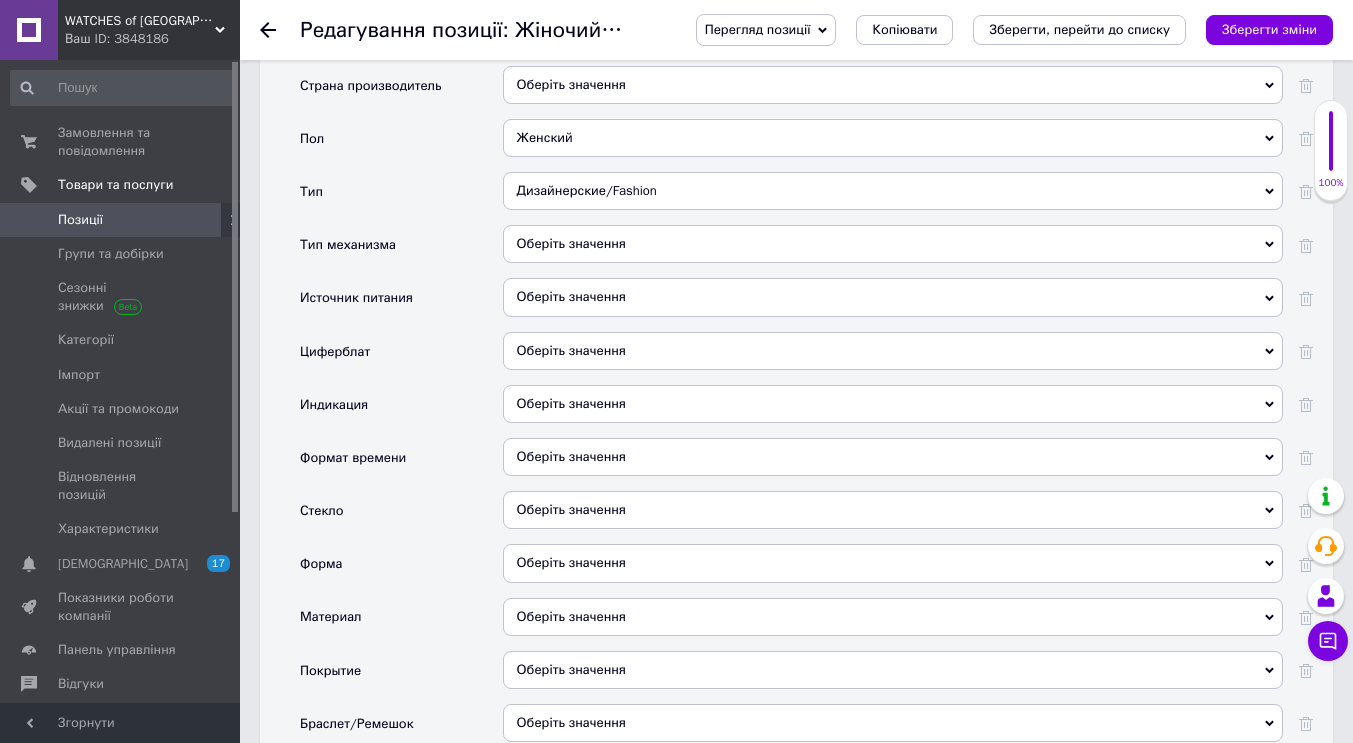 click on "Оберіть значення" at bounding box center (893, 244) 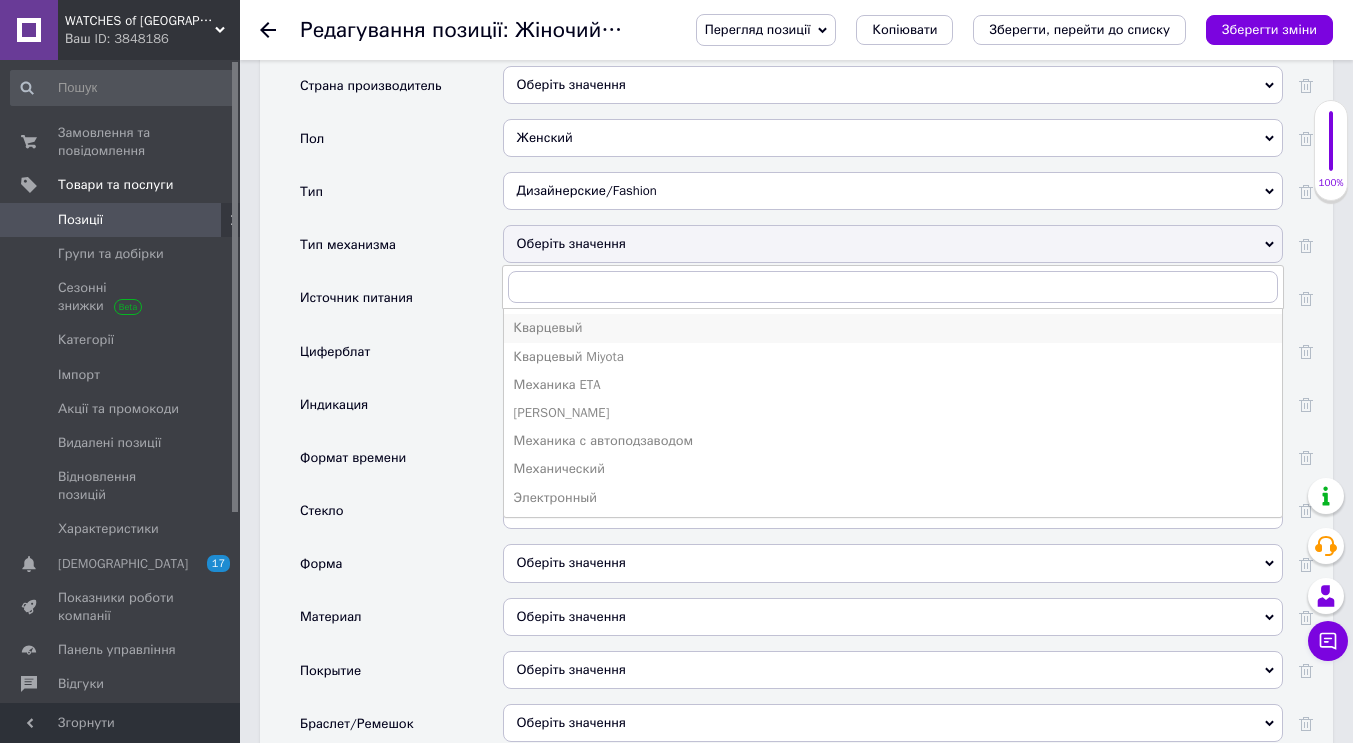 click on "Кварцевый" at bounding box center [893, 328] 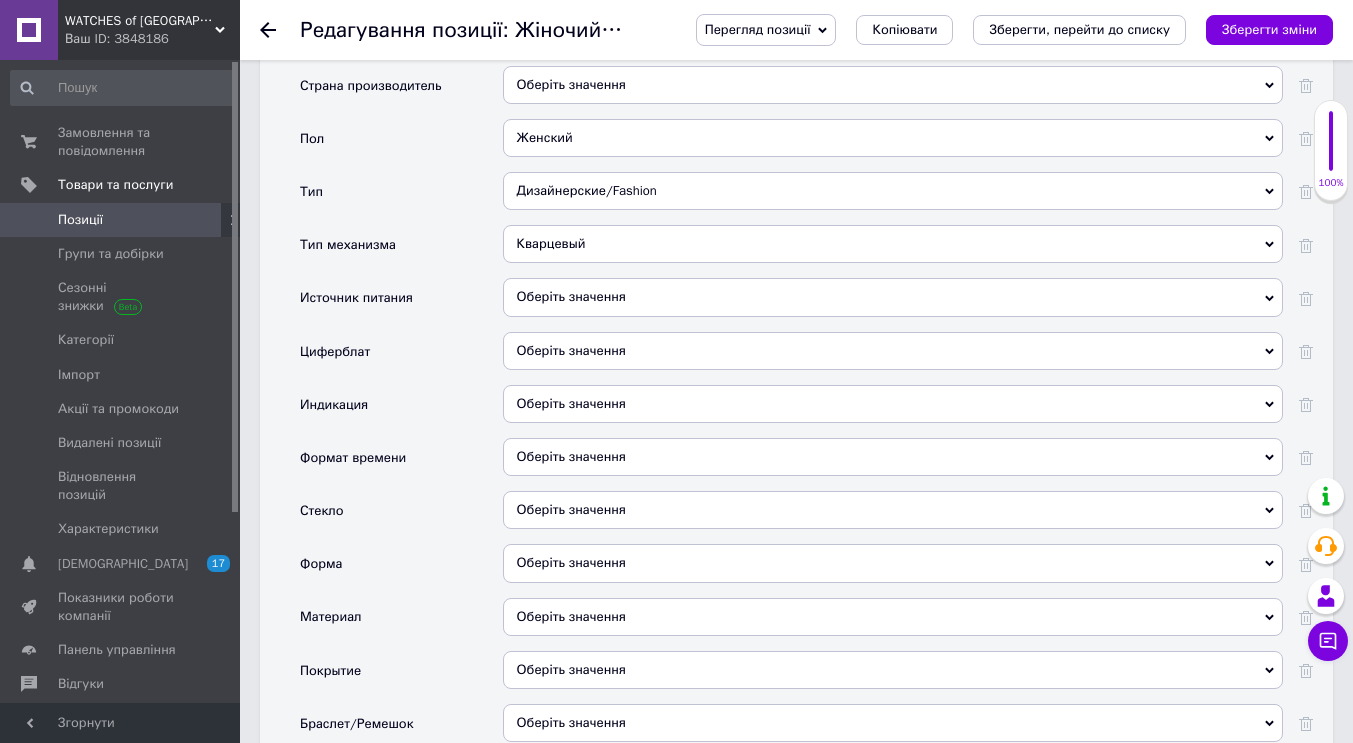 click on "Кварцевый" at bounding box center [893, 244] 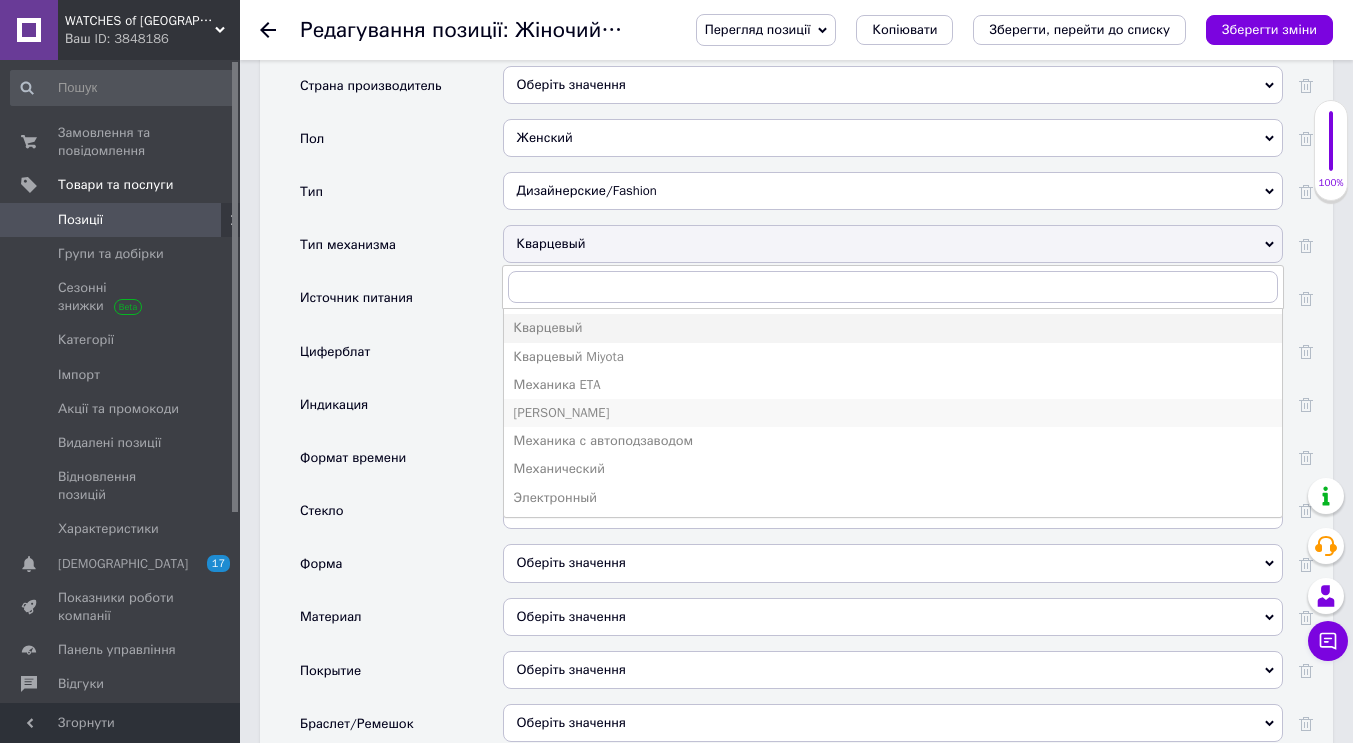 click on "[PERSON_NAME]" at bounding box center (893, 413) 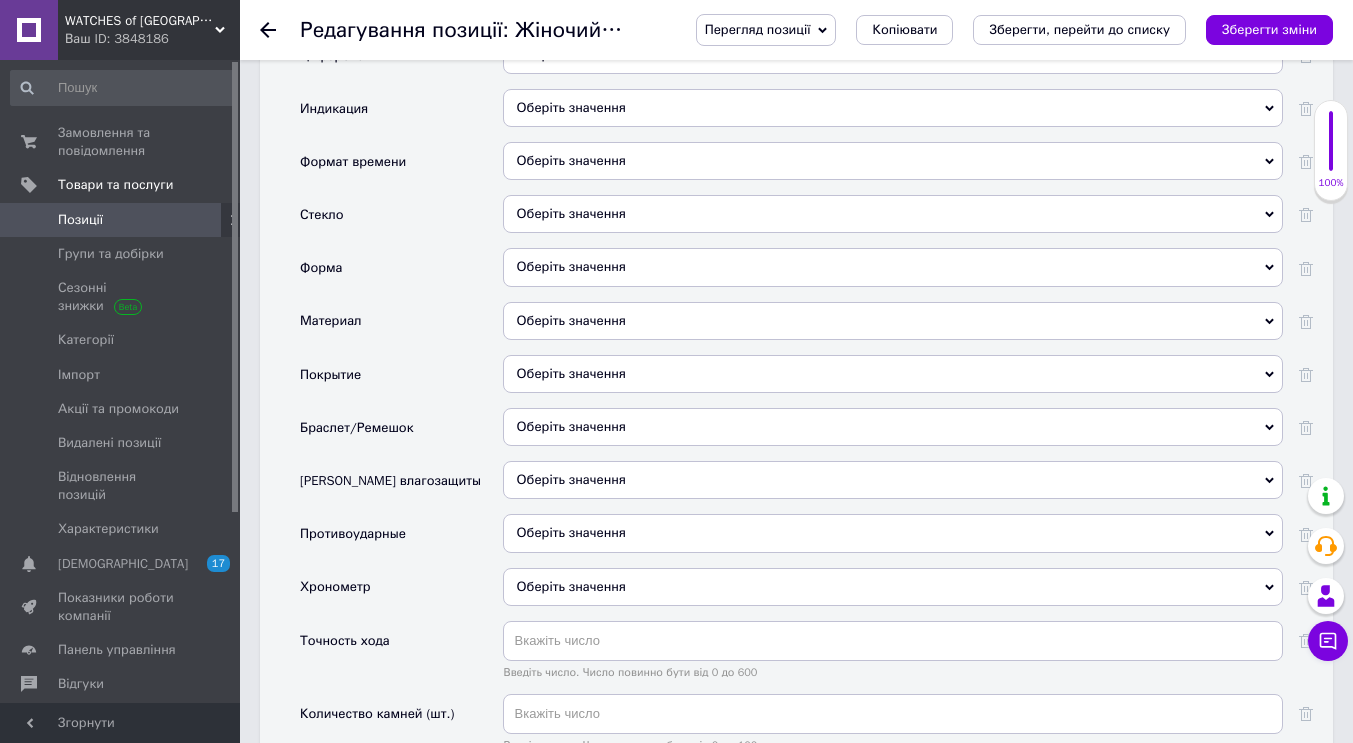 scroll, scrollTop: 2200, scrollLeft: 0, axis: vertical 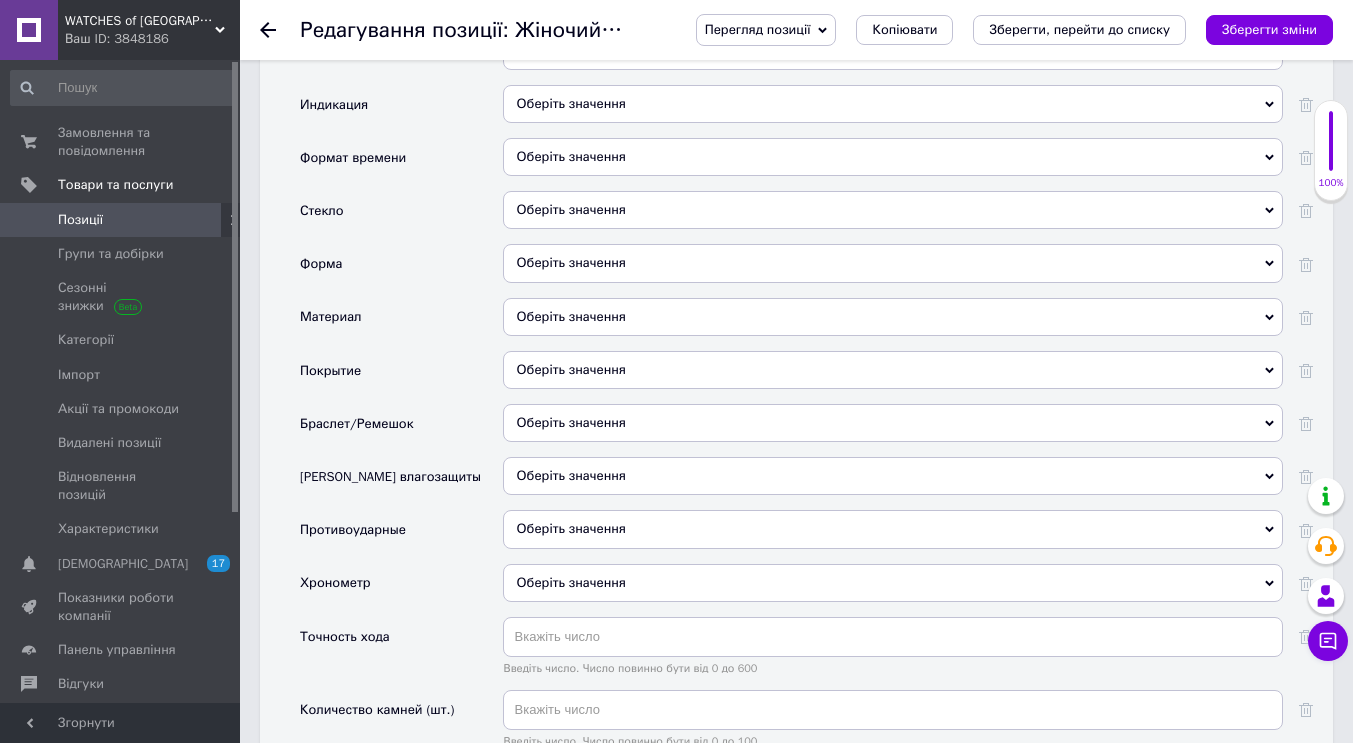 click on "Оберіть значення" at bounding box center [893, 476] 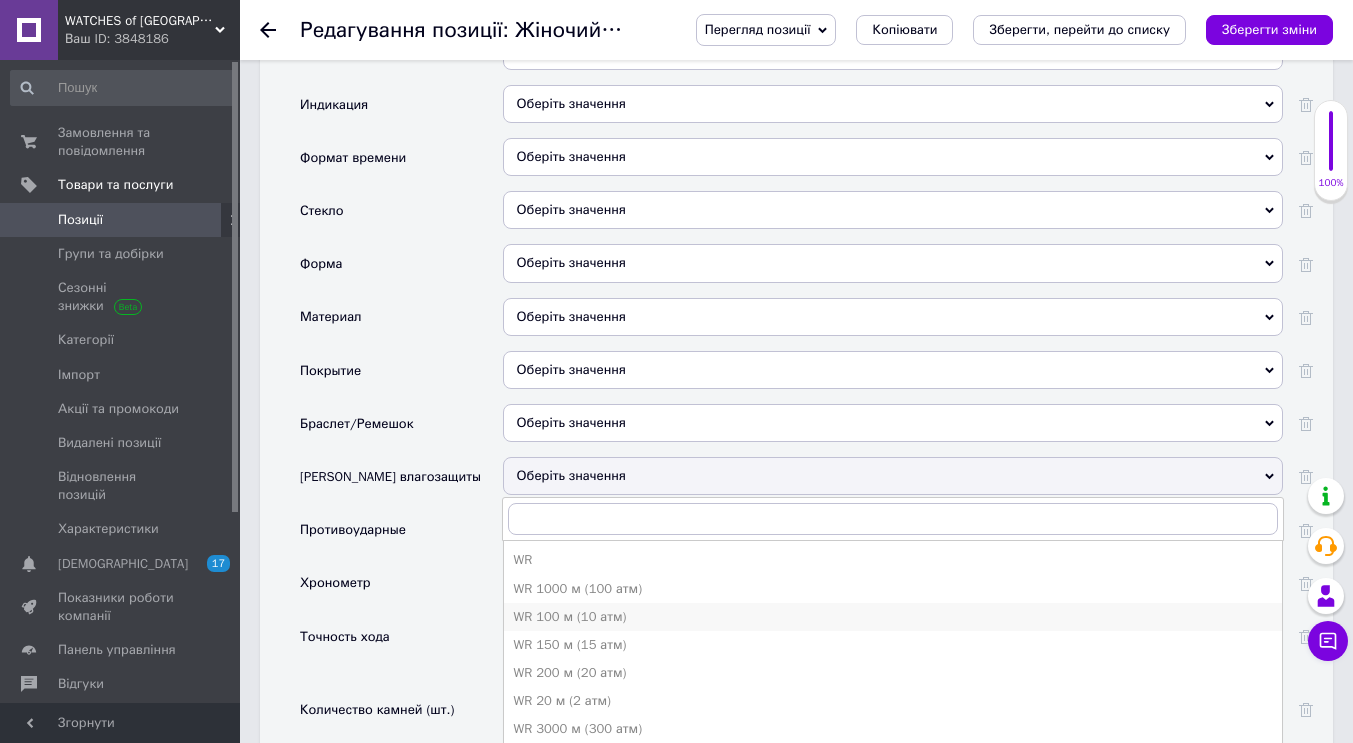 click on "WR 100 м (10 атм)" at bounding box center [893, 617] 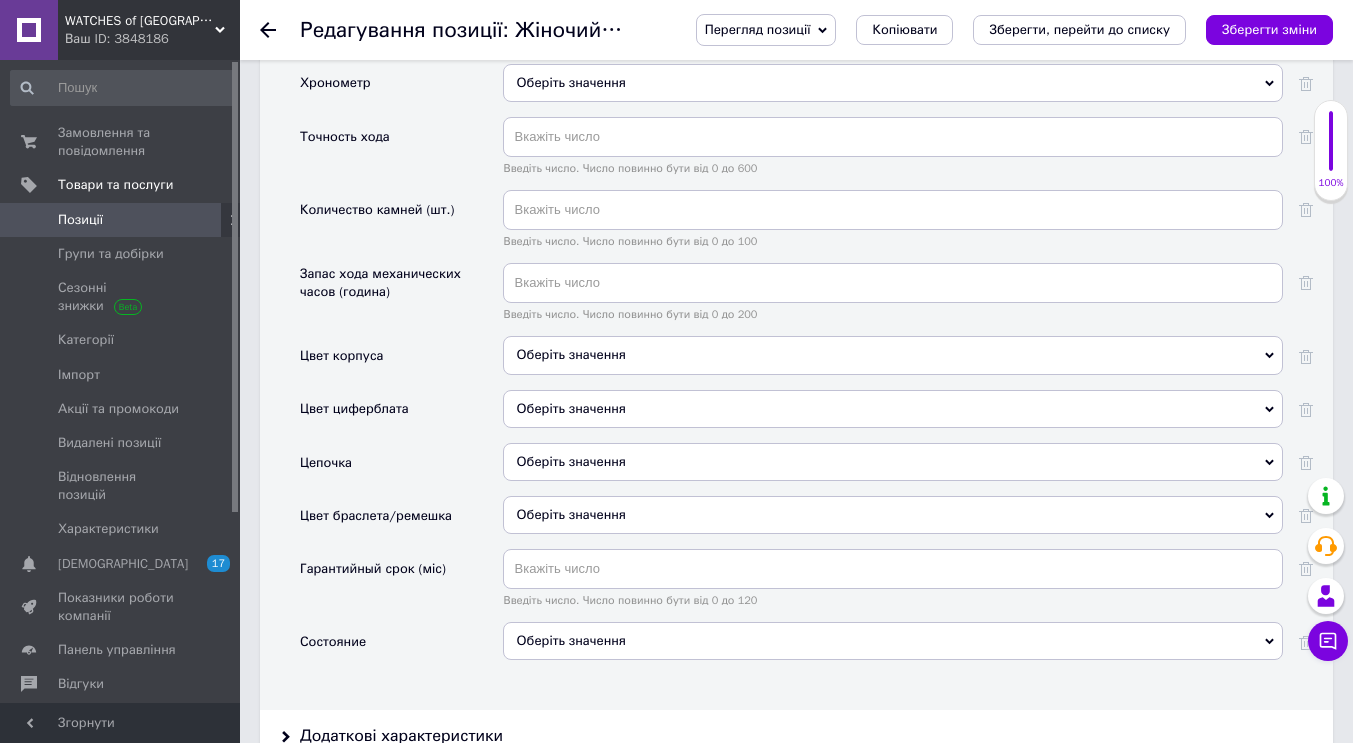 scroll, scrollTop: 2800, scrollLeft: 0, axis: vertical 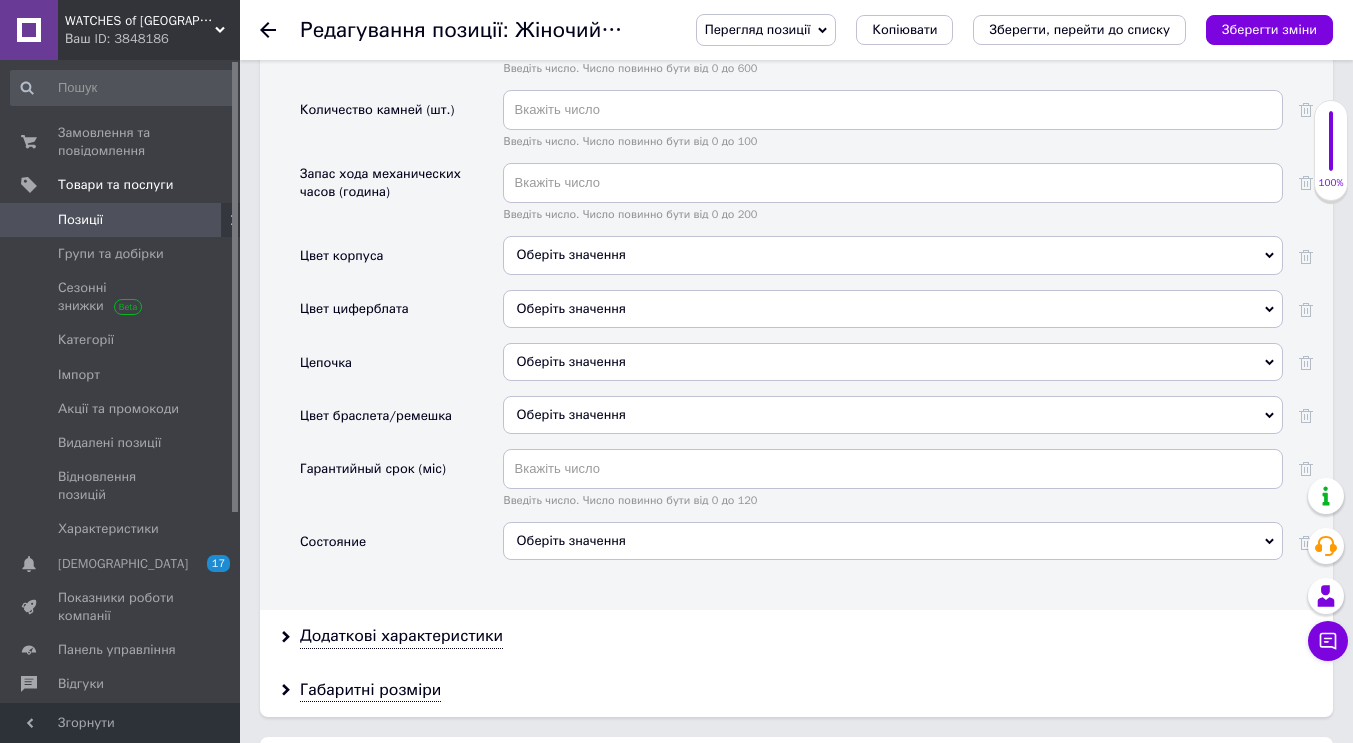 click on "Оберіть значення" at bounding box center [893, 541] 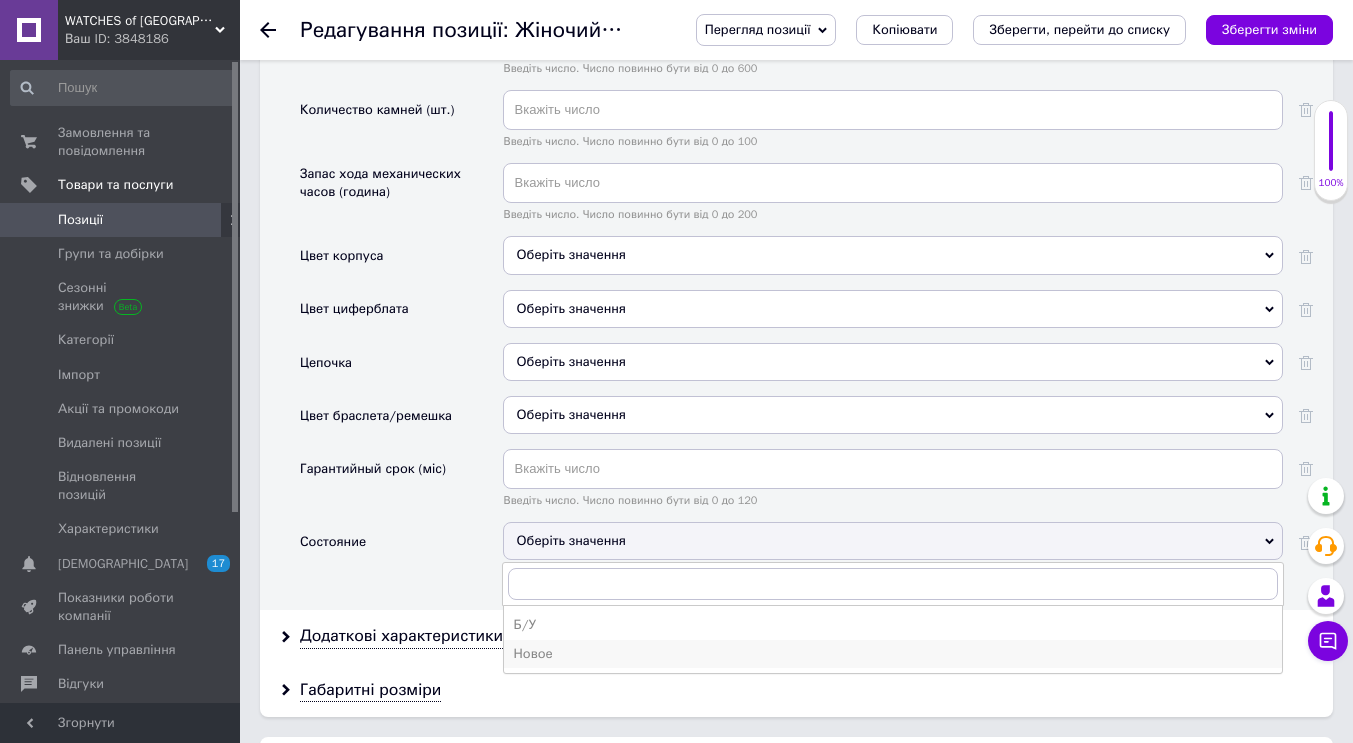 click on "Новое" at bounding box center [893, 654] 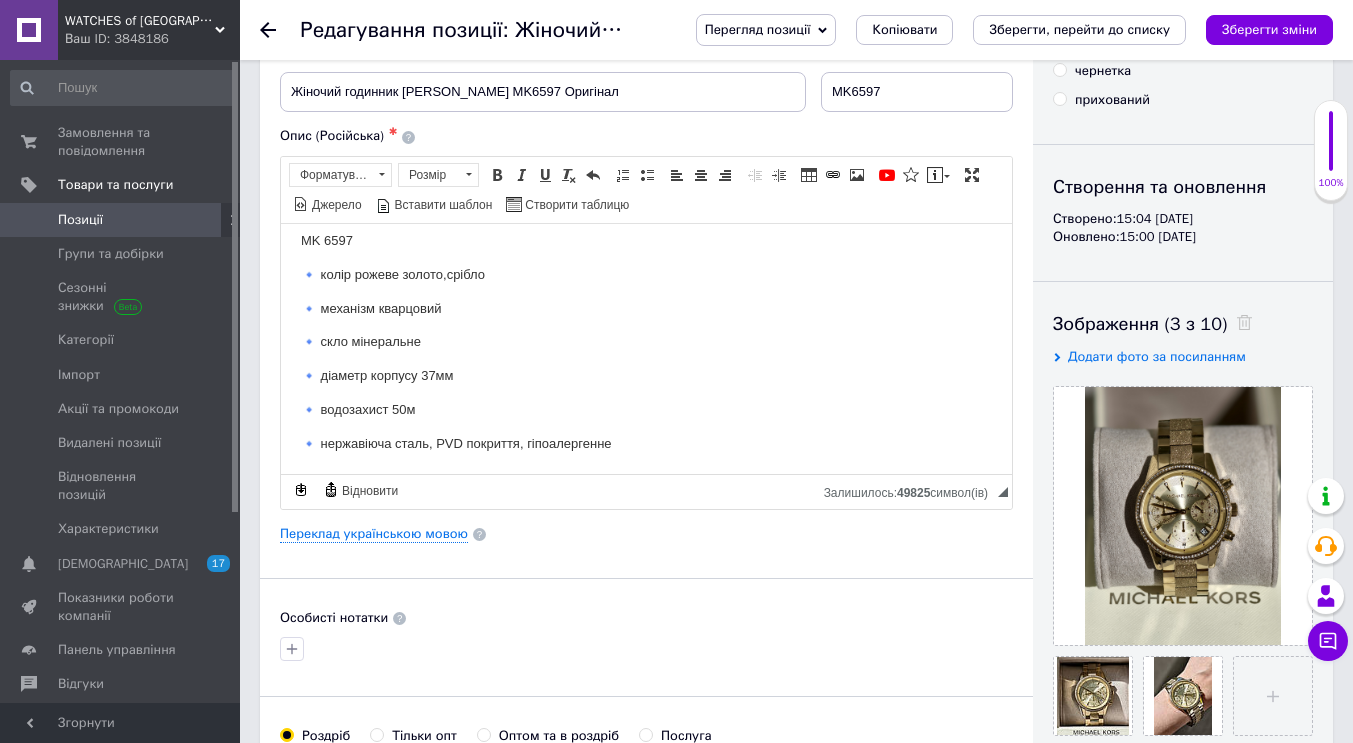 scroll, scrollTop: 0, scrollLeft: 0, axis: both 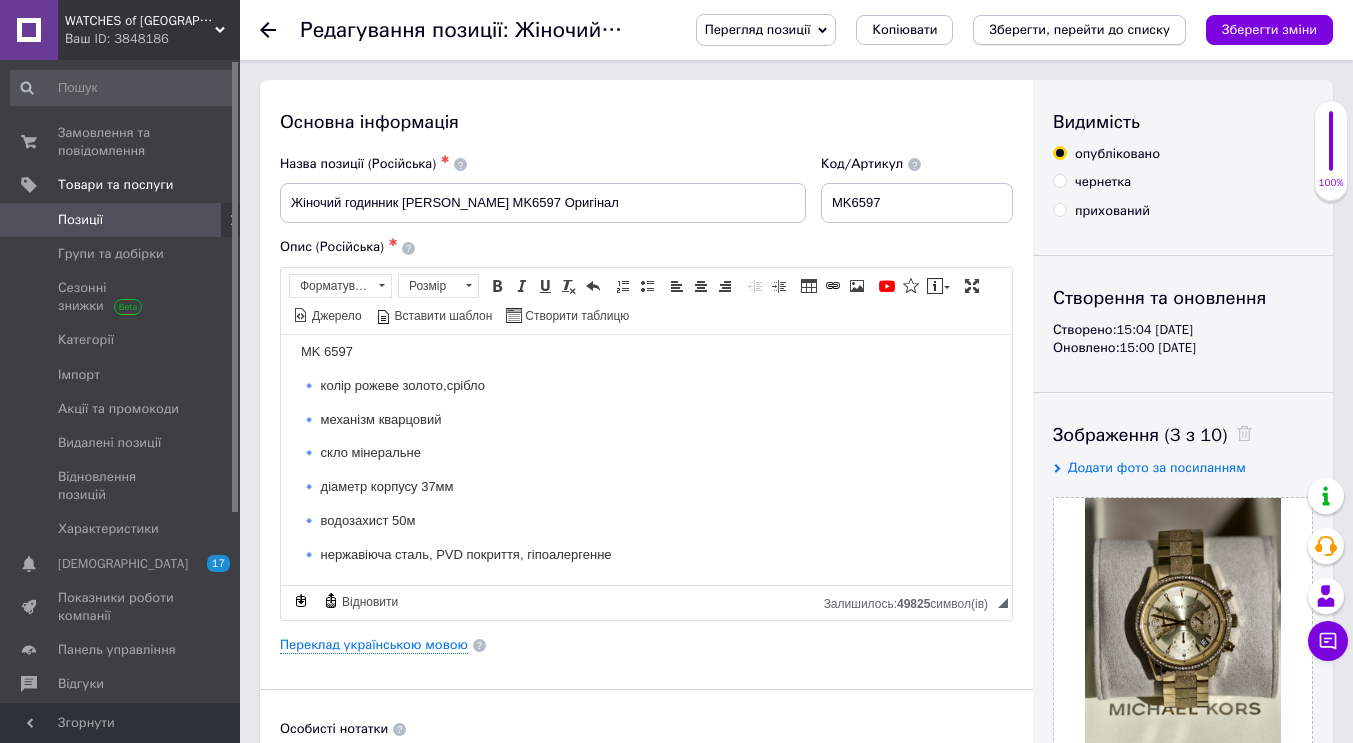 click on "Зберегти, перейти до списку" at bounding box center [1079, 29] 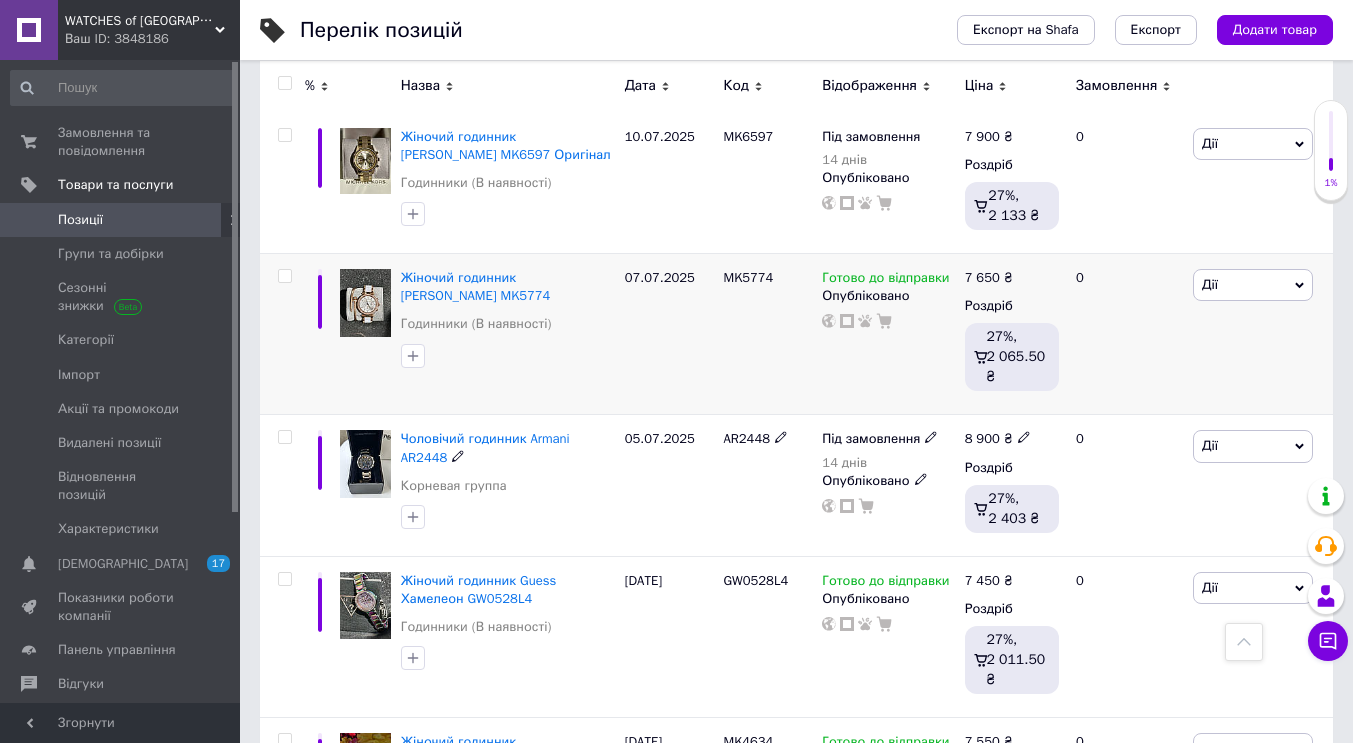 scroll, scrollTop: 400, scrollLeft: 0, axis: vertical 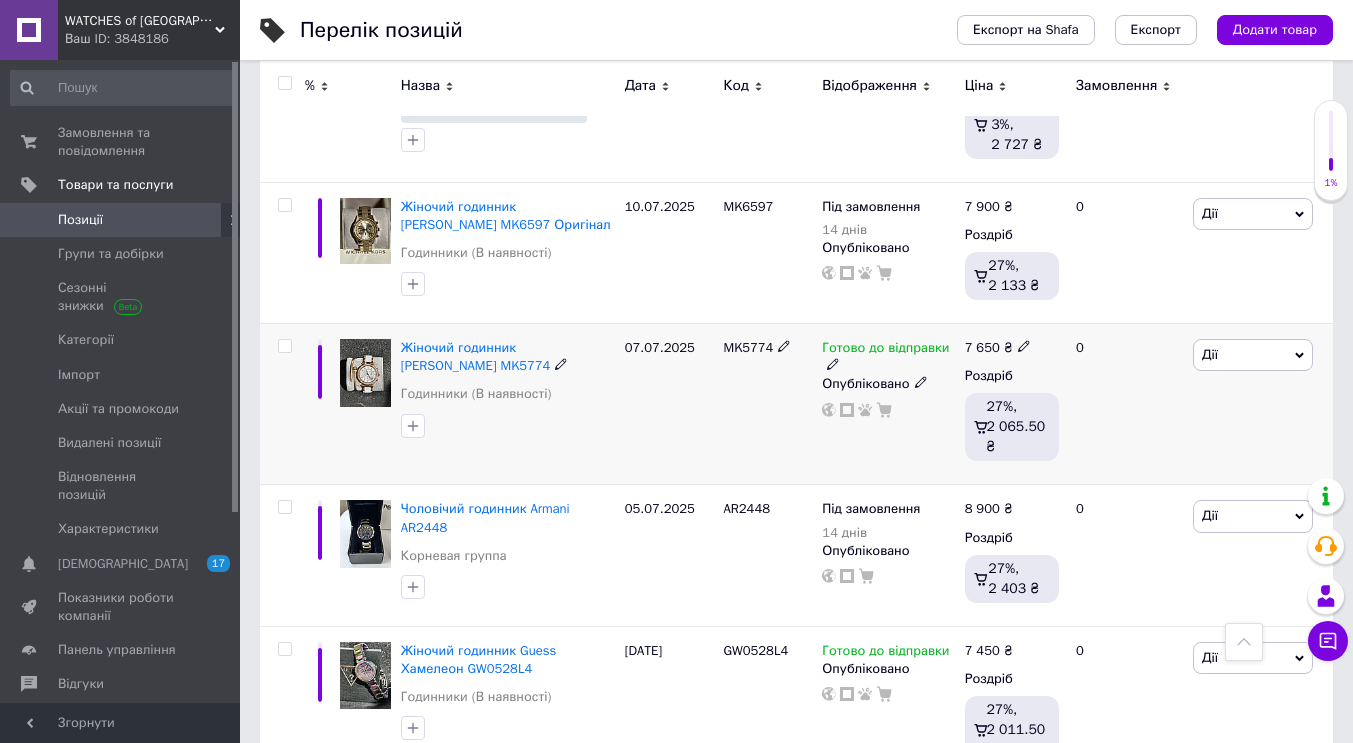 click 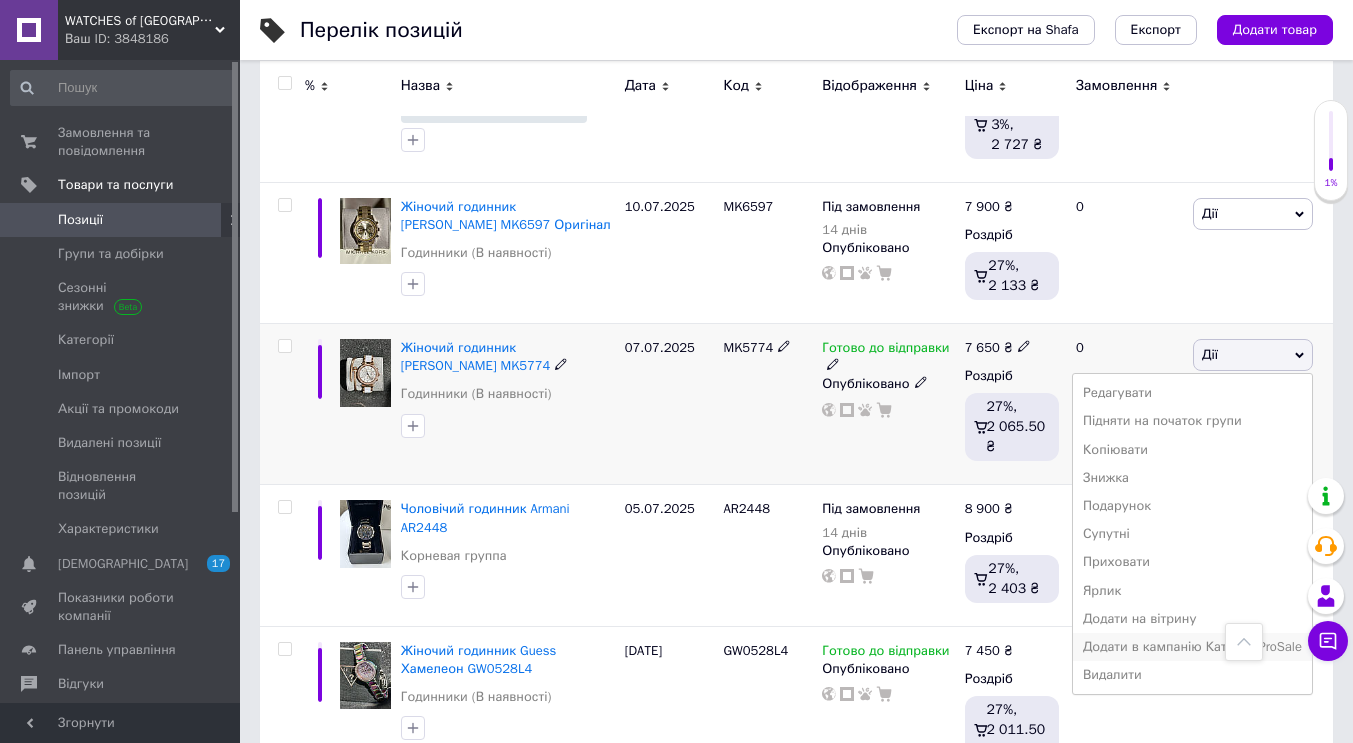 click on "Додати в кампанію Каталог ProSale" at bounding box center (1192, 647) 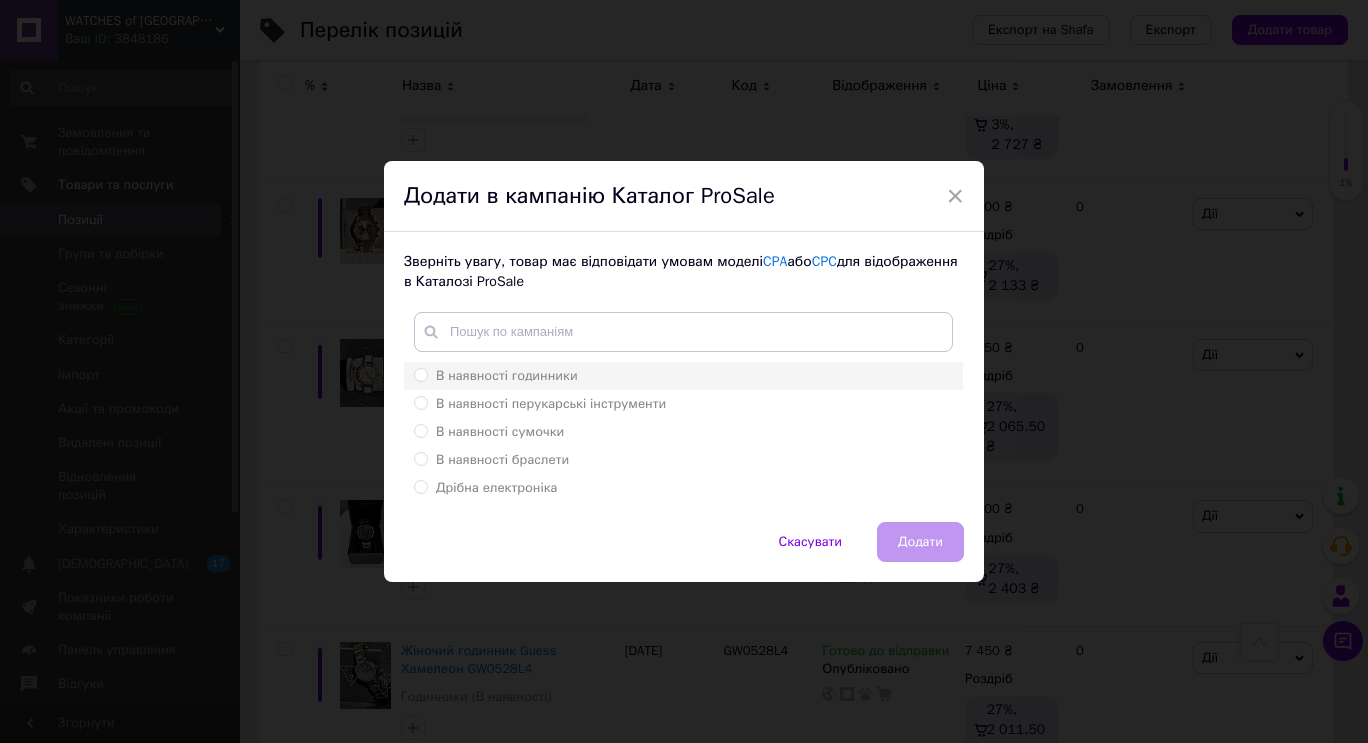 click on "В наявності годинники" at bounding box center [507, 375] 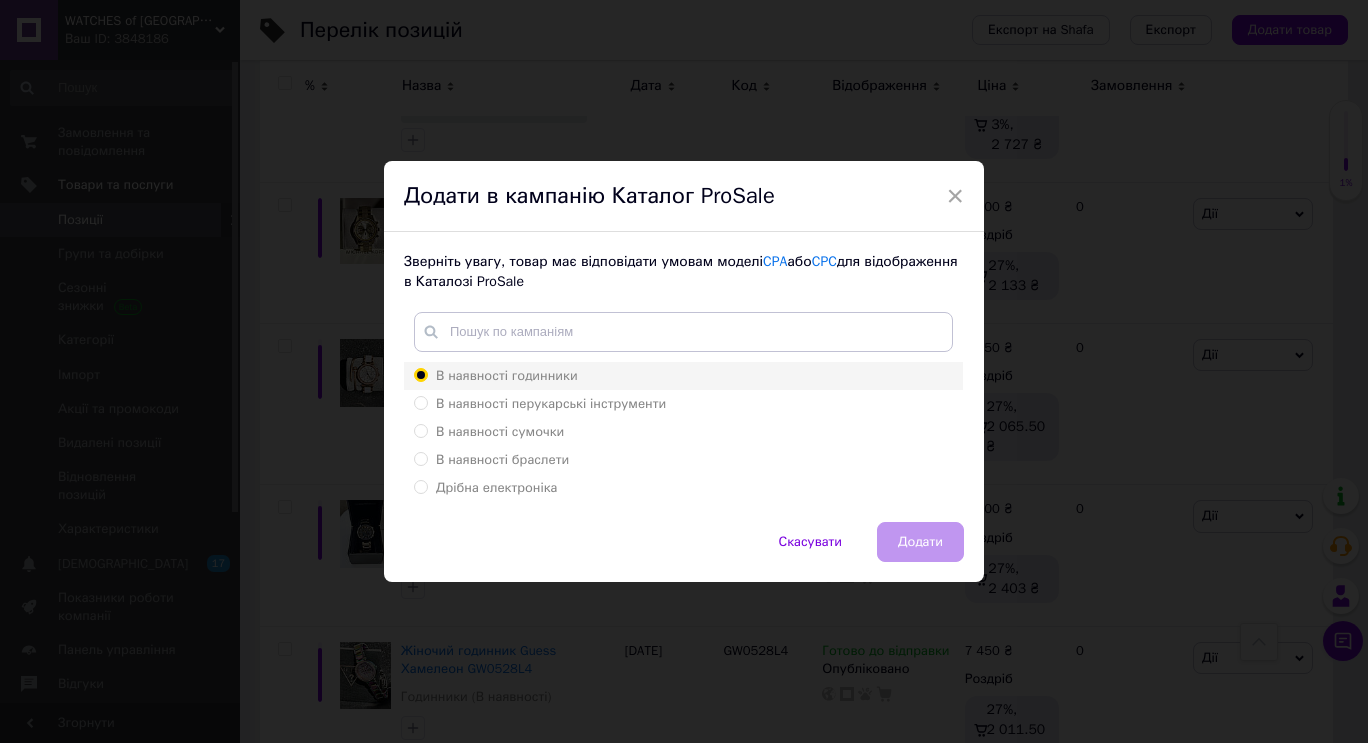 click on "В наявності годинники" at bounding box center (420, 374) 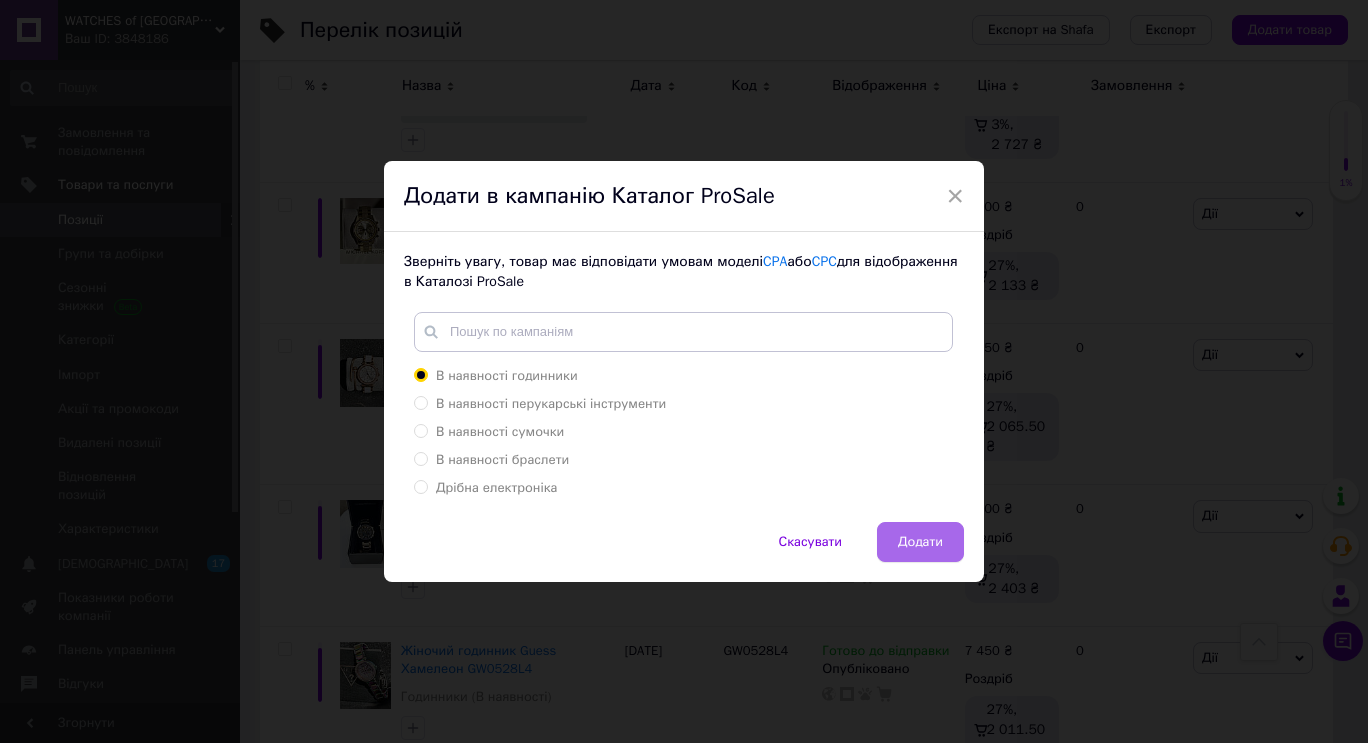 click on "Додати" at bounding box center [920, 542] 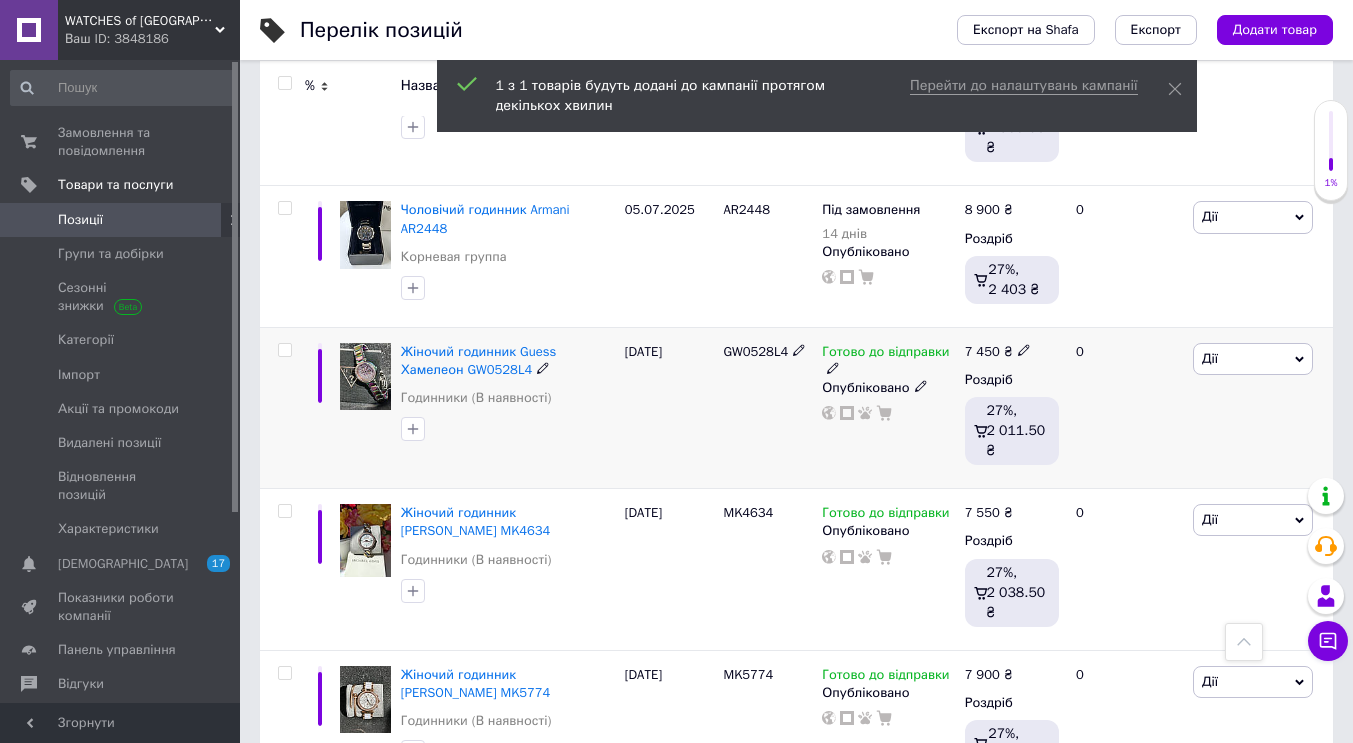 scroll, scrollTop: 700, scrollLeft: 0, axis: vertical 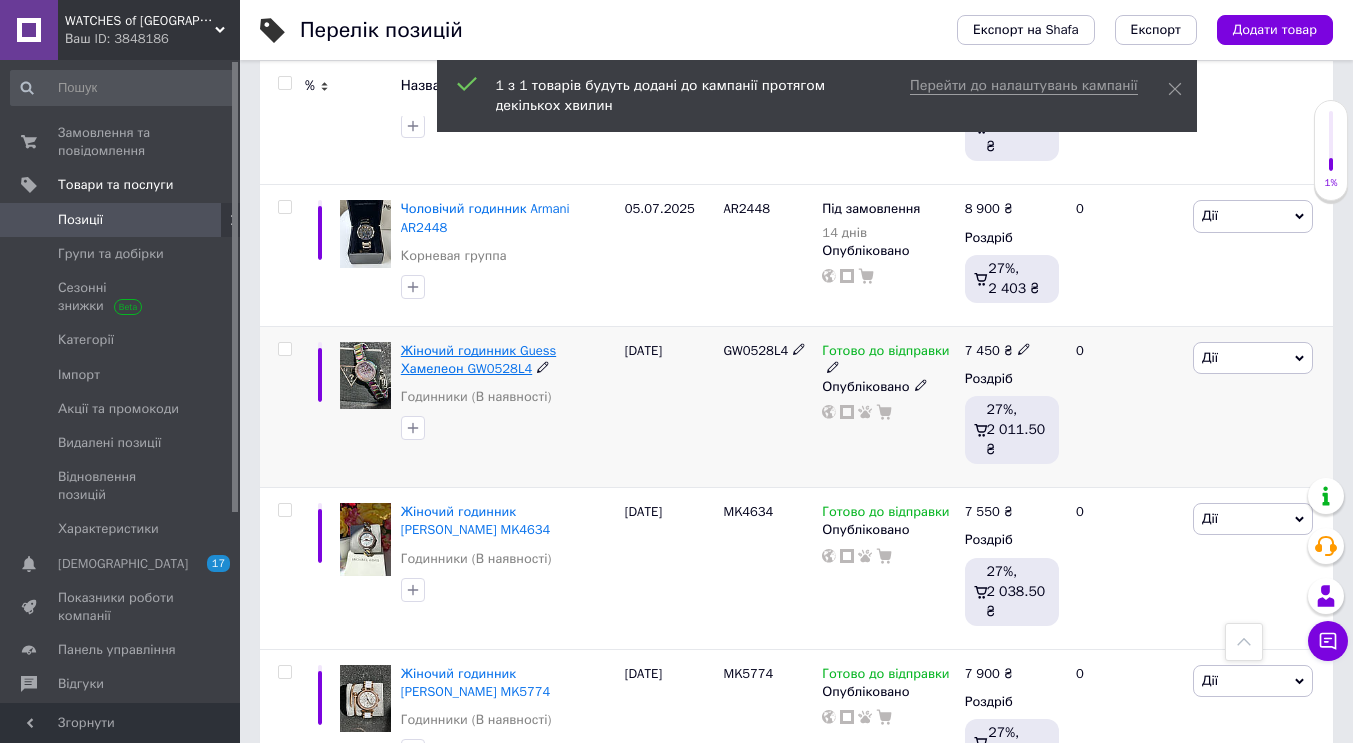 click on "Жіночий годинник Guess Хамелеон GW0528L4" at bounding box center [478, 359] 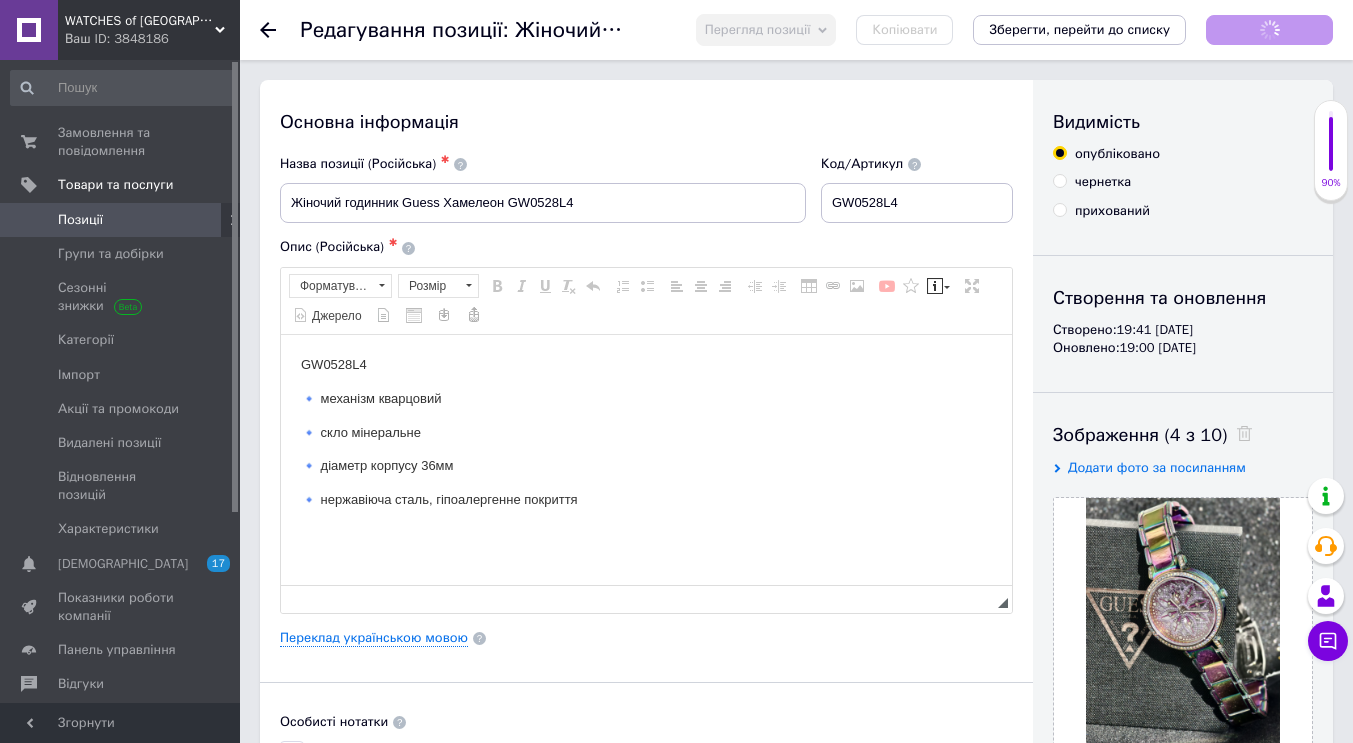 scroll, scrollTop: 0, scrollLeft: 0, axis: both 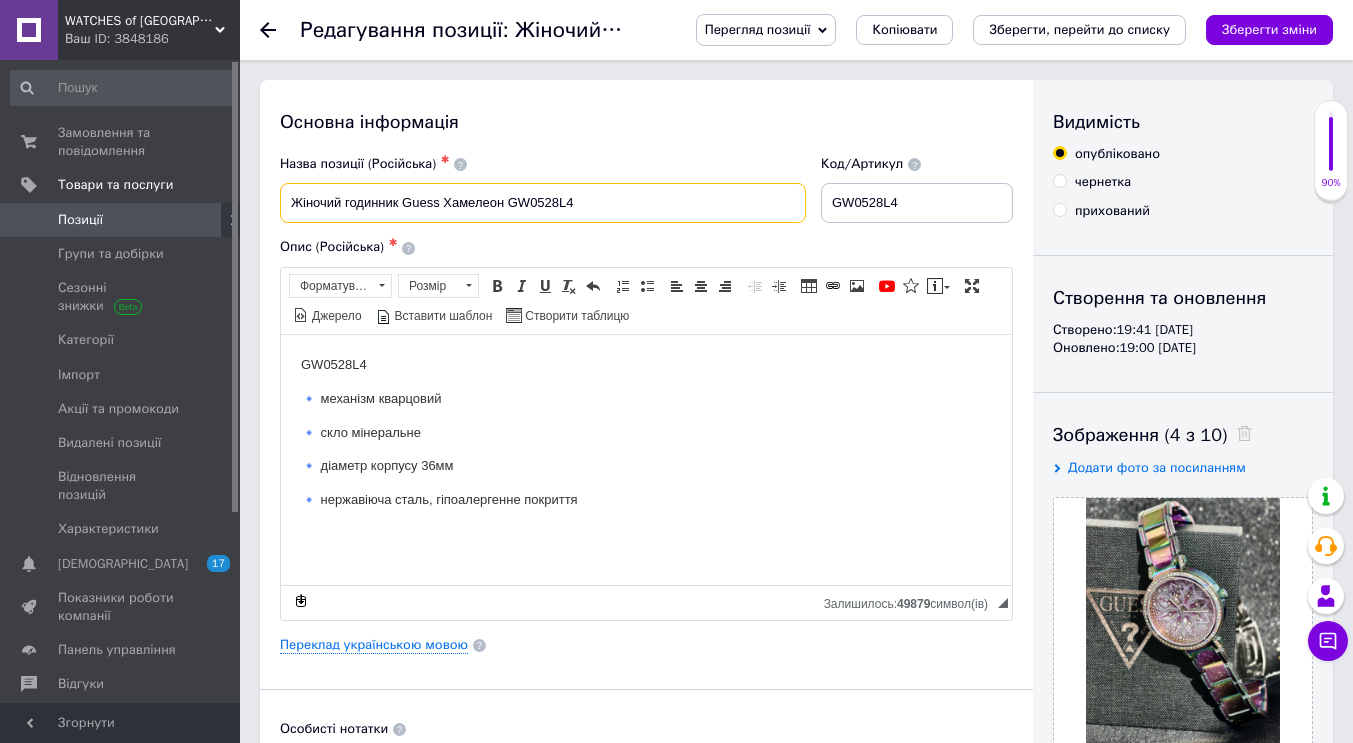 click on "Жіночий годинник Guess Хамелеон GW0528L4" at bounding box center (543, 203) 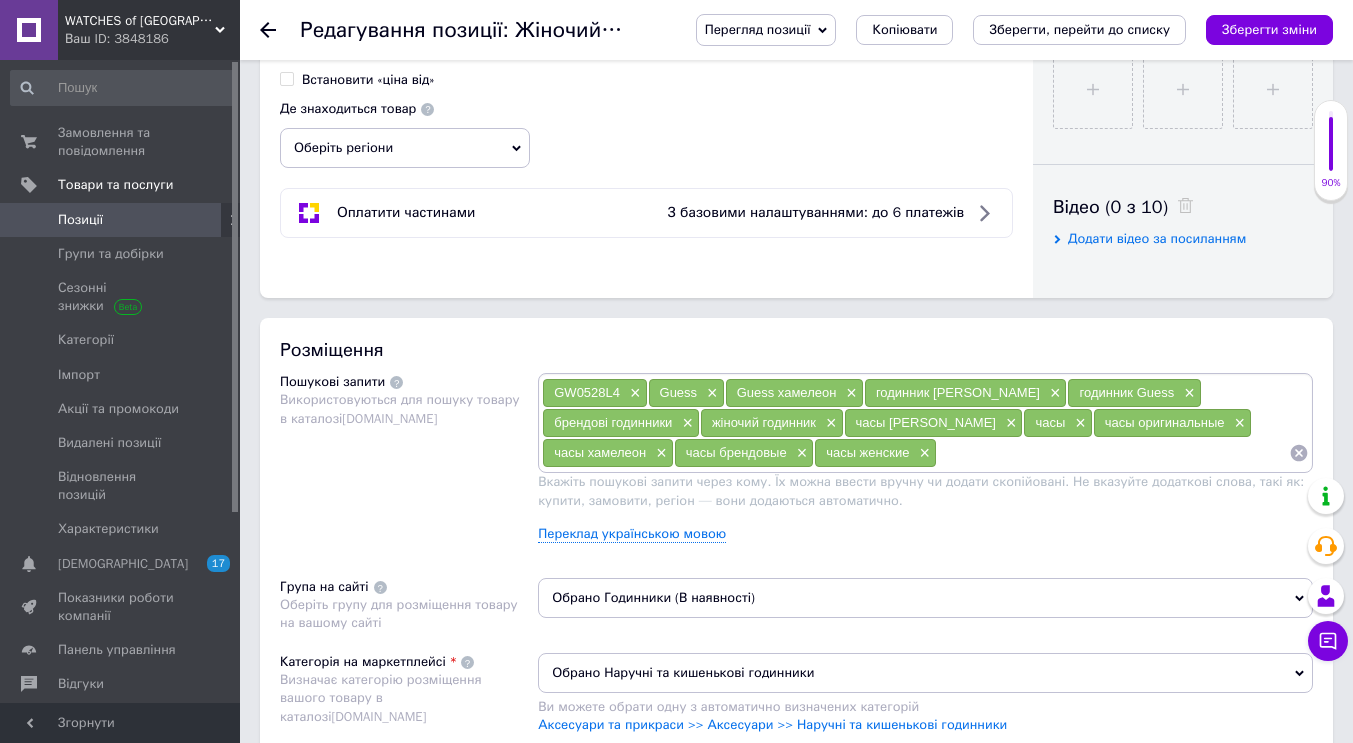 scroll, scrollTop: 900, scrollLeft: 0, axis: vertical 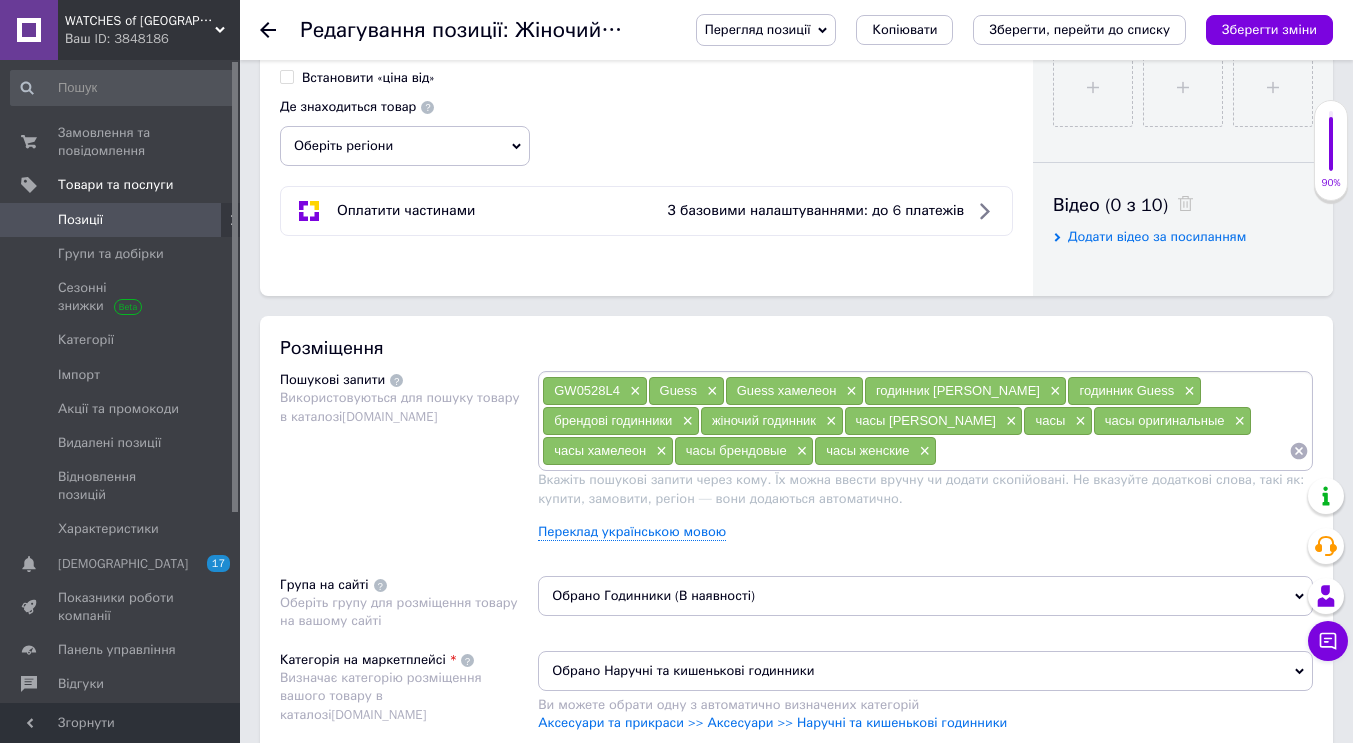 type on "Жіночий годинник Guess Хамелеон GW0528L4 Оригінал" 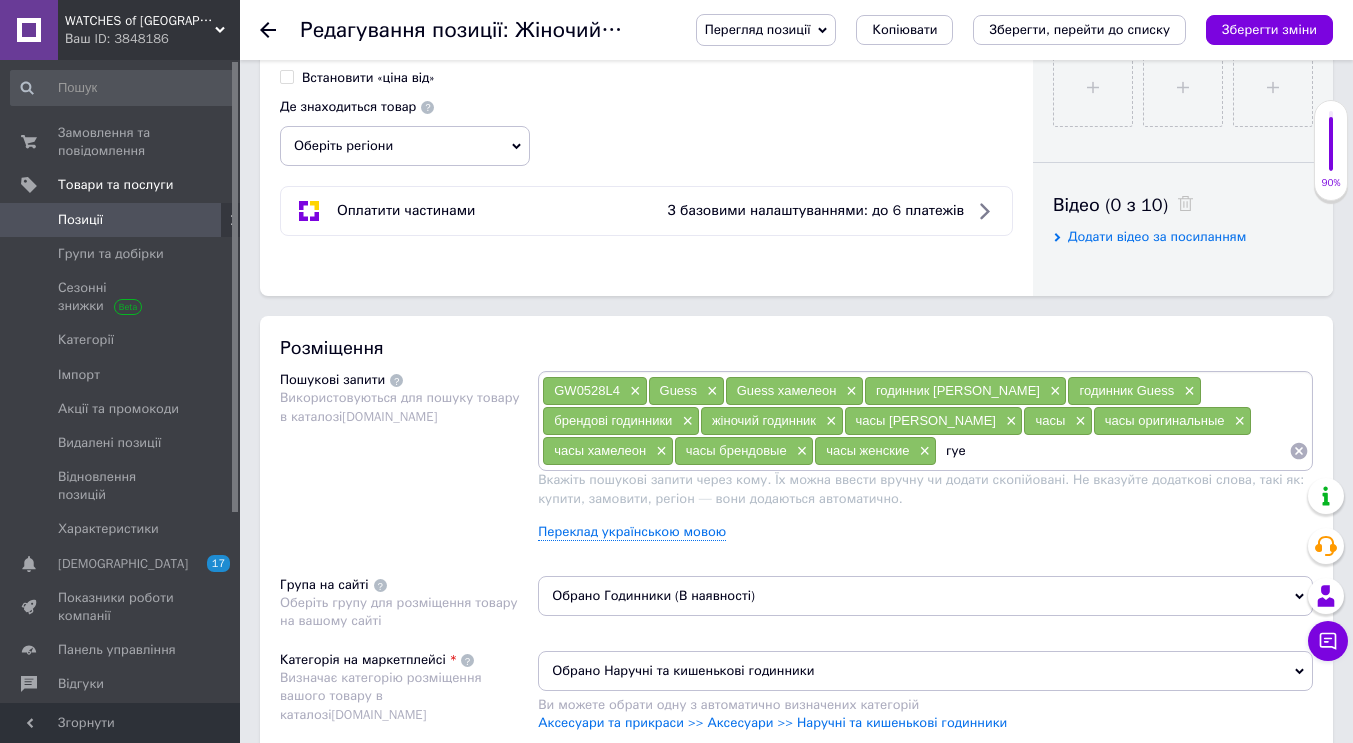 type on "гуес" 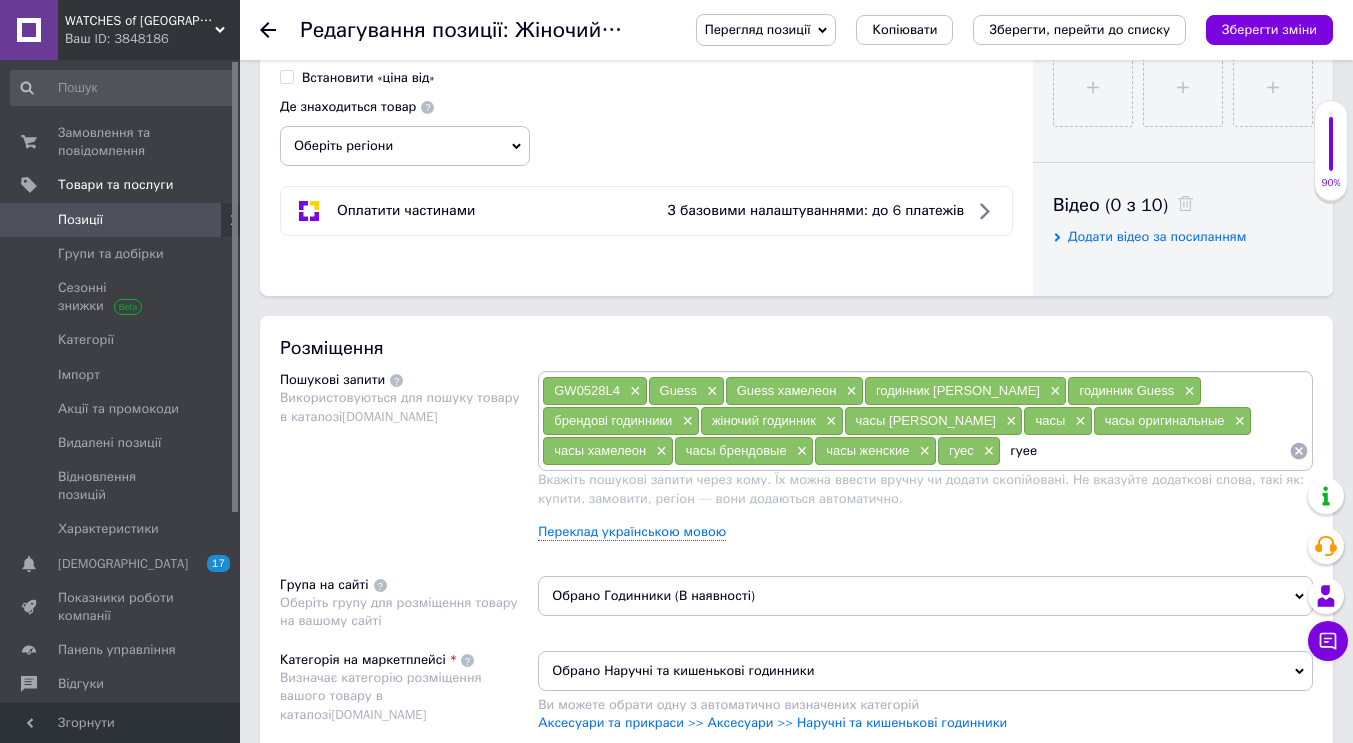 type on "гуеес" 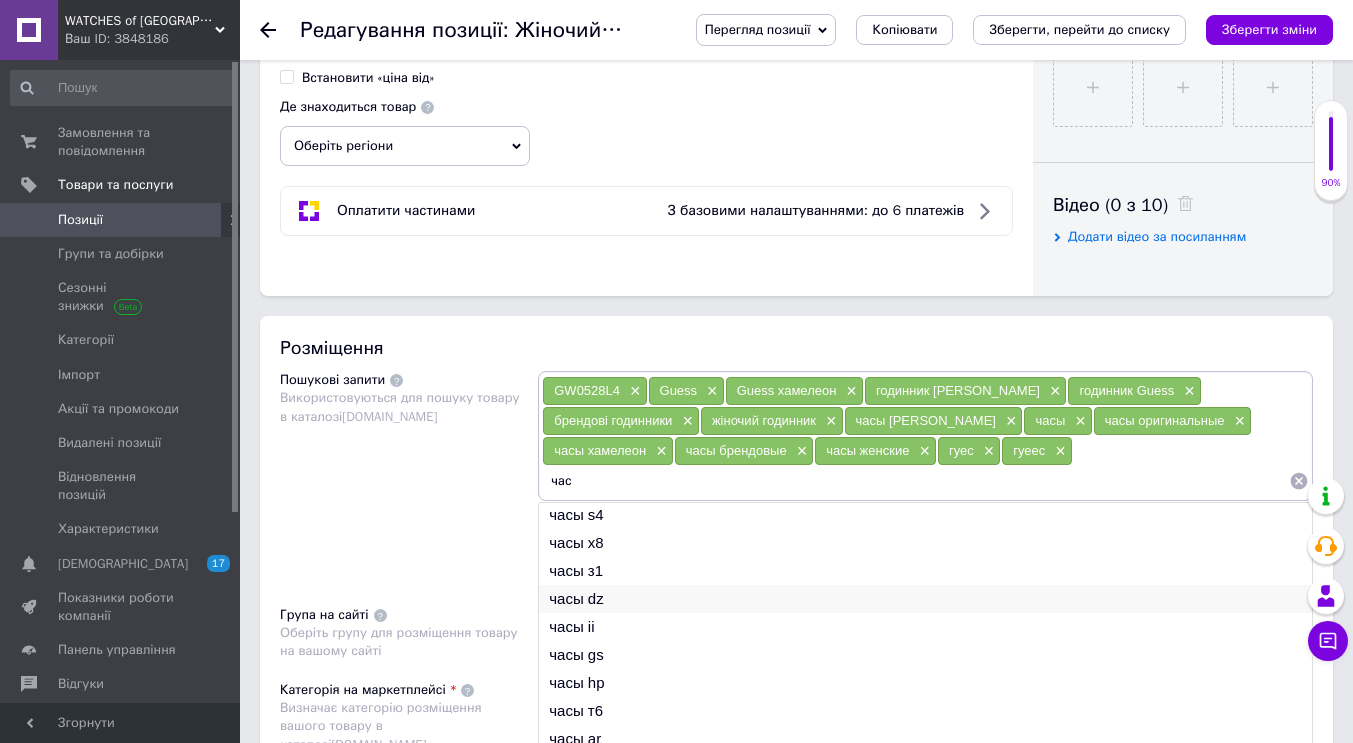 scroll, scrollTop: 0, scrollLeft: 0, axis: both 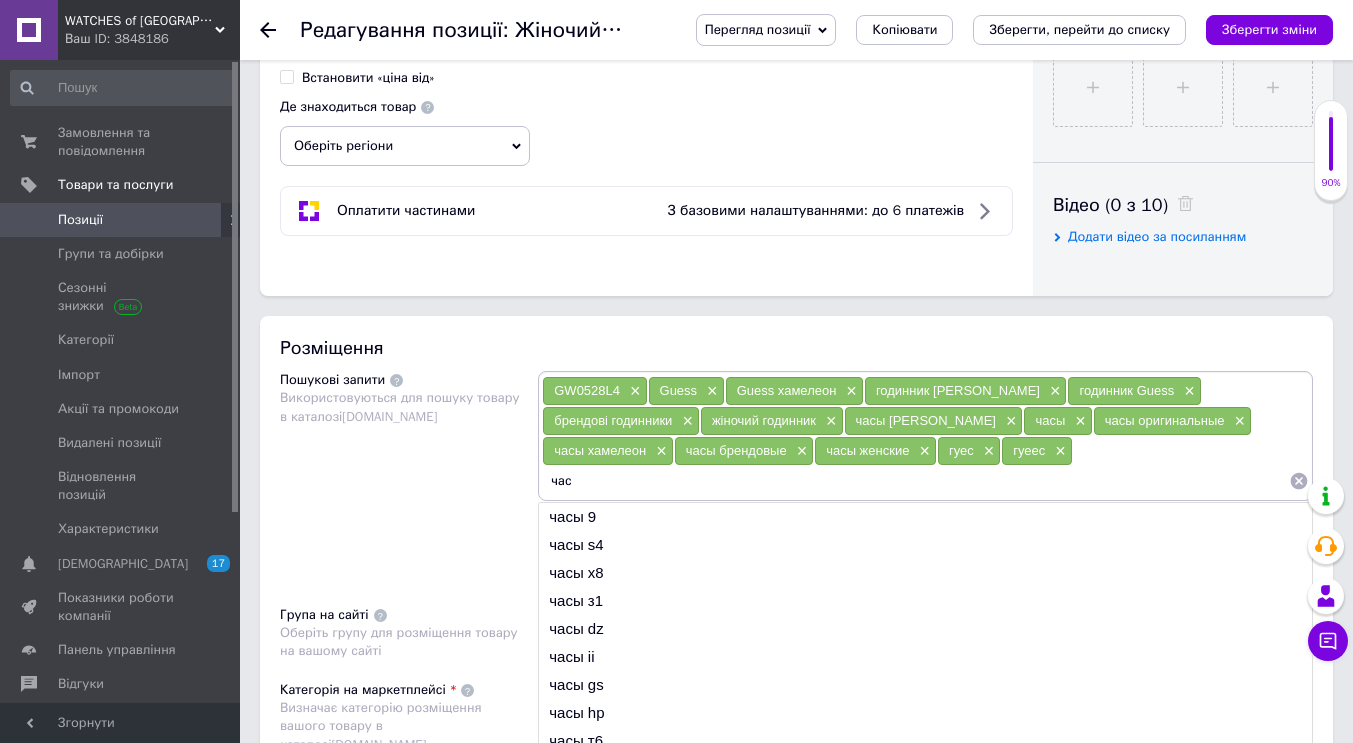 click on "час" at bounding box center (915, 481) 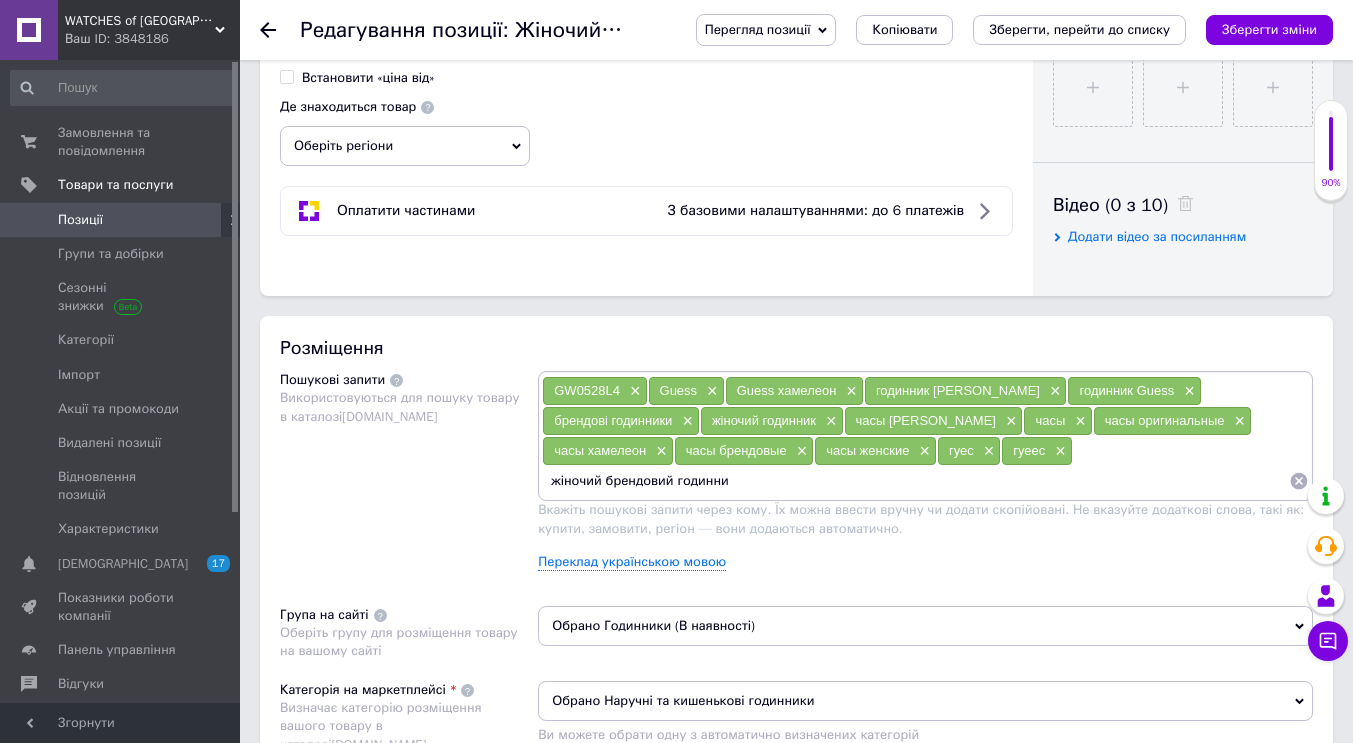 type on "жіночий брендовий годинник" 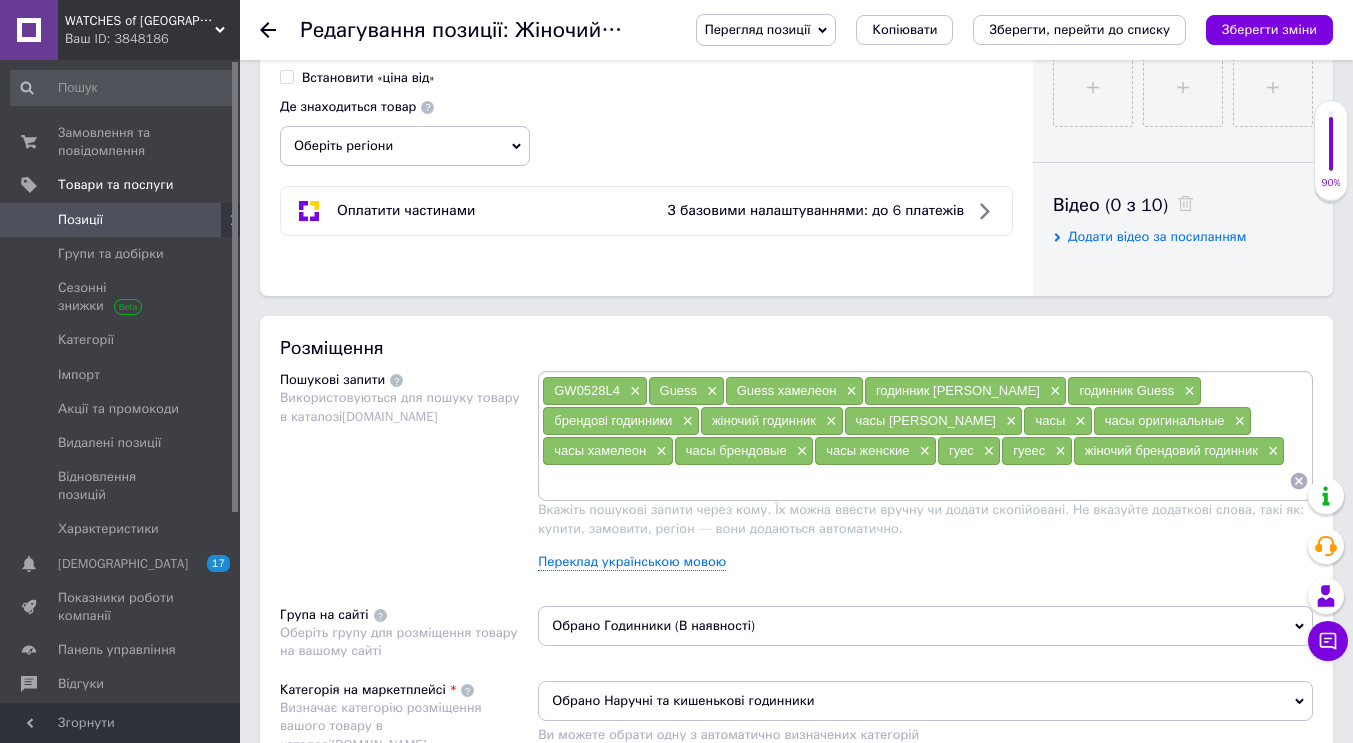 scroll, scrollTop: 0, scrollLeft: 0, axis: both 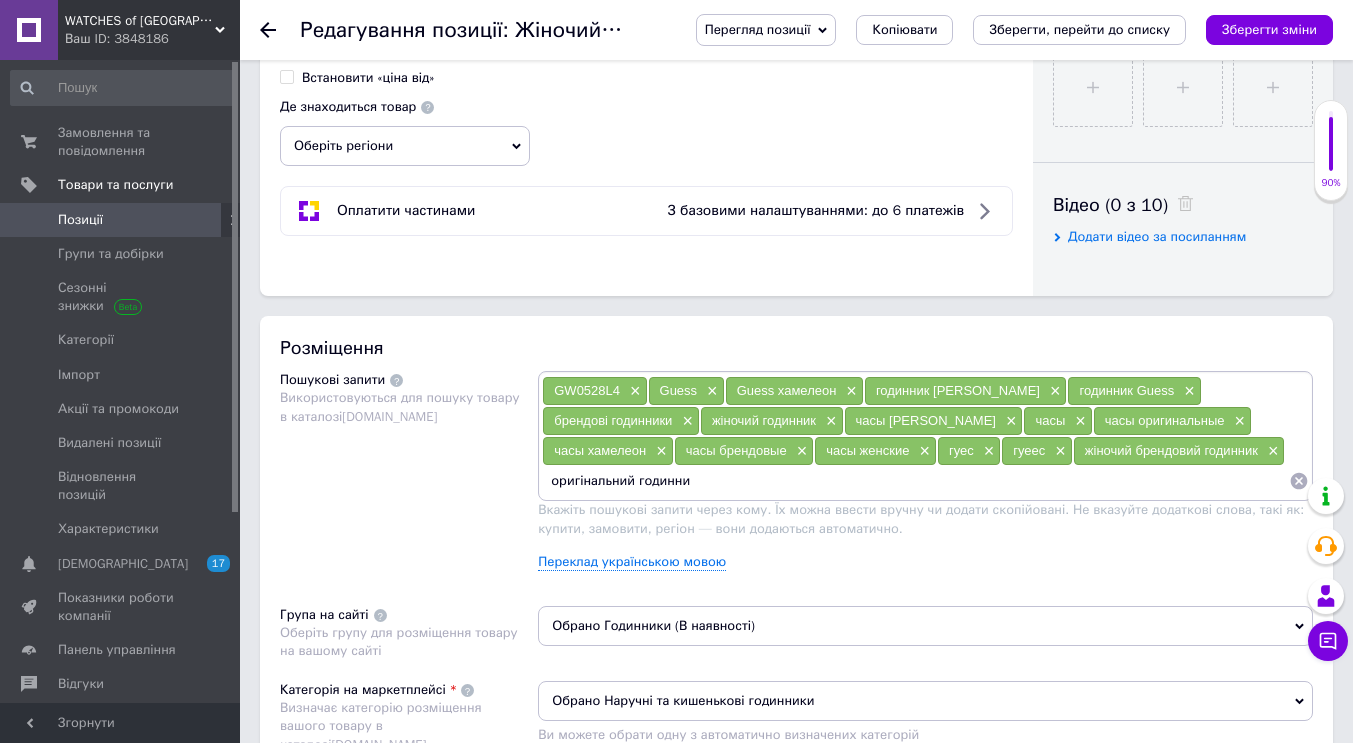 type on "оригінальний годинник" 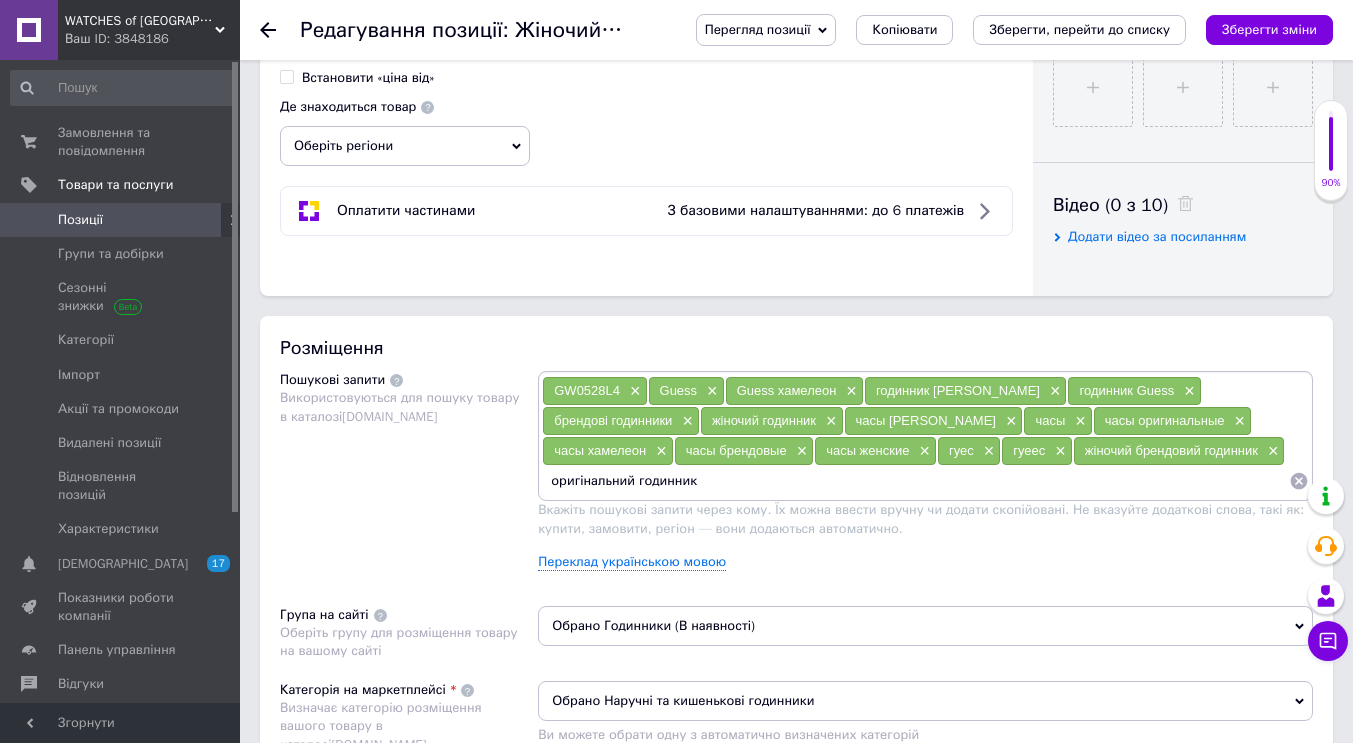 type 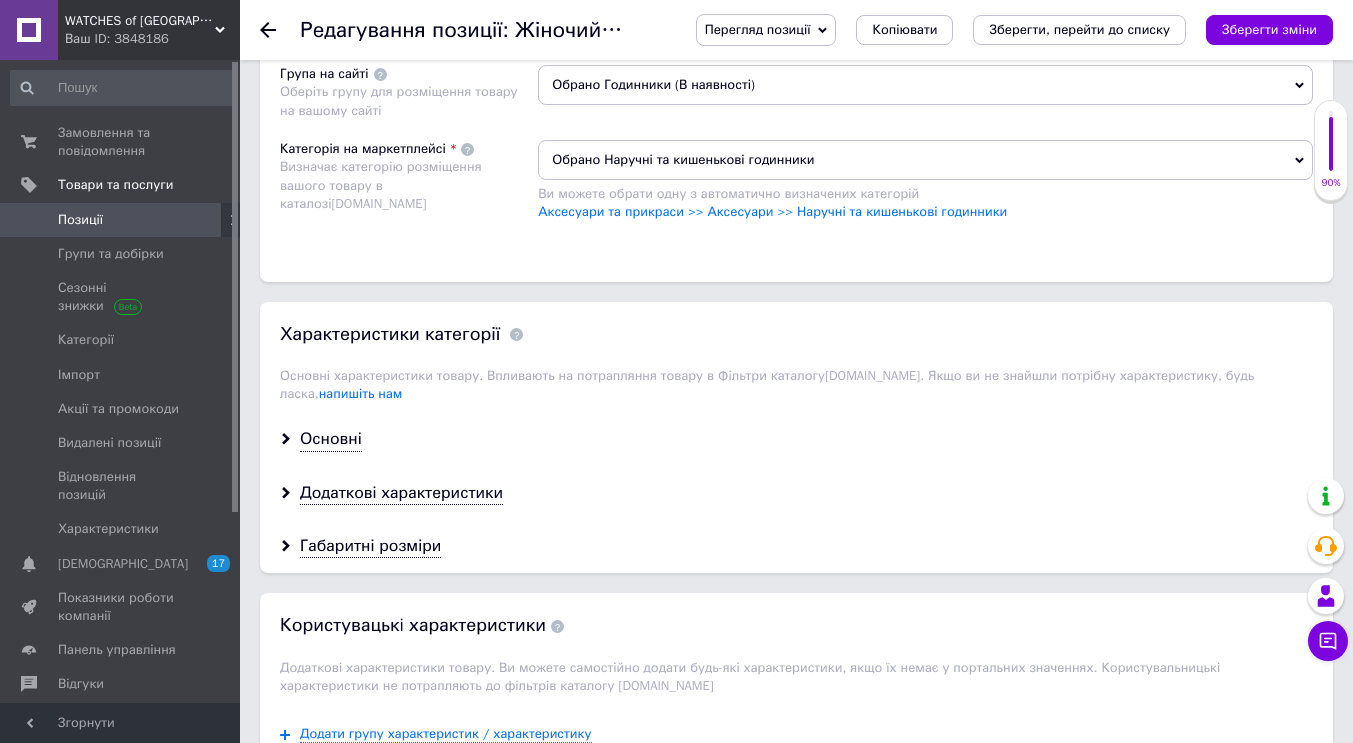 scroll, scrollTop: 1500, scrollLeft: 0, axis: vertical 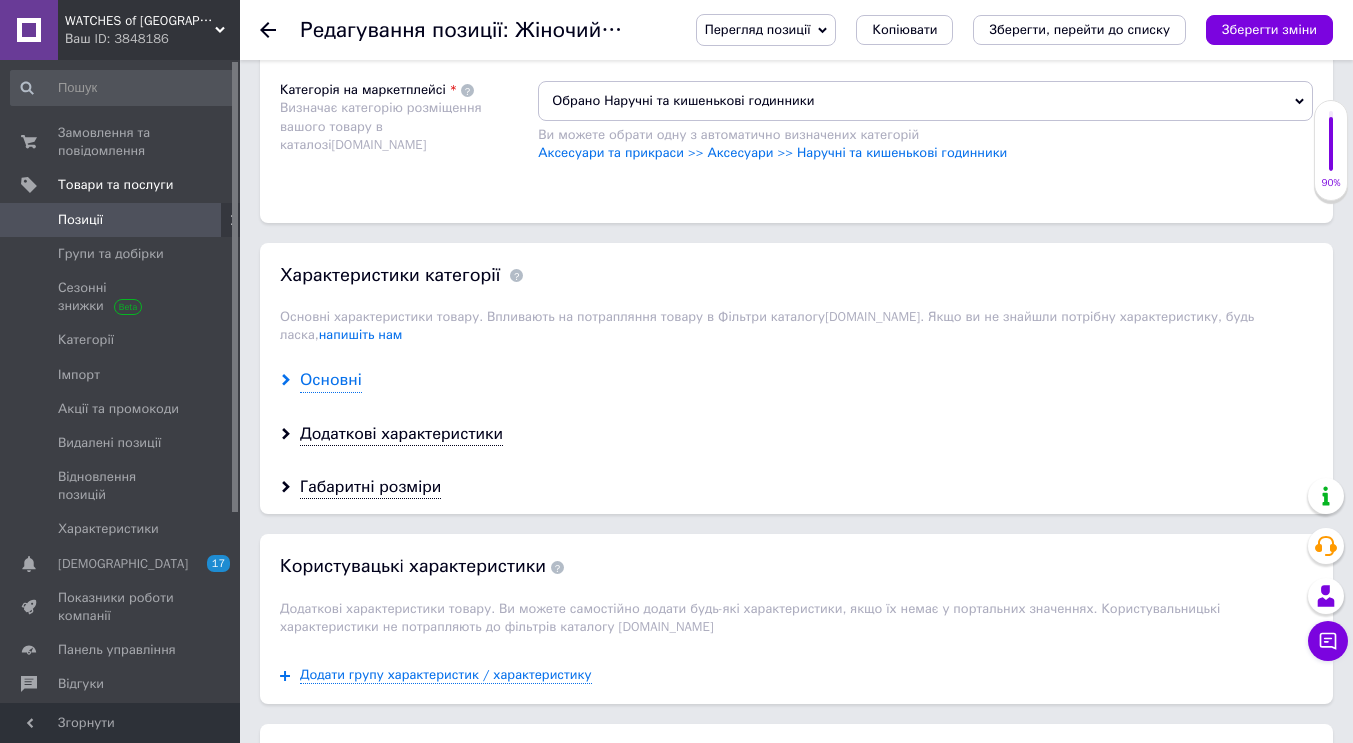 click on "Основні" at bounding box center [331, 380] 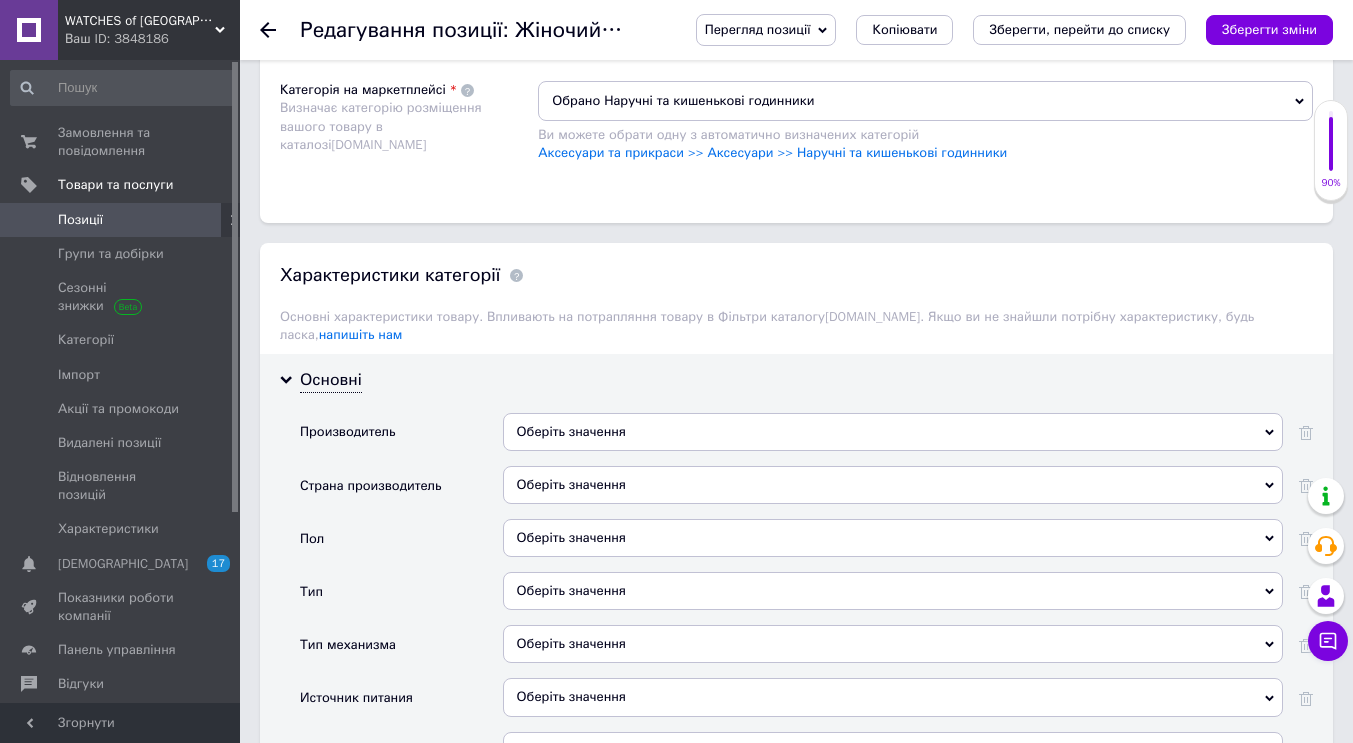 click on "Оберіть значення" at bounding box center [893, 432] 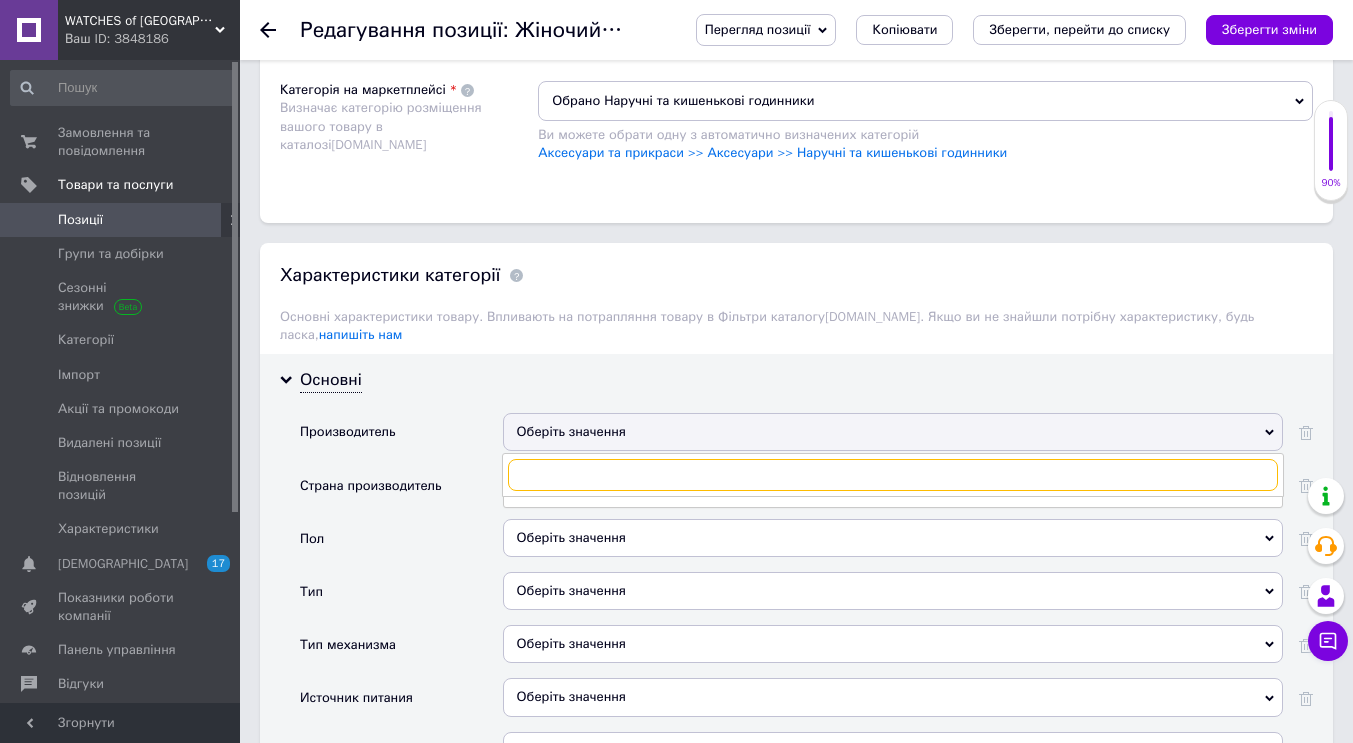 click at bounding box center (893, 475) 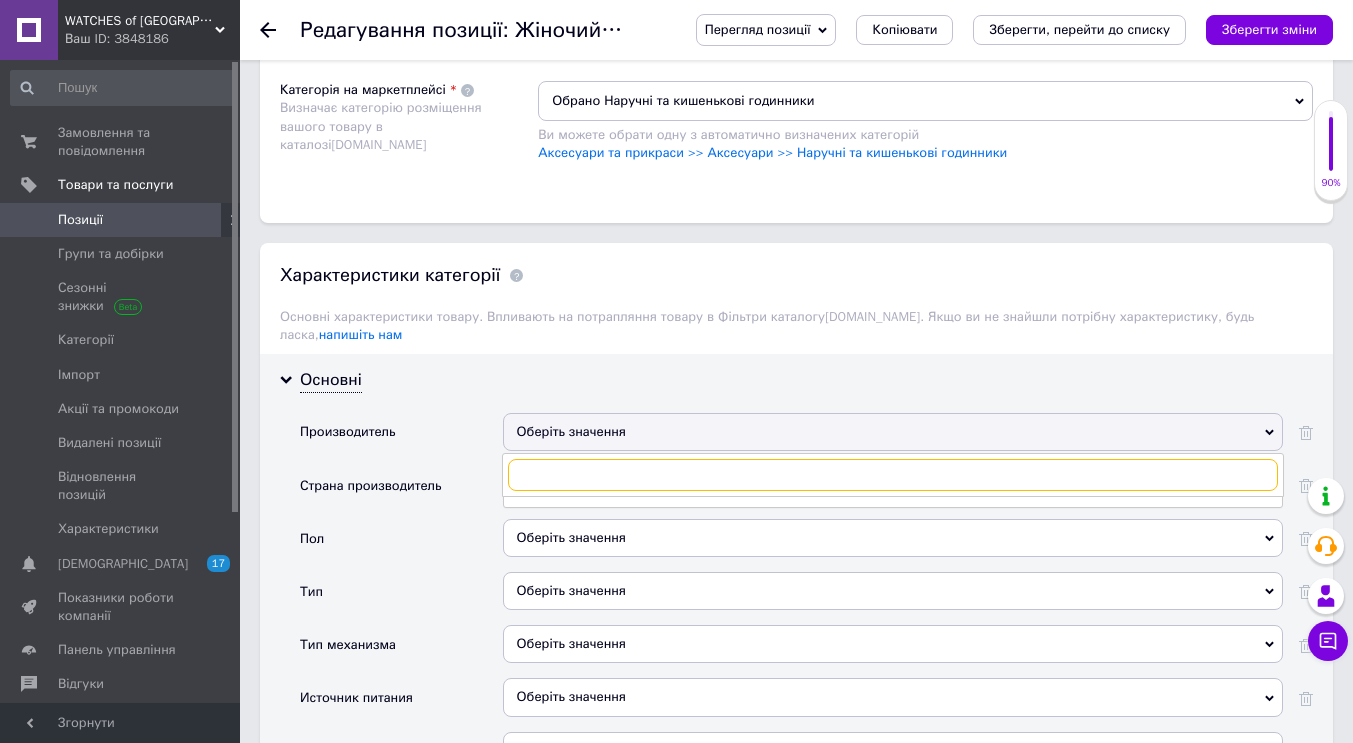 click at bounding box center (893, 475) 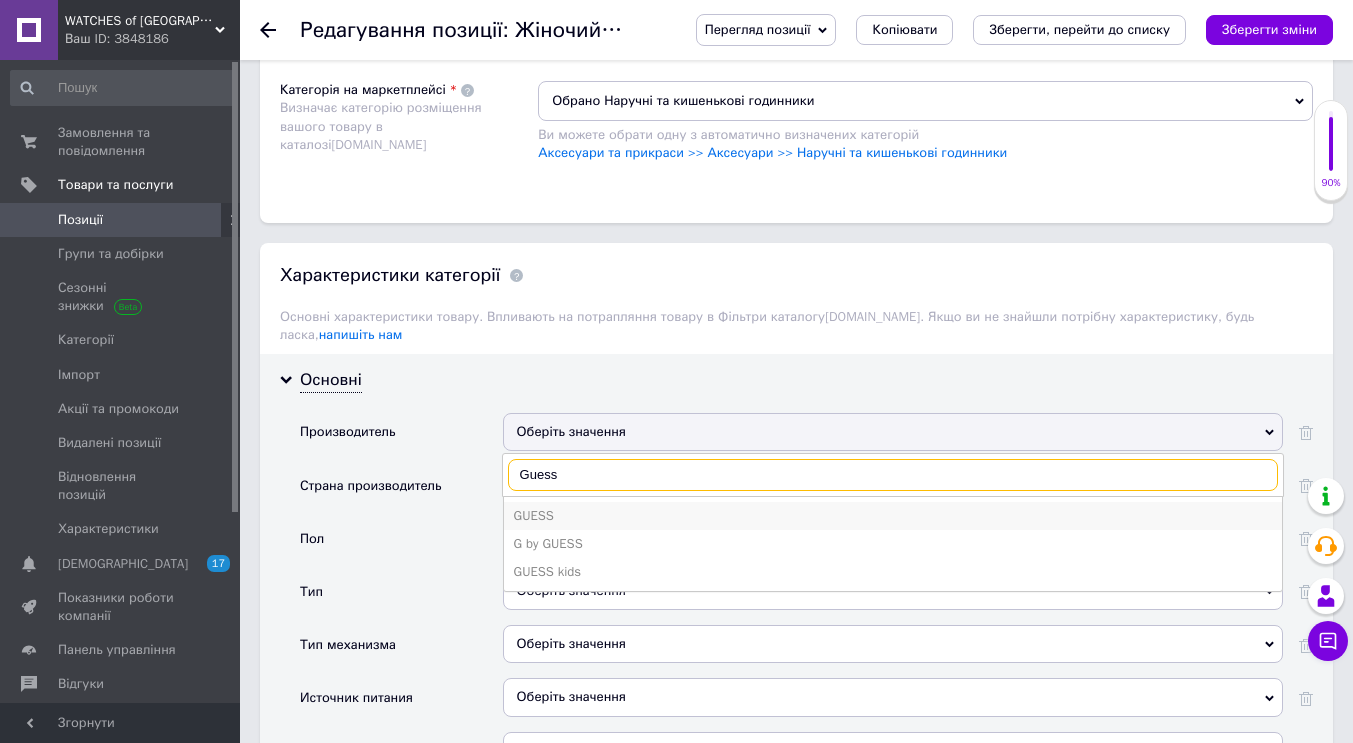 type on "Guess" 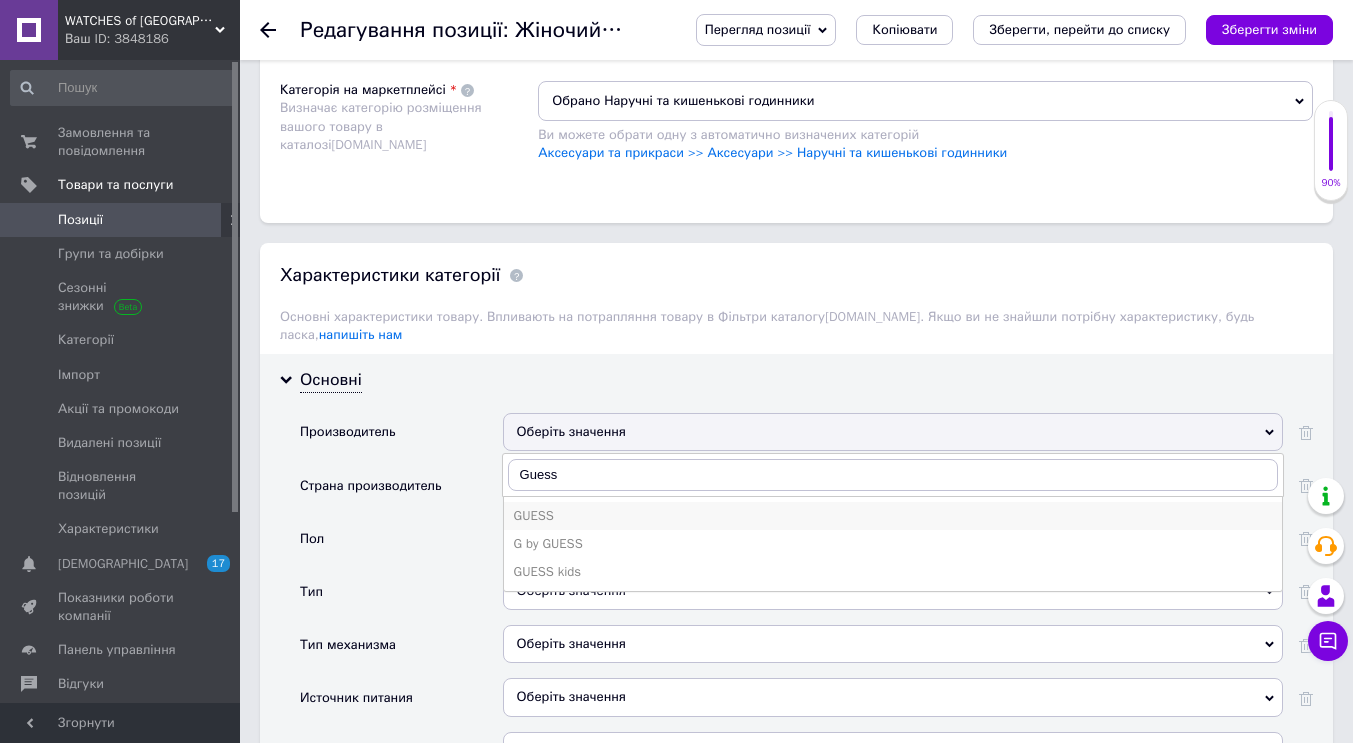 click on "GUESS" at bounding box center (893, 516) 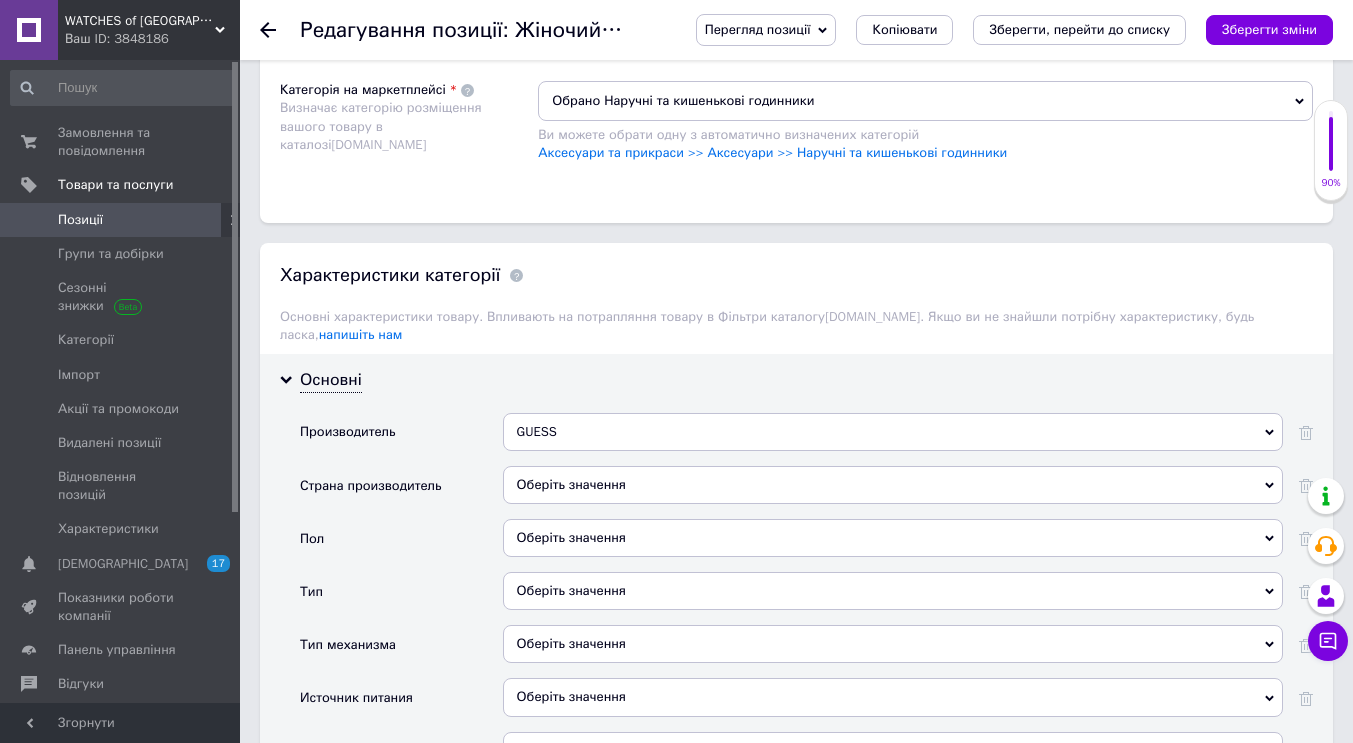 click on "Оберіть значення" at bounding box center [893, 485] 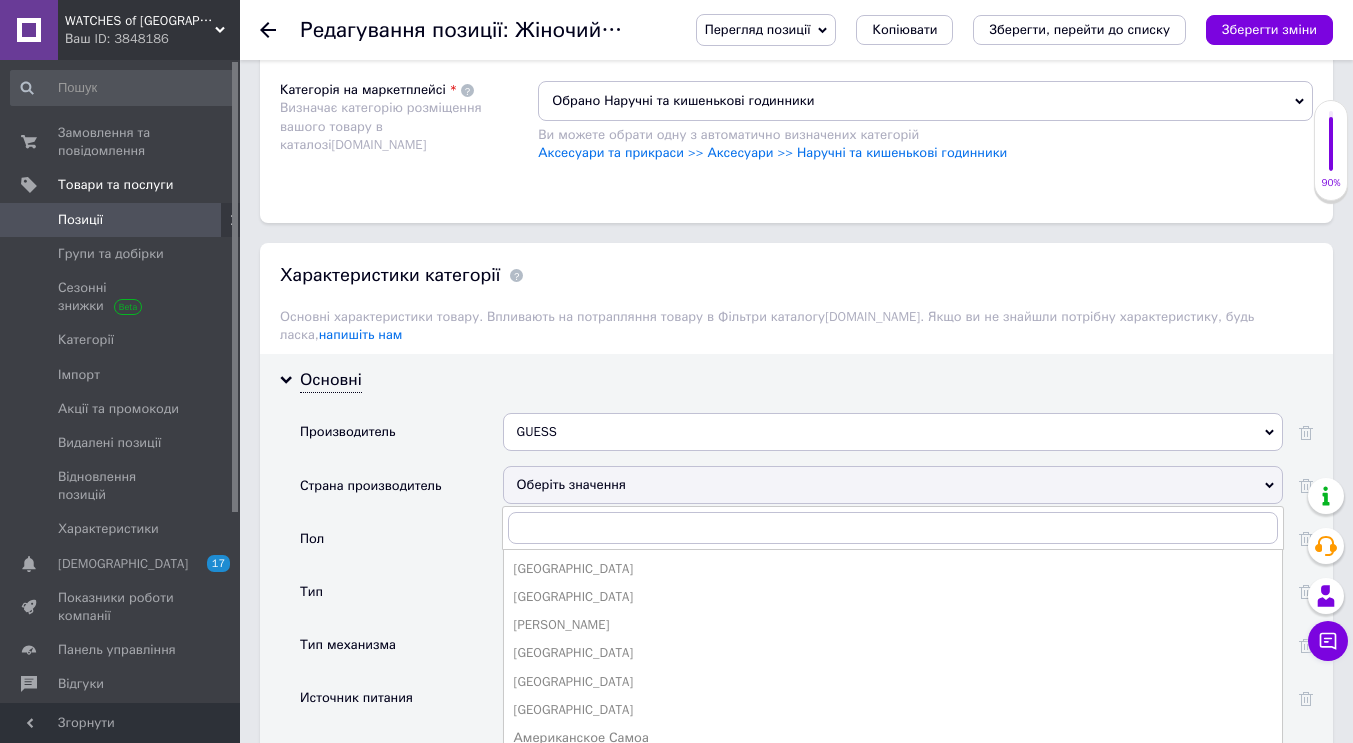 click on "Страна производитель" at bounding box center (401, 492) 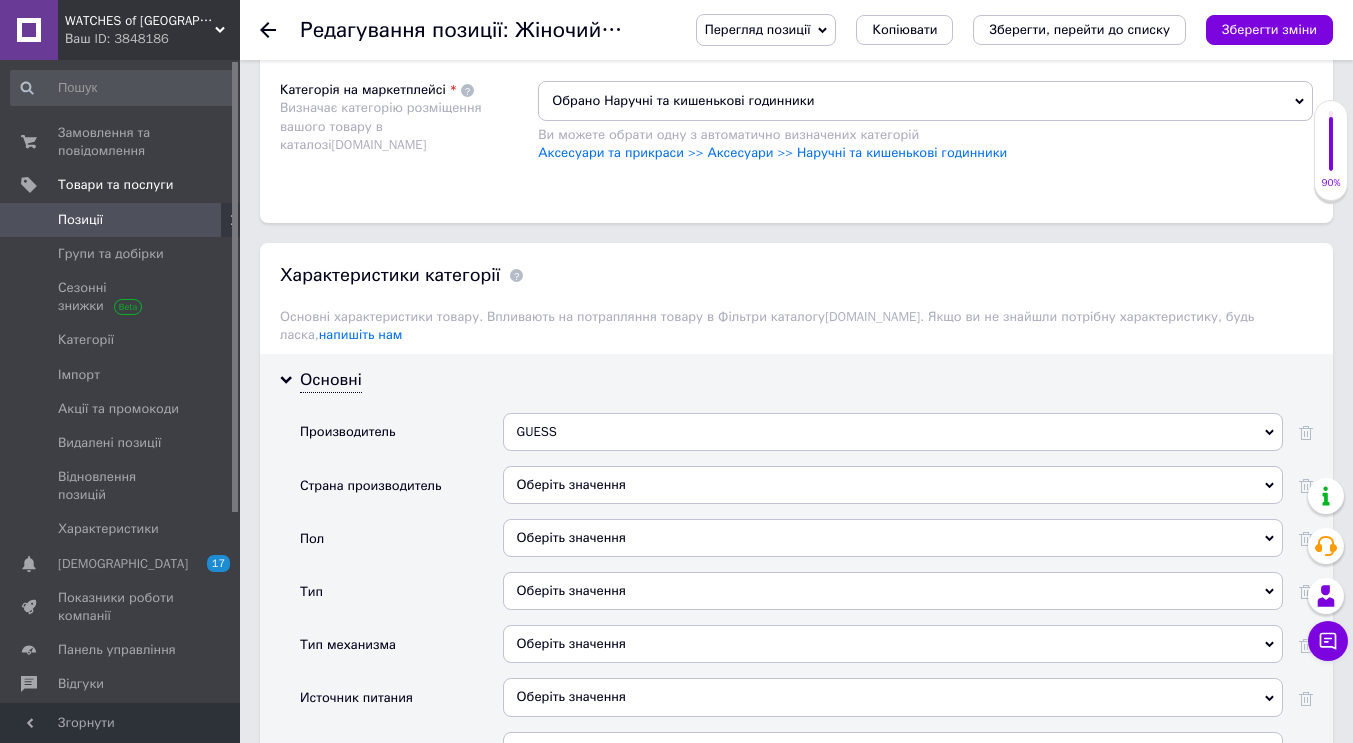 click on "Оберіть значення" at bounding box center (893, 538) 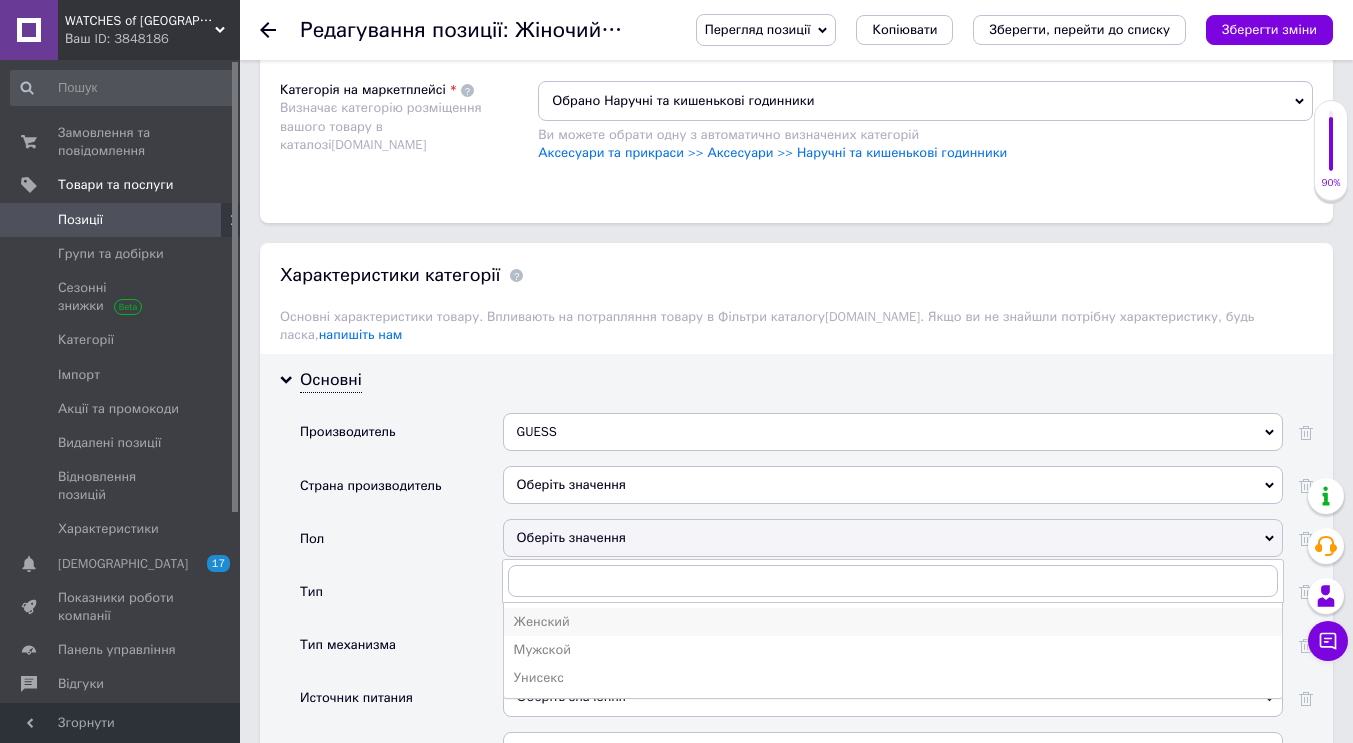click on "Женский" at bounding box center (893, 622) 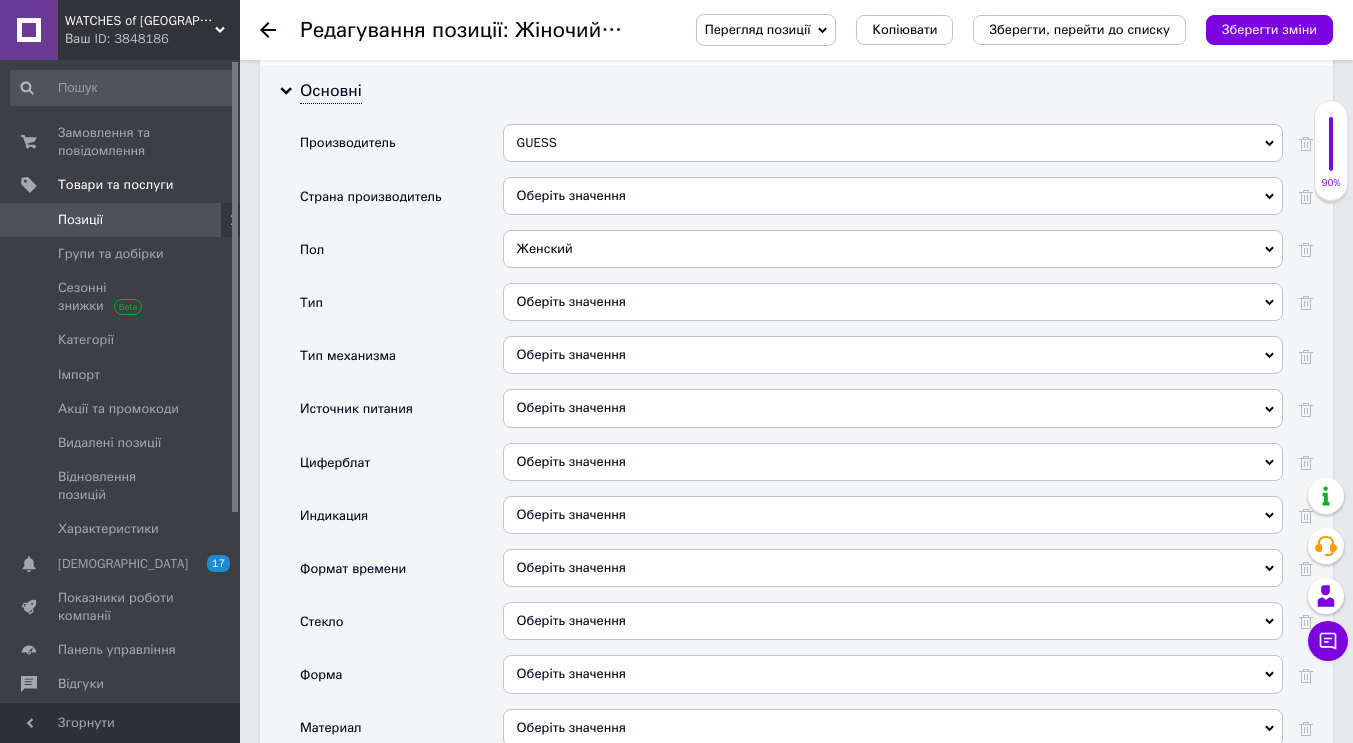 scroll, scrollTop: 1800, scrollLeft: 0, axis: vertical 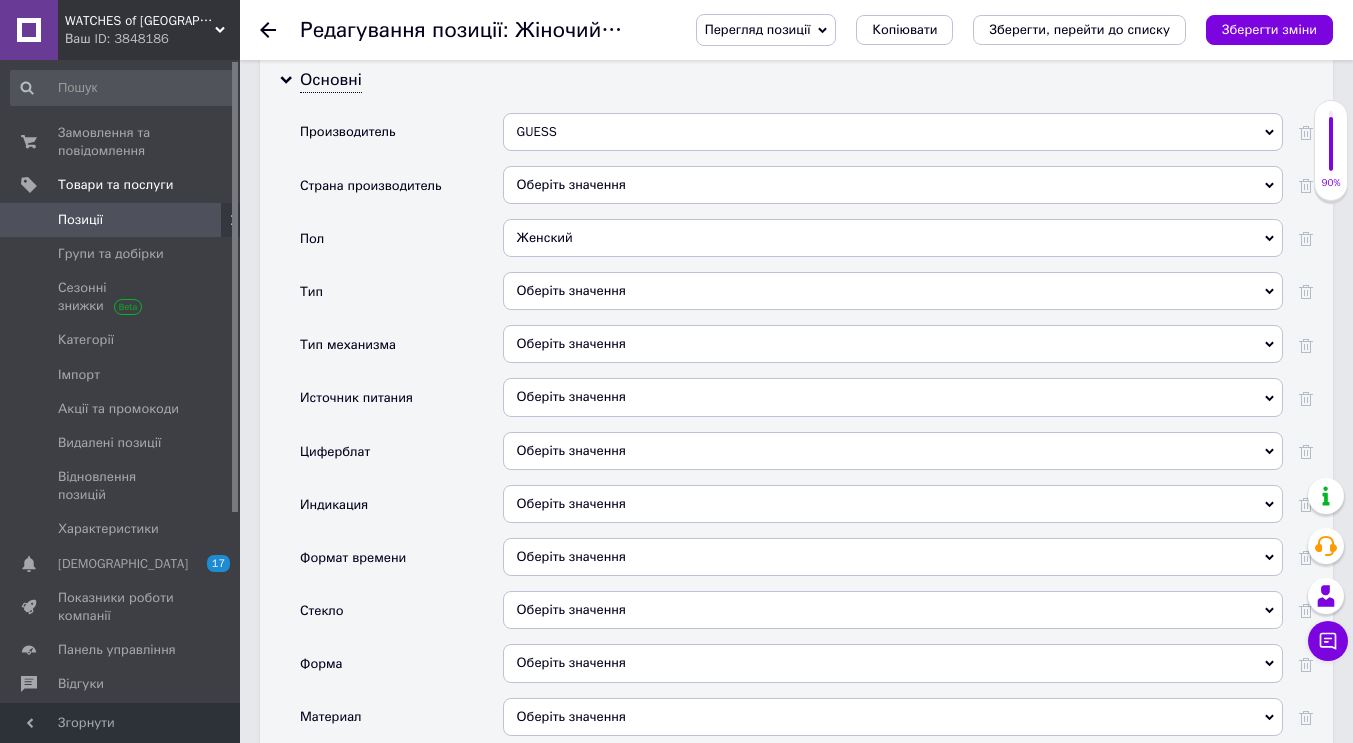 click on "Оберіть значення" at bounding box center (893, 291) 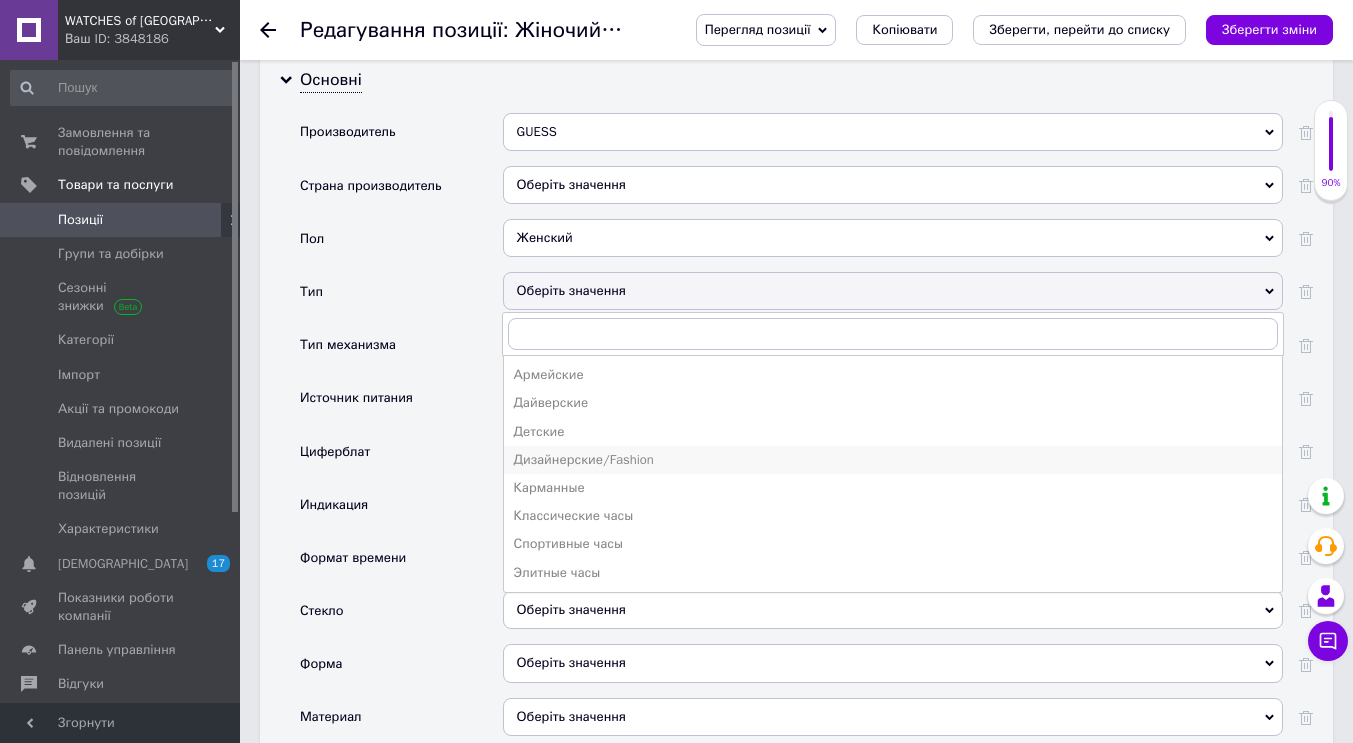 click on "Дизайнерские/Fashion" at bounding box center (893, 460) 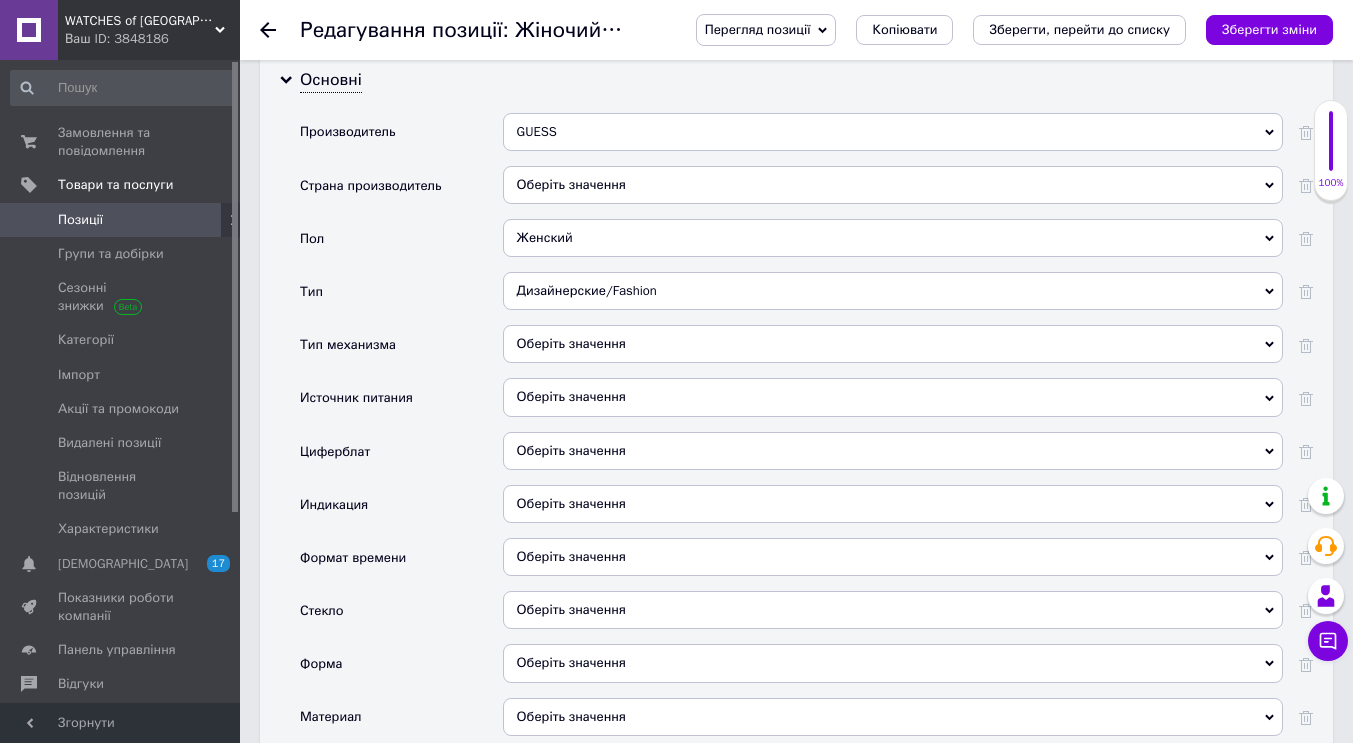 click on "Оберіть значення" at bounding box center [893, 344] 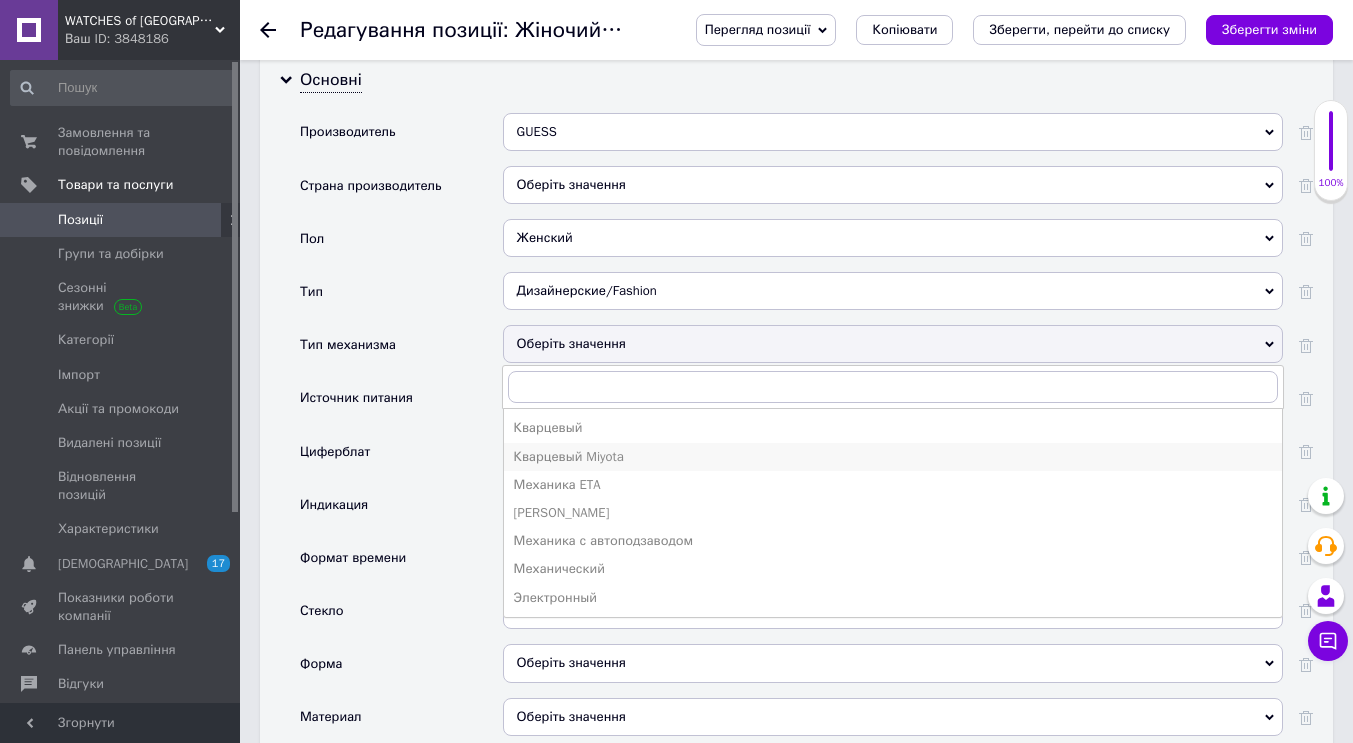 click on "Кварцевый Miyota" at bounding box center (893, 457) 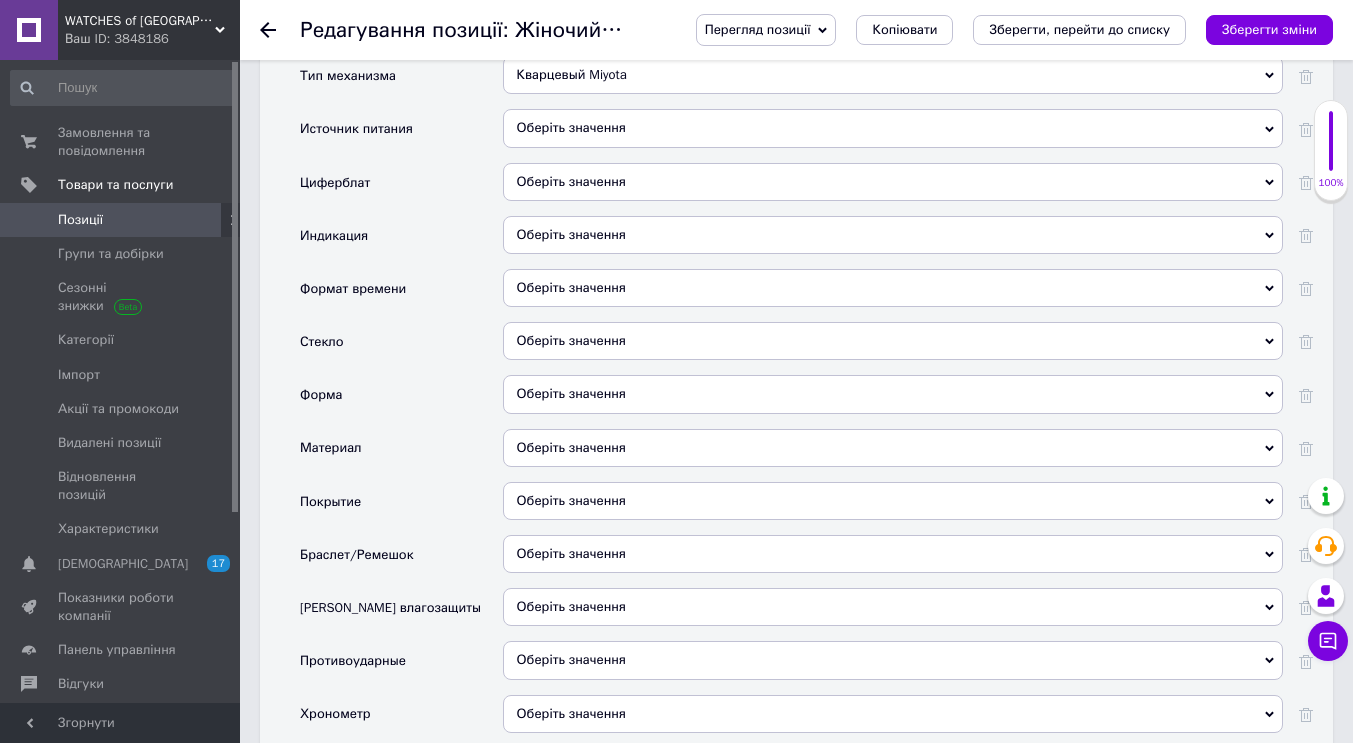 scroll, scrollTop: 2100, scrollLeft: 0, axis: vertical 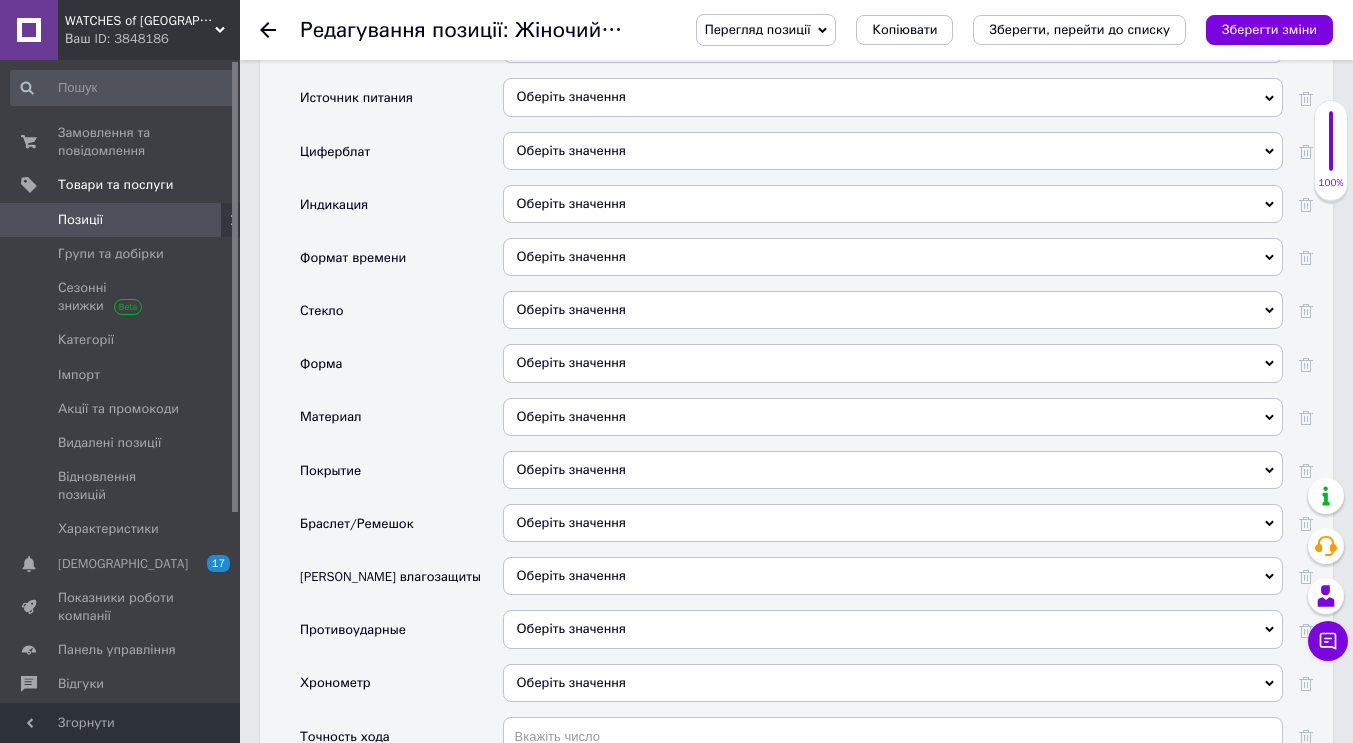 click on "Оберіть значення" at bounding box center [893, 310] 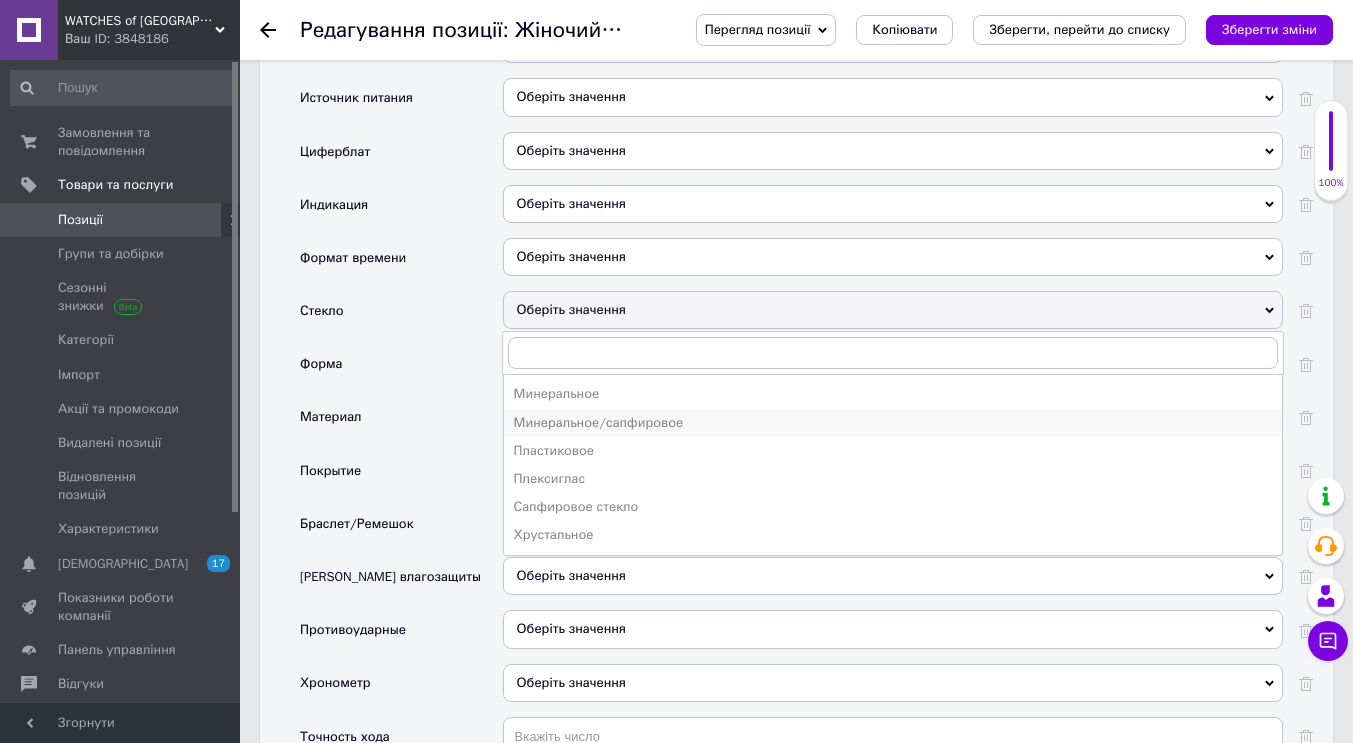 click on "Минеральное/сапфировое" at bounding box center [893, 423] 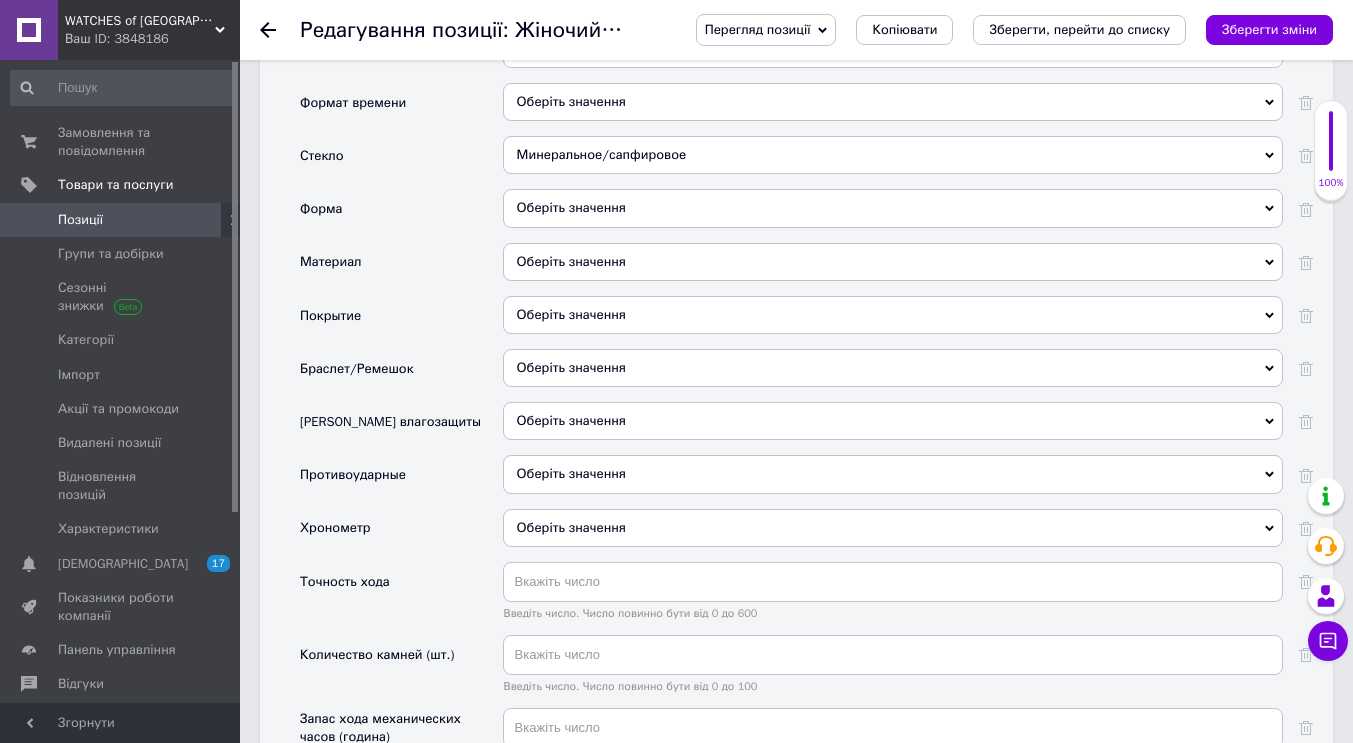 scroll, scrollTop: 2300, scrollLeft: 0, axis: vertical 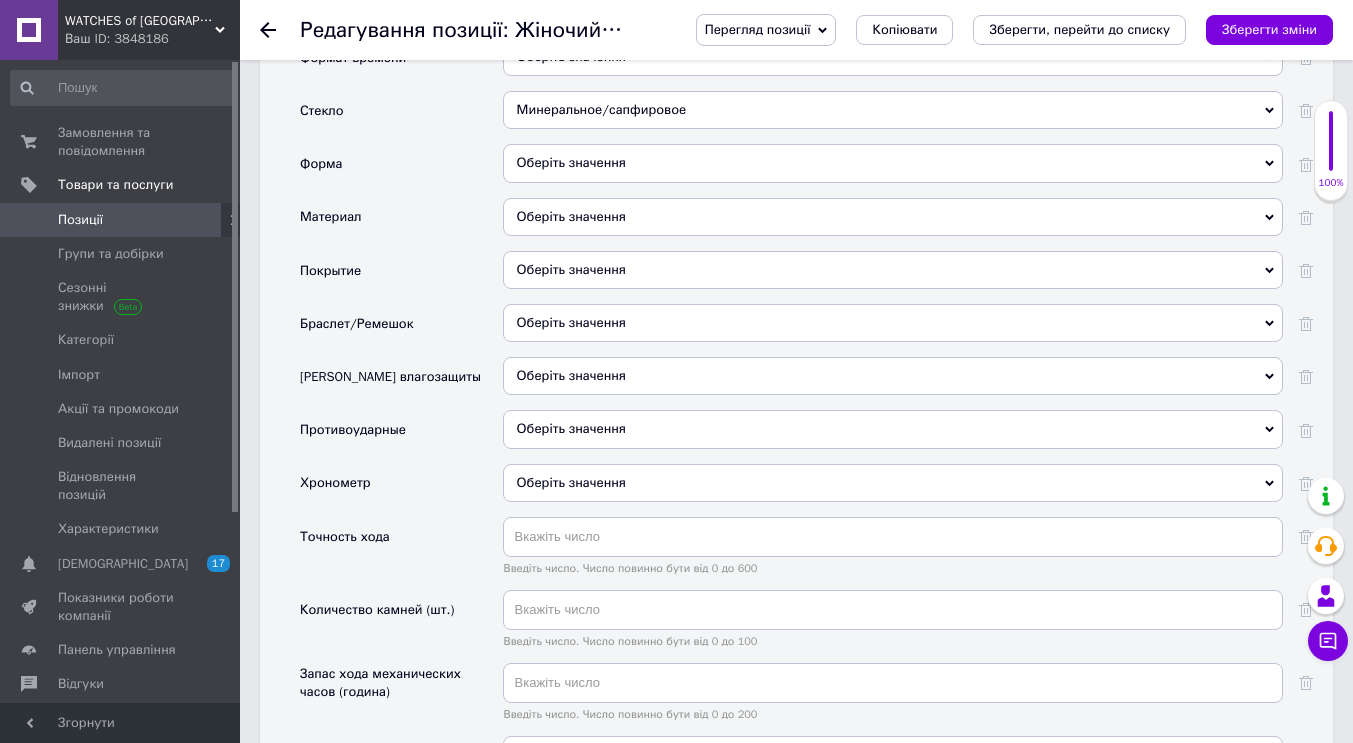 click on "Оберіть значення" at bounding box center (893, 376) 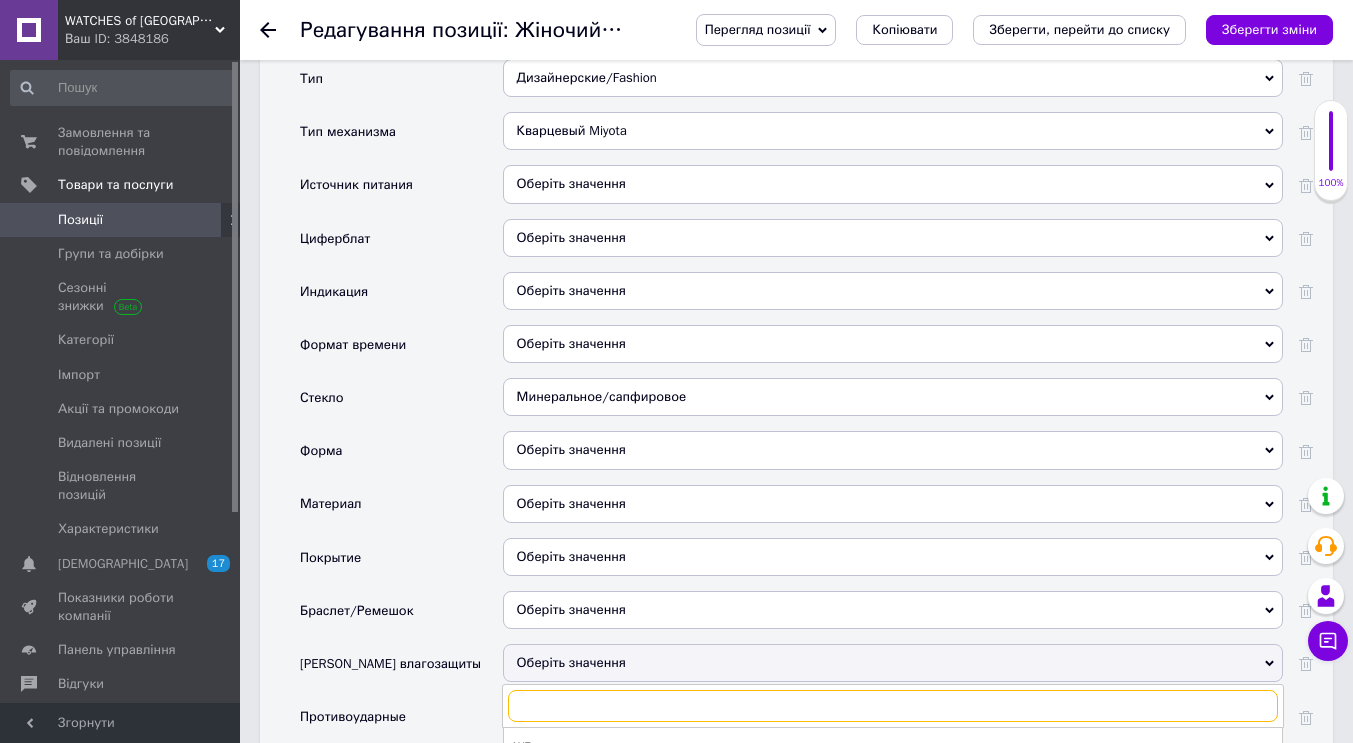 scroll, scrollTop: 2200, scrollLeft: 0, axis: vertical 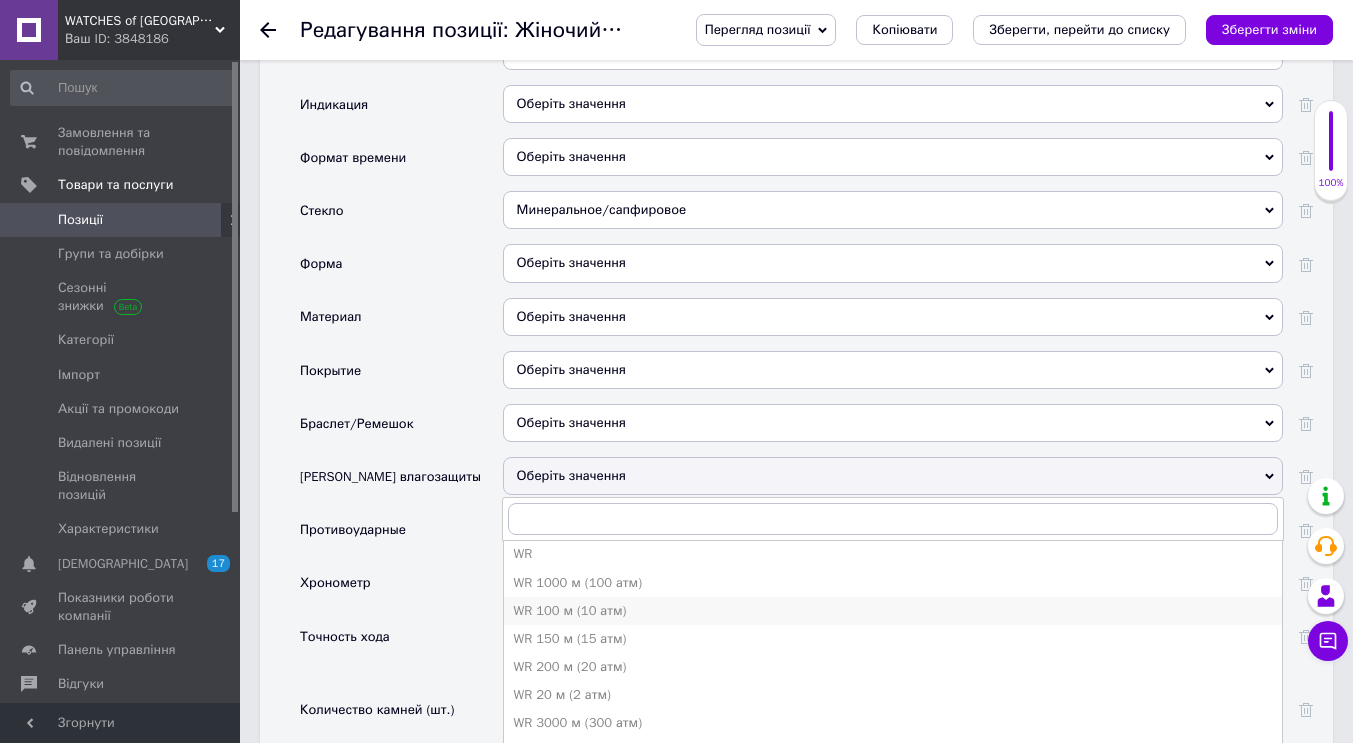click on "WR 100 м (10 атм)" at bounding box center [893, 611] 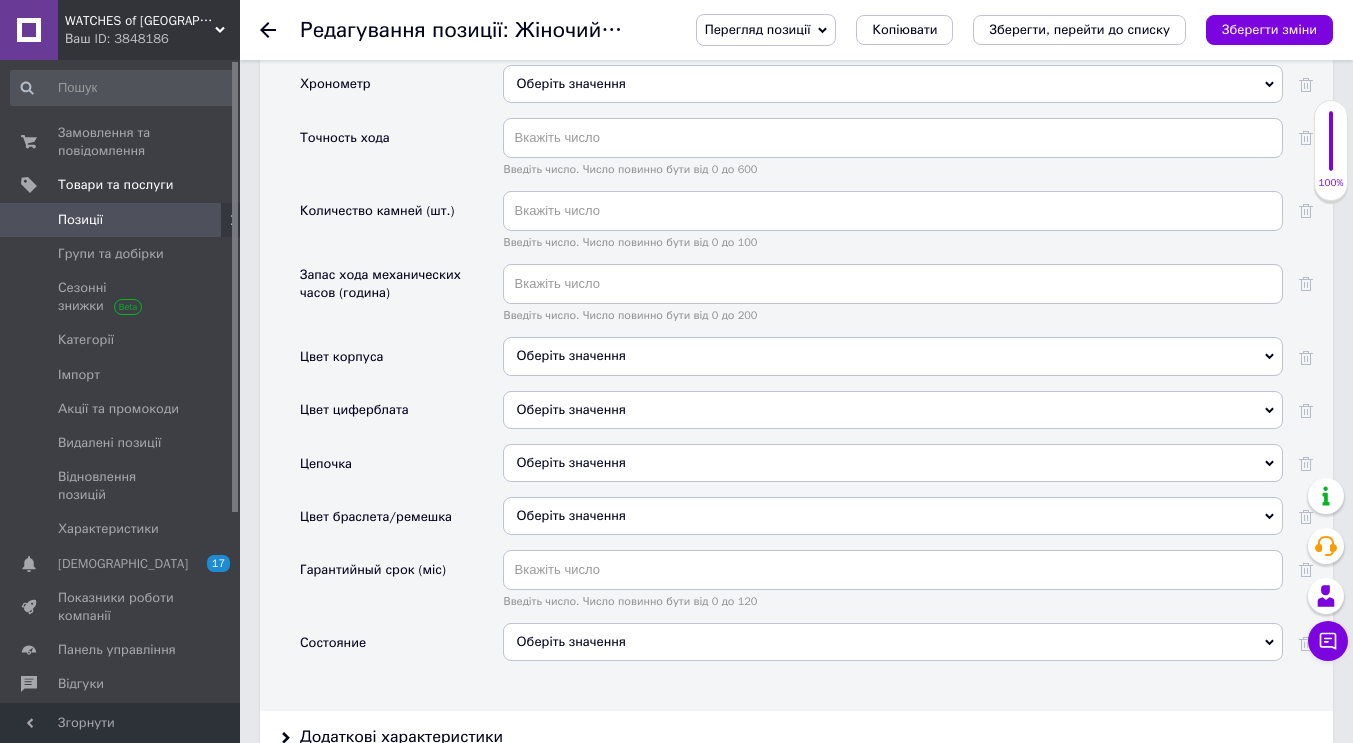scroll, scrollTop: 2700, scrollLeft: 0, axis: vertical 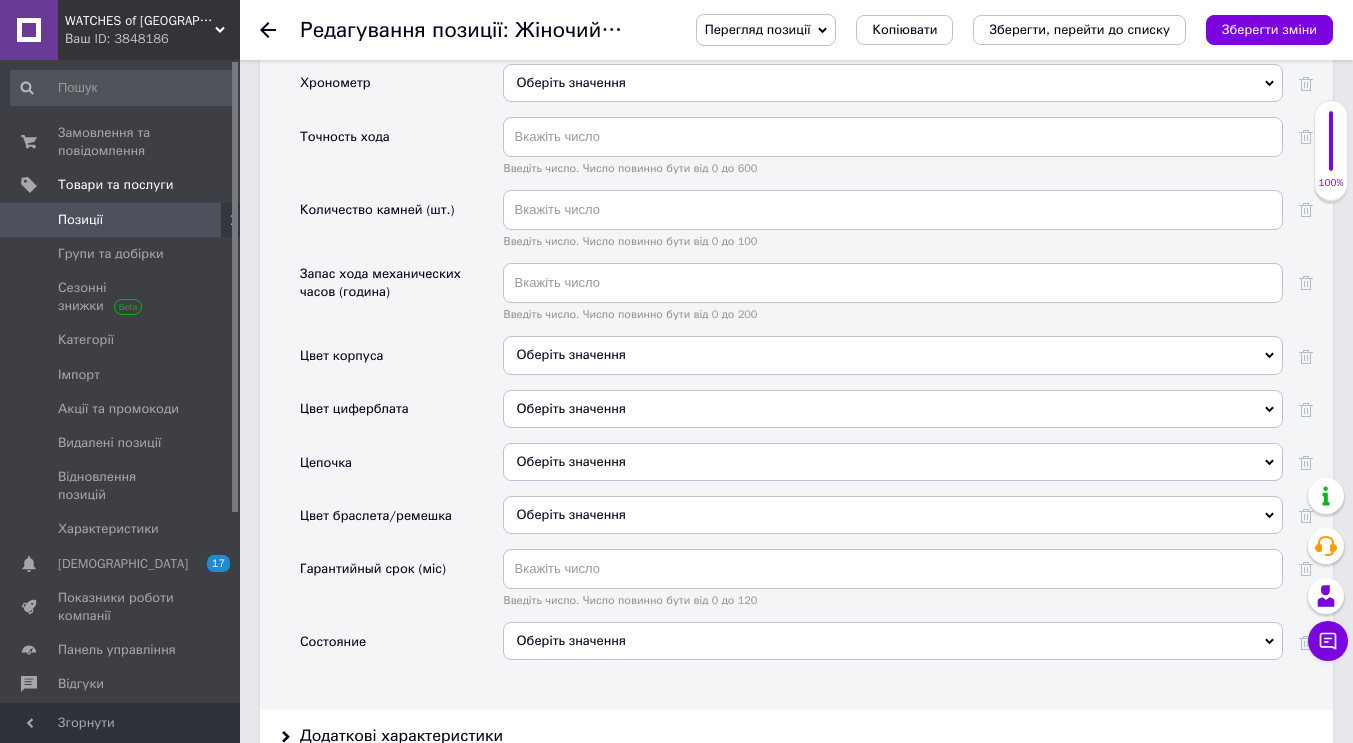 click on "Оберіть значення" at bounding box center (893, 641) 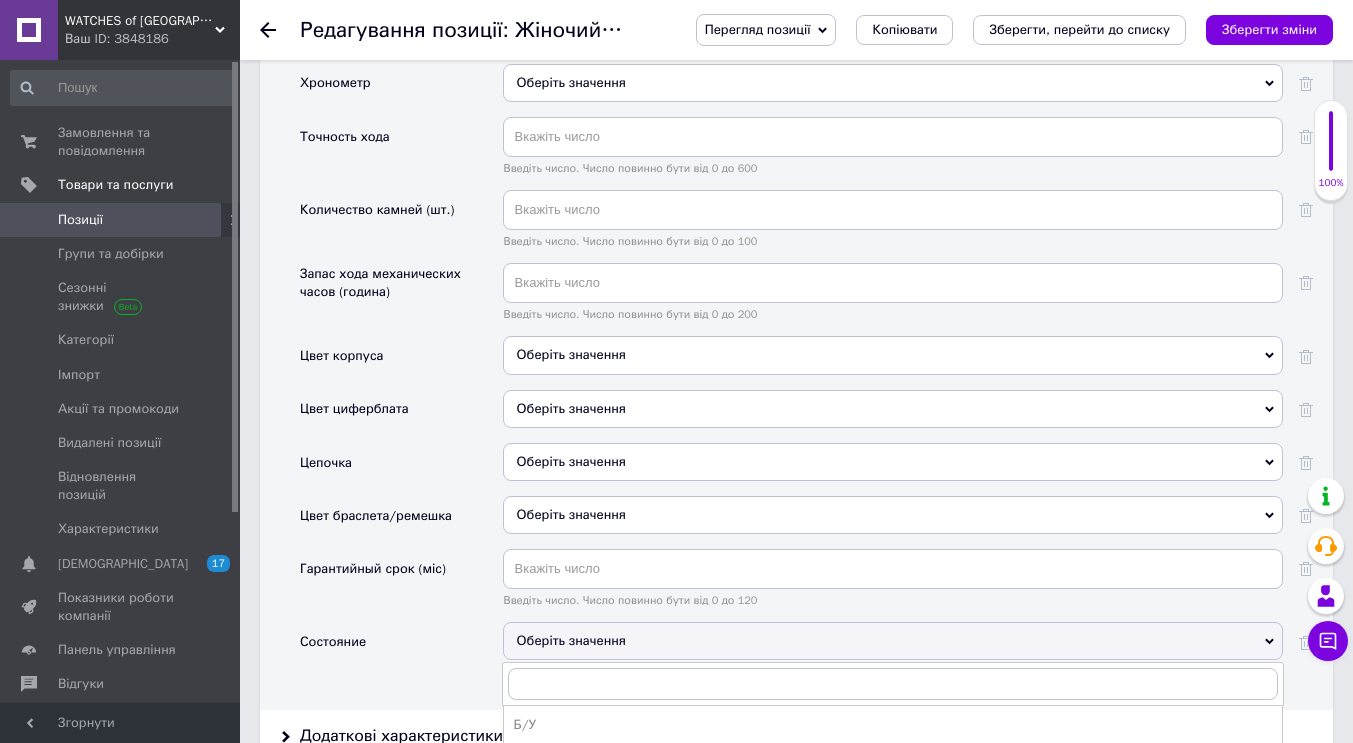 click on "Новое" at bounding box center [893, 754] 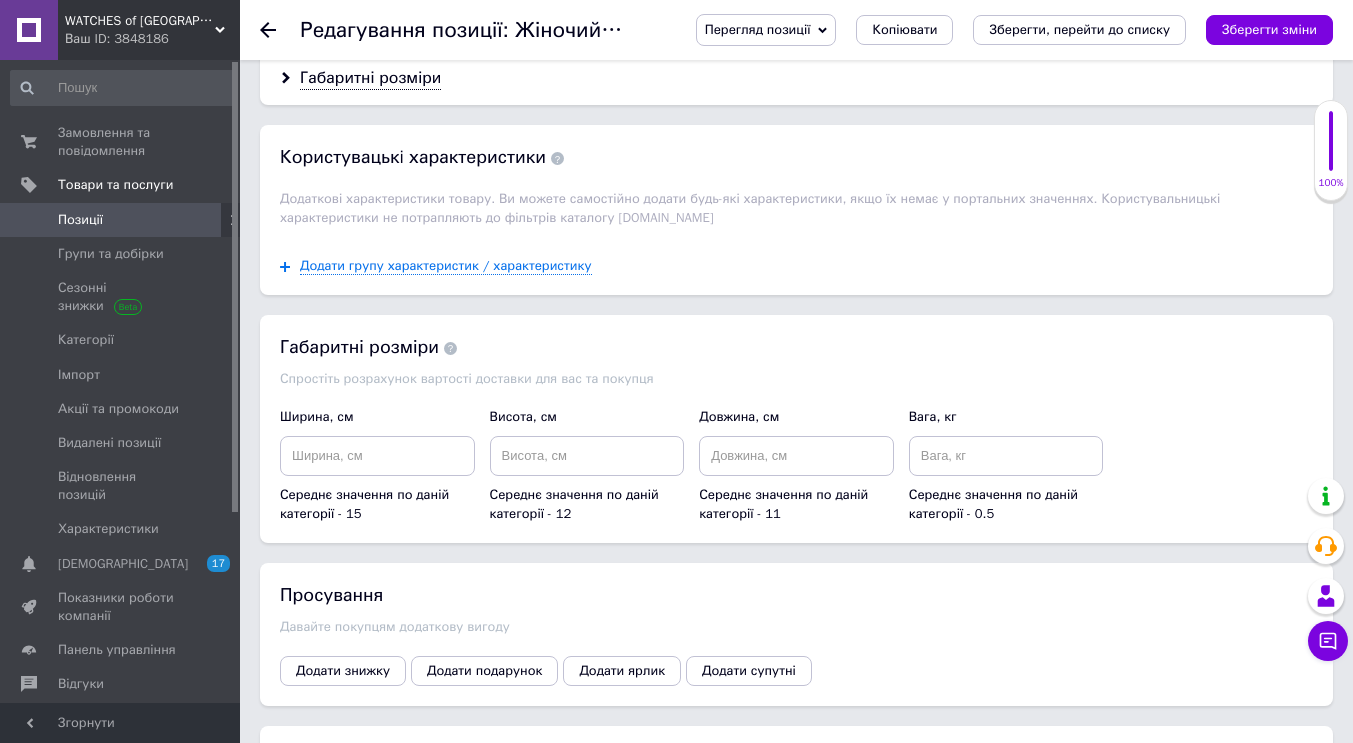 scroll, scrollTop: 3549, scrollLeft: 0, axis: vertical 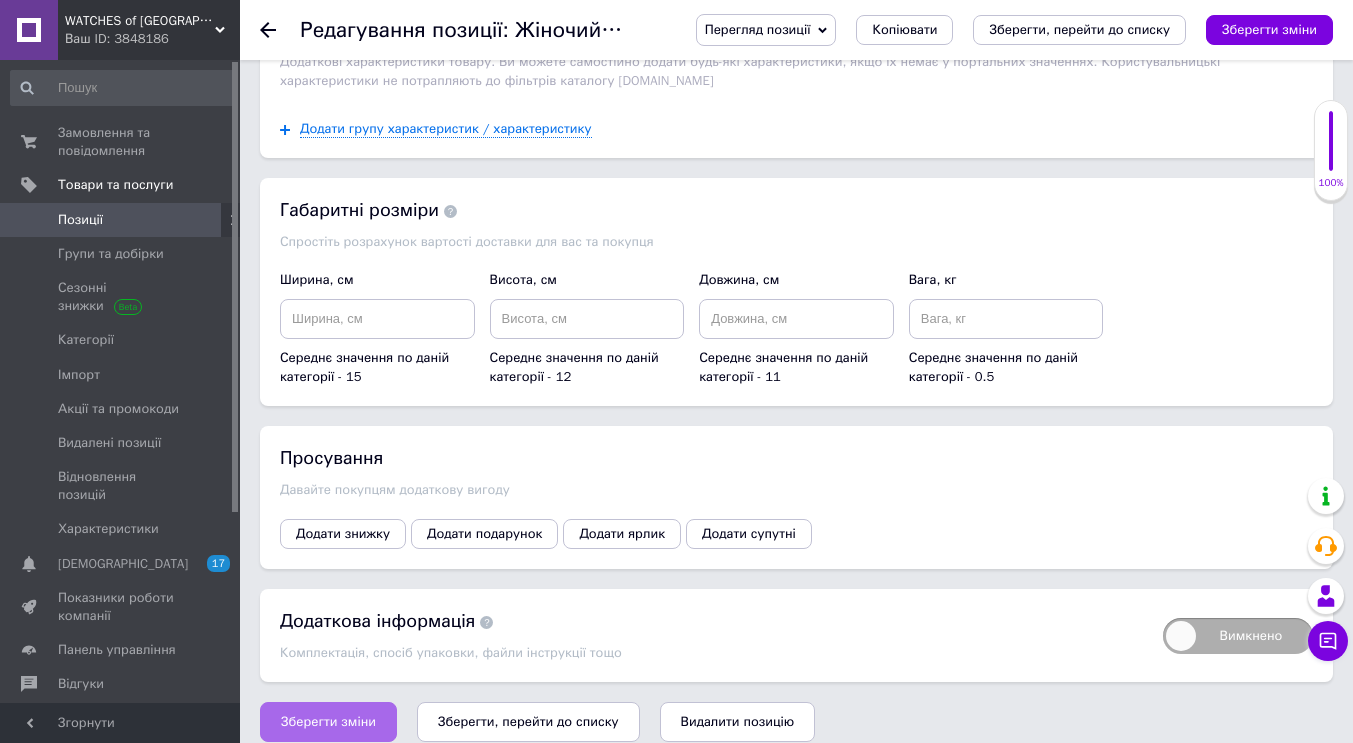 click on "Зберегти зміни" at bounding box center [328, 722] 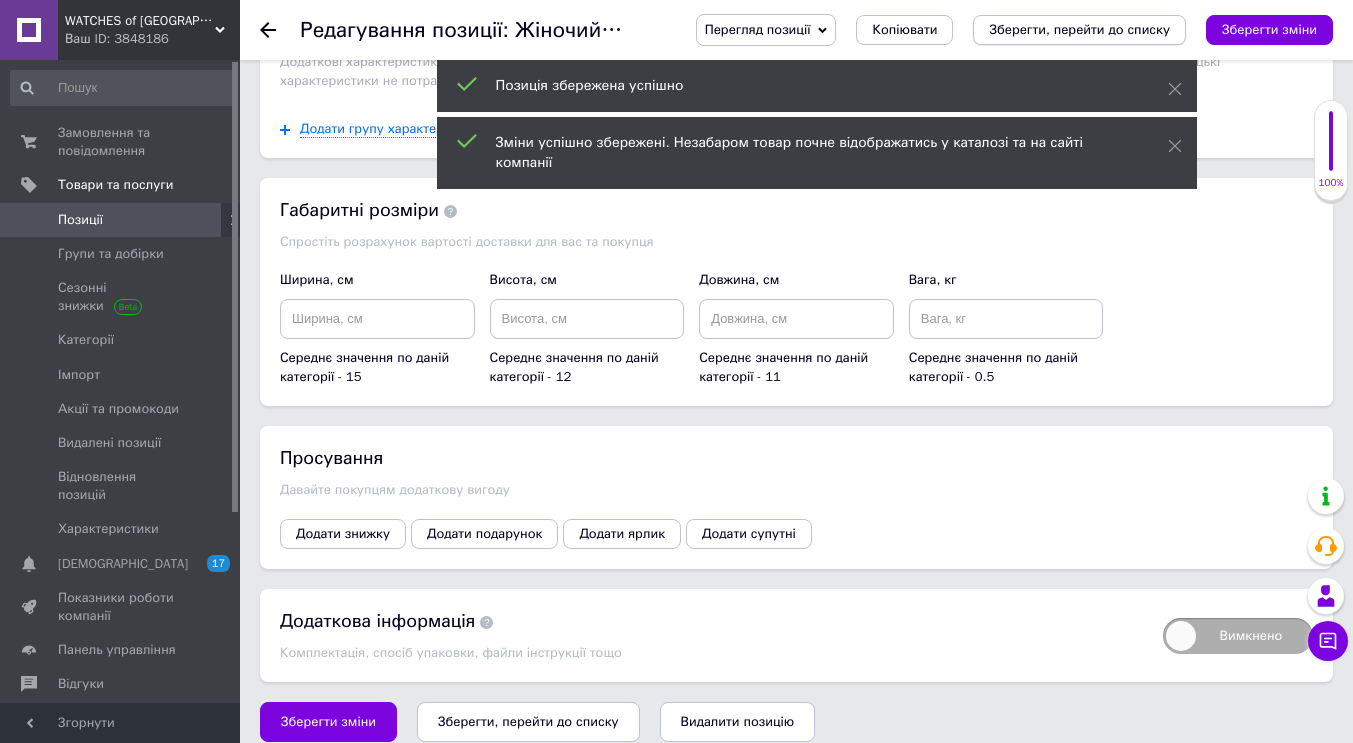 click on "Зберегти, перейти до списку" at bounding box center (1079, 29) 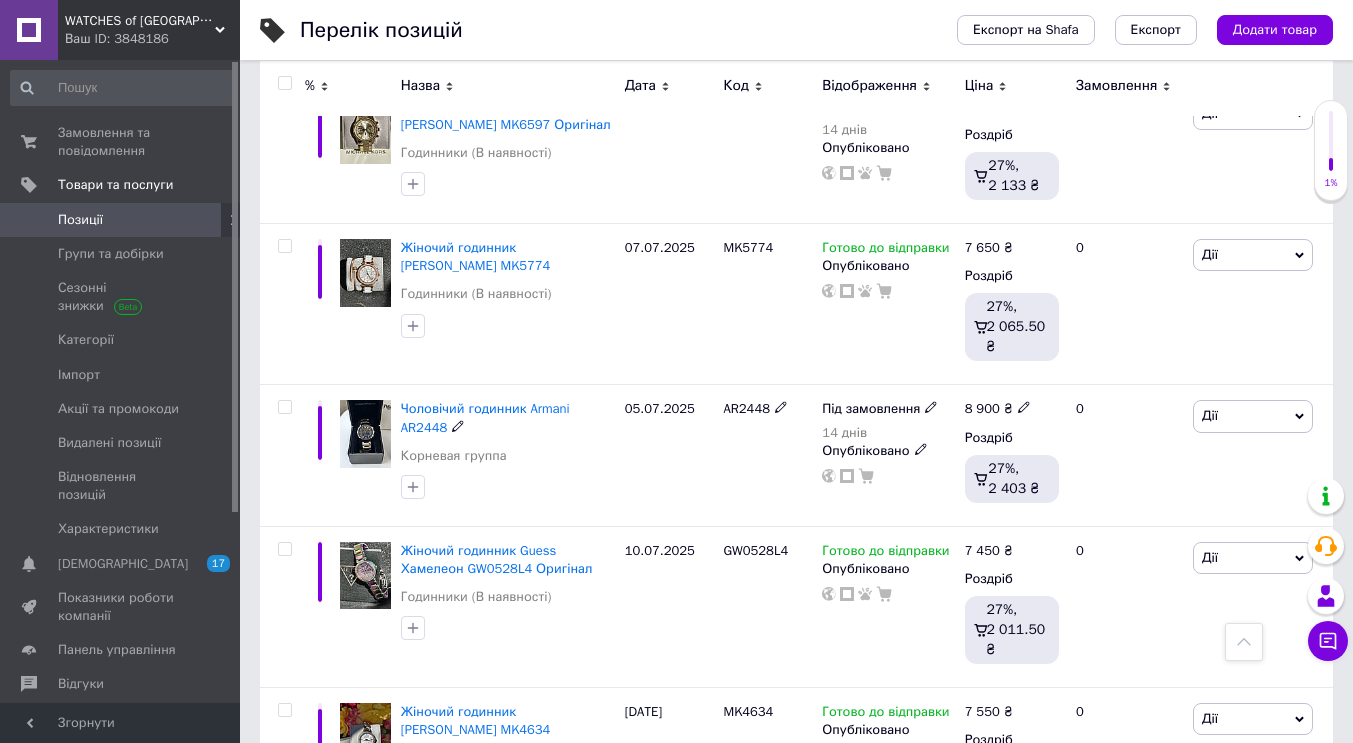 scroll, scrollTop: 600, scrollLeft: 0, axis: vertical 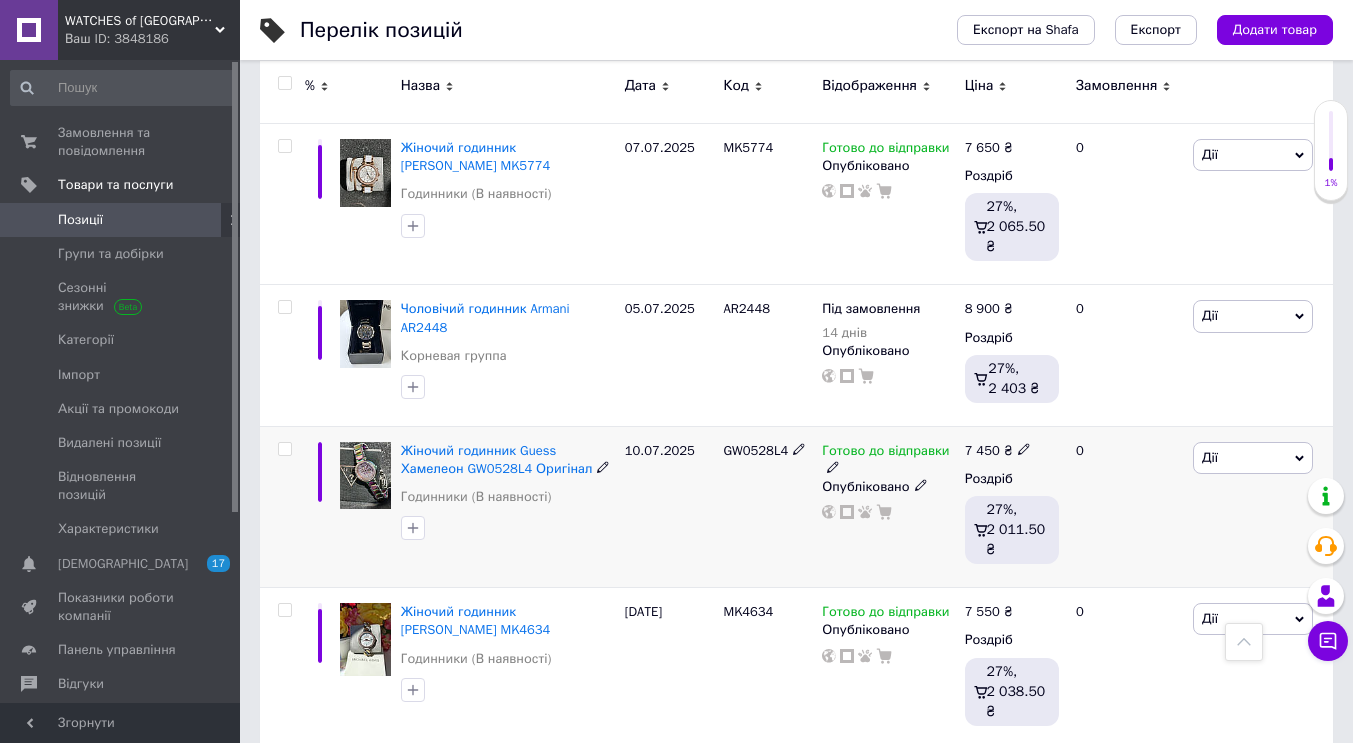 click on "Дії" at bounding box center (1253, 458) 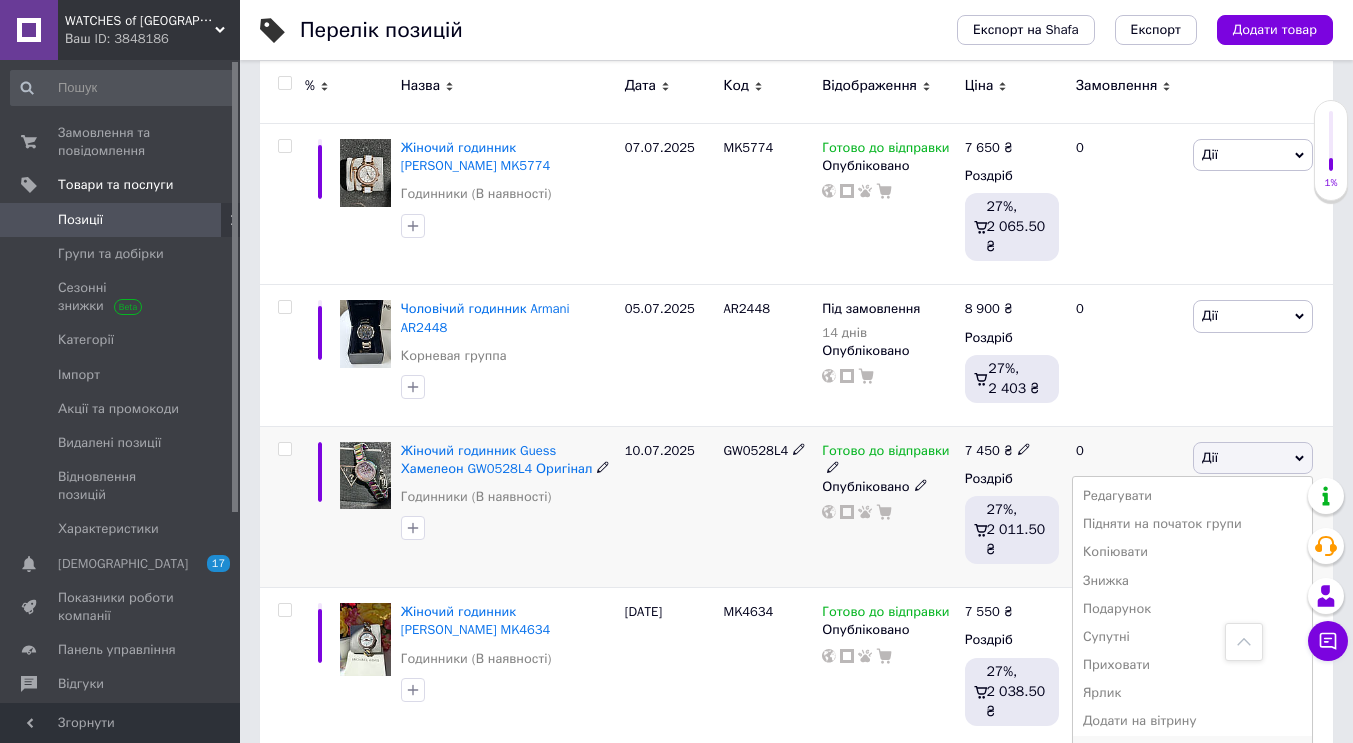 click on "Додати в кампанію Каталог ProSale" at bounding box center [1192, 750] 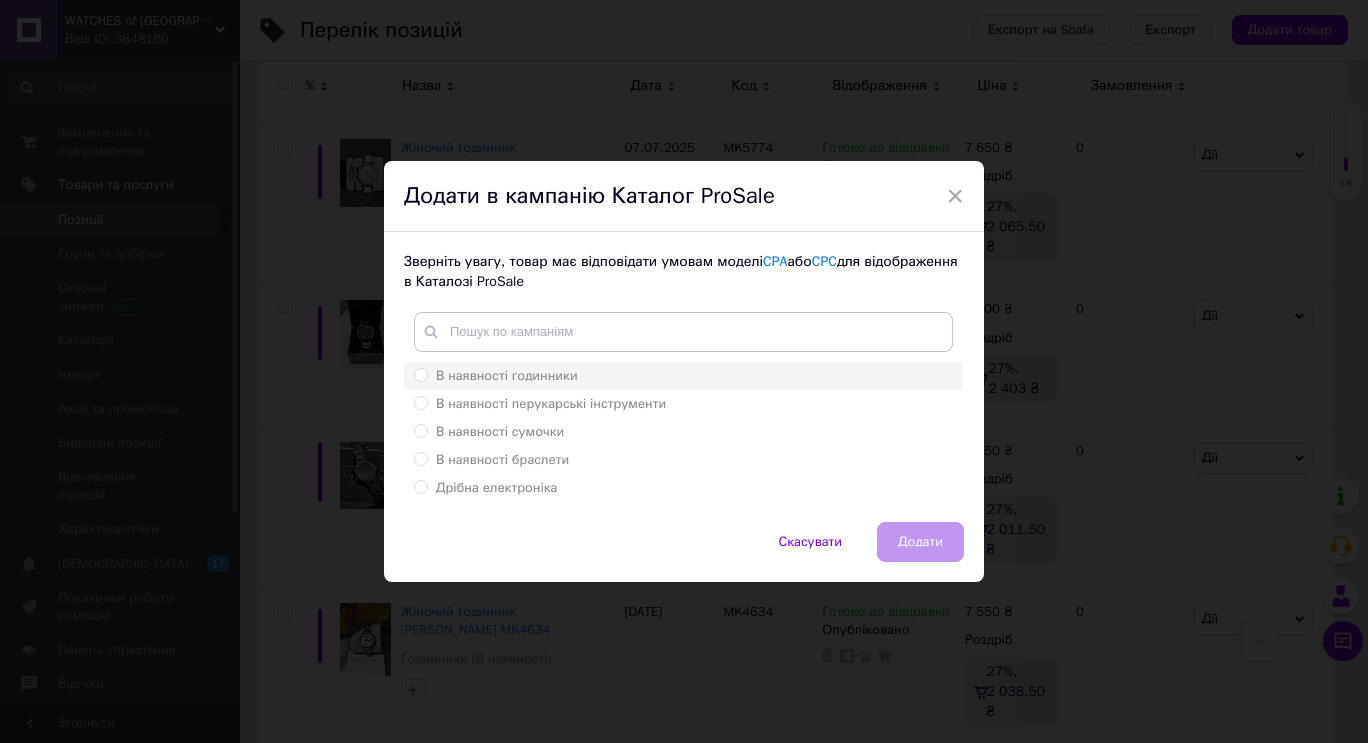 click on "В наявності годинники" at bounding box center (507, 375) 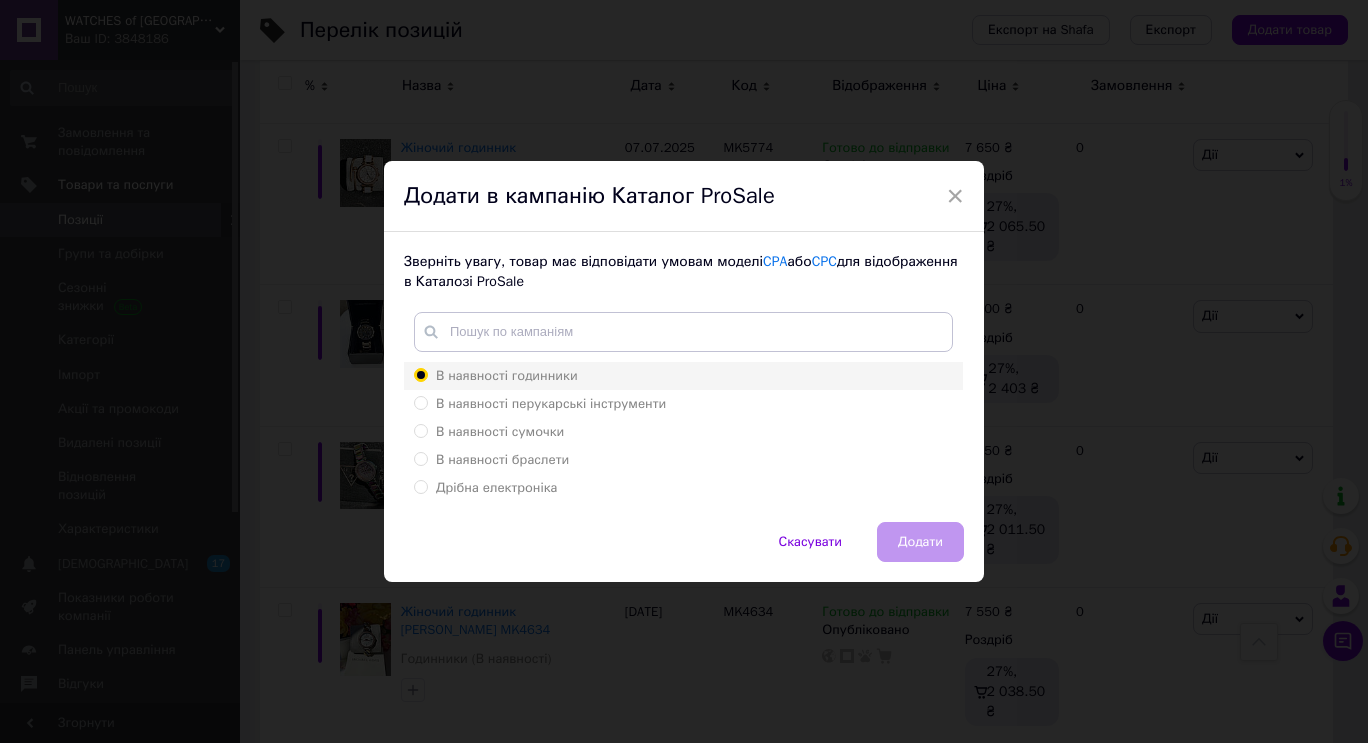 click on "В наявності годинники" at bounding box center (420, 374) 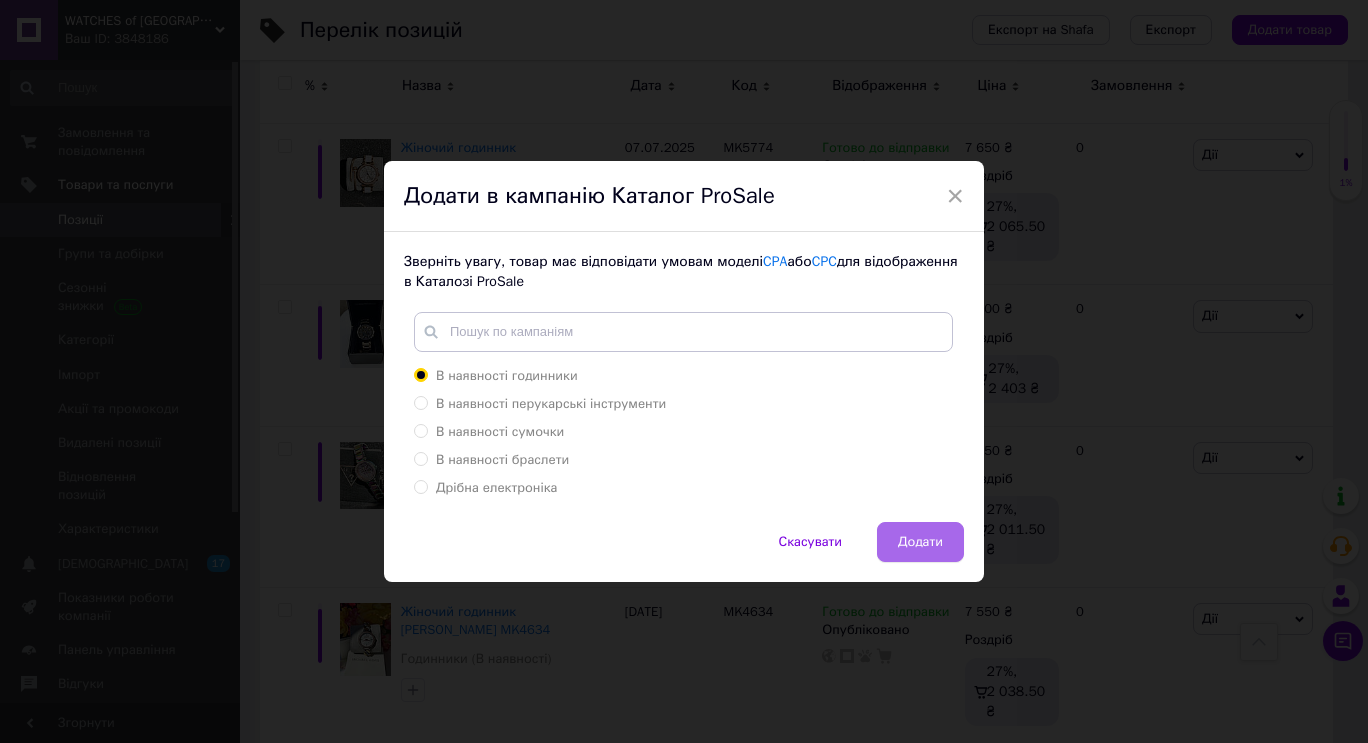 click on "Додати" at bounding box center (920, 542) 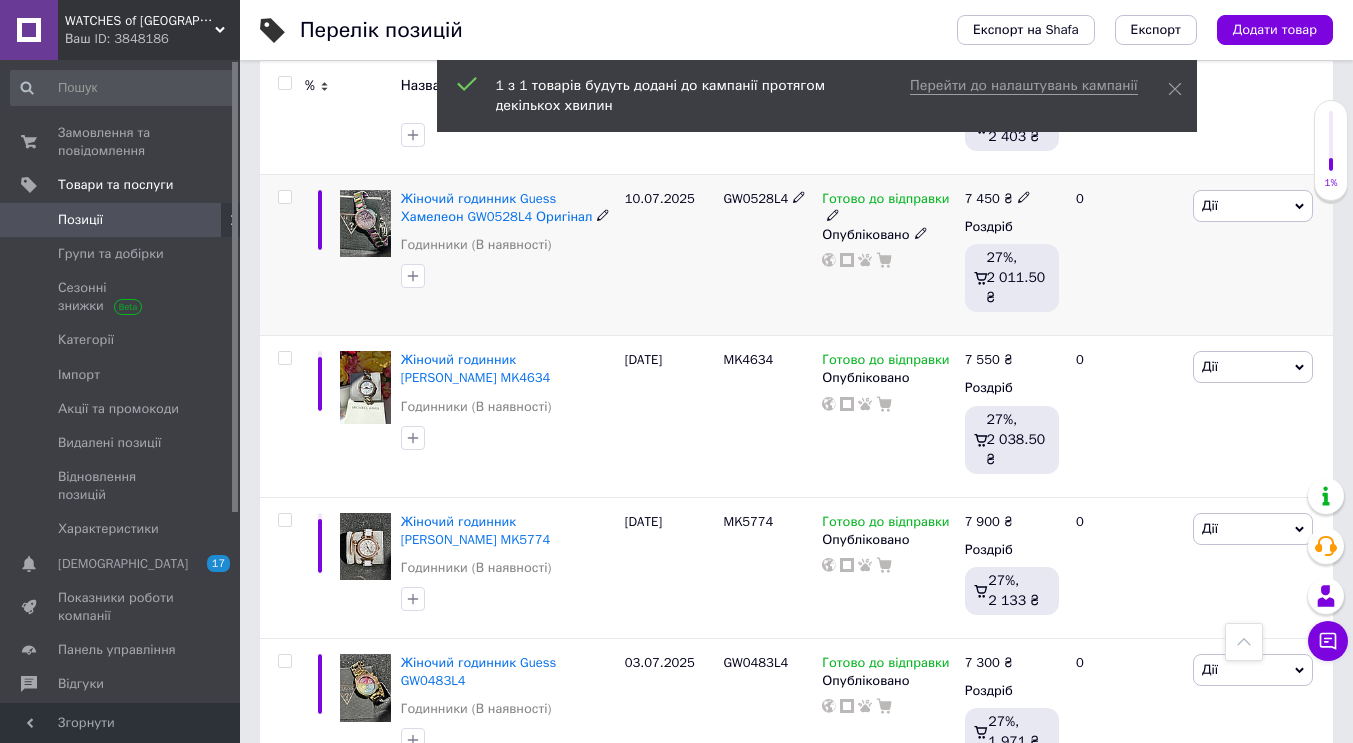 scroll, scrollTop: 900, scrollLeft: 0, axis: vertical 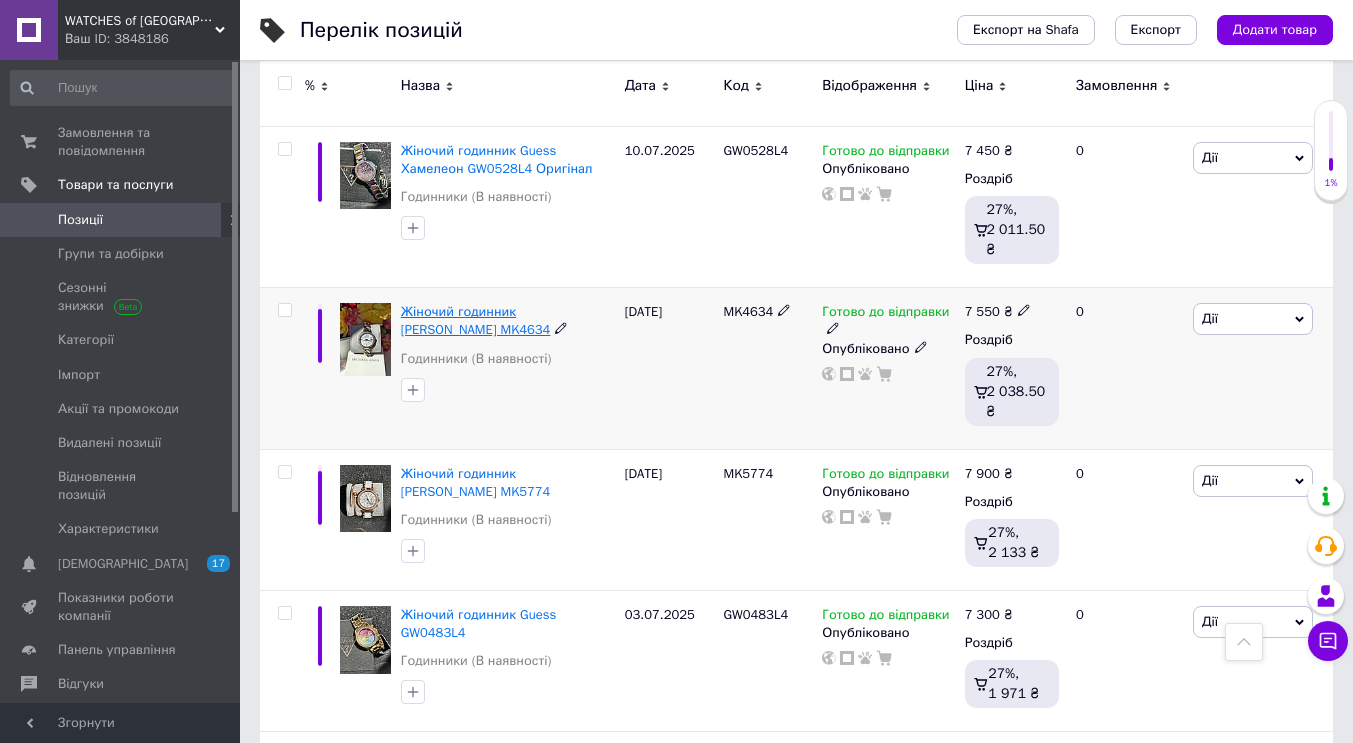 click on "Жіночий годинник [PERSON_NAME] MK4634" at bounding box center [476, 320] 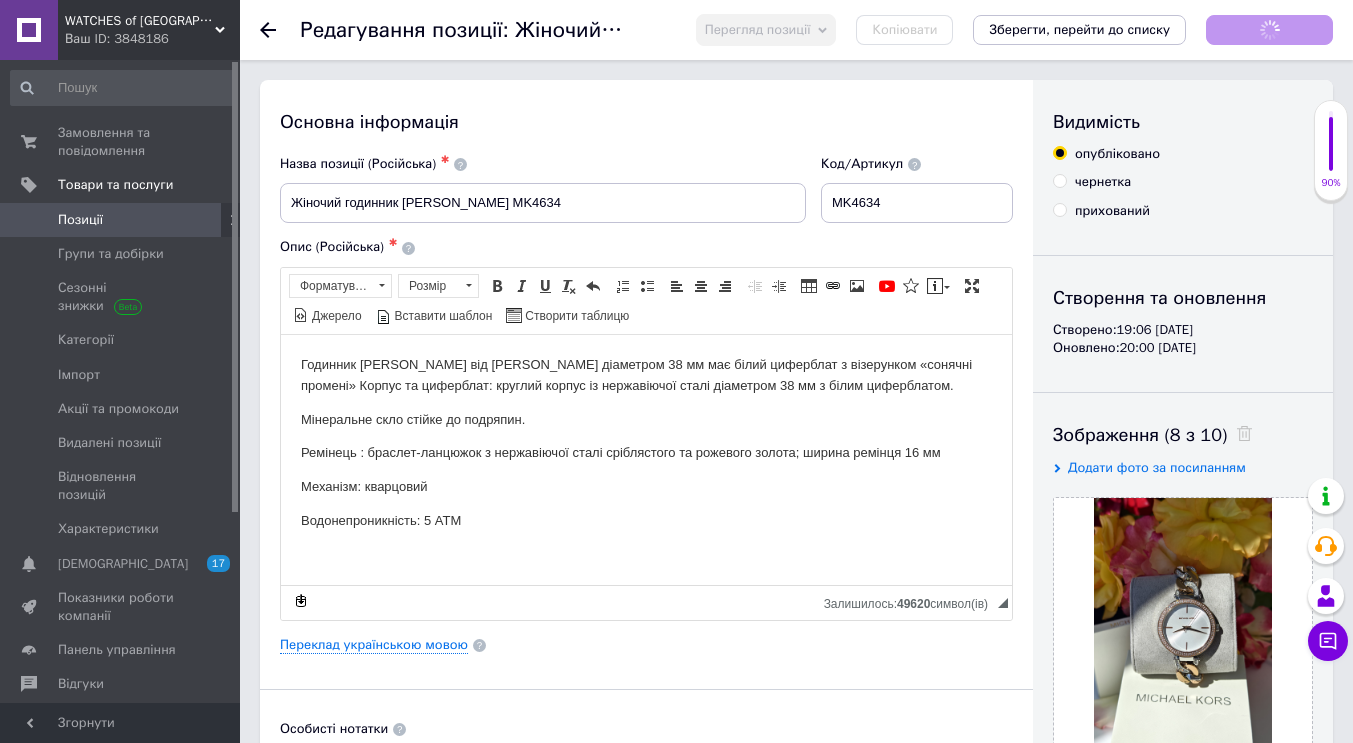scroll, scrollTop: 0, scrollLeft: 0, axis: both 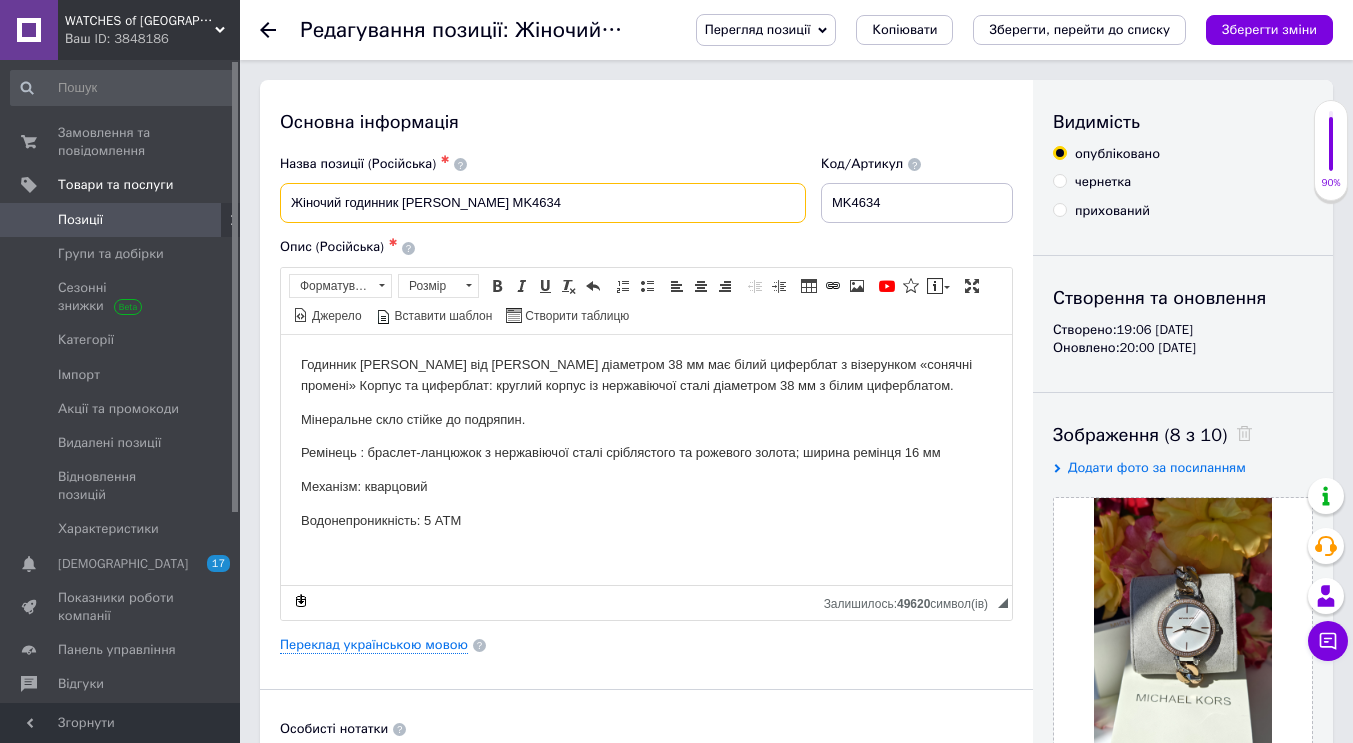 click on "Жіночий годинник [PERSON_NAME] MK4634" at bounding box center (543, 203) 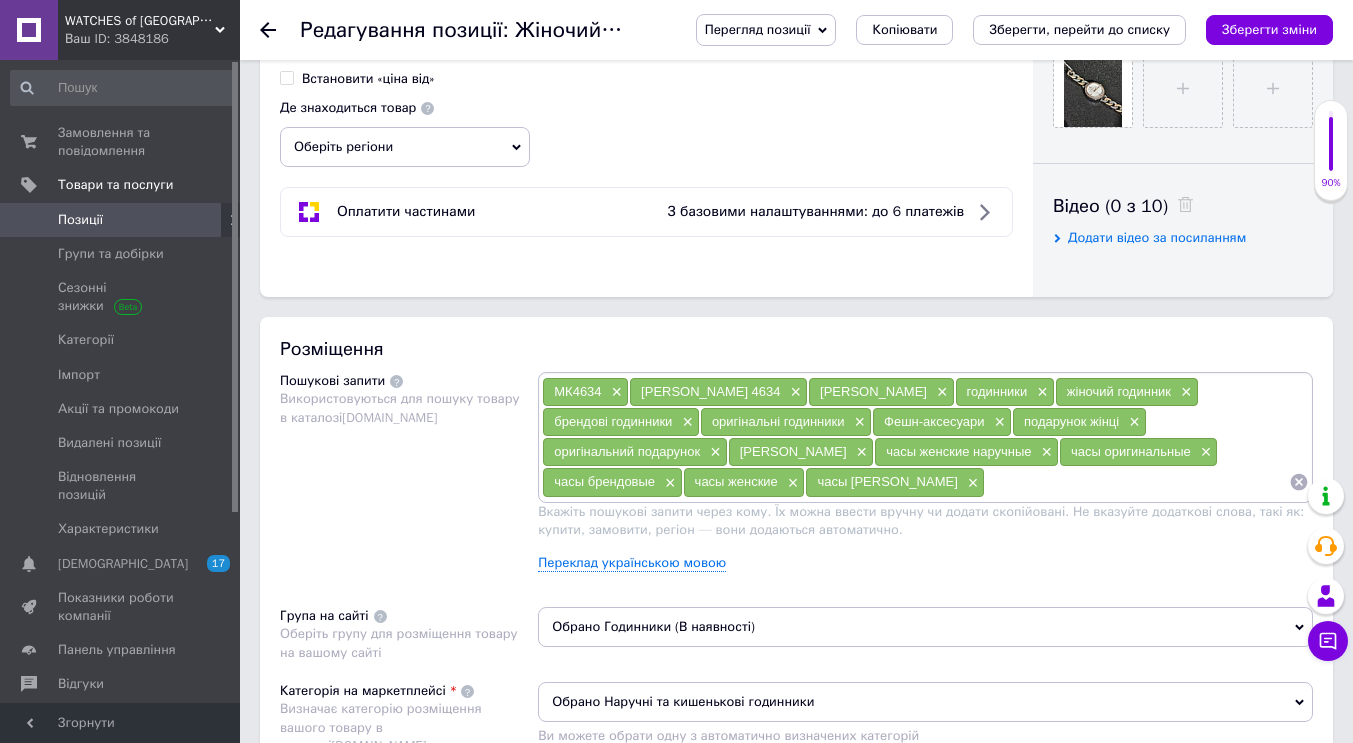 scroll, scrollTop: 900, scrollLeft: 0, axis: vertical 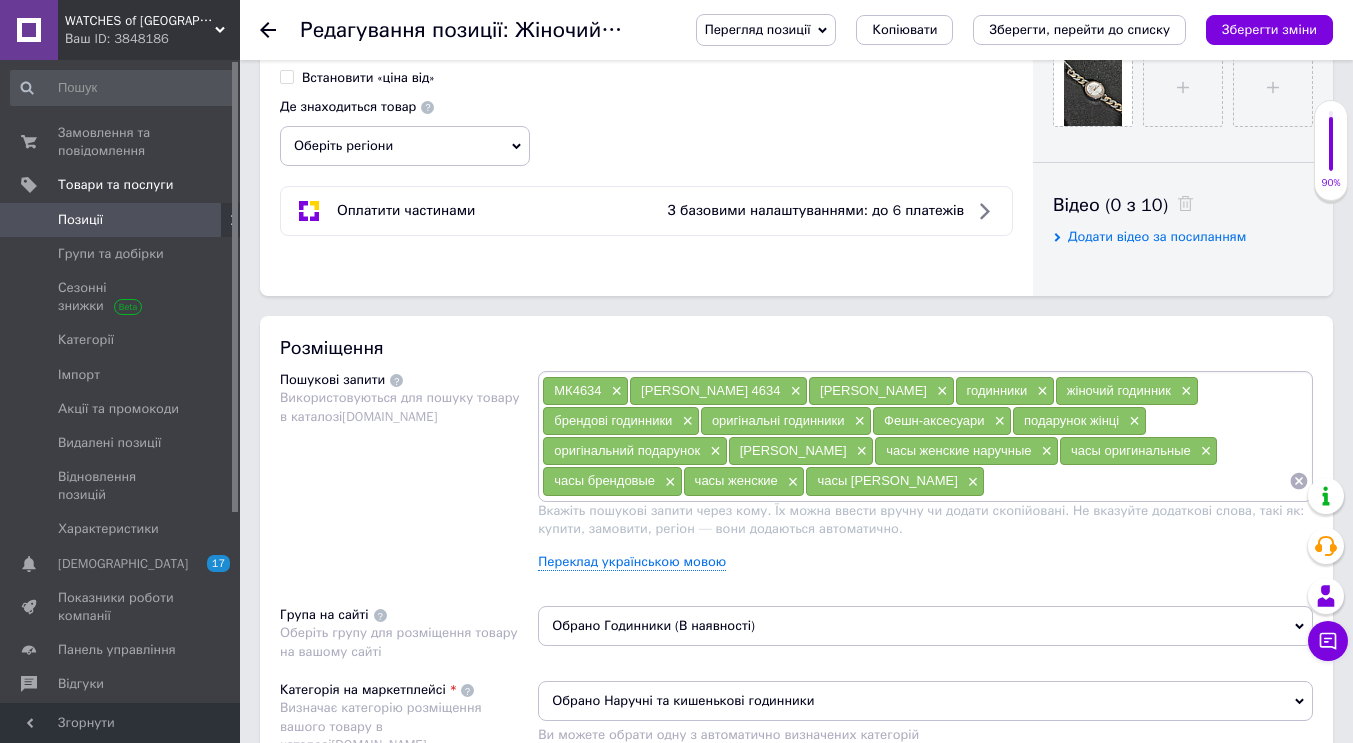 type on "Жіночий годинник [PERSON_NAME] MK4634 Оригінал" 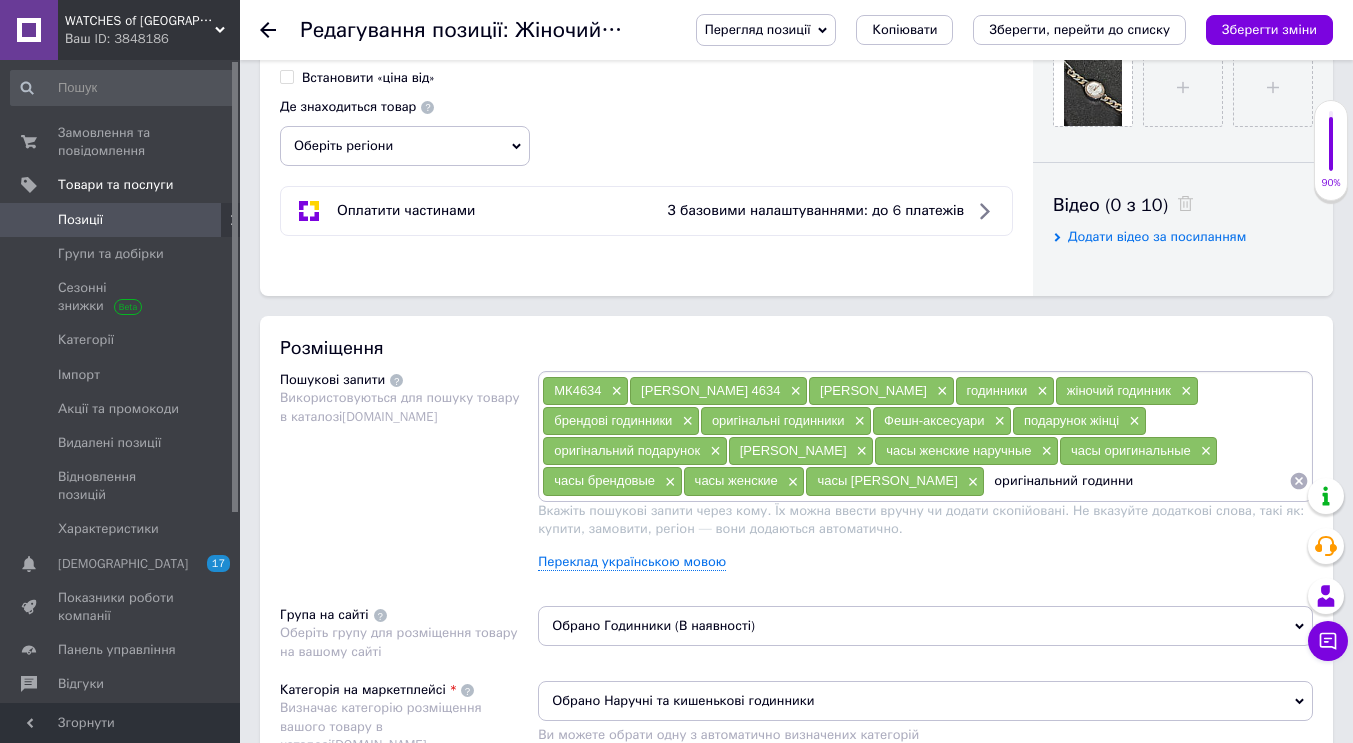 type on "оригінальний годинник" 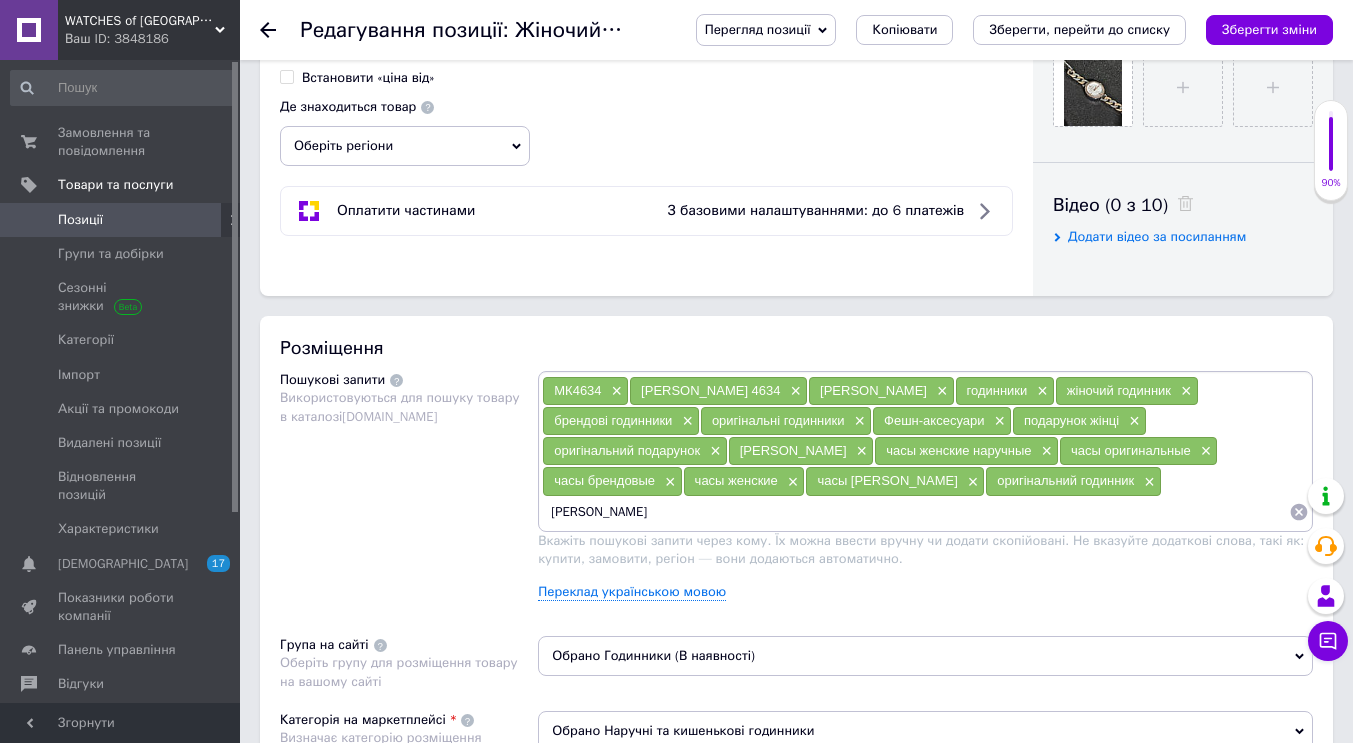 type on "[PERSON_NAME]" 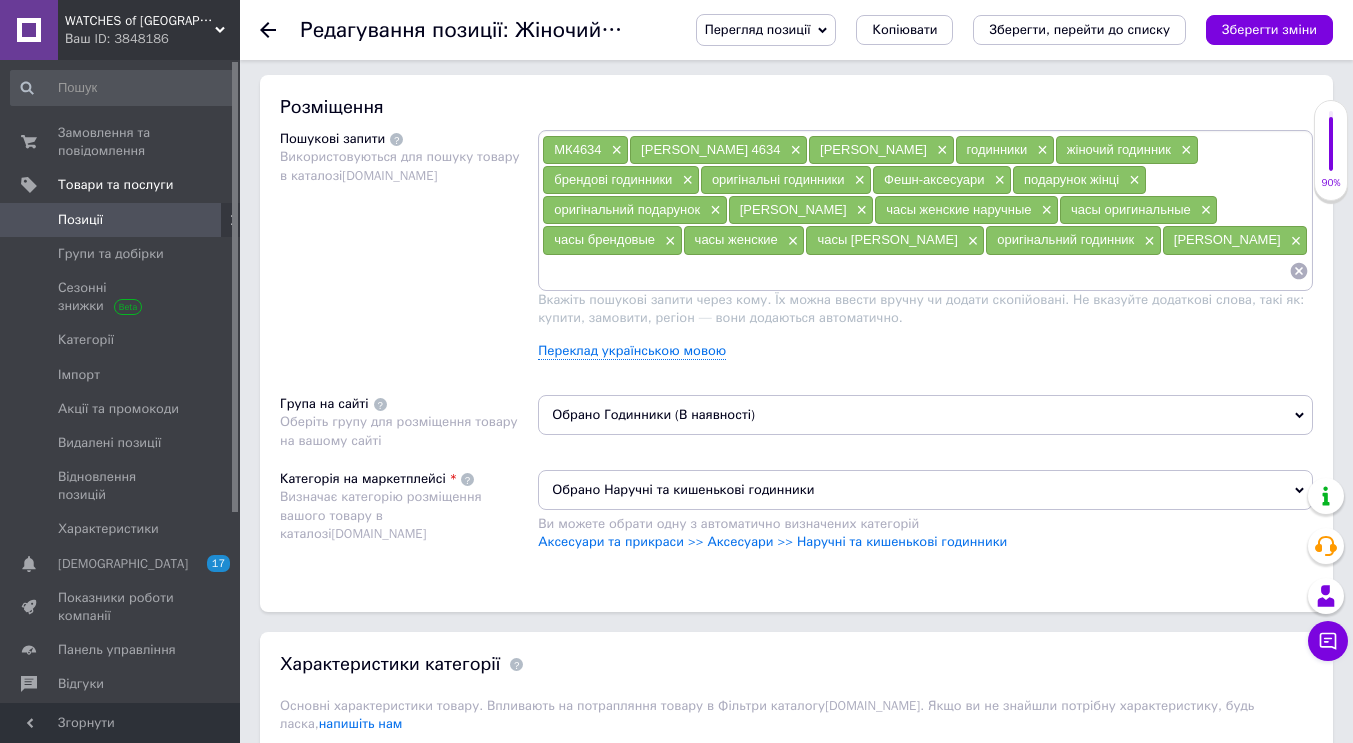 scroll, scrollTop: 1300, scrollLeft: 0, axis: vertical 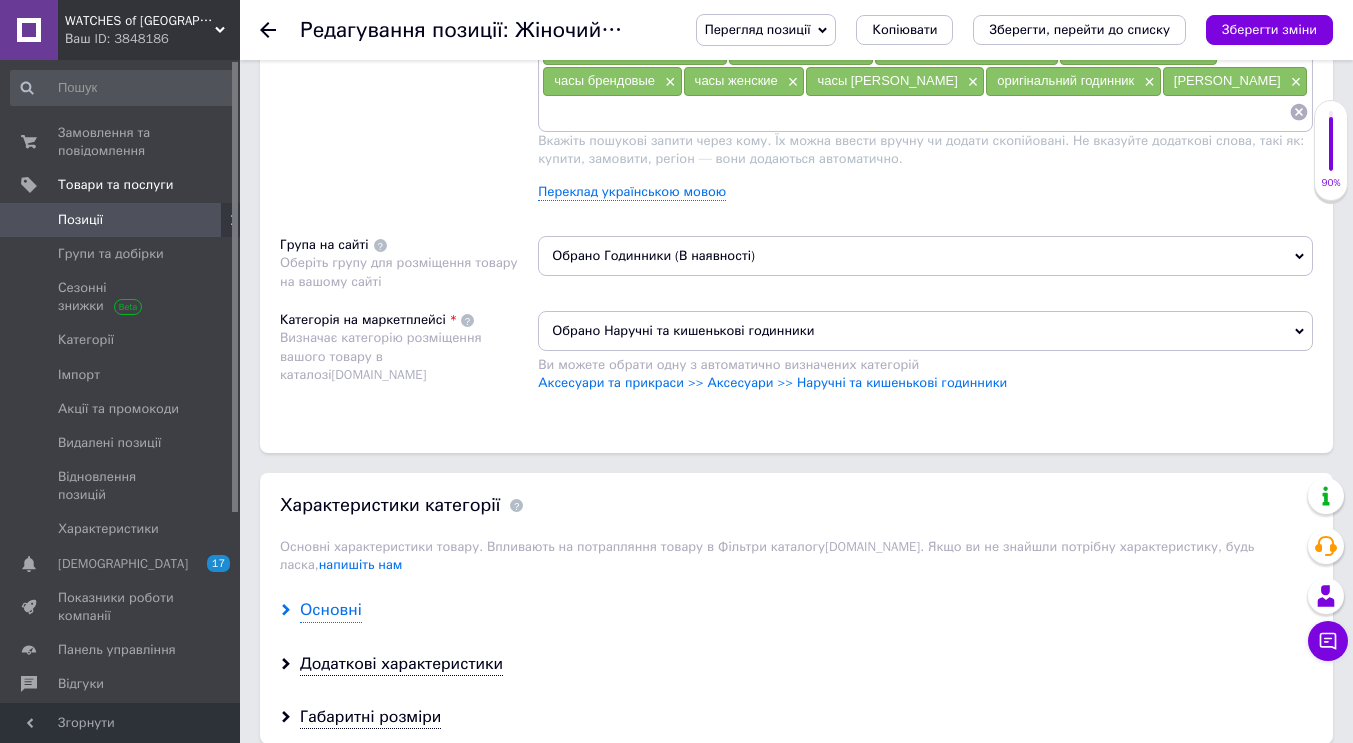 click on "Основні" at bounding box center (331, 610) 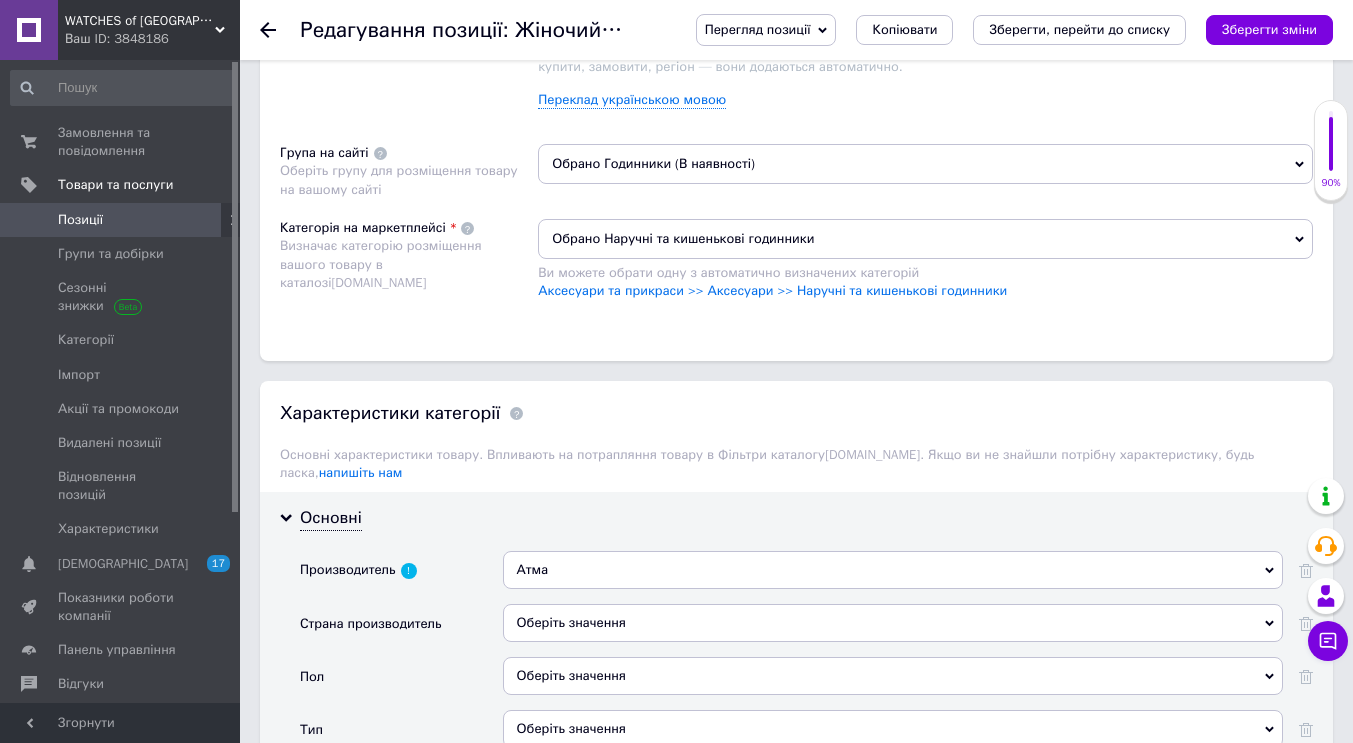 scroll, scrollTop: 1500, scrollLeft: 0, axis: vertical 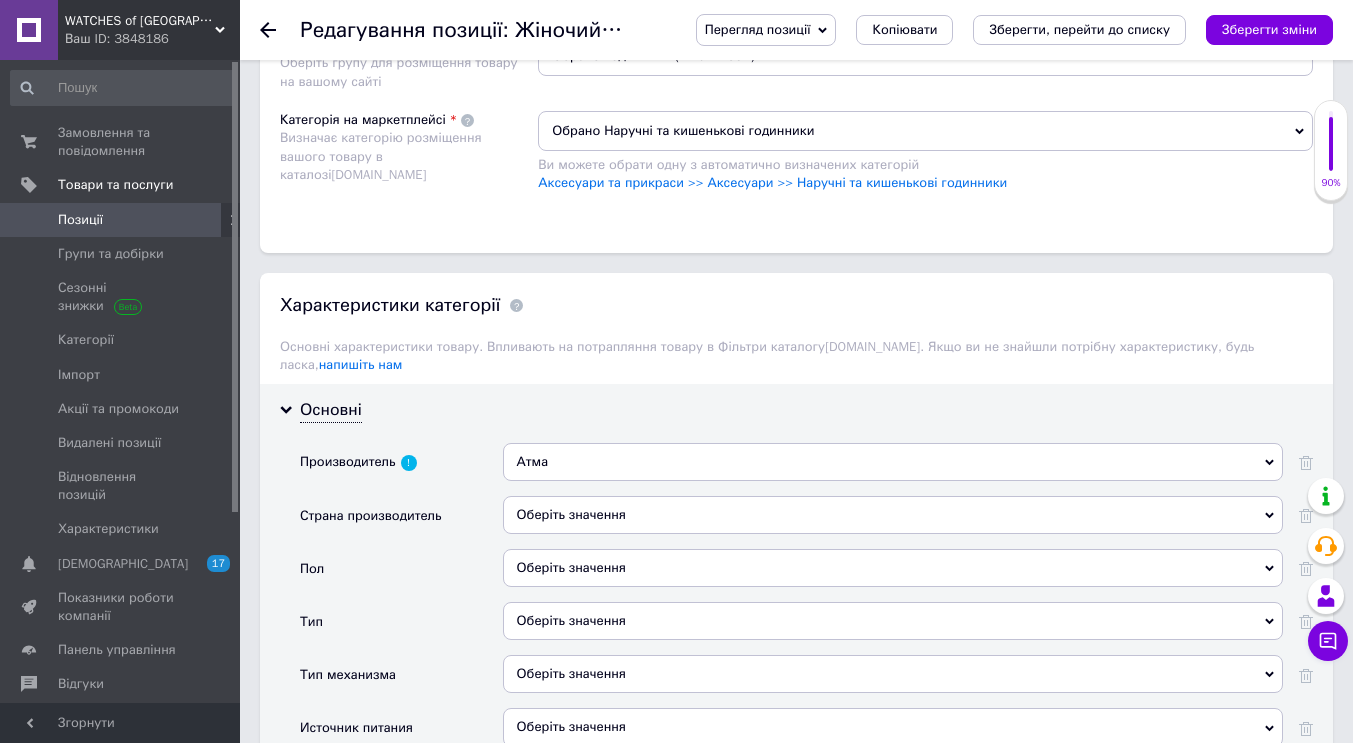 click on "Атма" at bounding box center [893, 462] 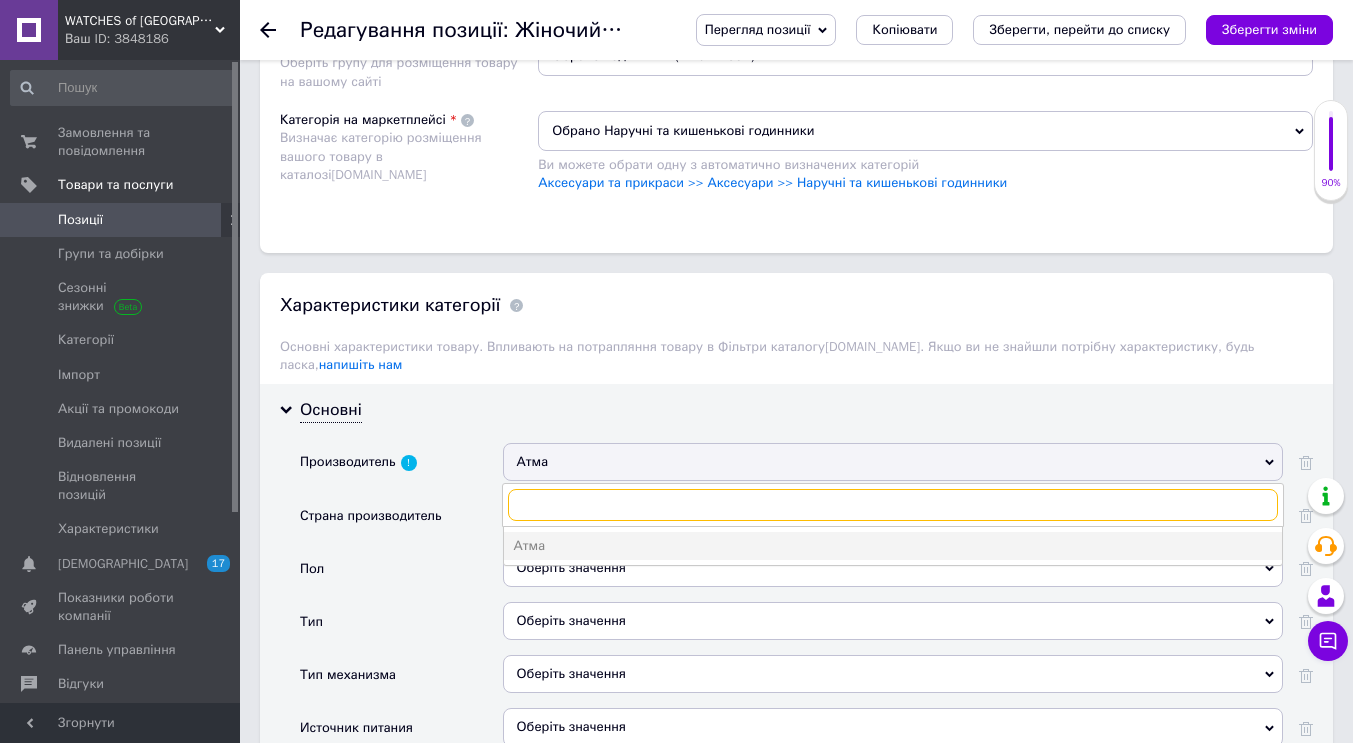 click at bounding box center [893, 505] 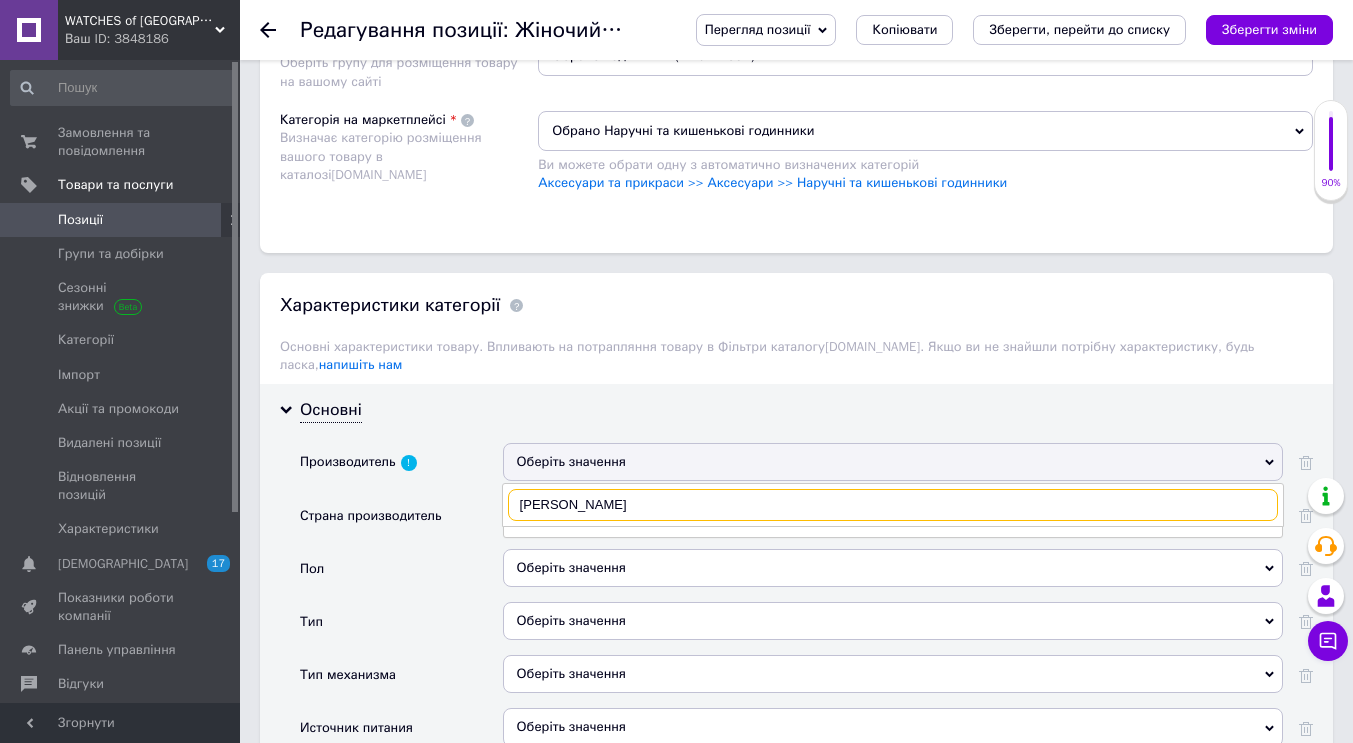 type on "[PERSON_NAME]" 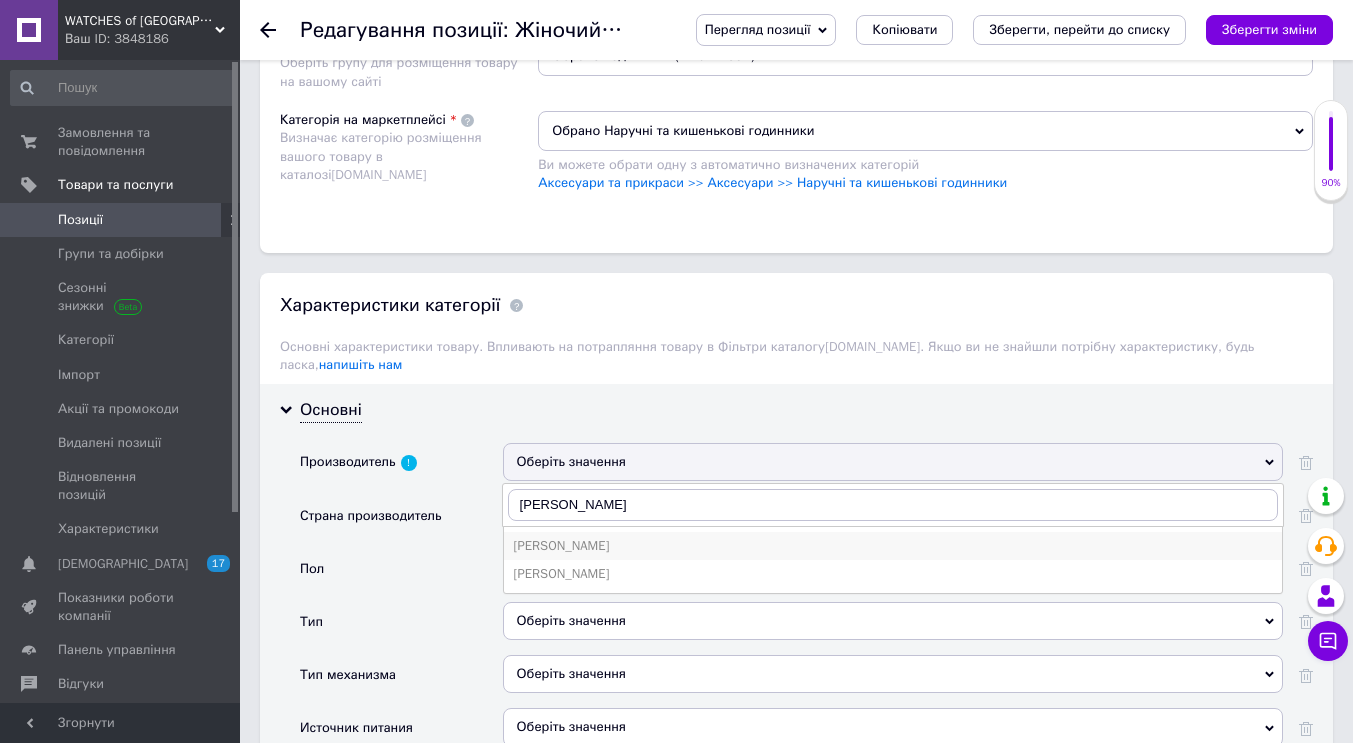 click on "[PERSON_NAME]" at bounding box center (893, 546) 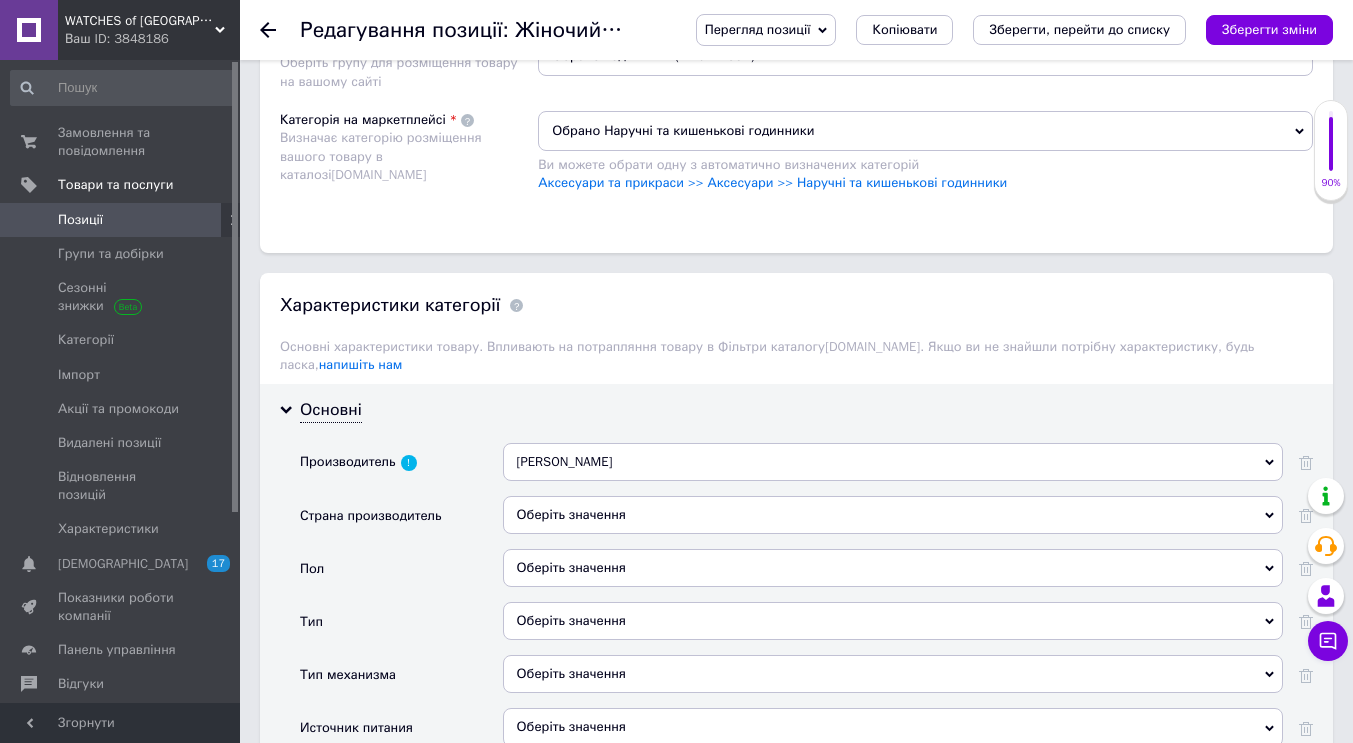 click on "Оберіть значення" at bounding box center (893, 515) 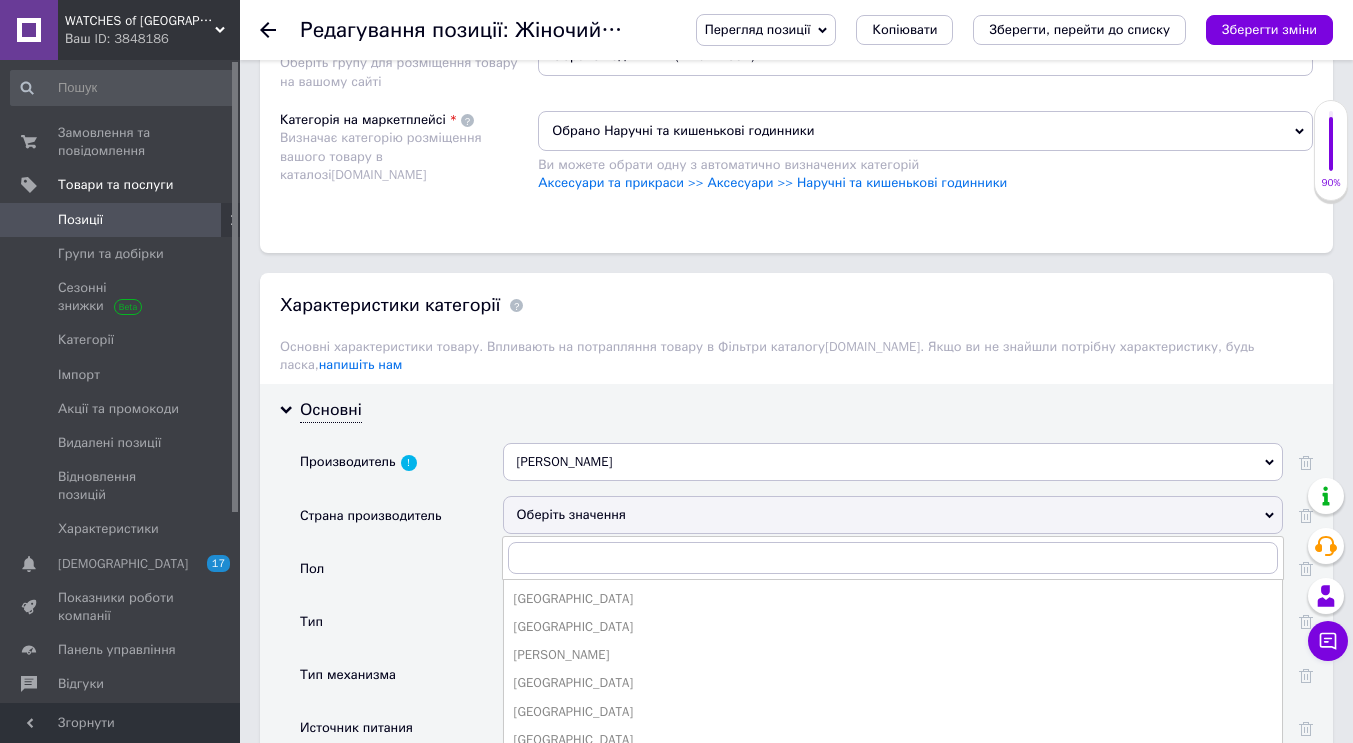 click on "Страна производитель" at bounding box center (401, 522) 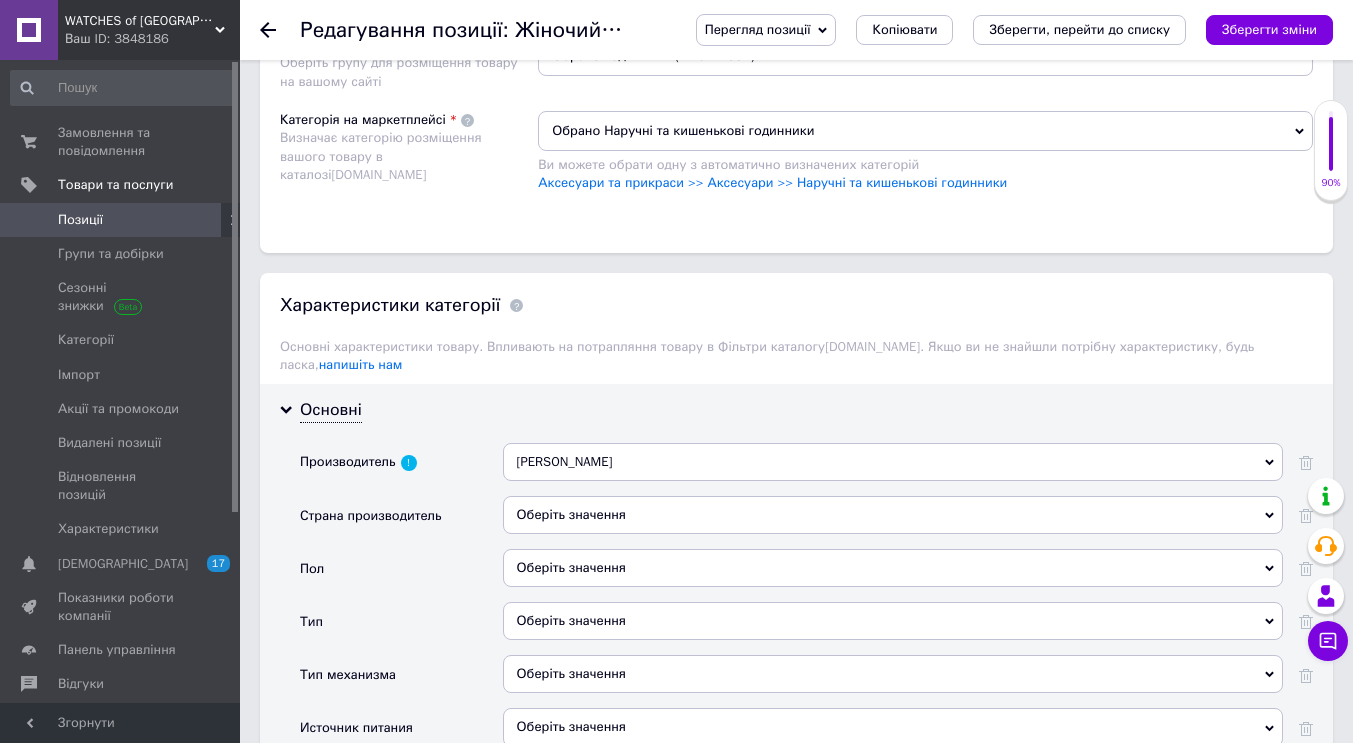 click on "Оберіть значення" at bounding box center (893, 568) 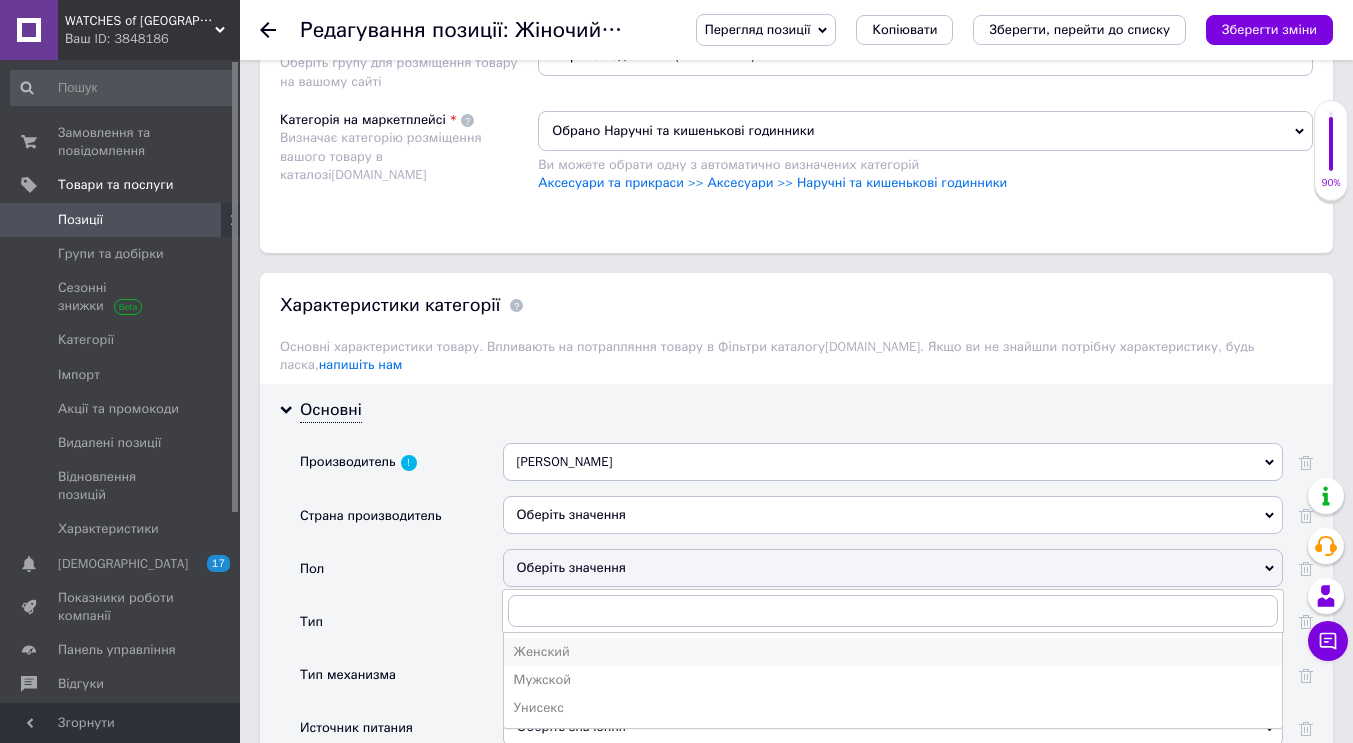 click on "Женский" at bounding box center (893, 652) 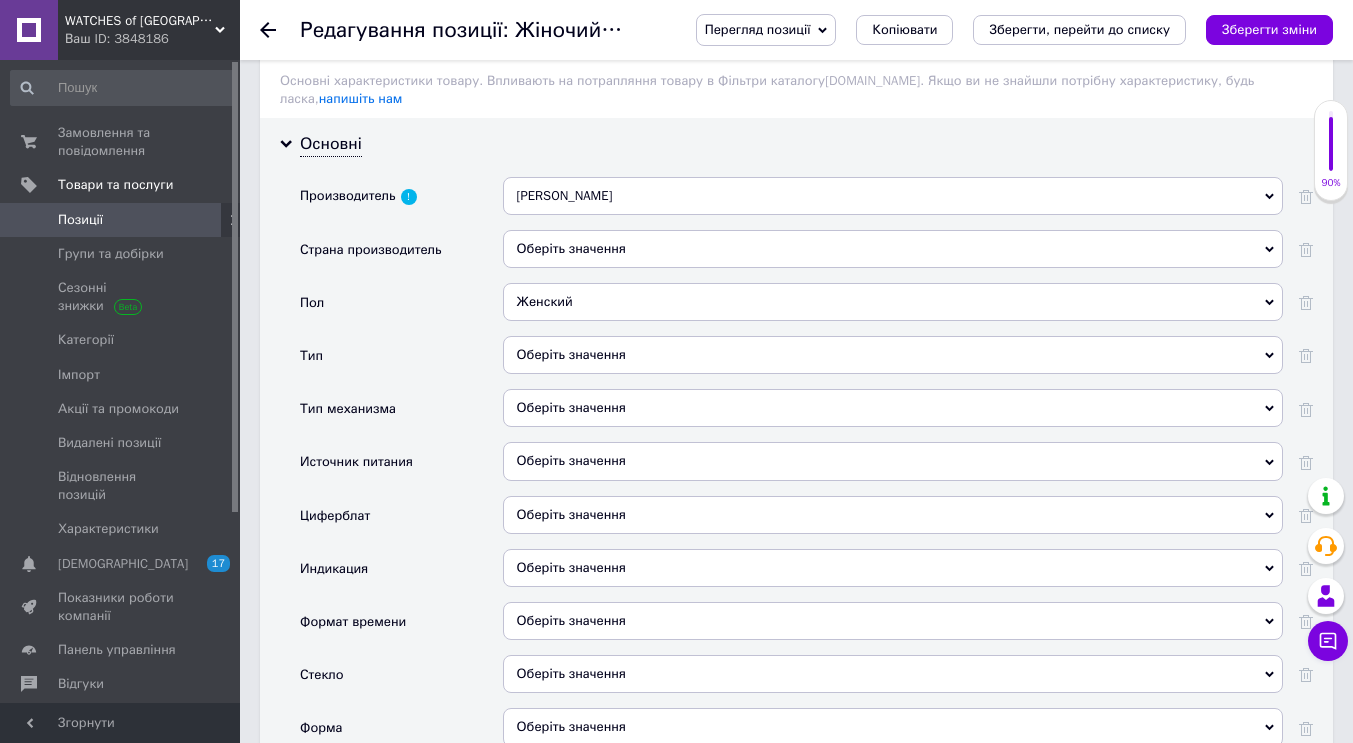 scroll, scrollTop: 1800, scrollLeft: 0, axis: vertical 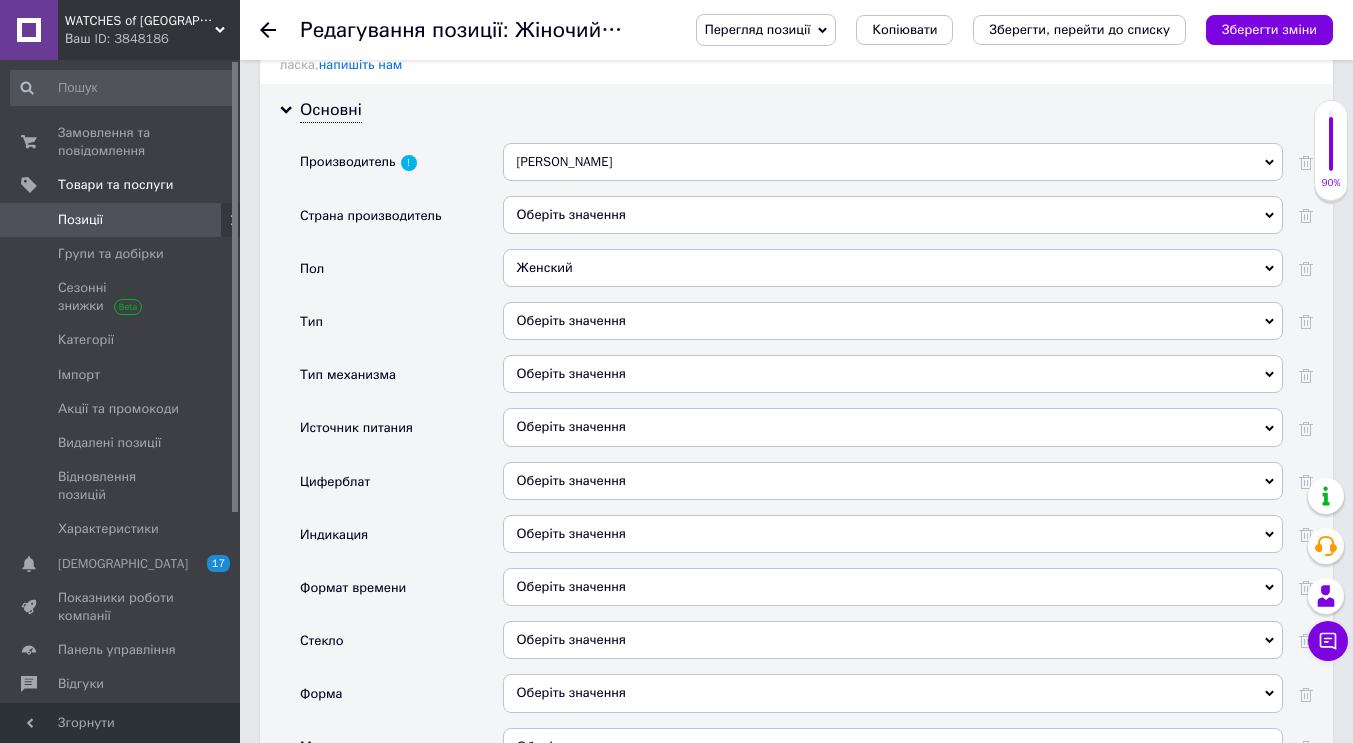 click on "Оберіть значення" at bounding box center (893, 374) 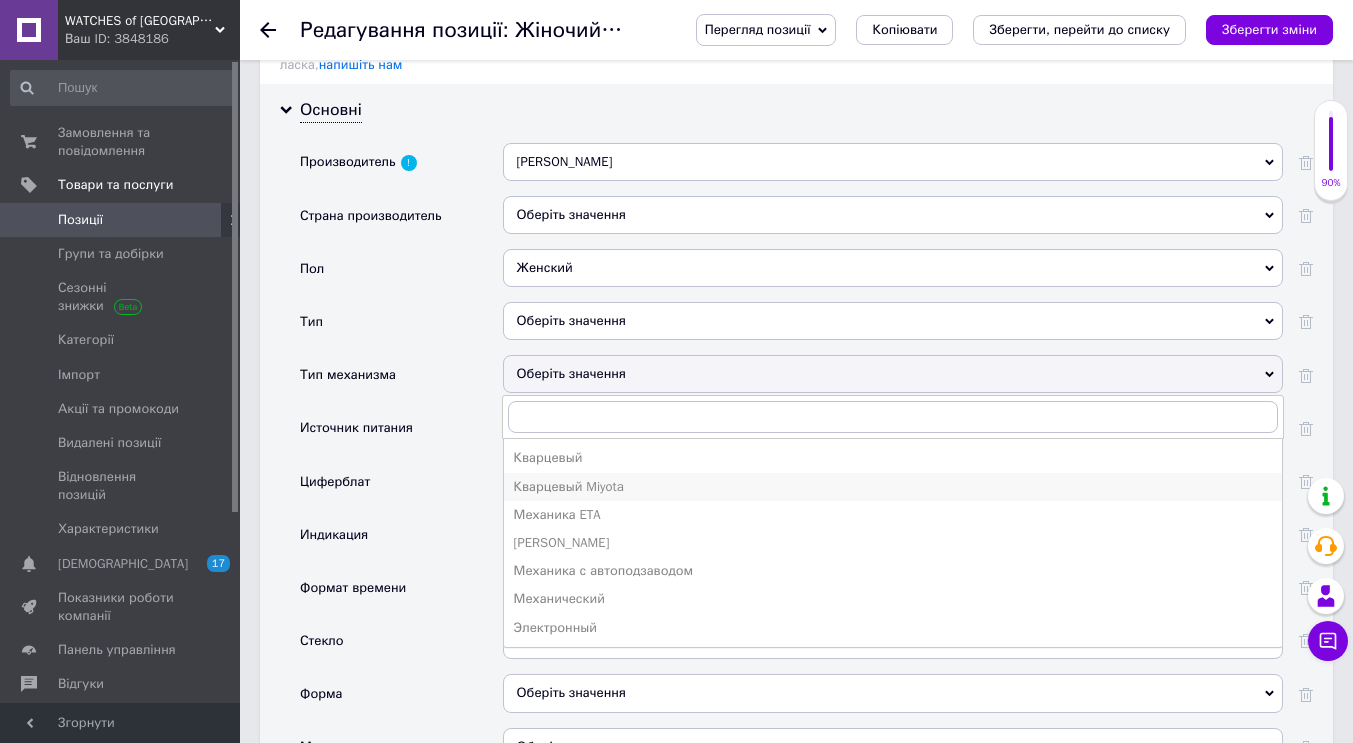 click on "Кварцевый Miyota" at bounding box center [893, 487] 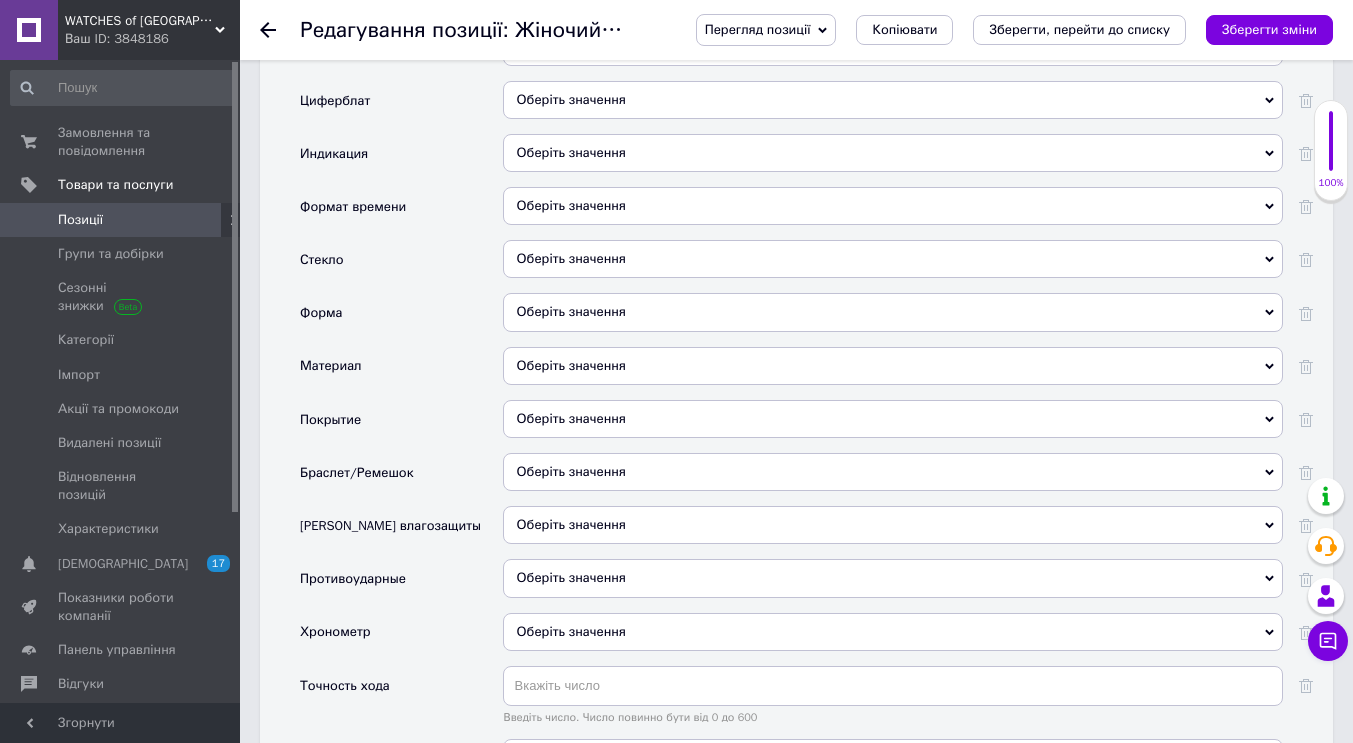 scroll, scrollTop: 2200, scrollLeft: 0, axis: vertical 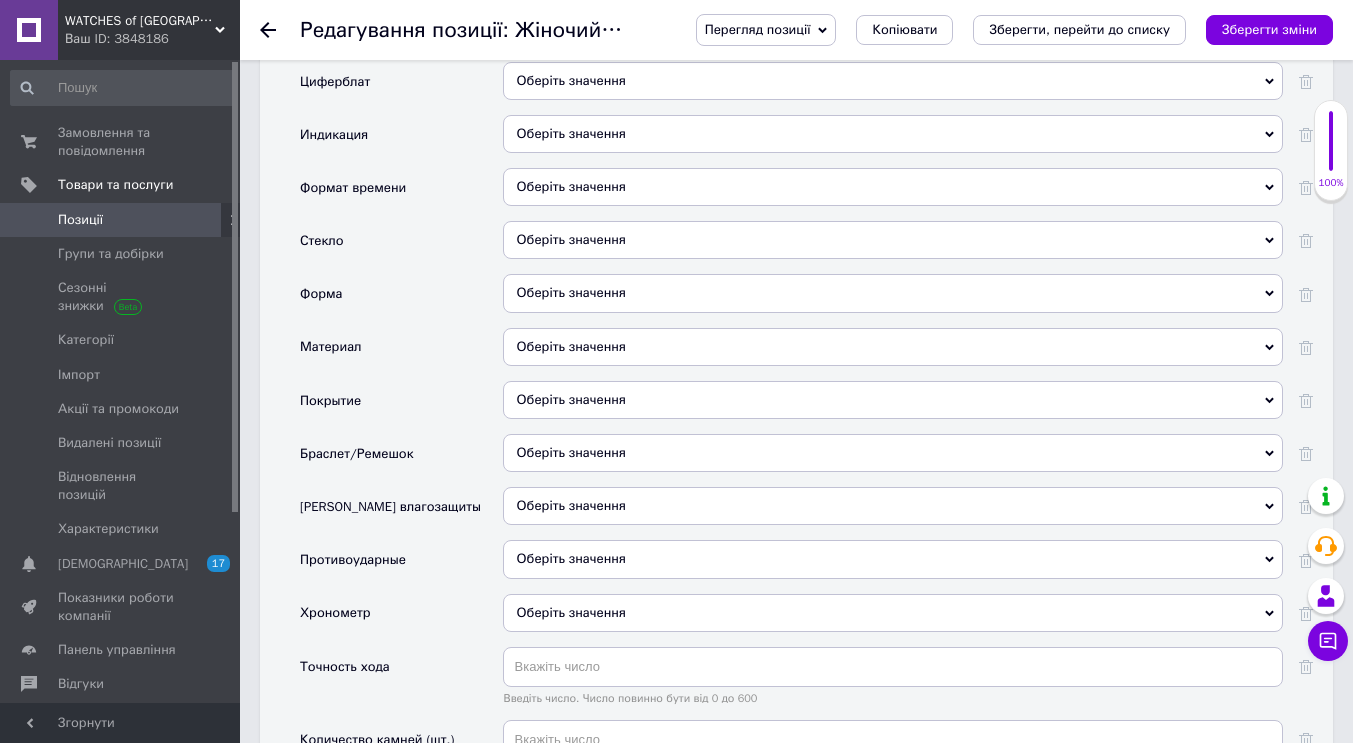 click on "Оберіть значення" at bounding box center (893, 240) 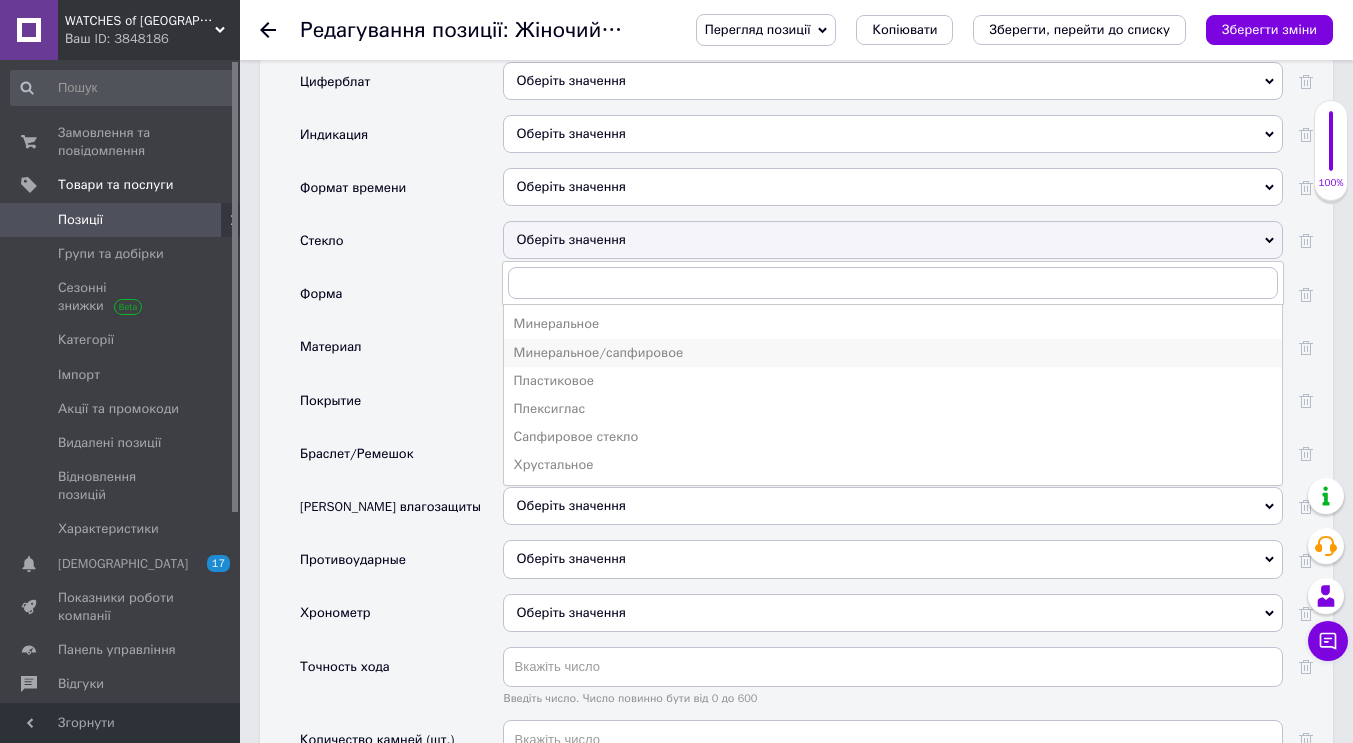 click on "Минеральное/сапфировое" at bounding box center [893, 353] 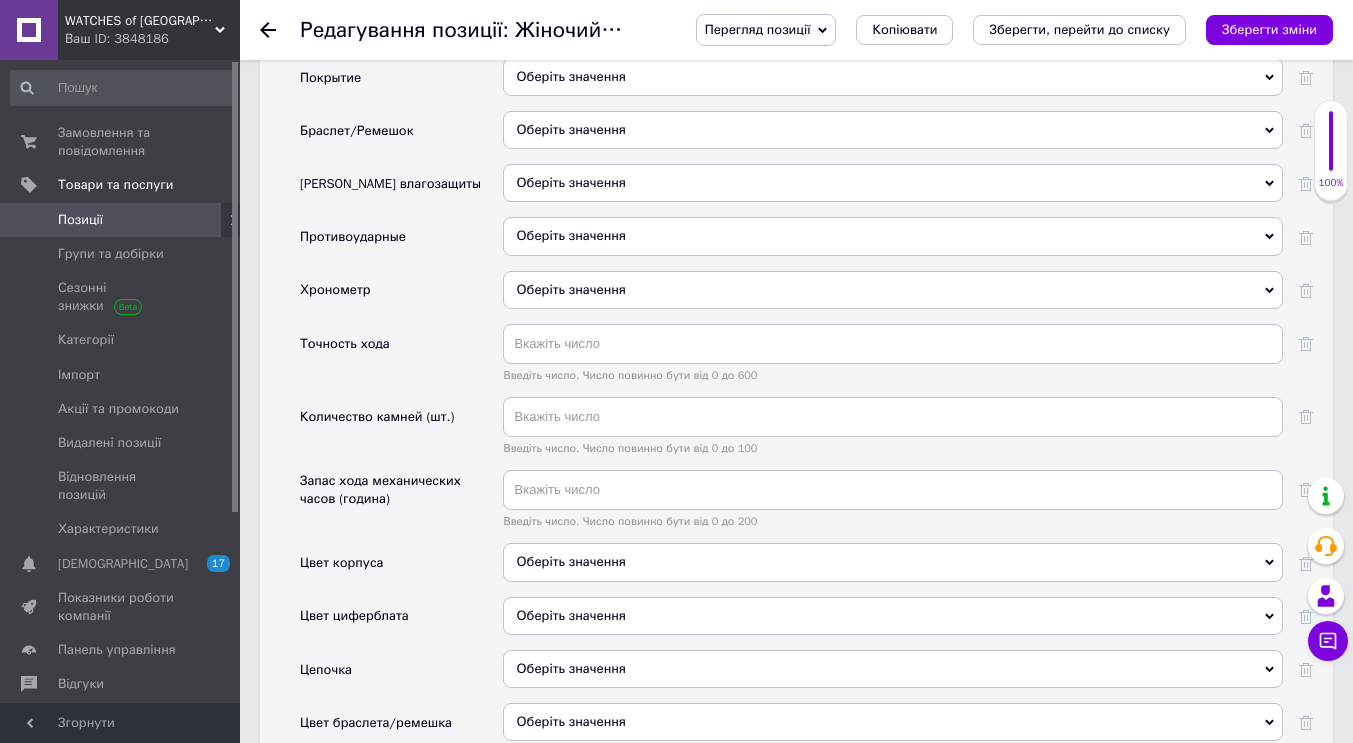 scroll, scrollTop: 2500, scrollLeft: 0, axis: vertical 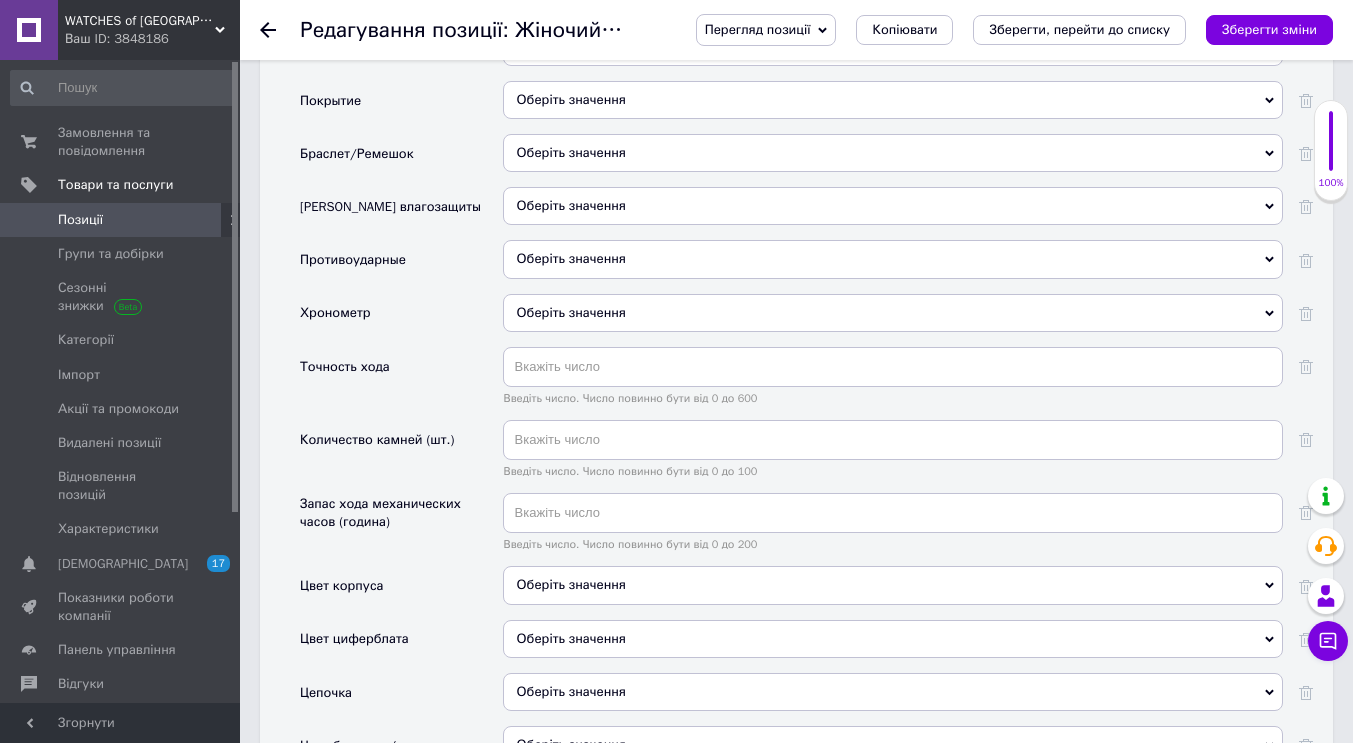 click on "Оберіть значення" at bounding box center (893, 206) 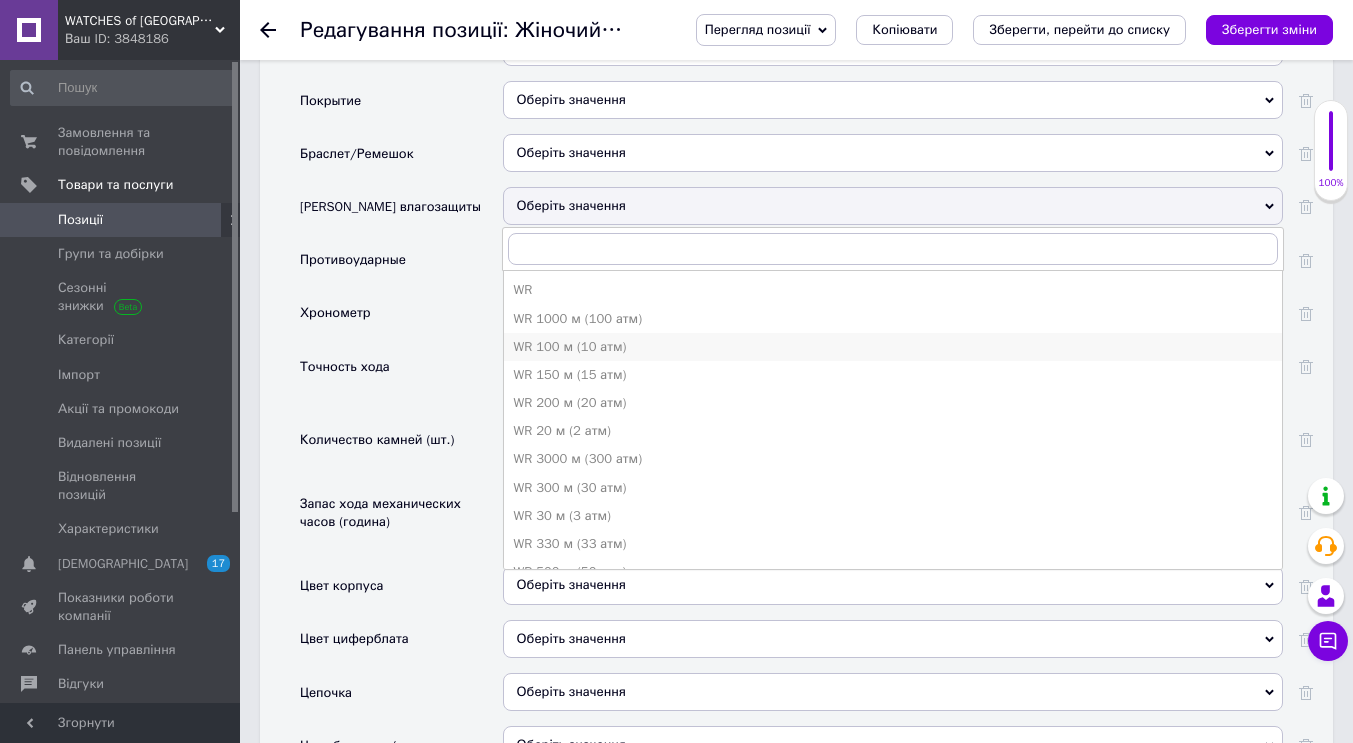 click on "WR 100 м (10 атм)" at bounding box center [893, 347] 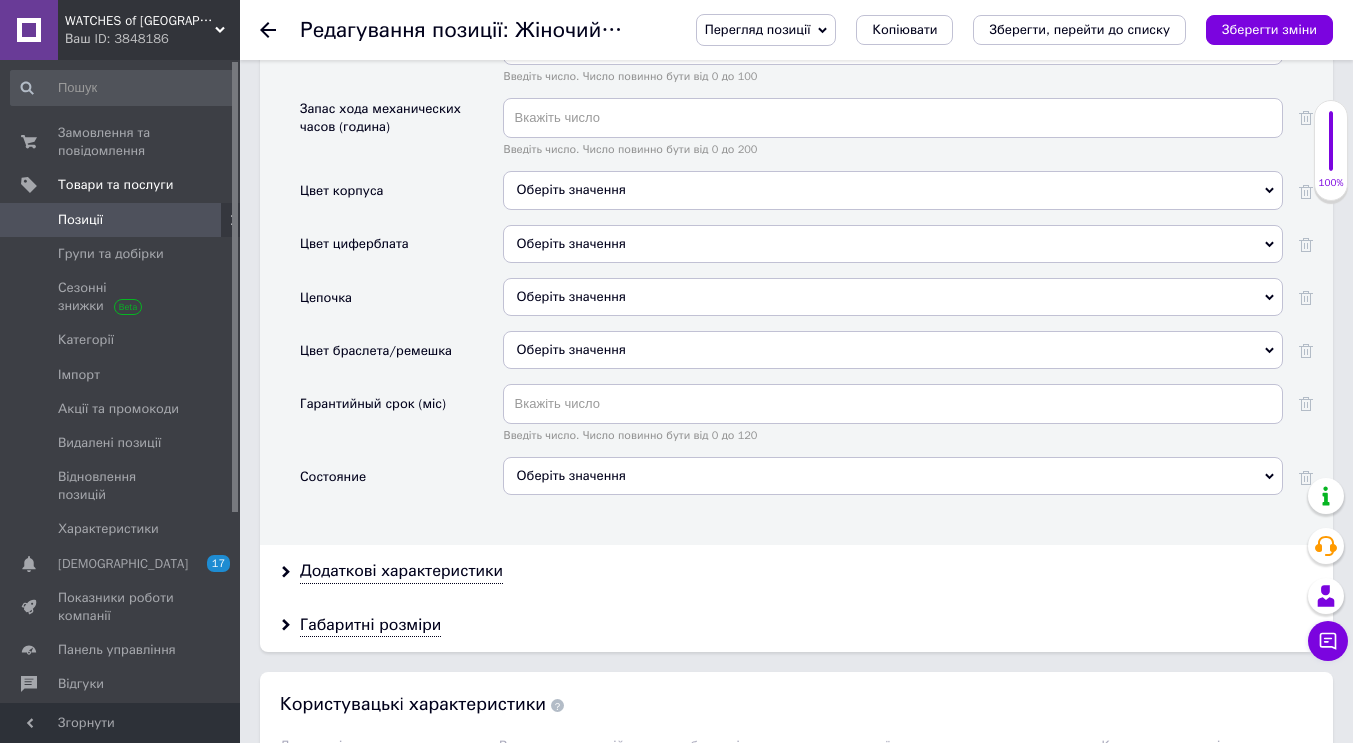 scroll, scrollTop: 3000, scrollLeft: 0, axis: vertical 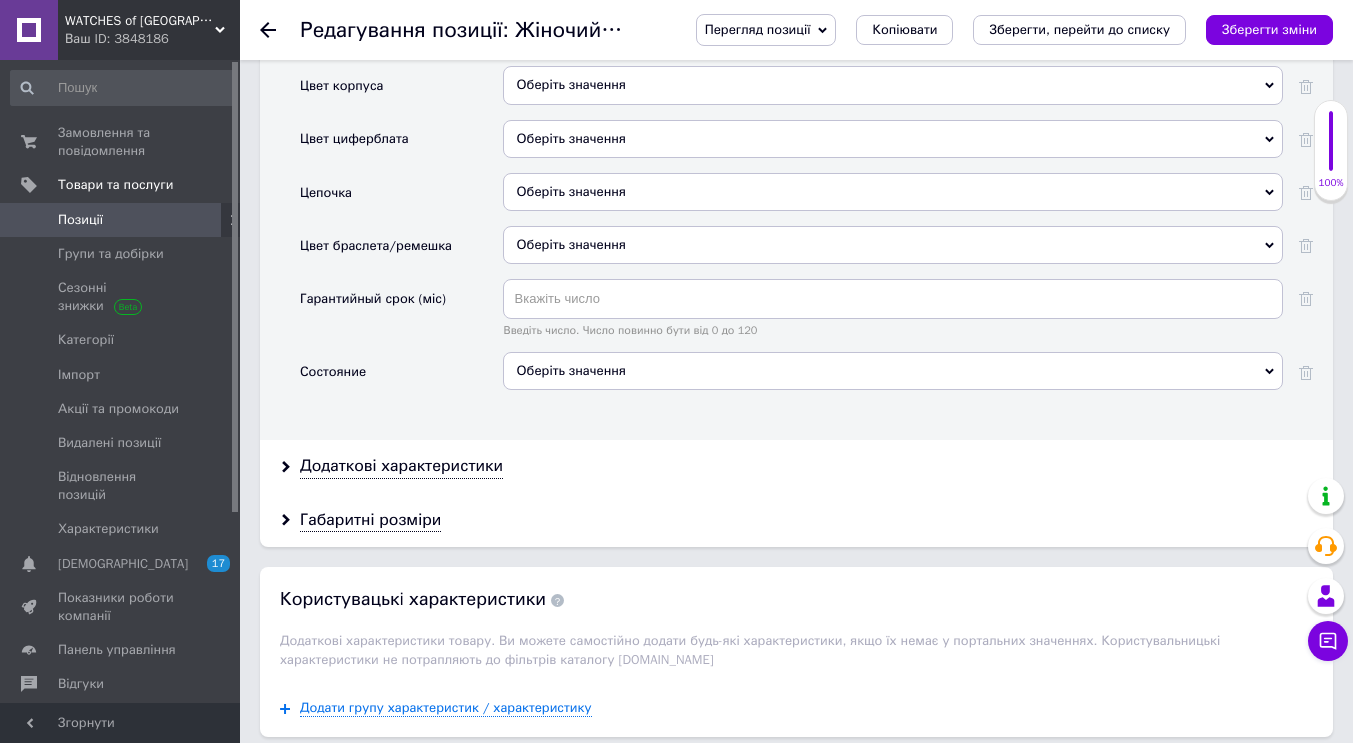 click on "Оберіть значення" at bounding box center (893, 371) 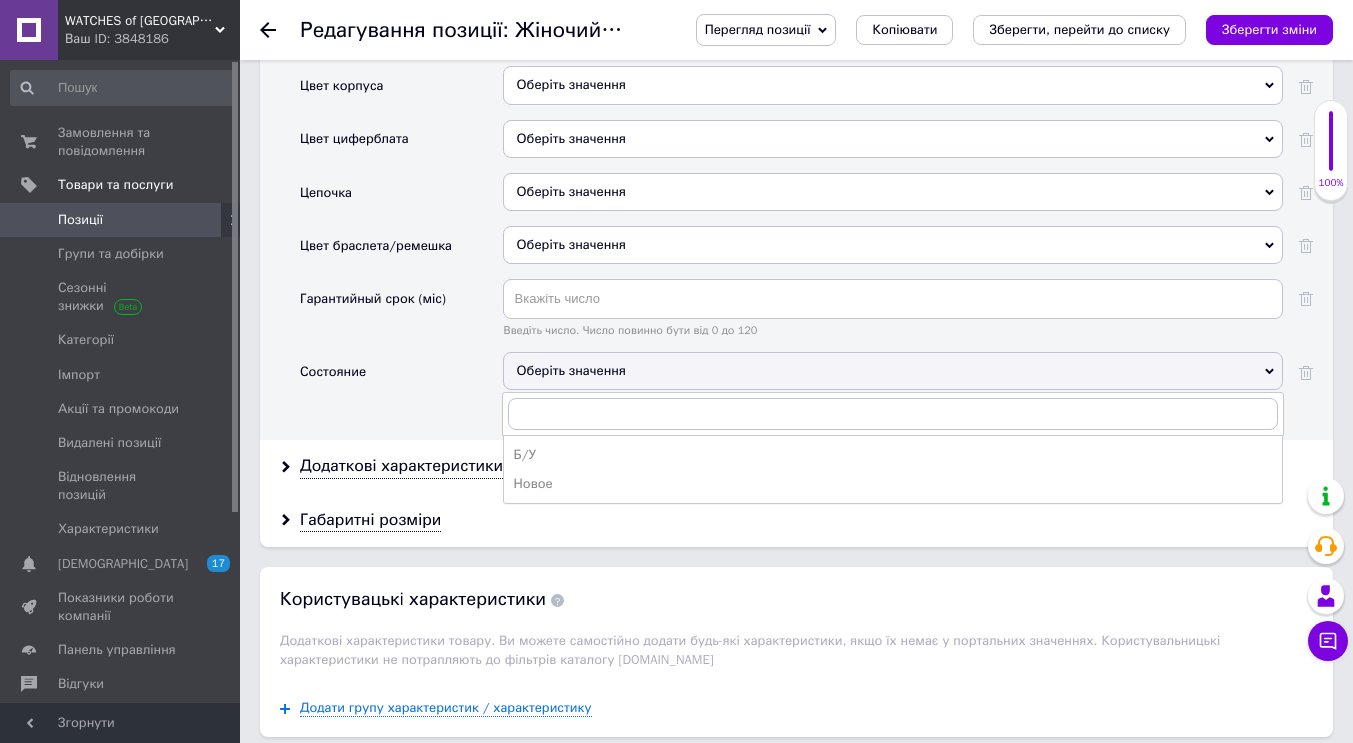 click on "Новое" at bounding box center [893, 484] 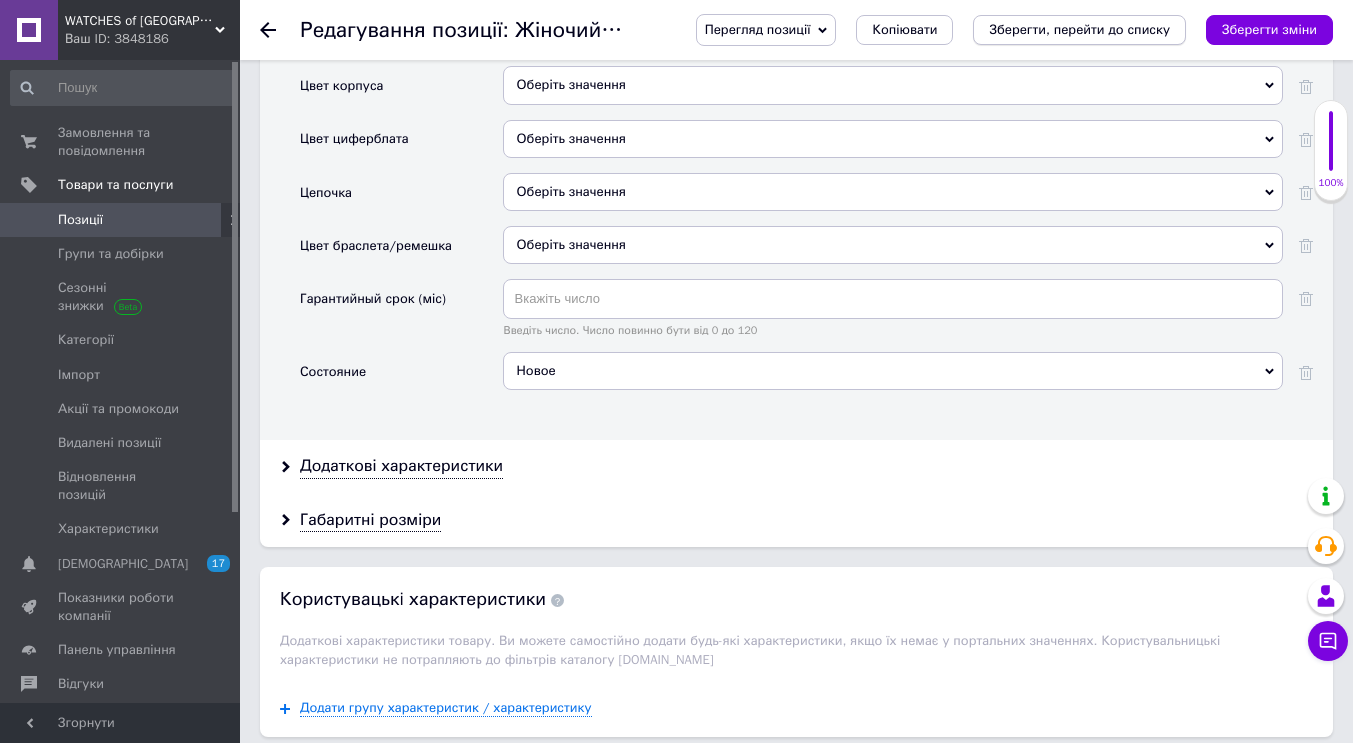 click on "Зберегти, перейти до списку" at bounding box center (1079, 29) 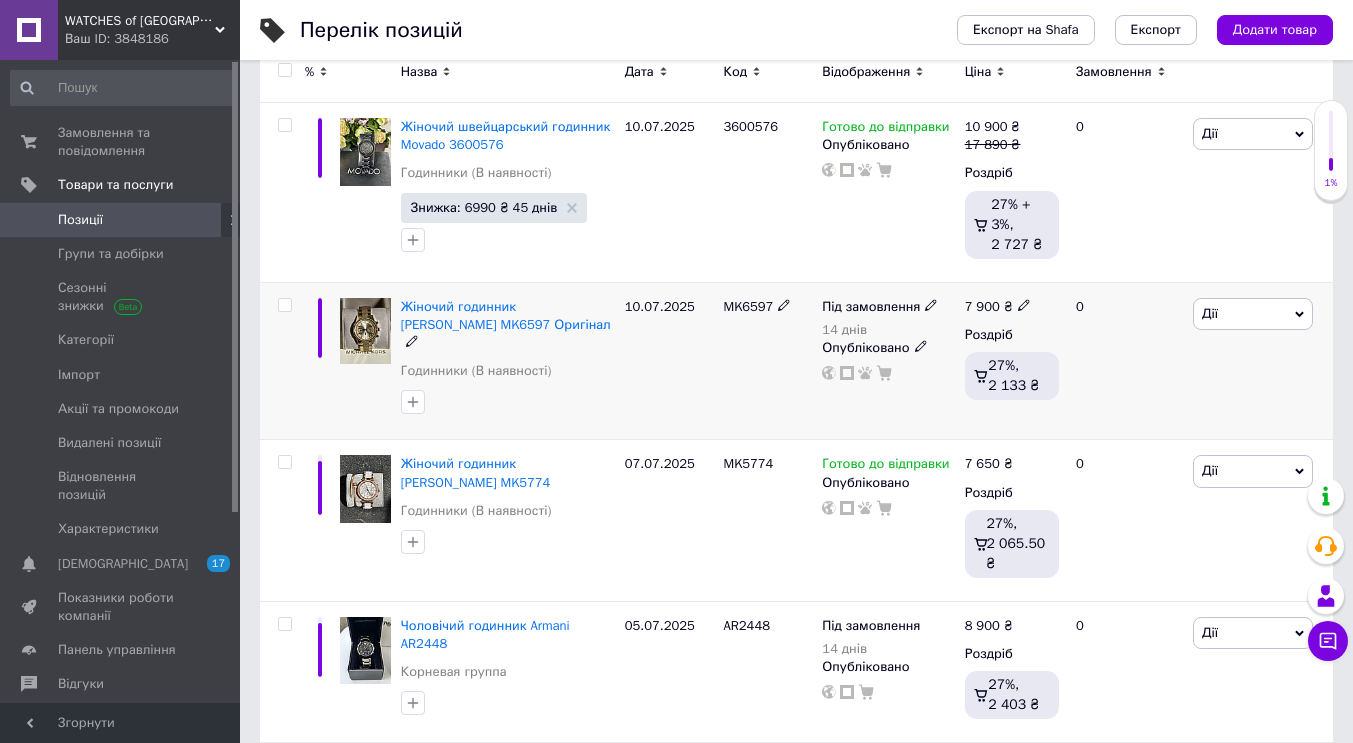 scroll, scrollTop: 600, scrollLeft: 0, axis: vertical 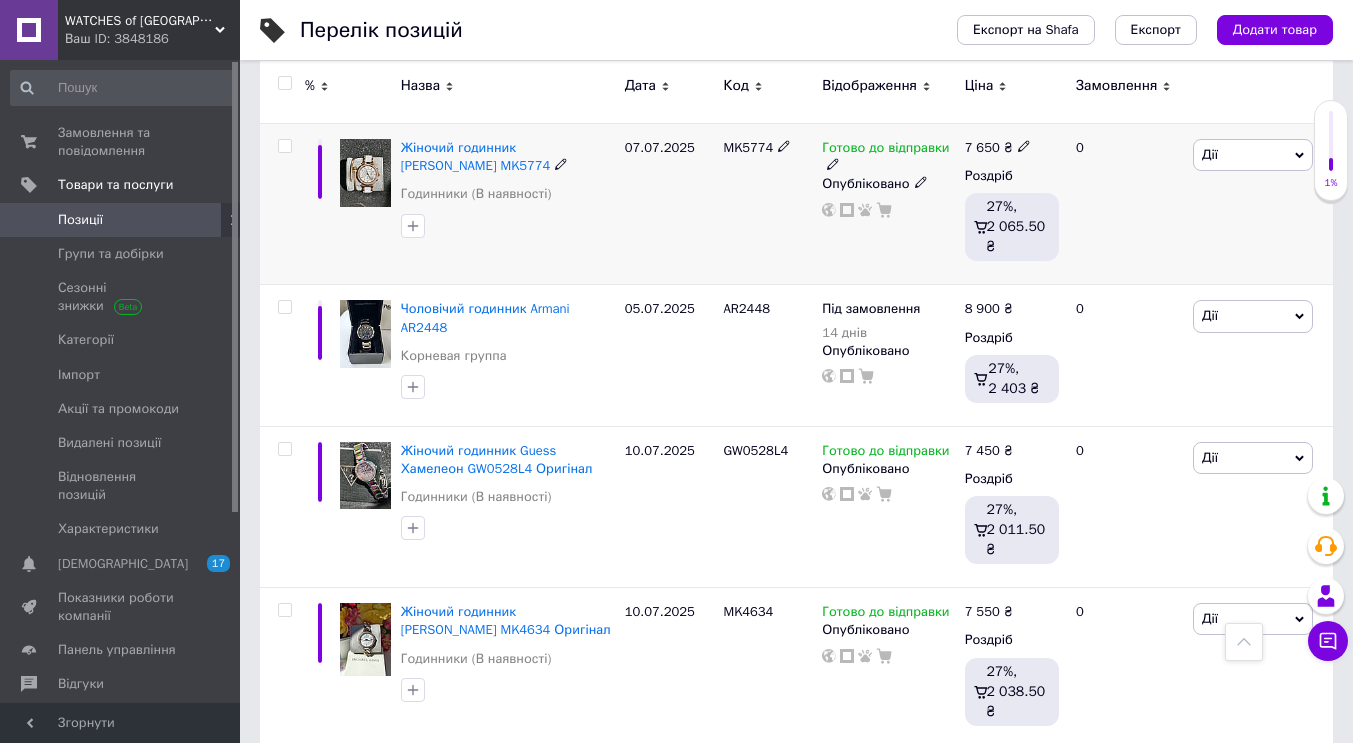 click on "Дії" at bounding box center (1253, 155) 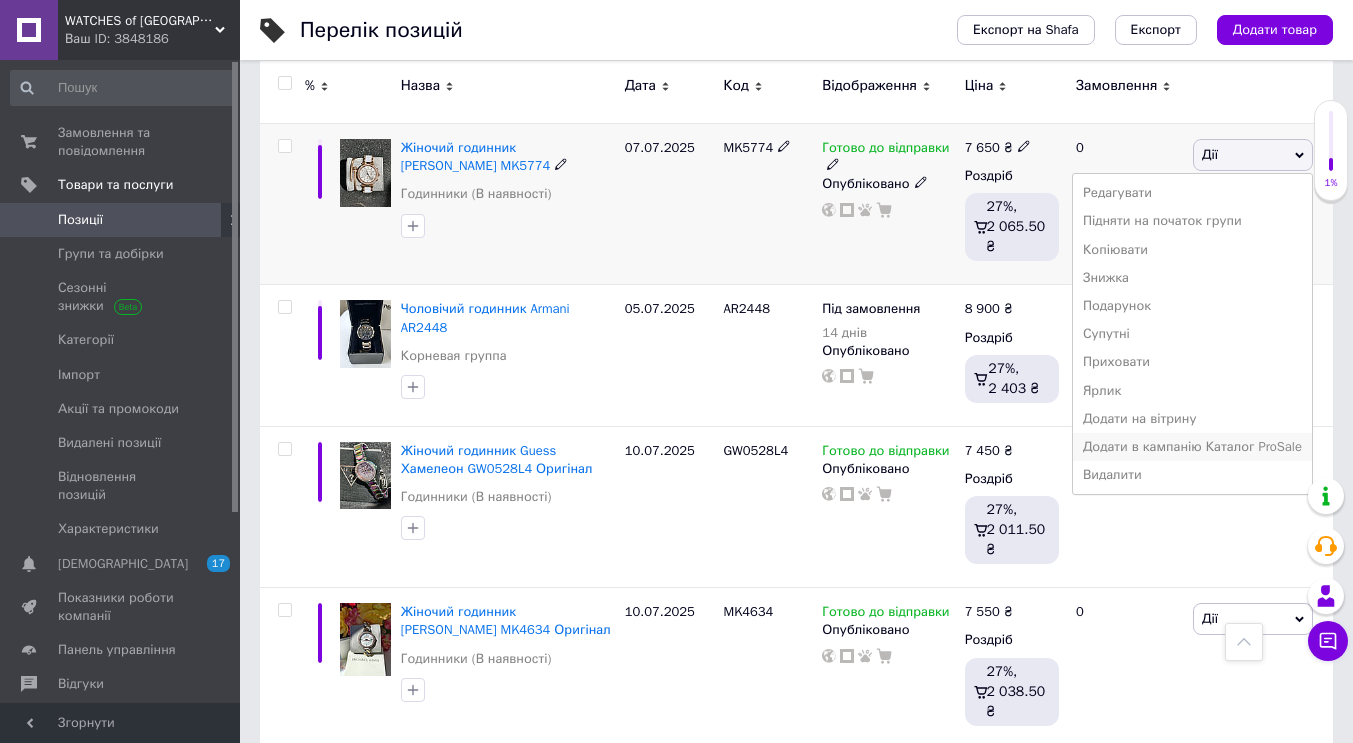click on "Додати в кампанію Каталог ProSale" at bounding box center [1192, 447] 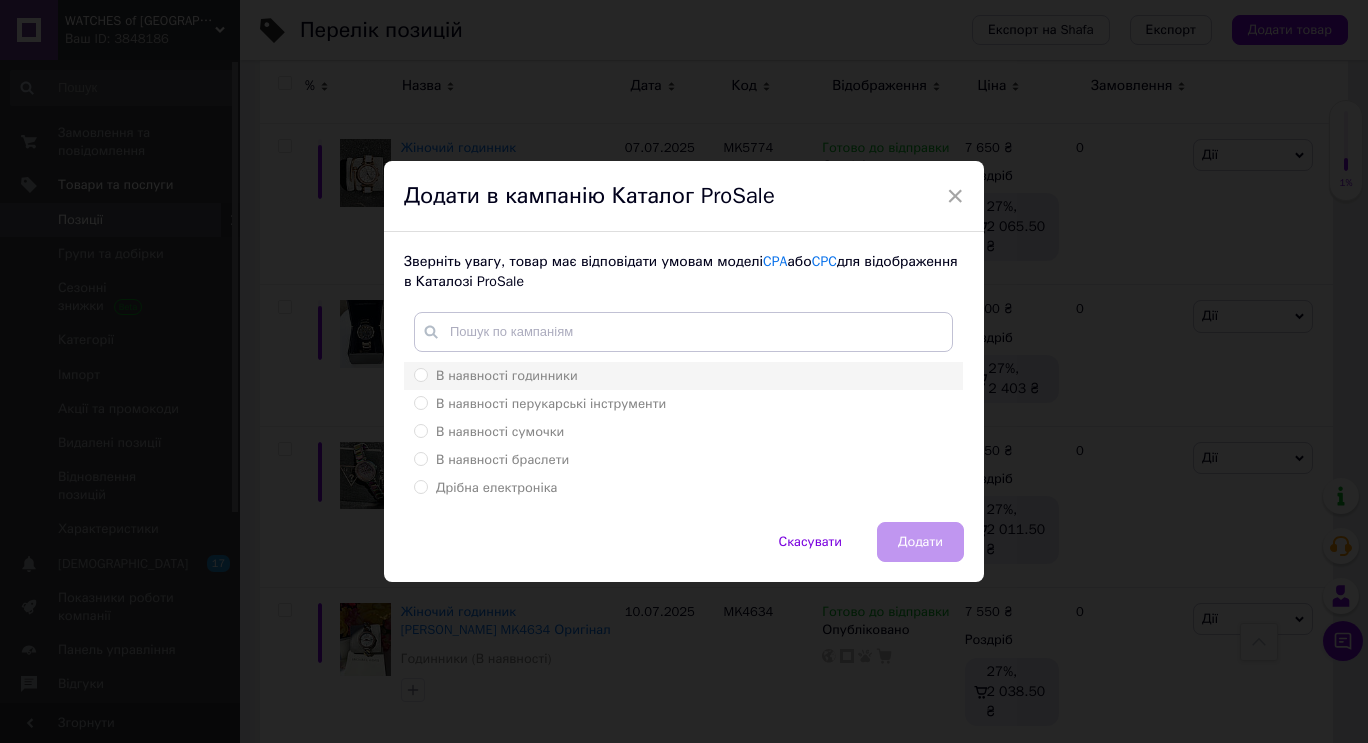 click on "В наявності годинники" at bounding box center (507, 375) 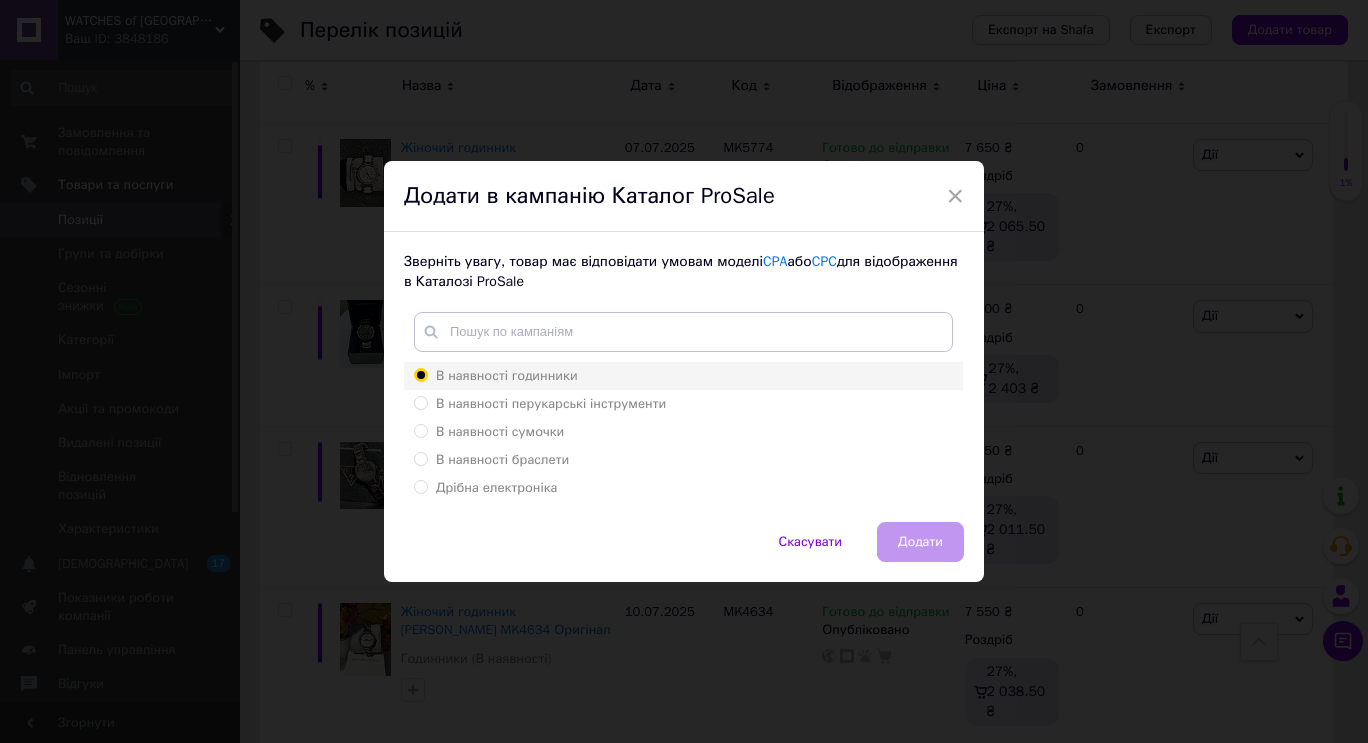 click on "В наявності годинники" at bounding box center (420, 374) 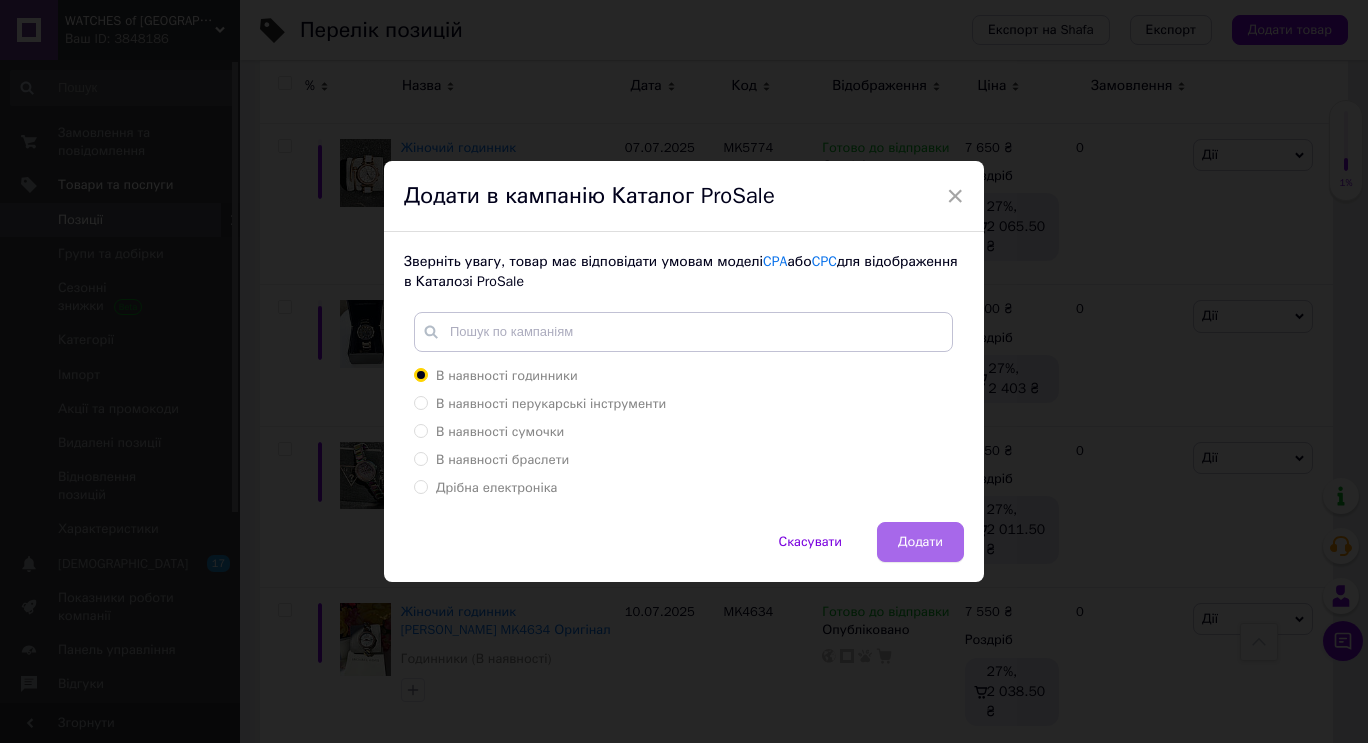 click on "Додати" at bounding box center [920, 542] 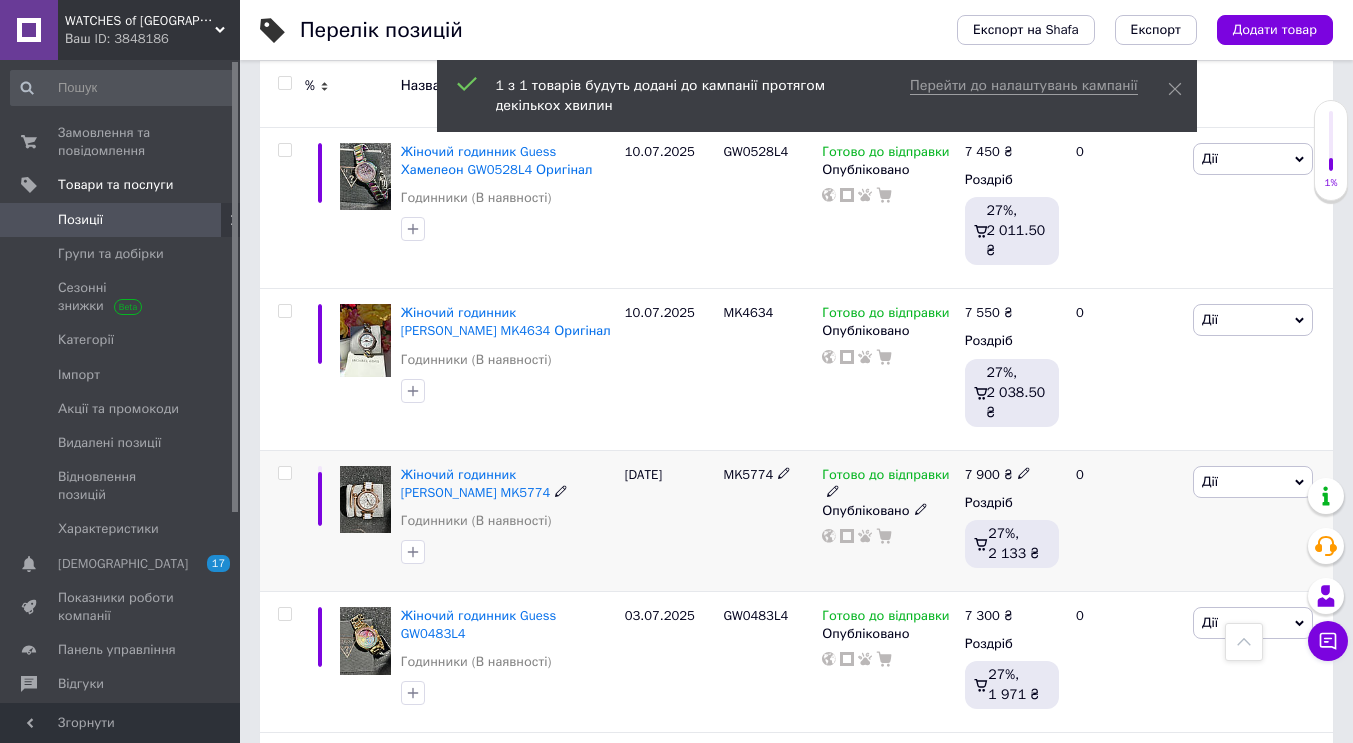 scroll, scrollTop: 900, scrollLeft: 0, axis: vertical 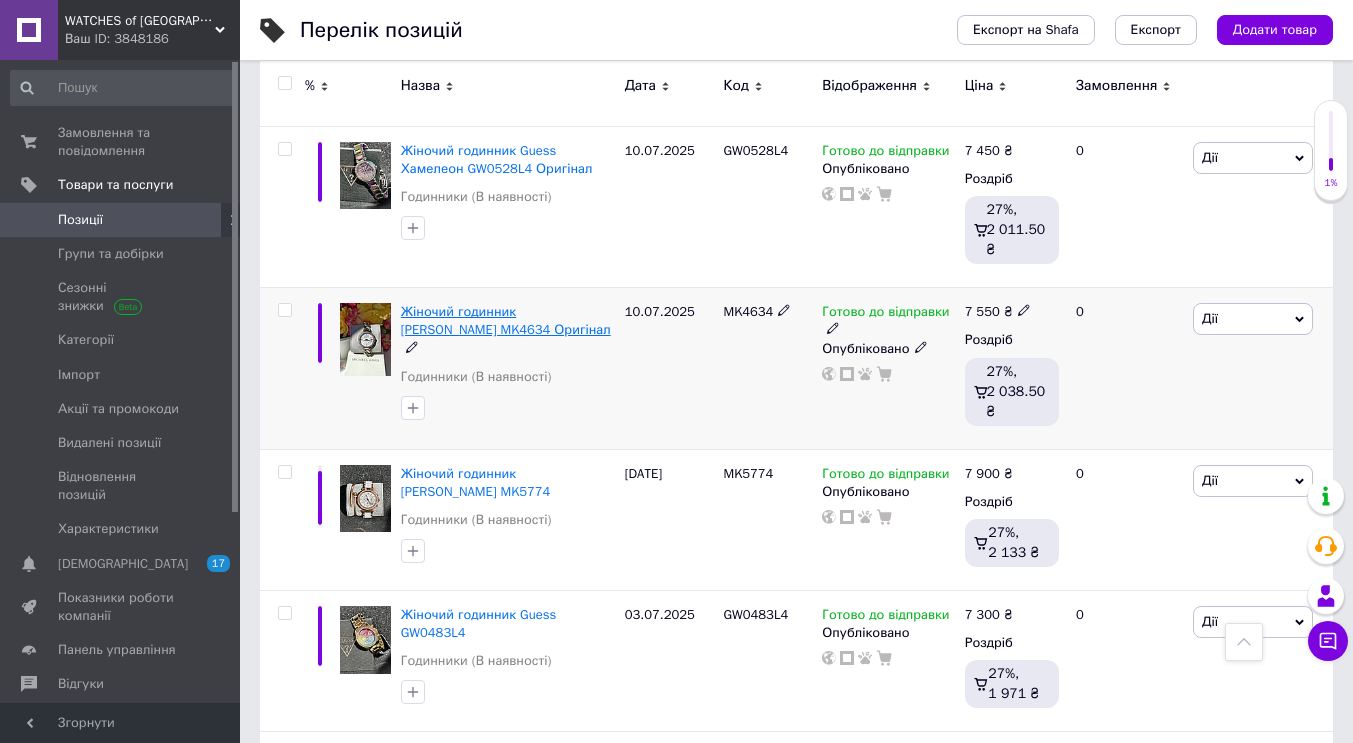 click on "Жіночий годинник [PERSON_NAME] MK4634 Оригінал" at bounding box center [506, 320] 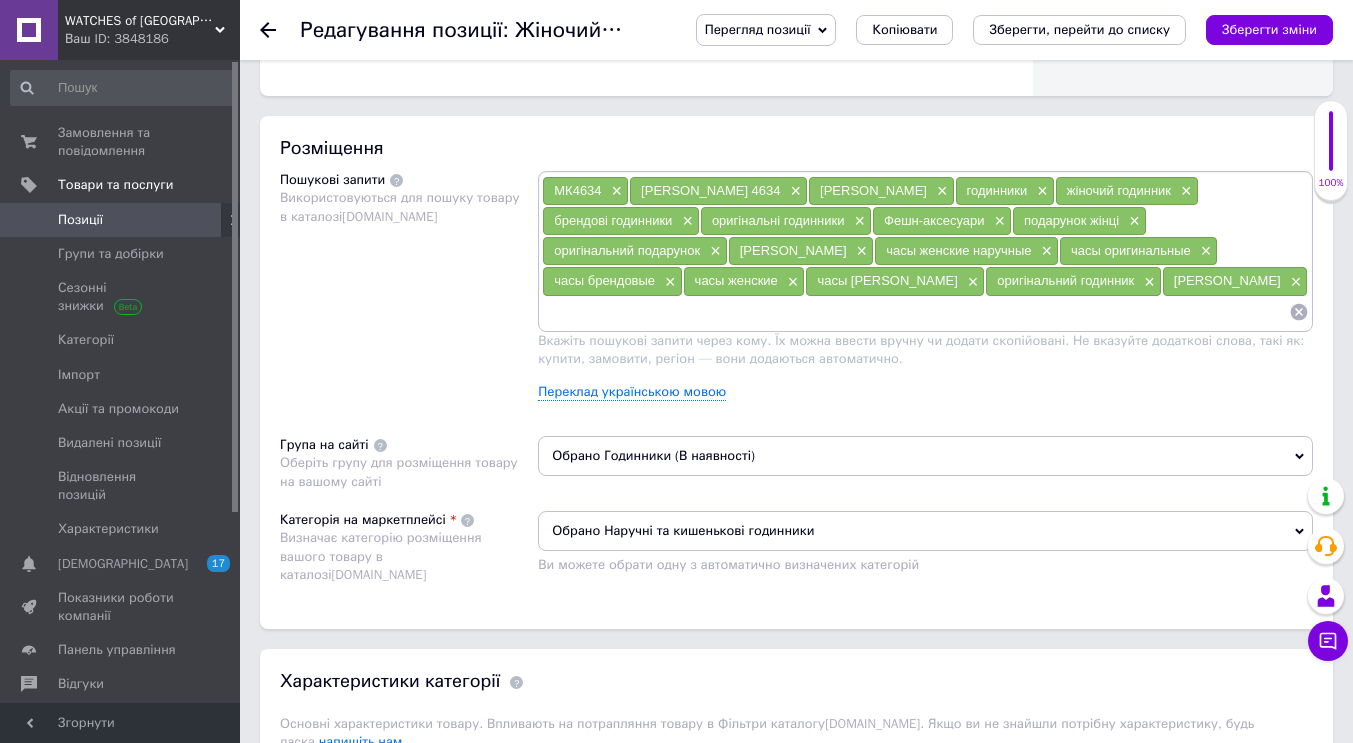 scroll, scrollTop: 1400, scrollLeft: 0, axis: vertical 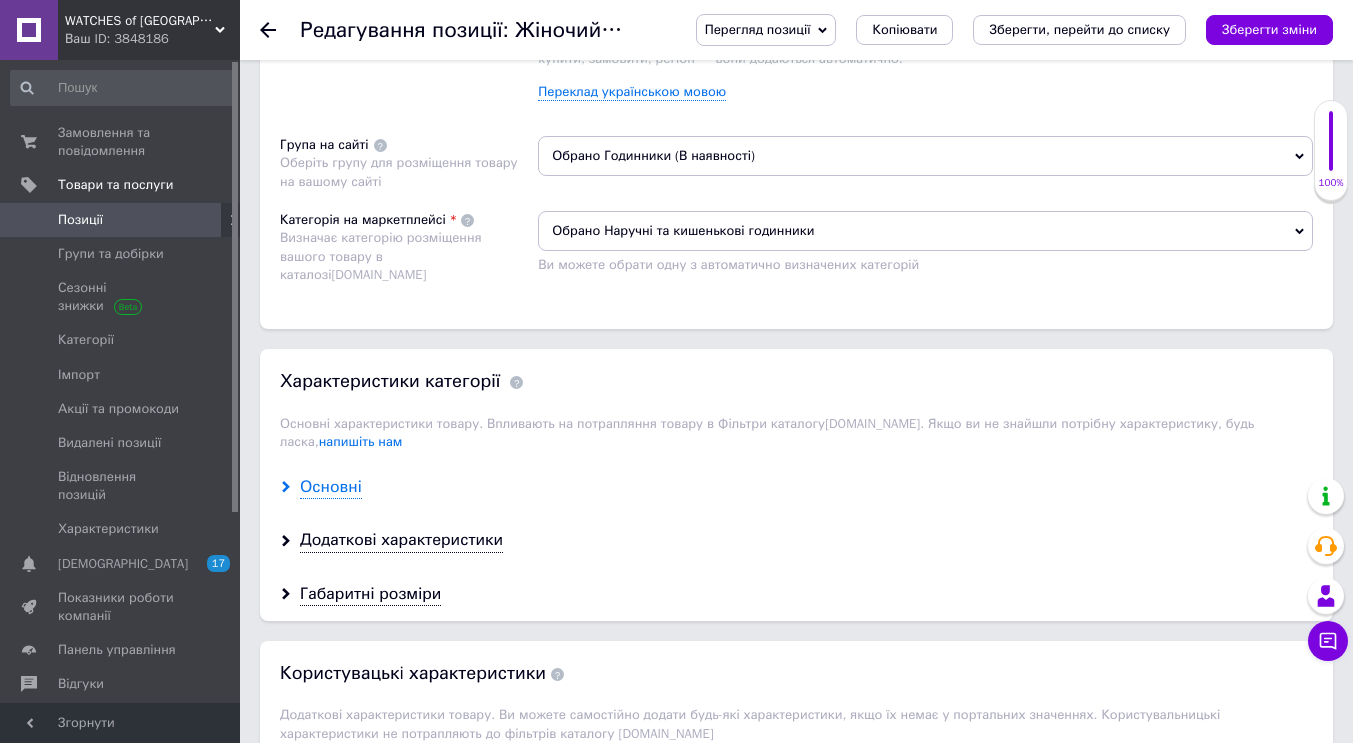 click on "Основні" at bounding box center [331, 487] 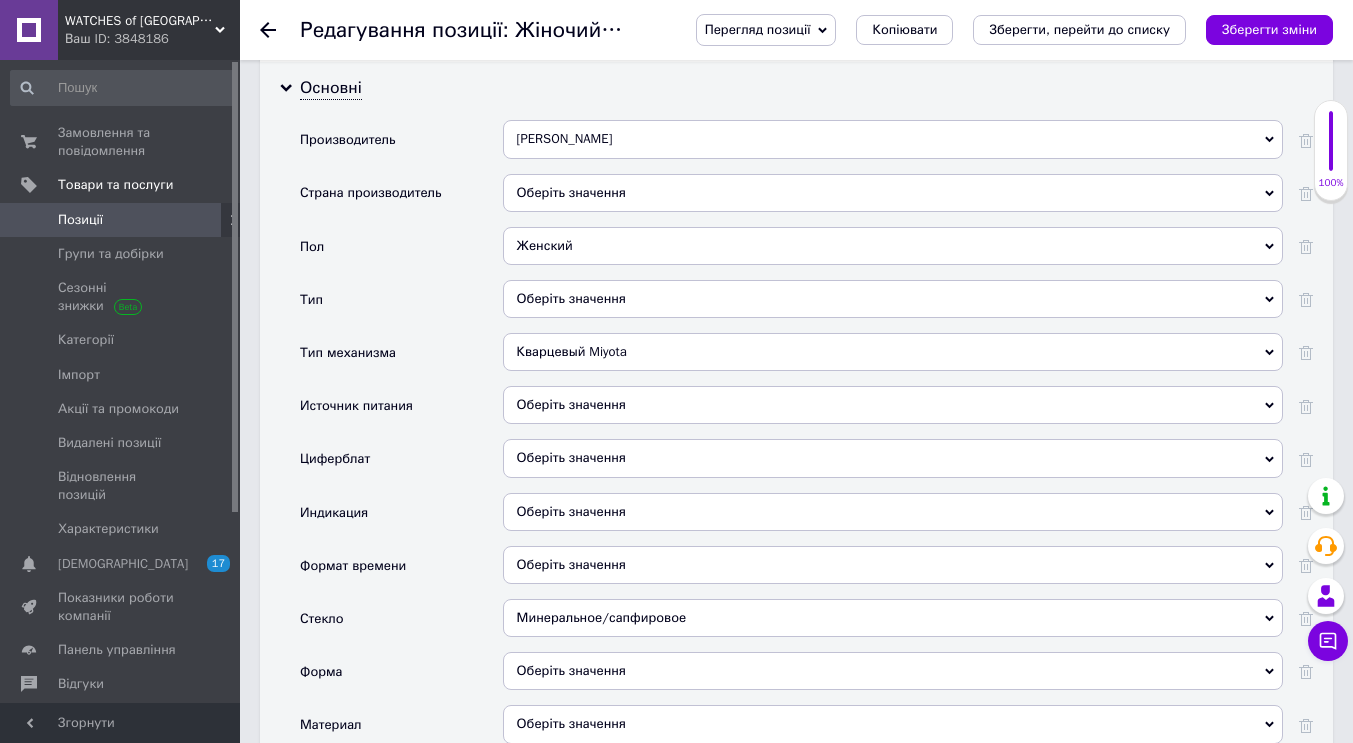 scroll, scrollTop: 1800, scrollLeft: 0, axis: vertical 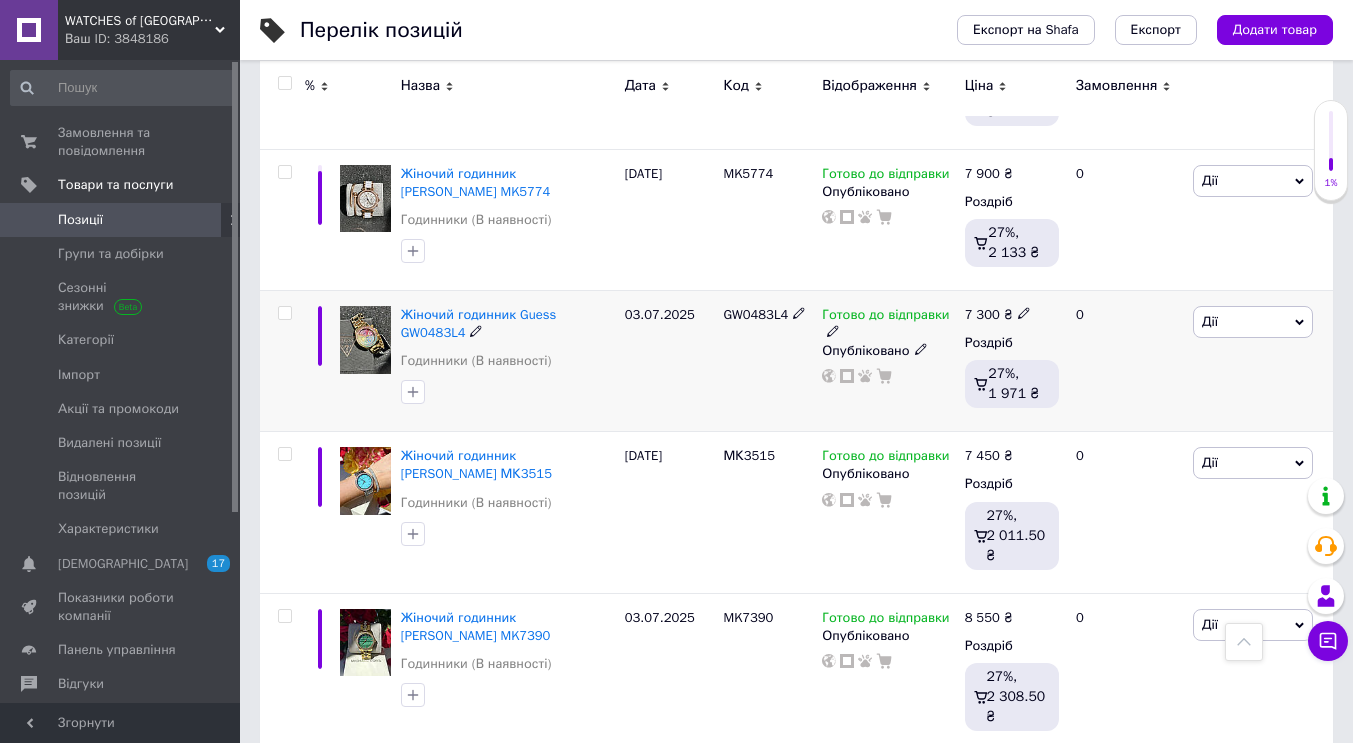 click on "Дії" at bounding box center (1253, 322) 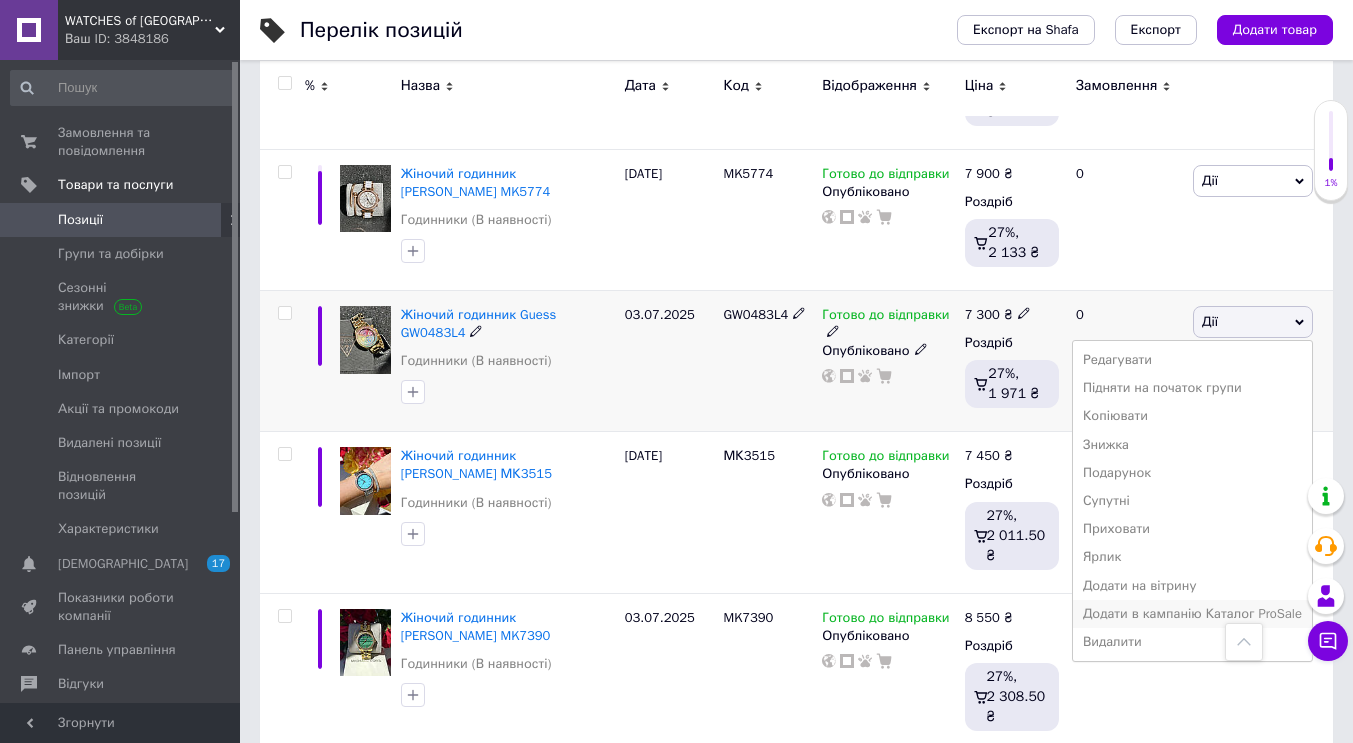 click on "Додати в кампанію Каталог ProSale" at bounding box center [1192, 614] 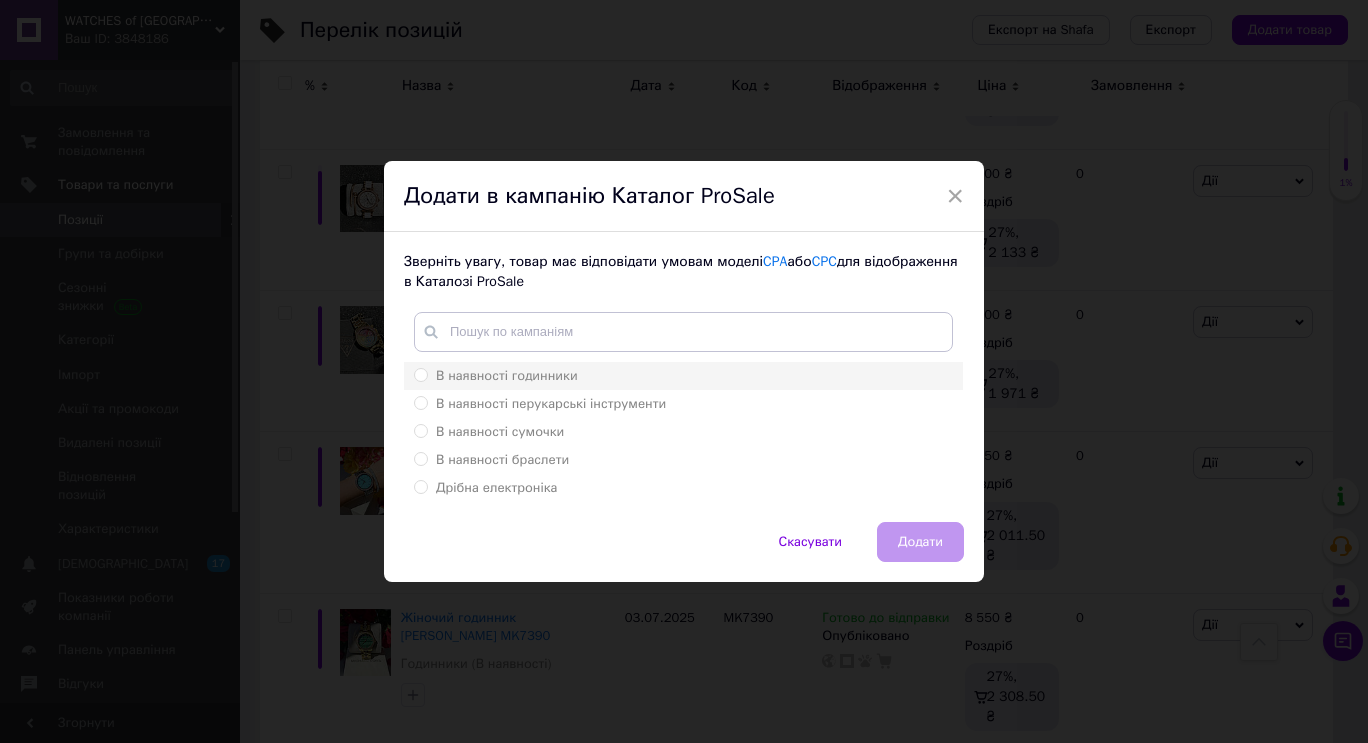 click on "В наявності годинники" at bounding box center [507, 375] 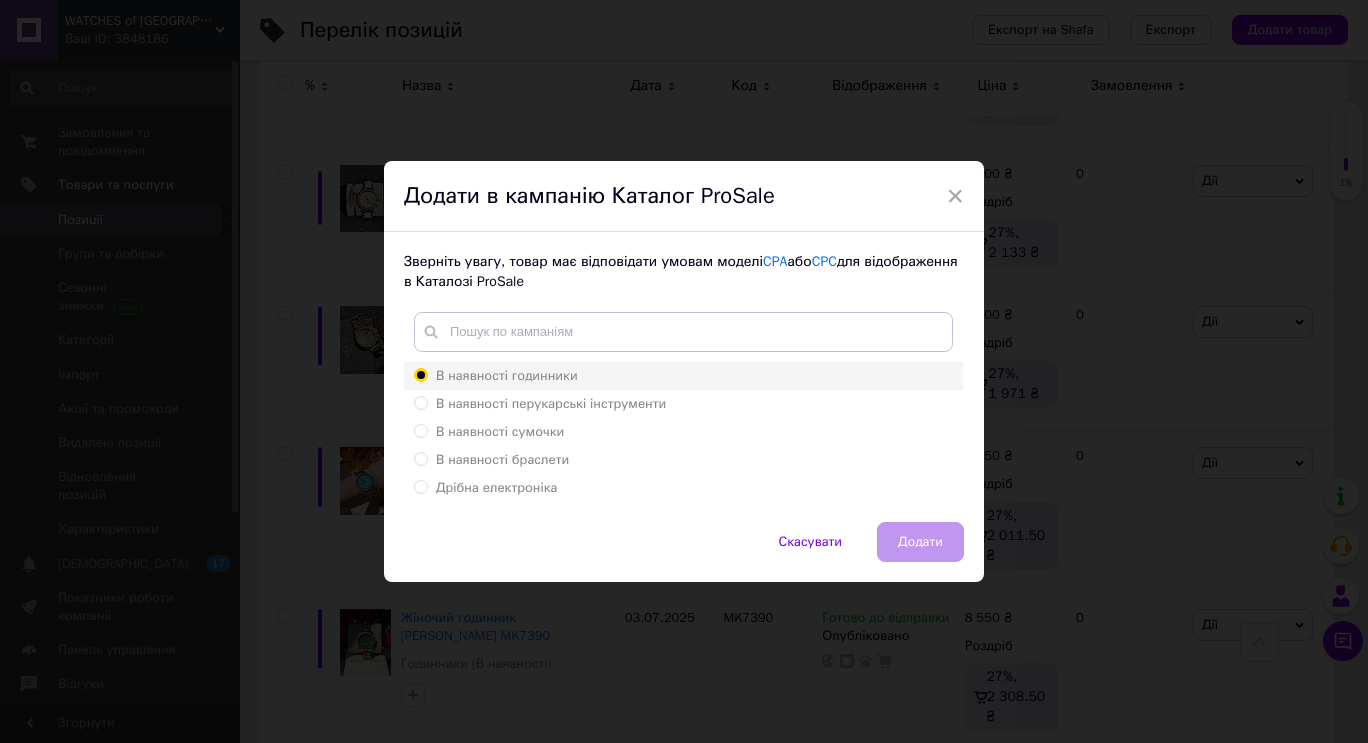 click on "В наявності годинники" at bounding box center [420, 374] 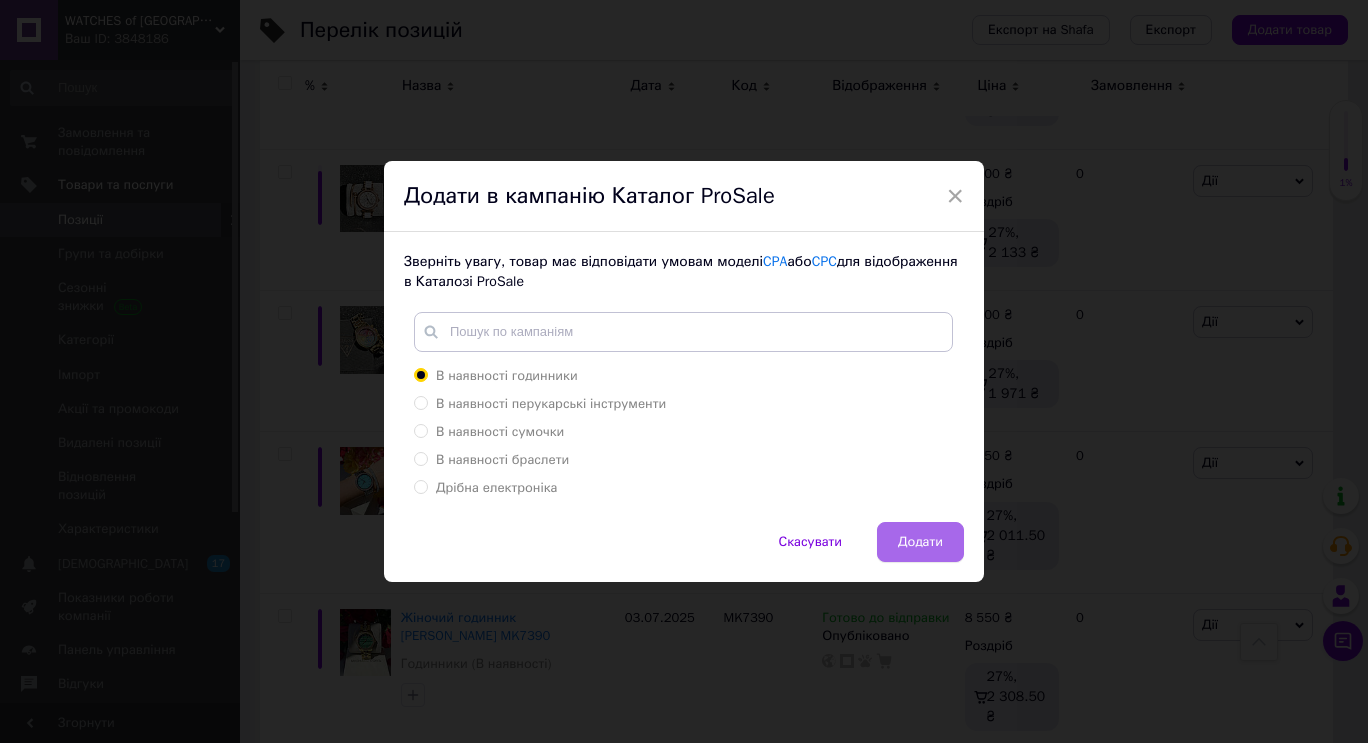 click on "Додати" at bounding box center [920, 542] 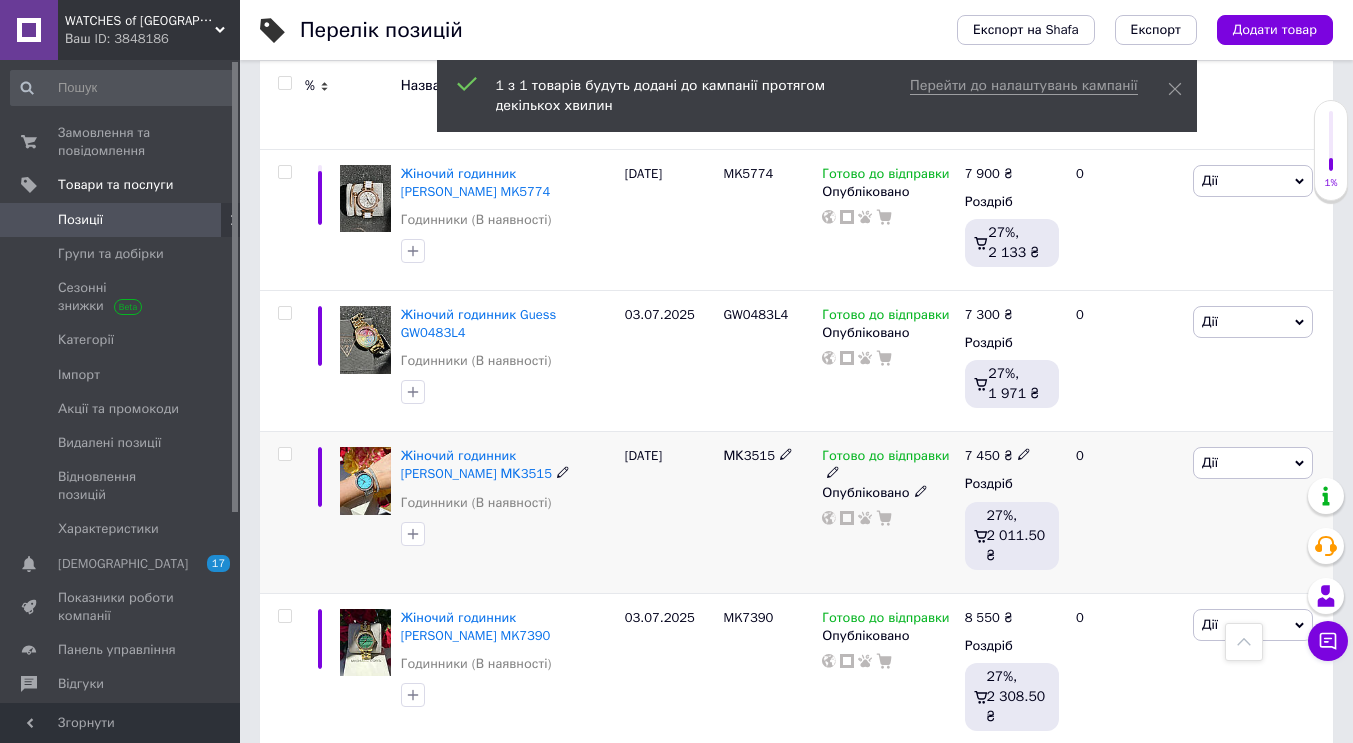 click on "Дії" at bounding box center (1253, 463) 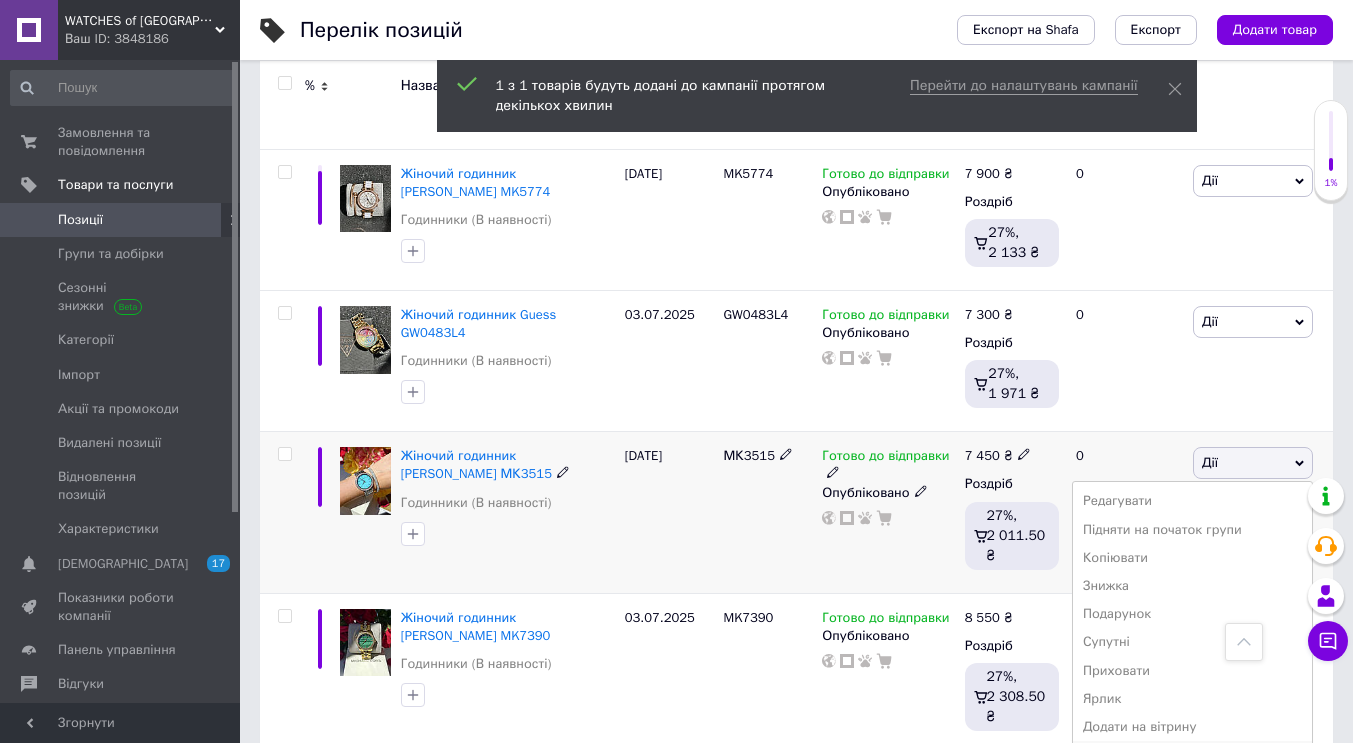 click on "Додати в кампанію Каталог ProSale" at bounding box center (1192, 755) 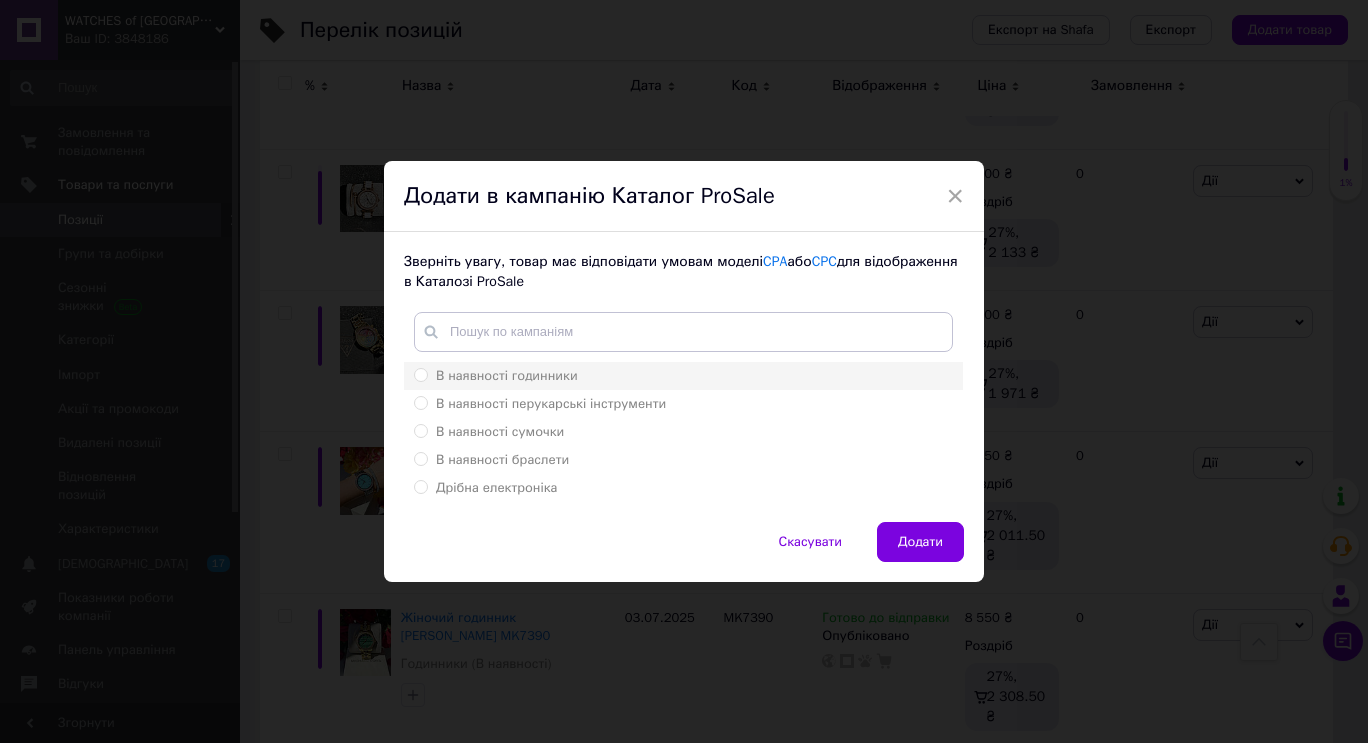 click on "В наявності годинники" at bounding box center [507, 375] 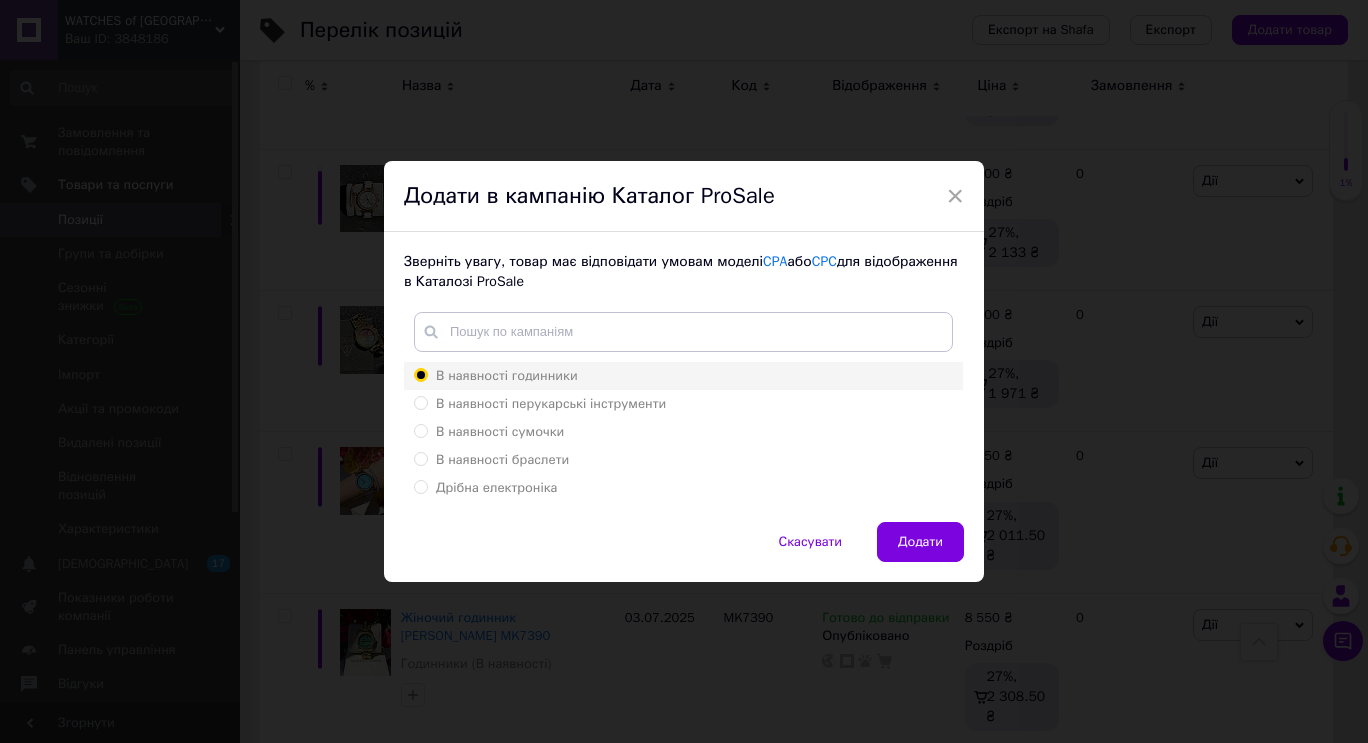 click on "В наявності годинники" at bounding box center [420, 374] 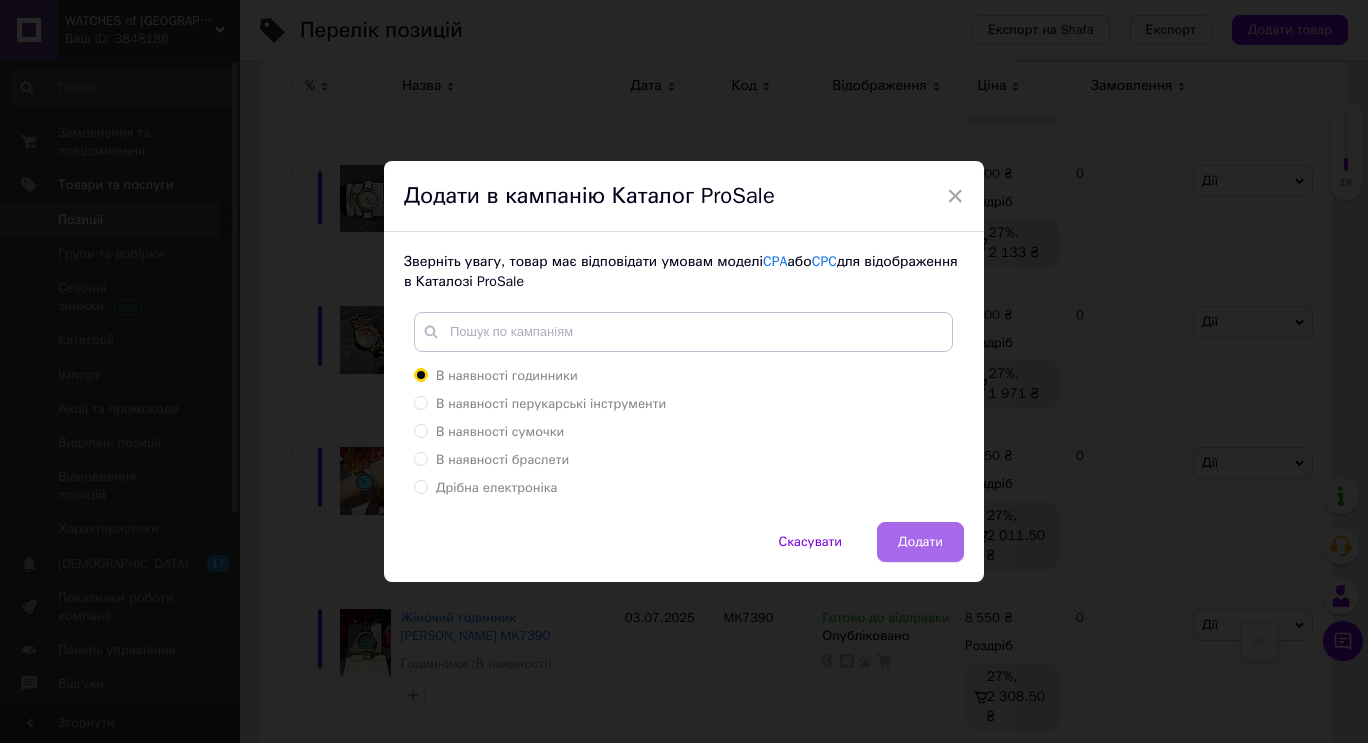 click on "Додати" at bounding box center [920, 542] 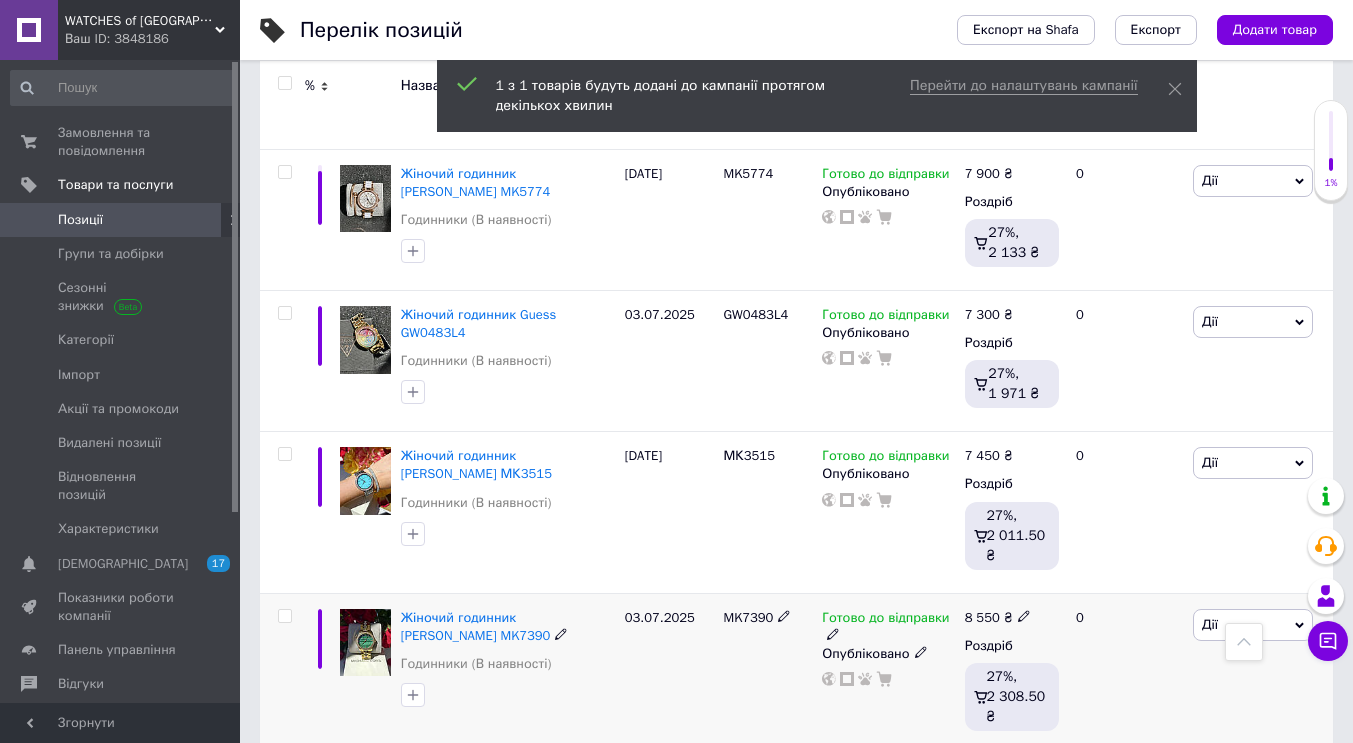 click on "Дії" at bounding box center [1253, 625] 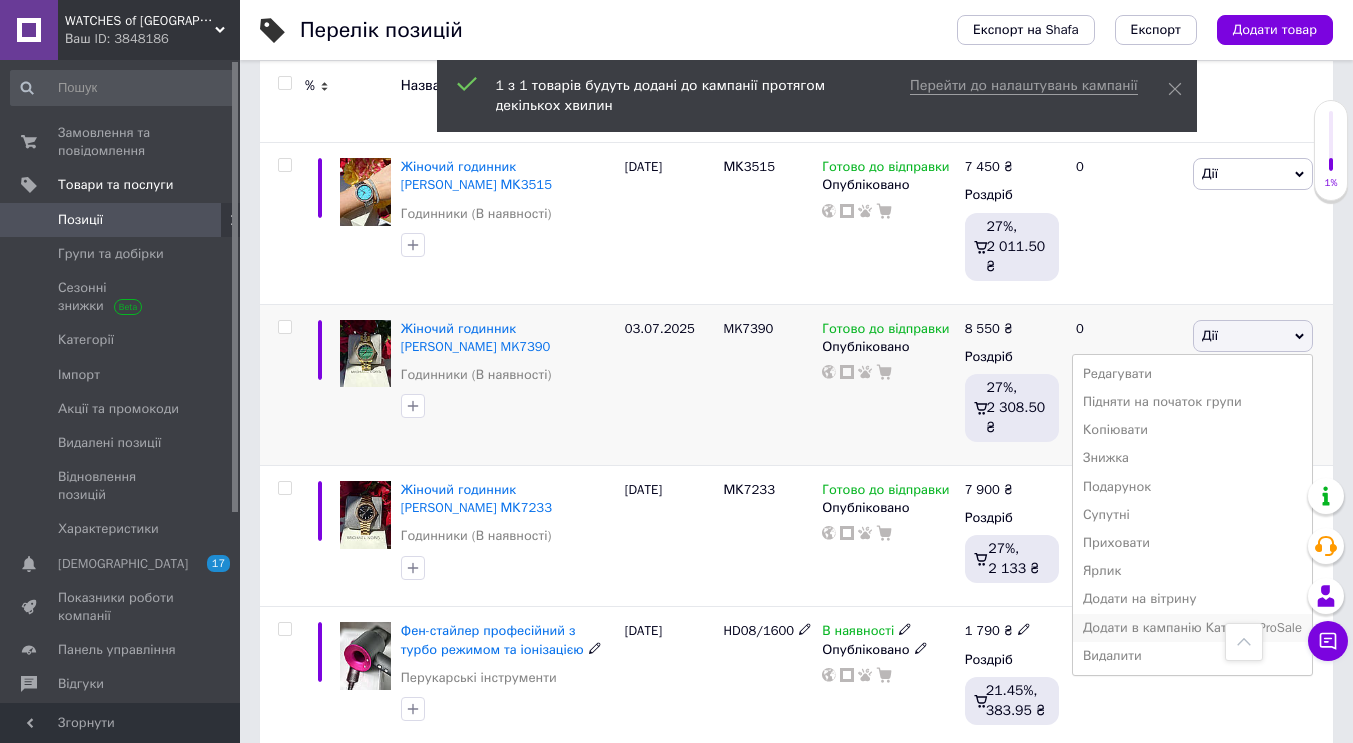 scroll, scrollTop: 1500, scrollLeft: 0, axis: vertical 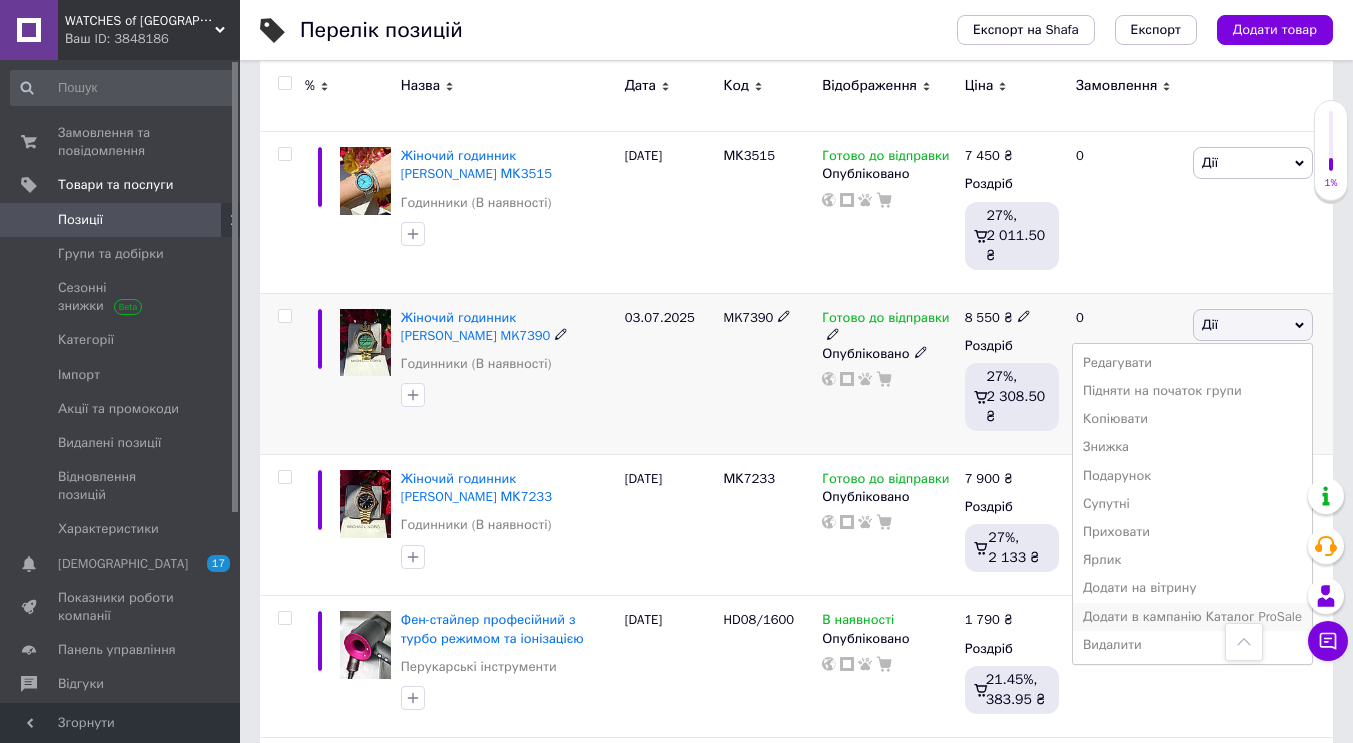 click on "Додати в кампанію Каталог ProSale" at bounding box center (1192, 617) 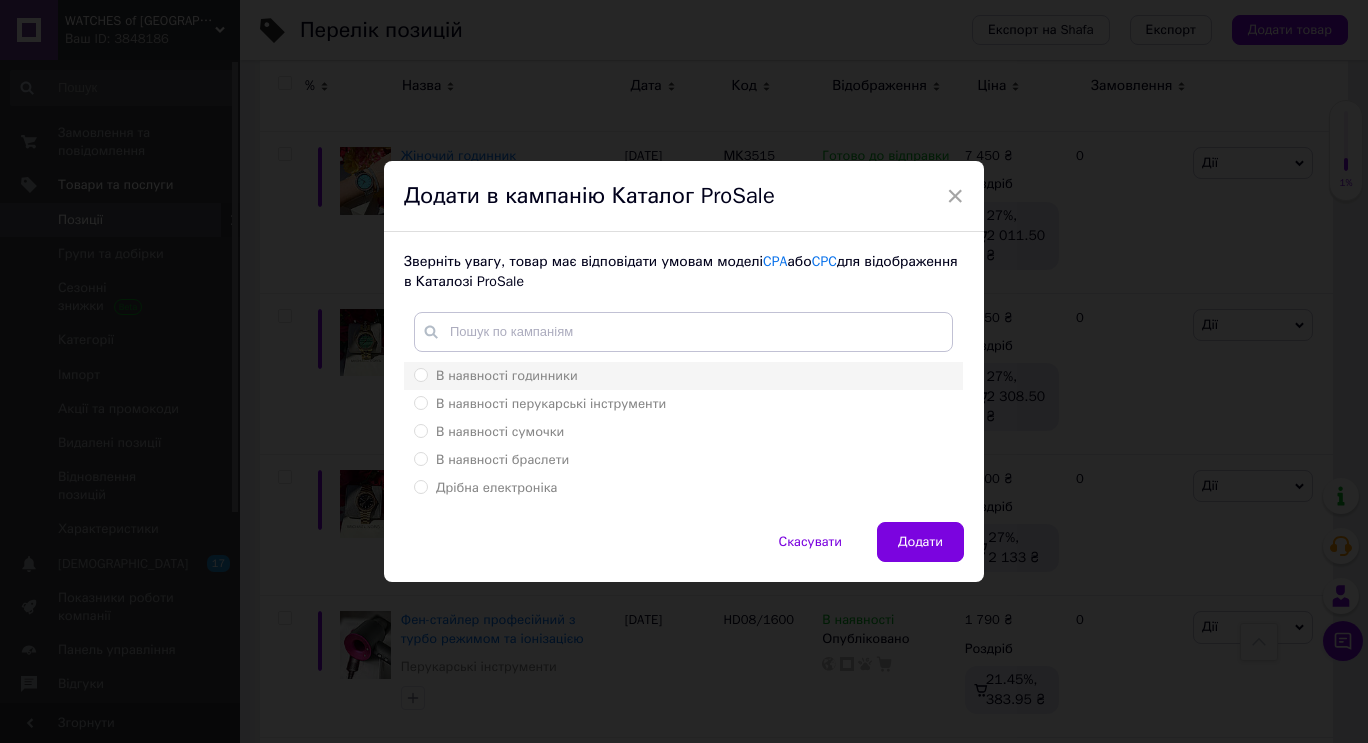 click on "В наявності годинники" at bounding box center (507, 375) 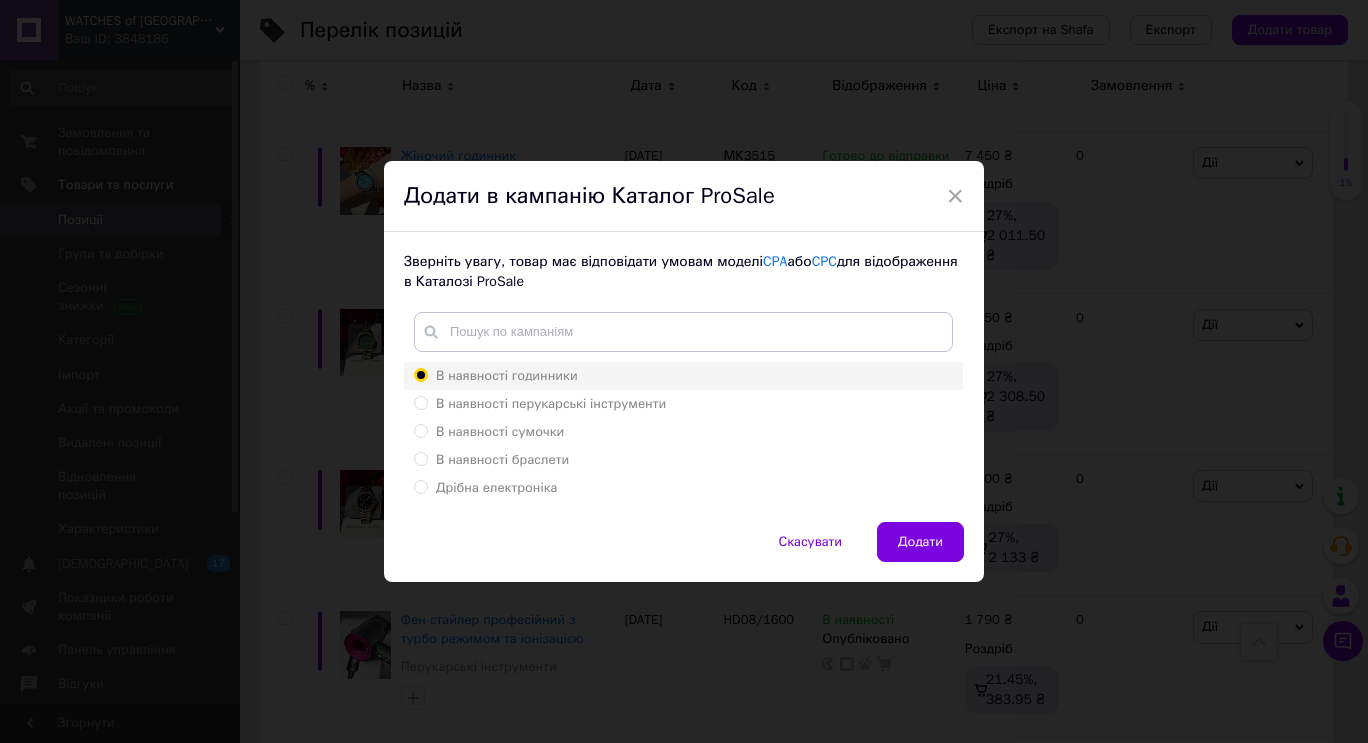 click on "В наявності годинники" at bounding box center (420, 374) 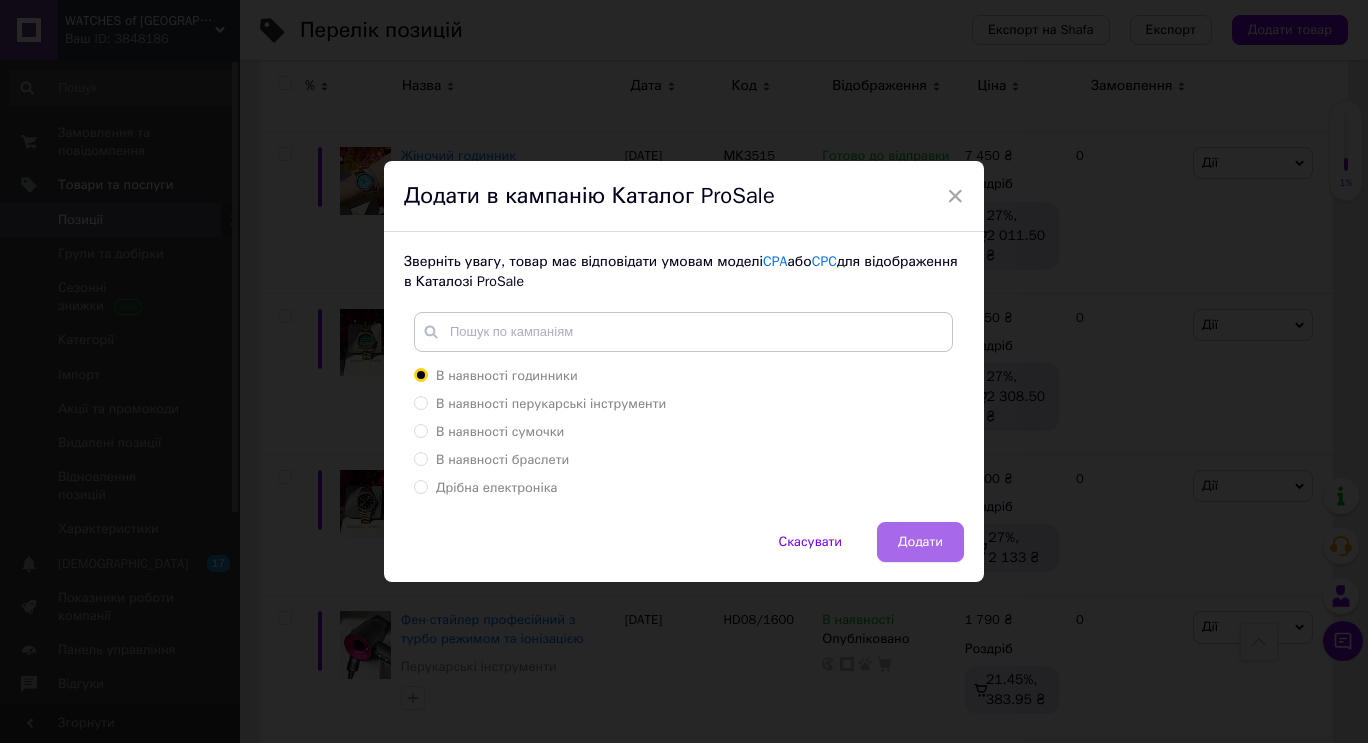 click on "Додати" at bounding box center (920, 542) 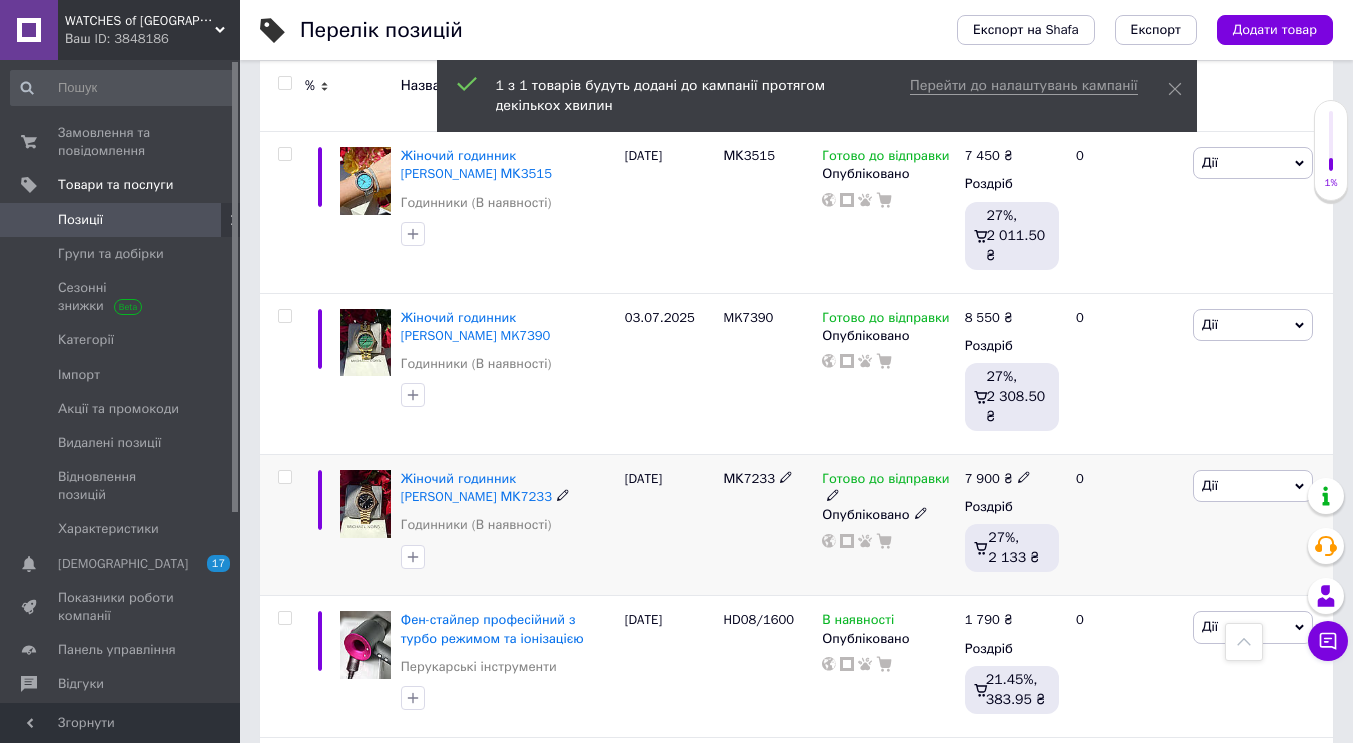 click on "Дії" at bounding box center [1253, 486] 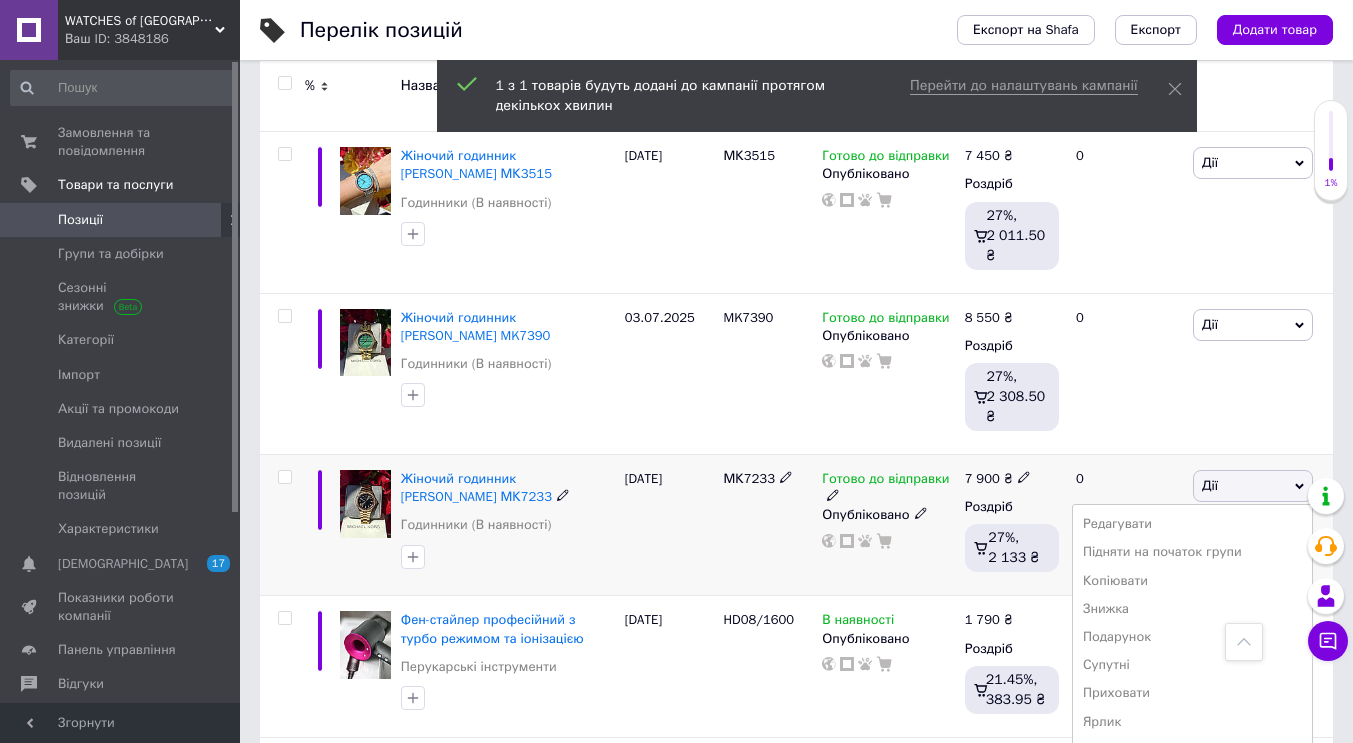 click on "Додати в кампанію Каталог ProSale" at bounding box center (1192, 778) 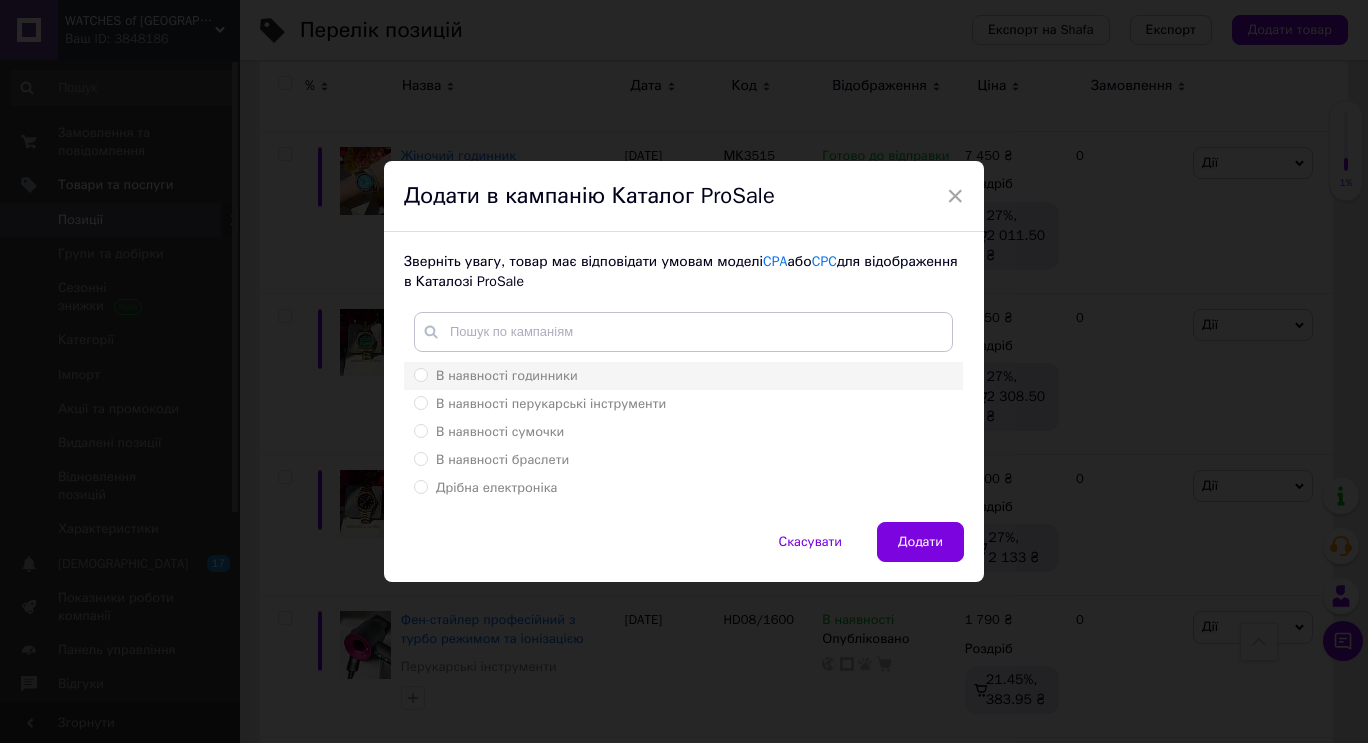 click on "В наявності годинники" at bounding box center [507, 375] 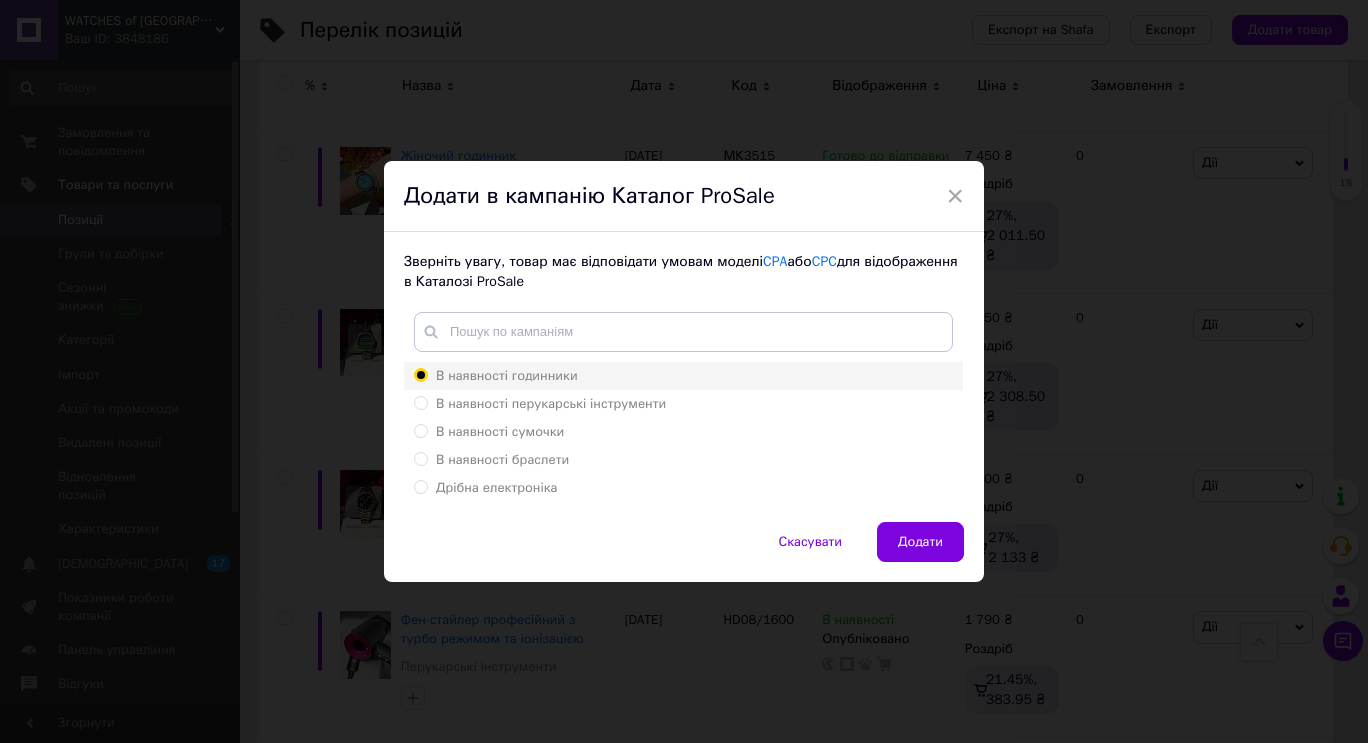 click on "В наявності годинники" at bounding box center (420, 374) 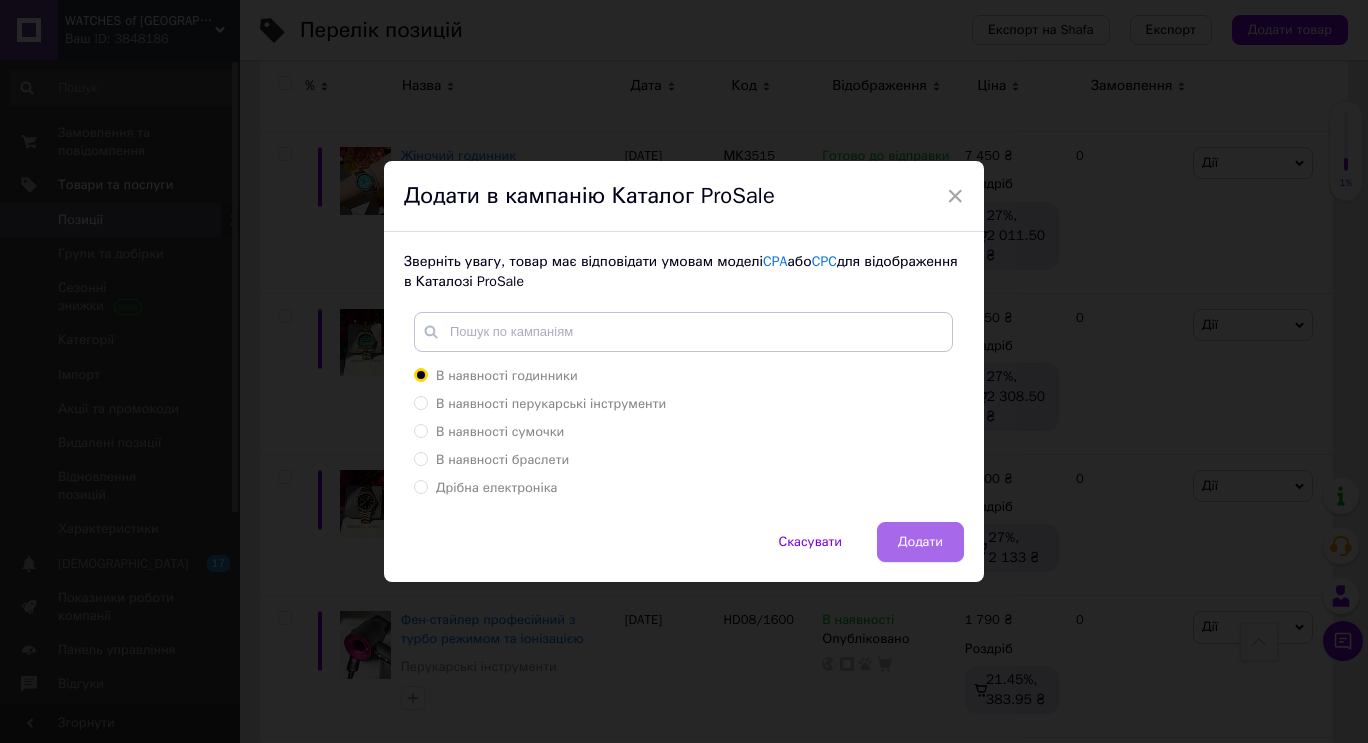 click on "Додати" at bounding box center [920, 542] 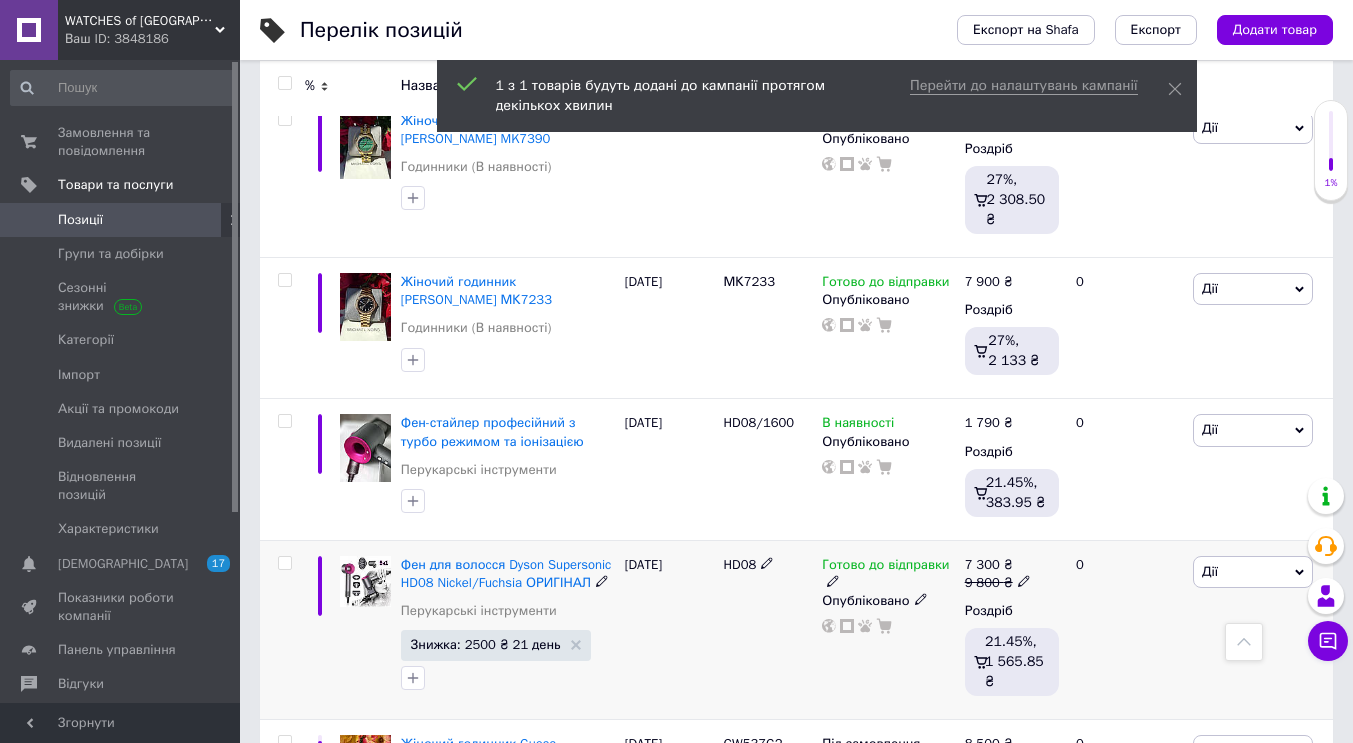 scroll, scrollTop: 1700, scrollLeft: 0, axis: vertical 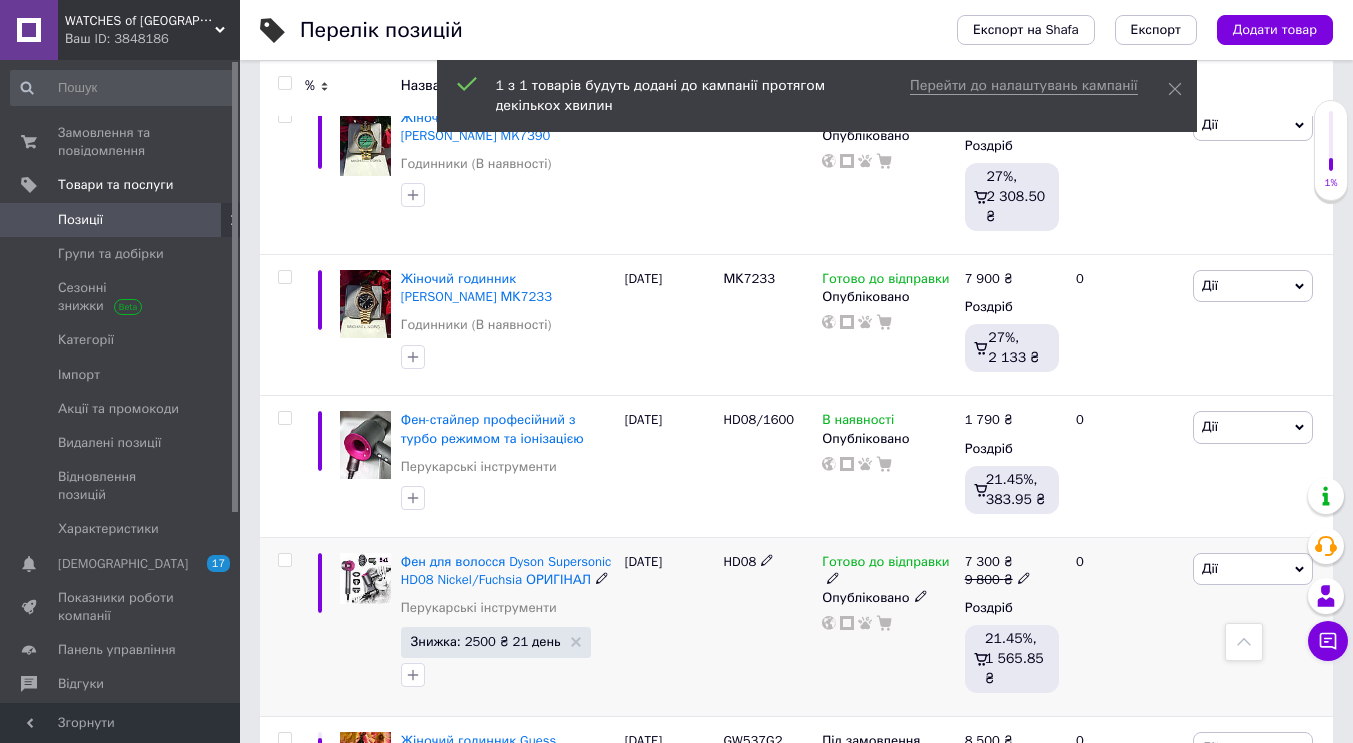 click on "Дії" at bounding box center [1253, 569] 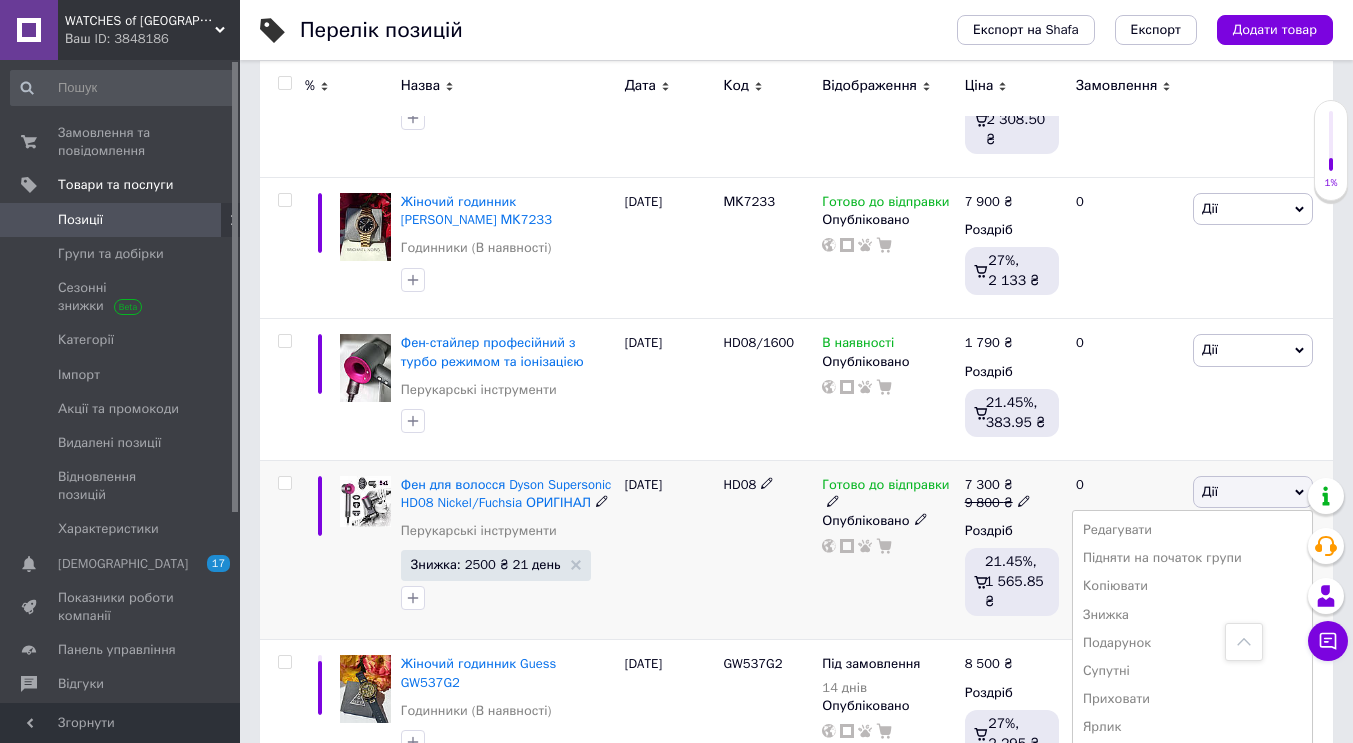 scroll, scrollTop: 1800, scrollLeft: 0, axis: vertical 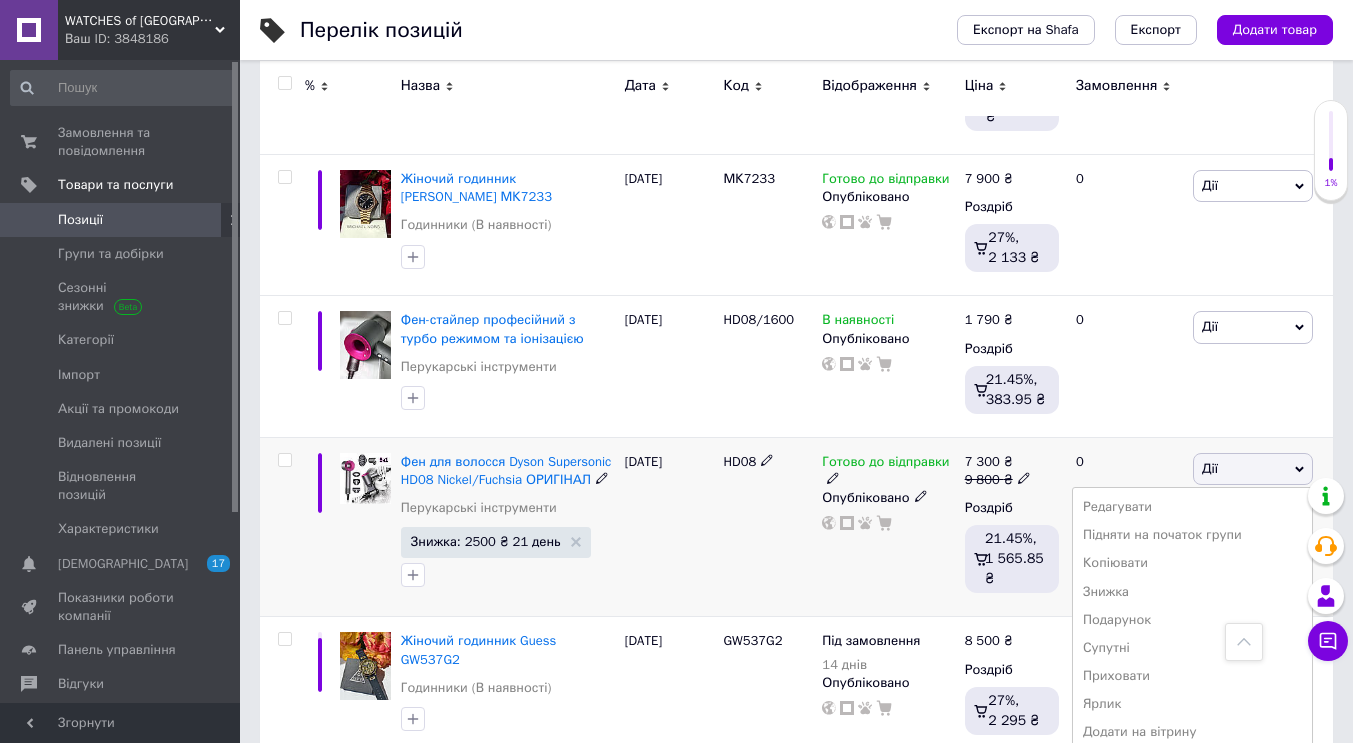 click on "Додати в кампанію Каталог ProSale" at bounding box center [1192, 761] 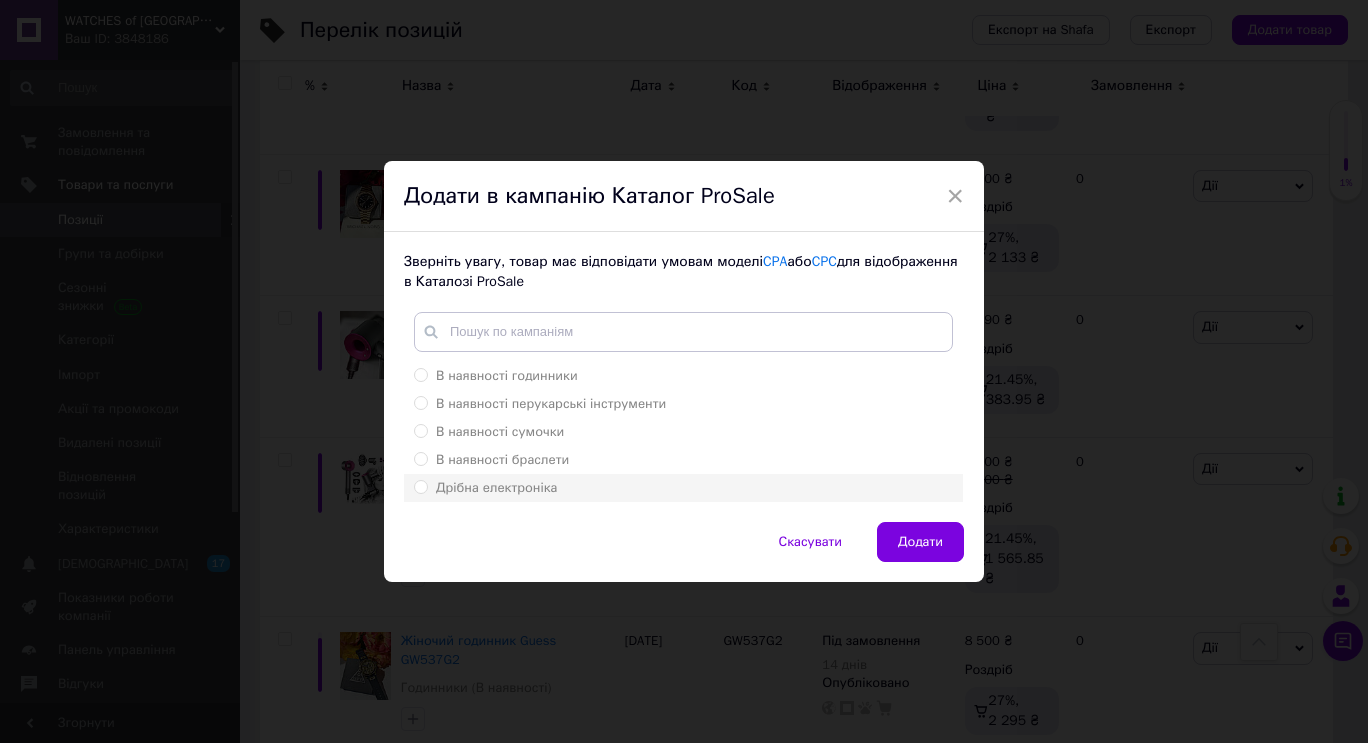 click on "Дрібна електроніка" at bounding box center (496, 487) 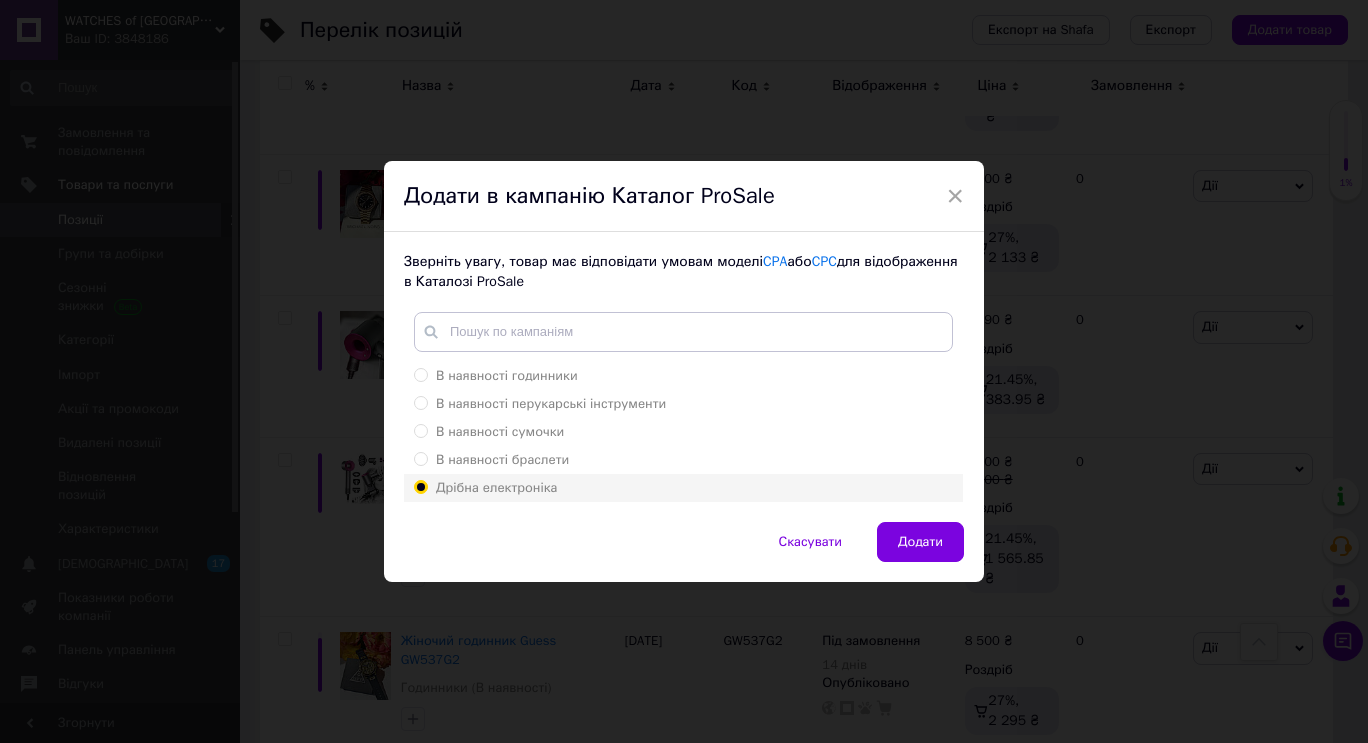 click on "Дрібна електроніка" at bounding box center (420, 486) 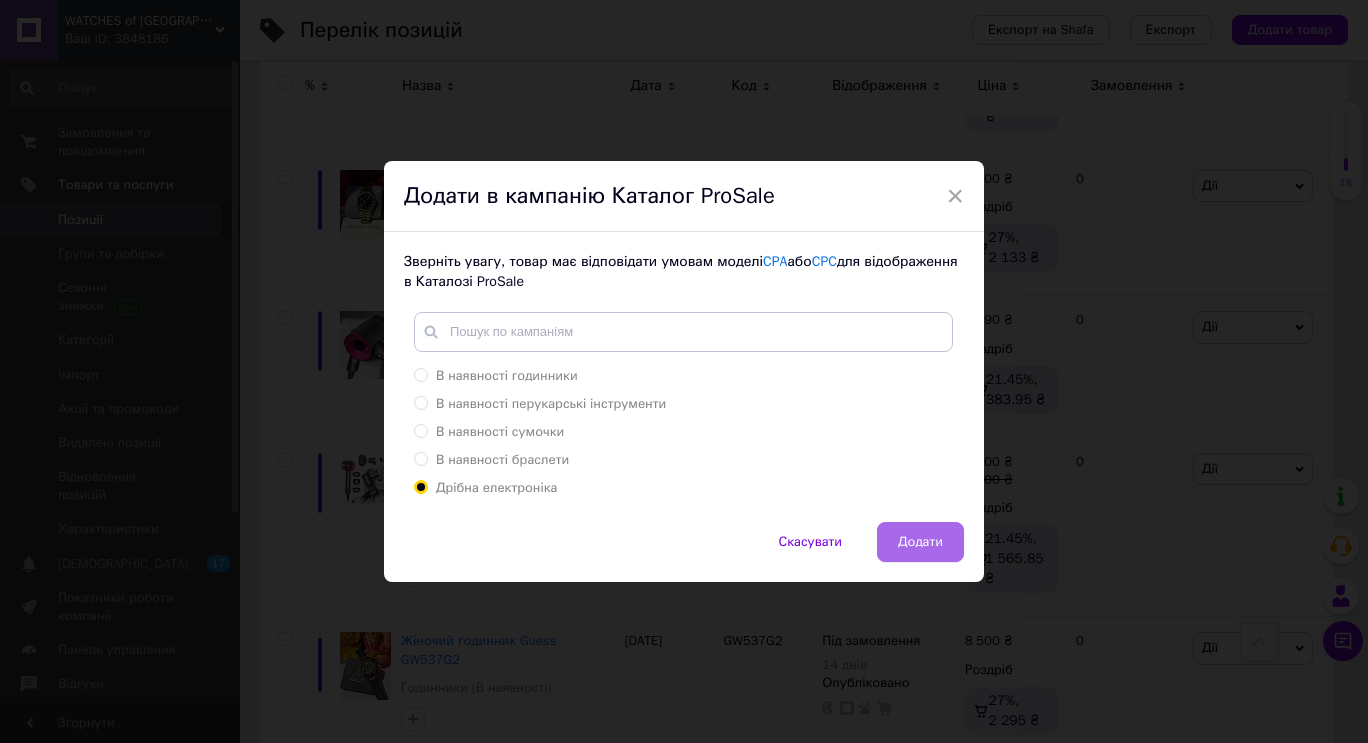 click on "Додати" at bounding box center [920, 542] 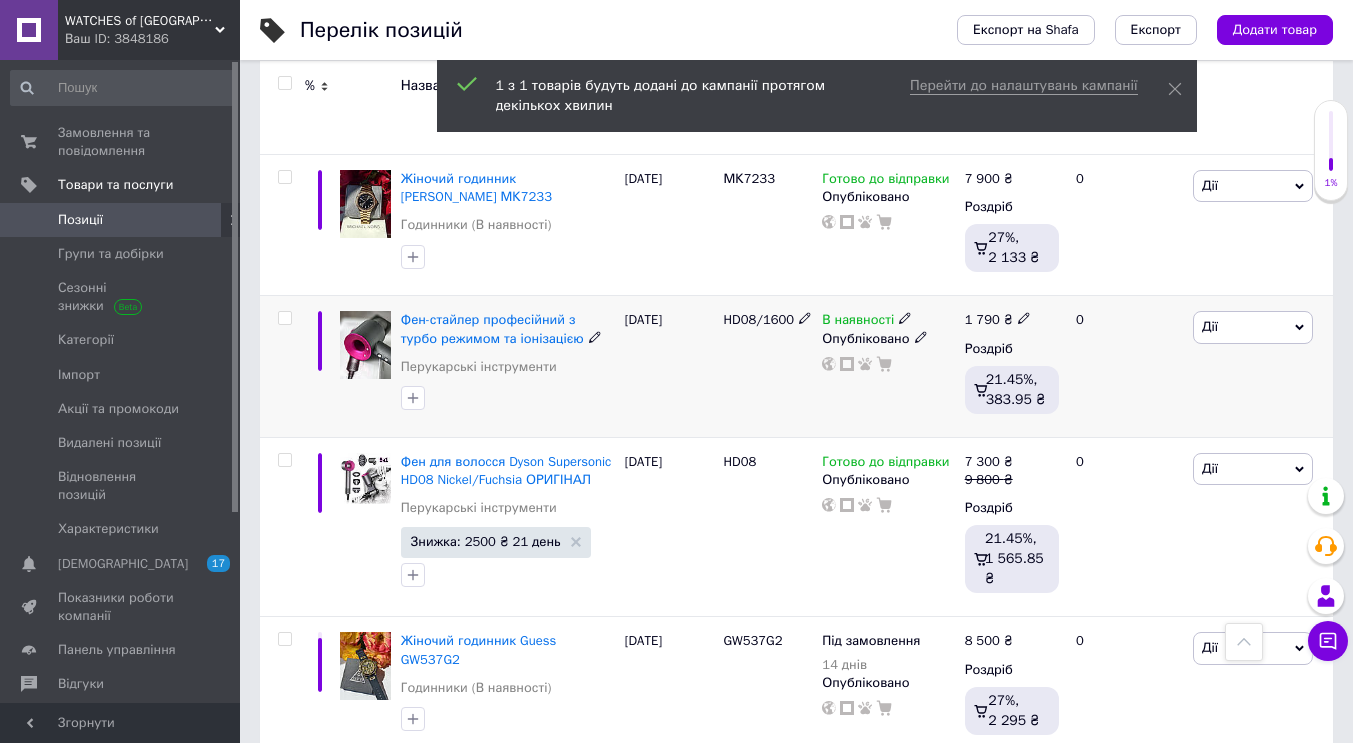 click on "Дії" at bounding box center [1253, 327] 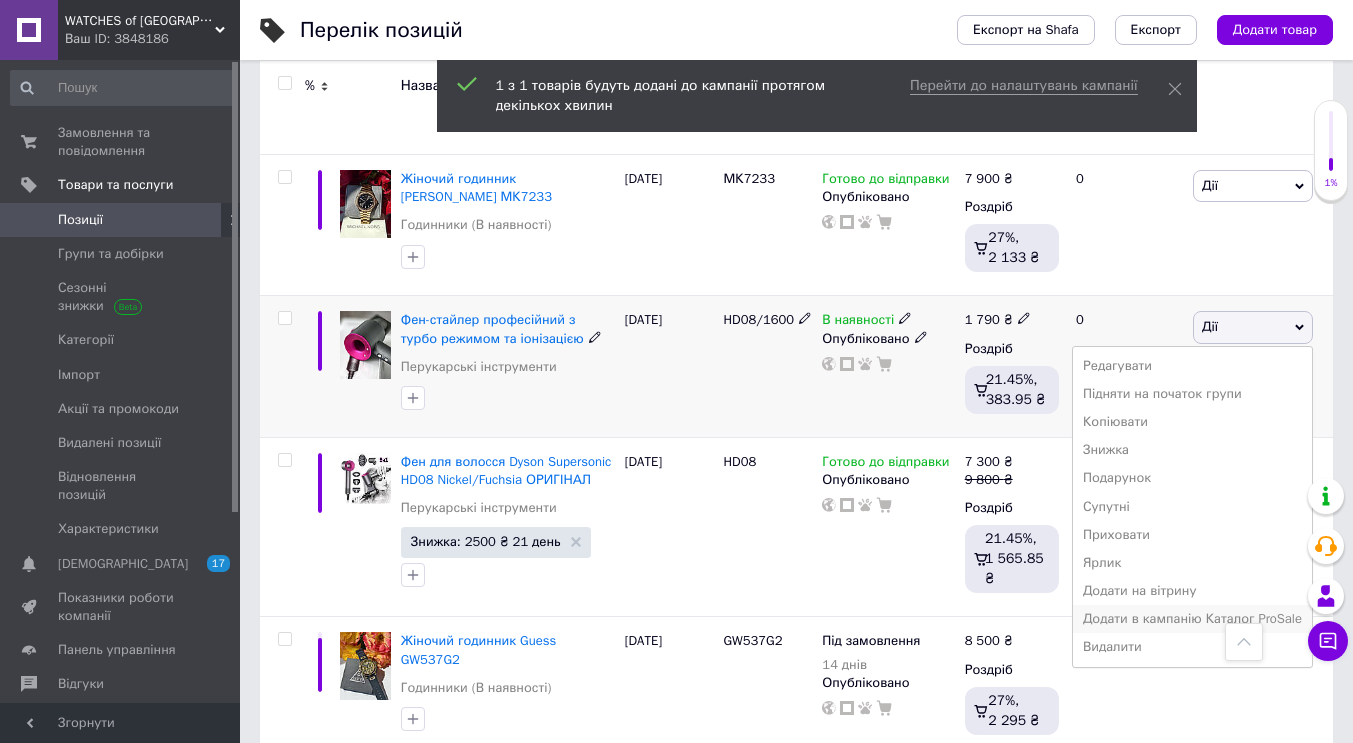 click on "Додати в кампанію Каталог ProSale" at bounding box center [1192, 619] 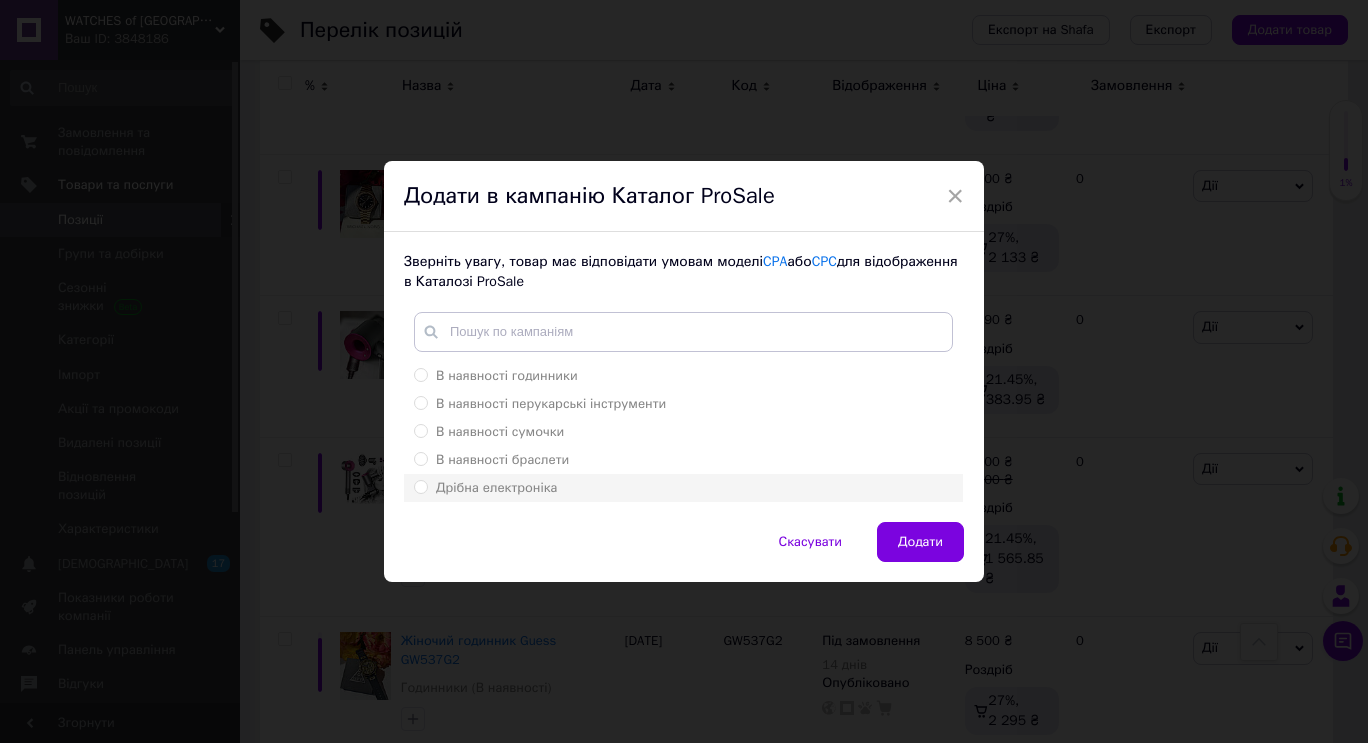 click on "Дрібна електроніка" at bounding box center (683, 488) 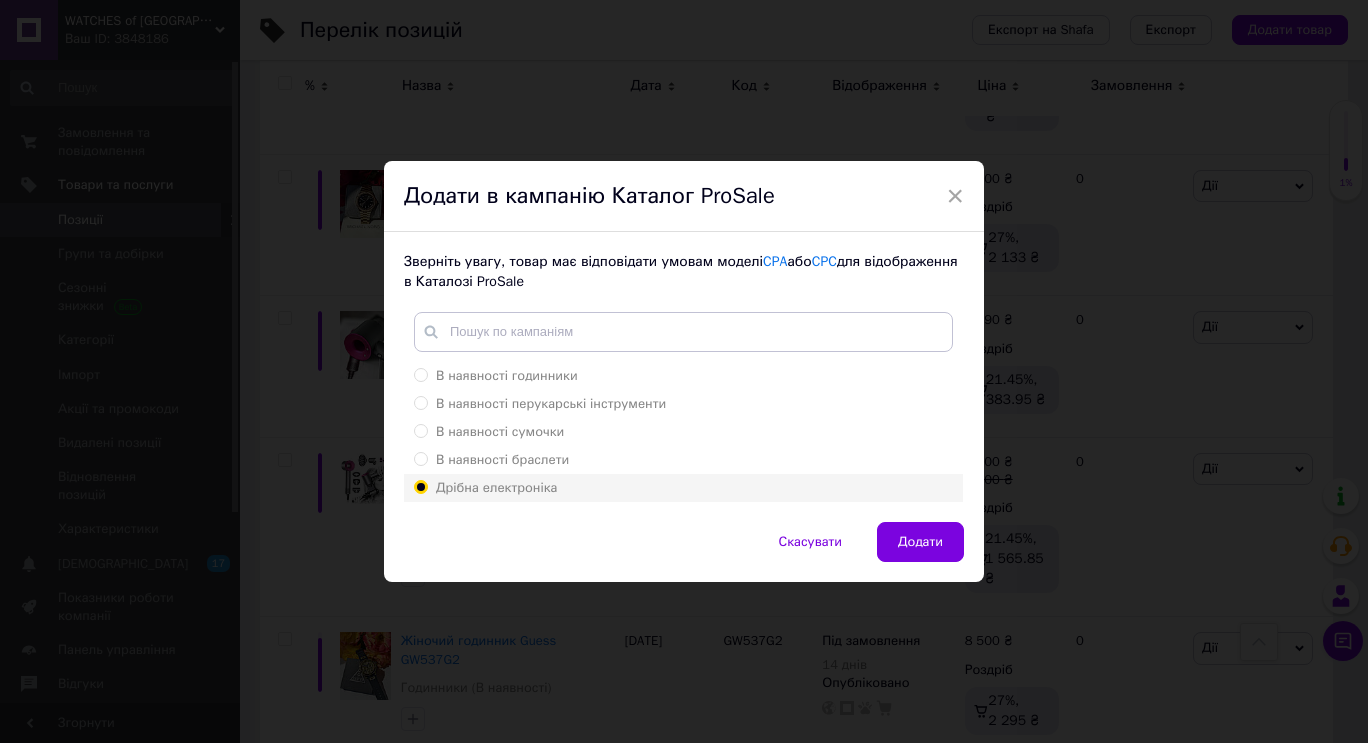 radio on "true" 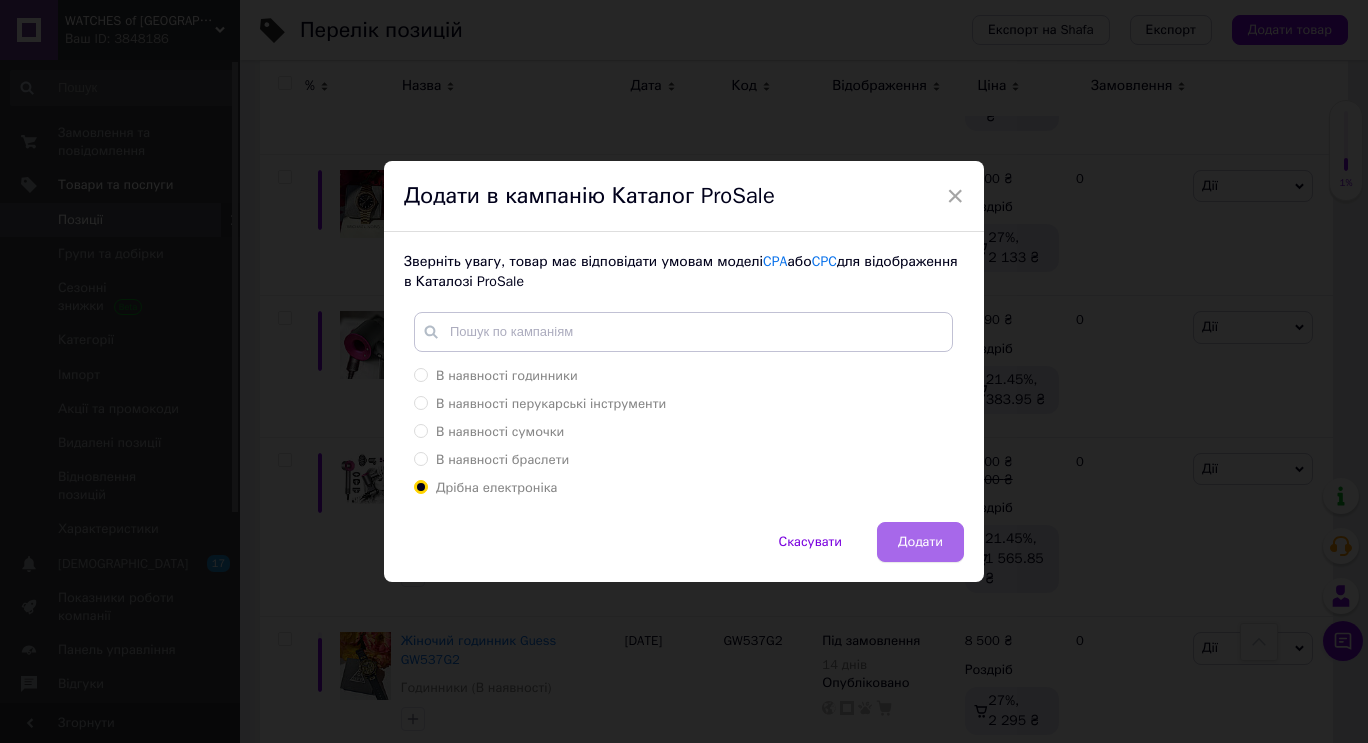 click on "Додати" at bounding box center (920, 542) 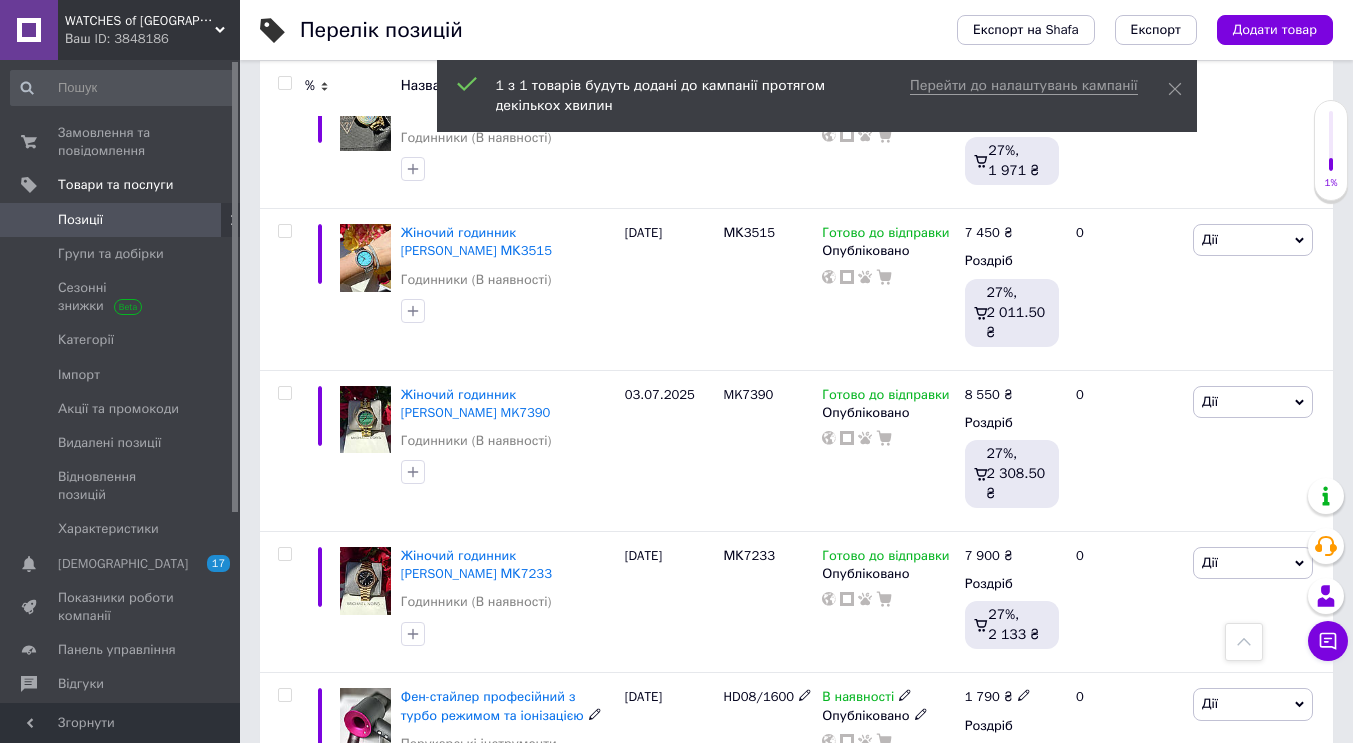scroll, scrollTop: 1400, scrollLeft: 0, axis: vertical 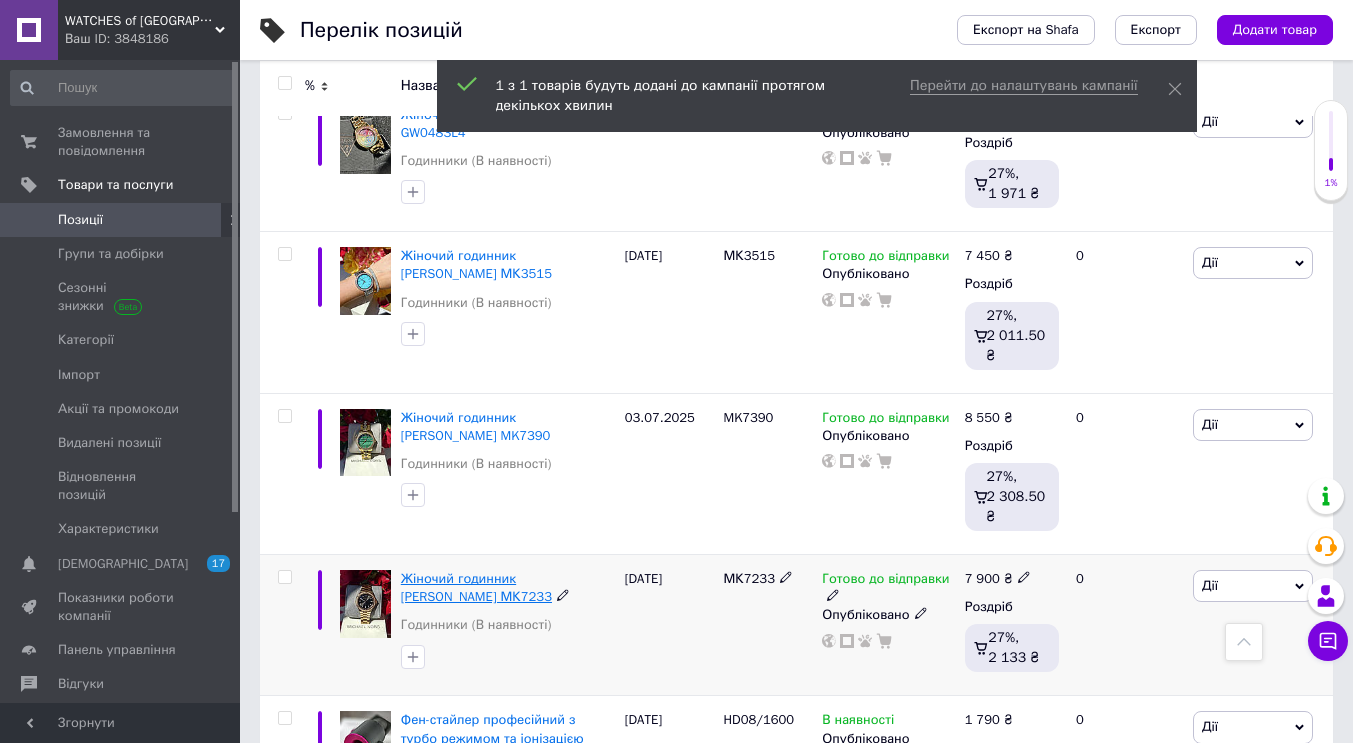 click on "Жіночий годинник [PERSON_NAME] МК7233" at bounding box center [476, 587] 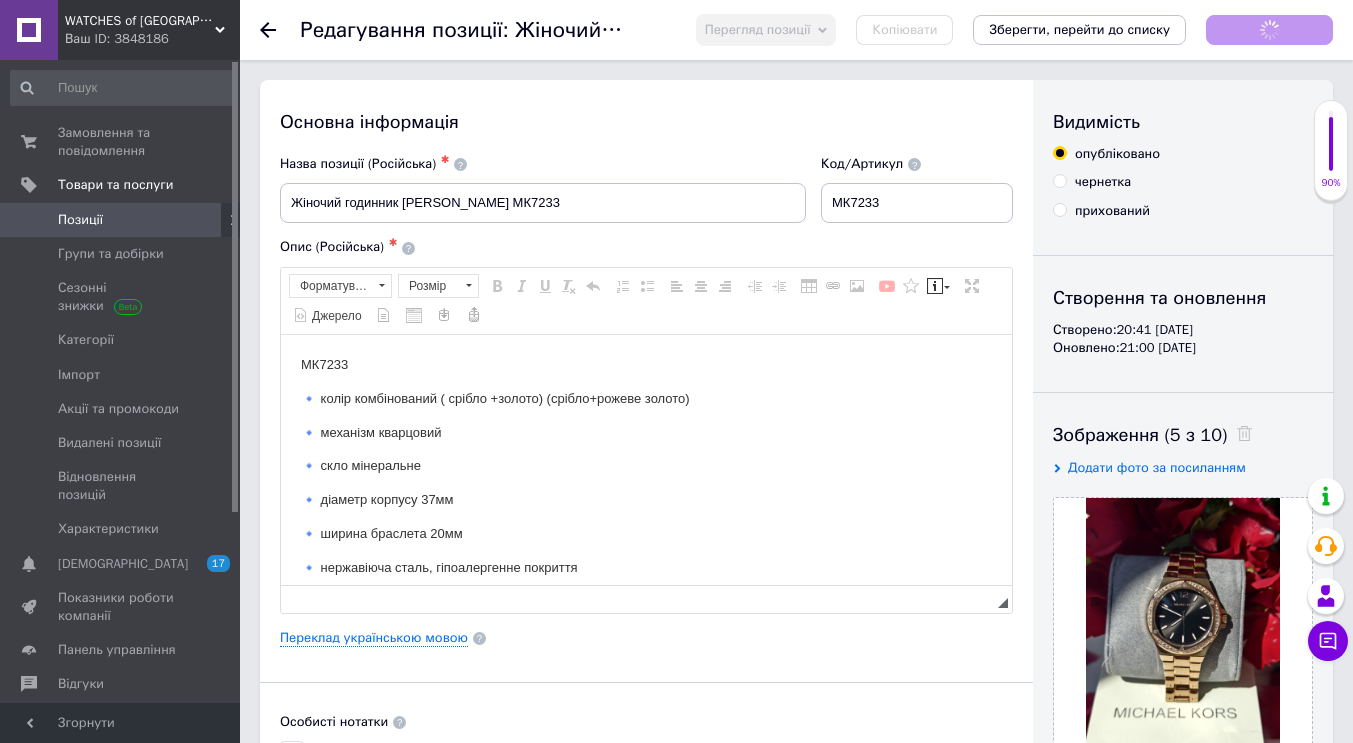 scroll, scrollTop: 0, scrollLeft: 0, axis: both 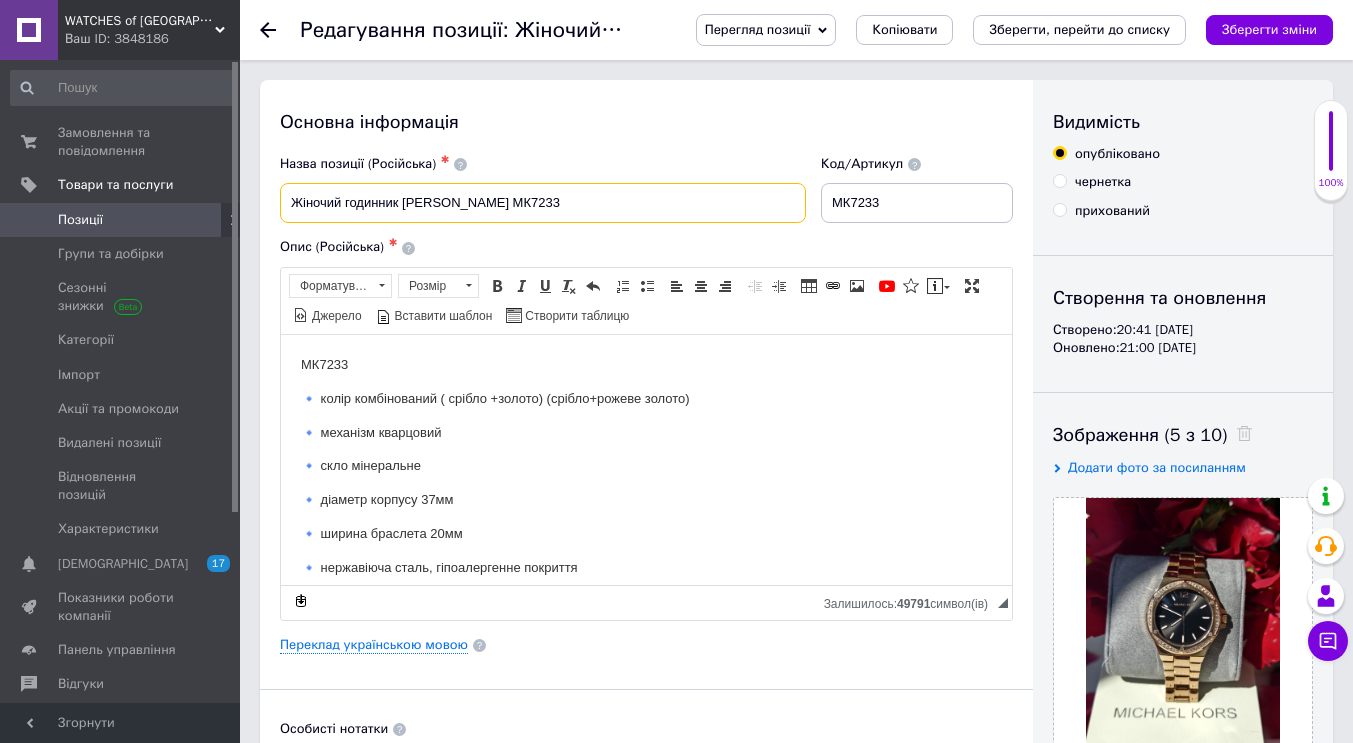 click on "Жіночий годинник [PERSON_NAME] МК7233" at bounding box center [543, 203] 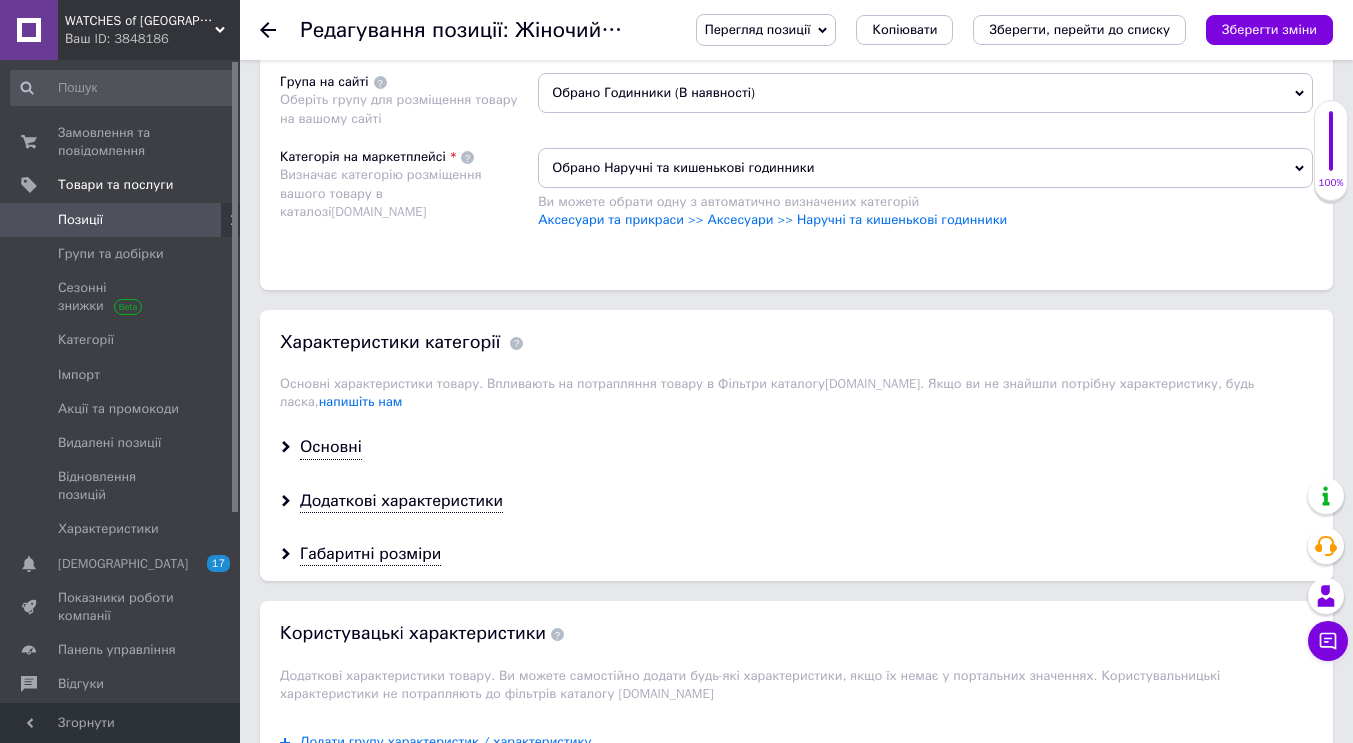 scroll, scrollTop: 1500, scrollLeft: 0, axis: vertical 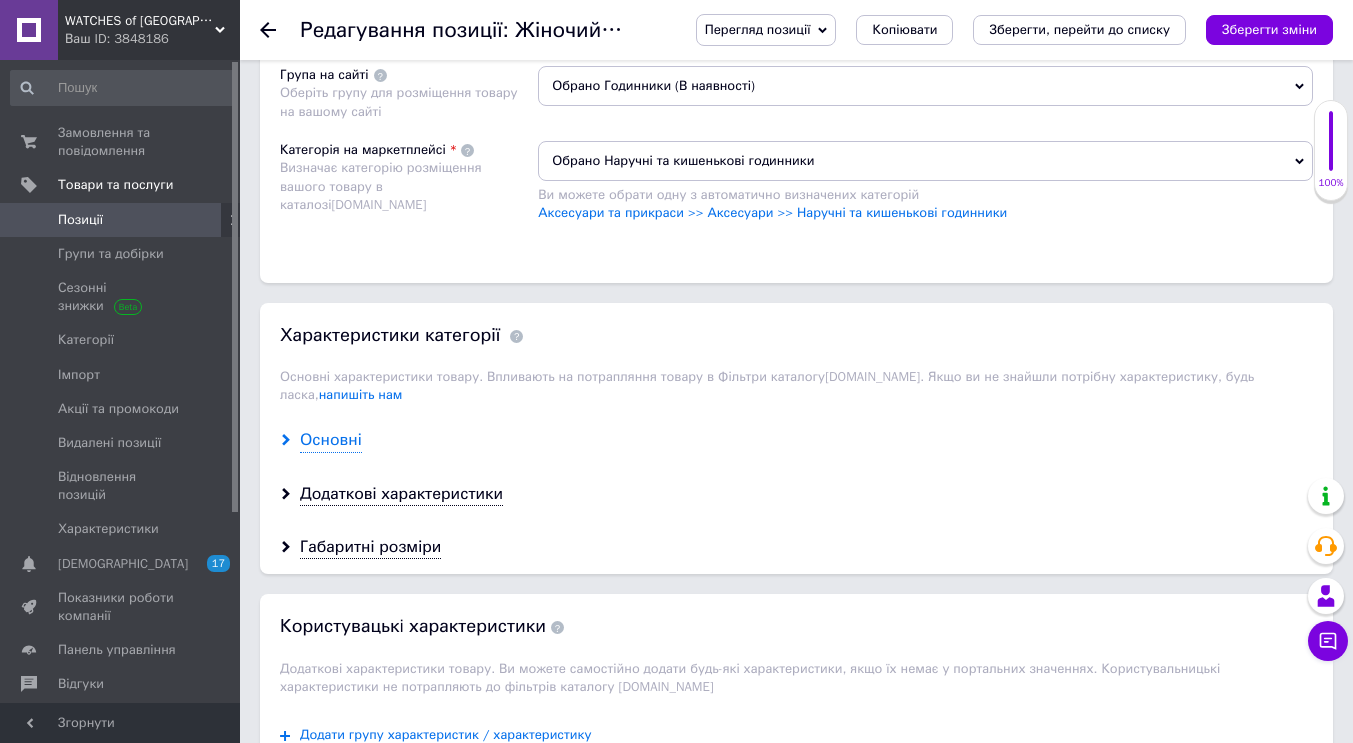 type on "Жіночий годинник [PERSON_NAME] МК7233 Оригінал" 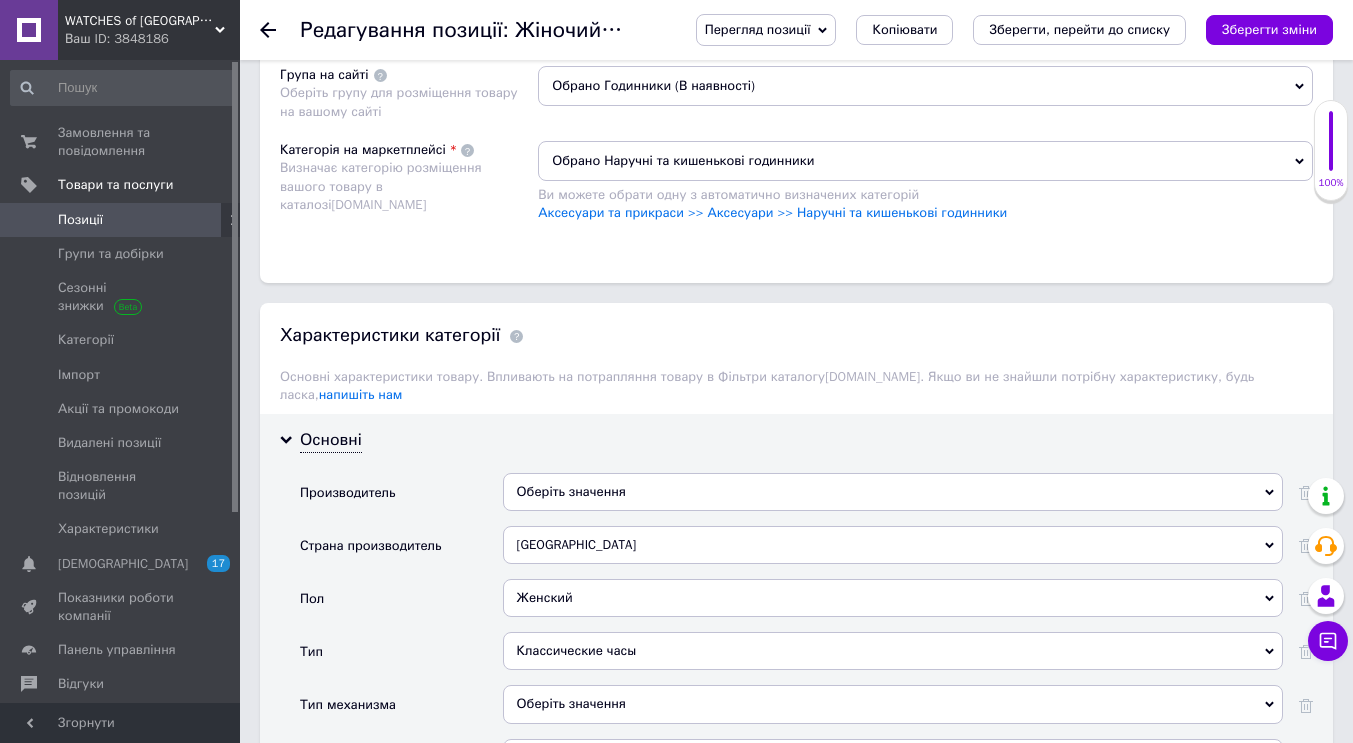 click on "Оберіть значення" at bounding box center (893, 492) 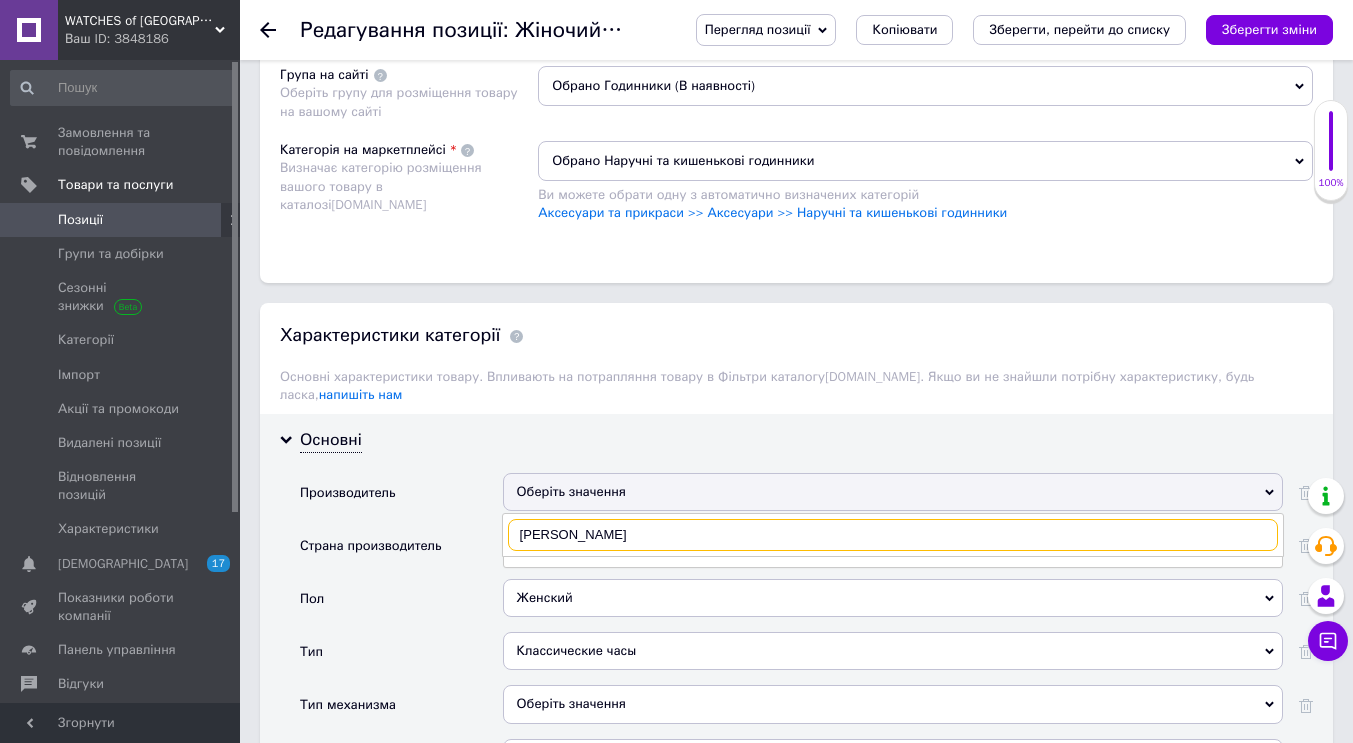 click on "[PERSON_NAME]" at bounding box center [893, 535] 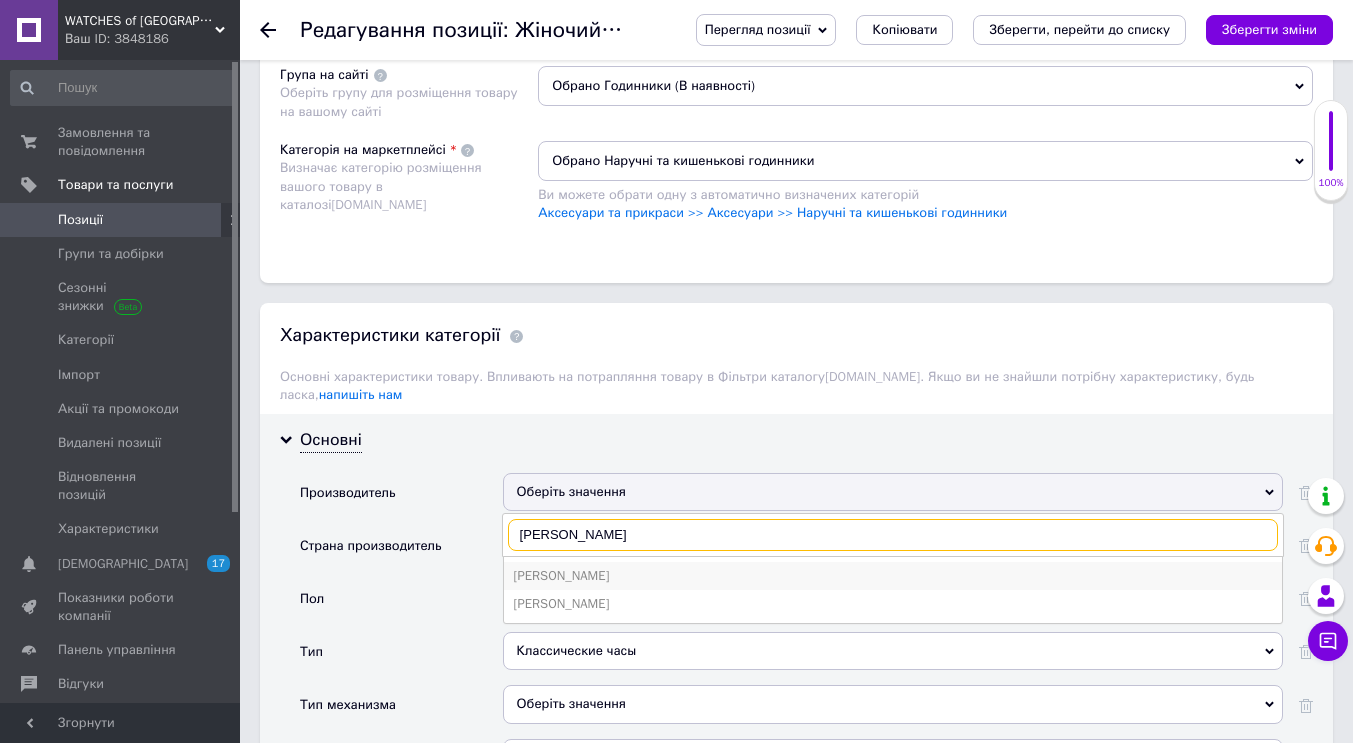 type on "[PERSON_NAME]" 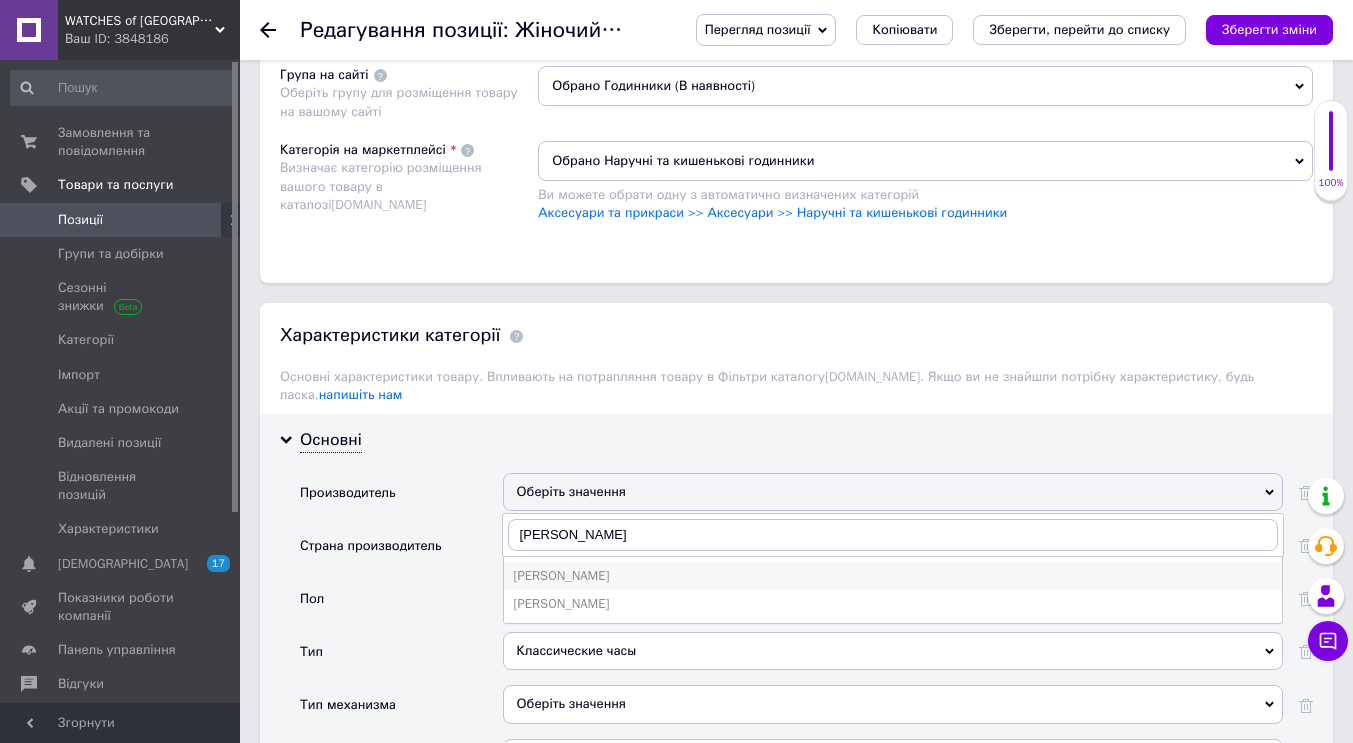 click on "[PERSON_NAME]" at bounding box center (893, 576) 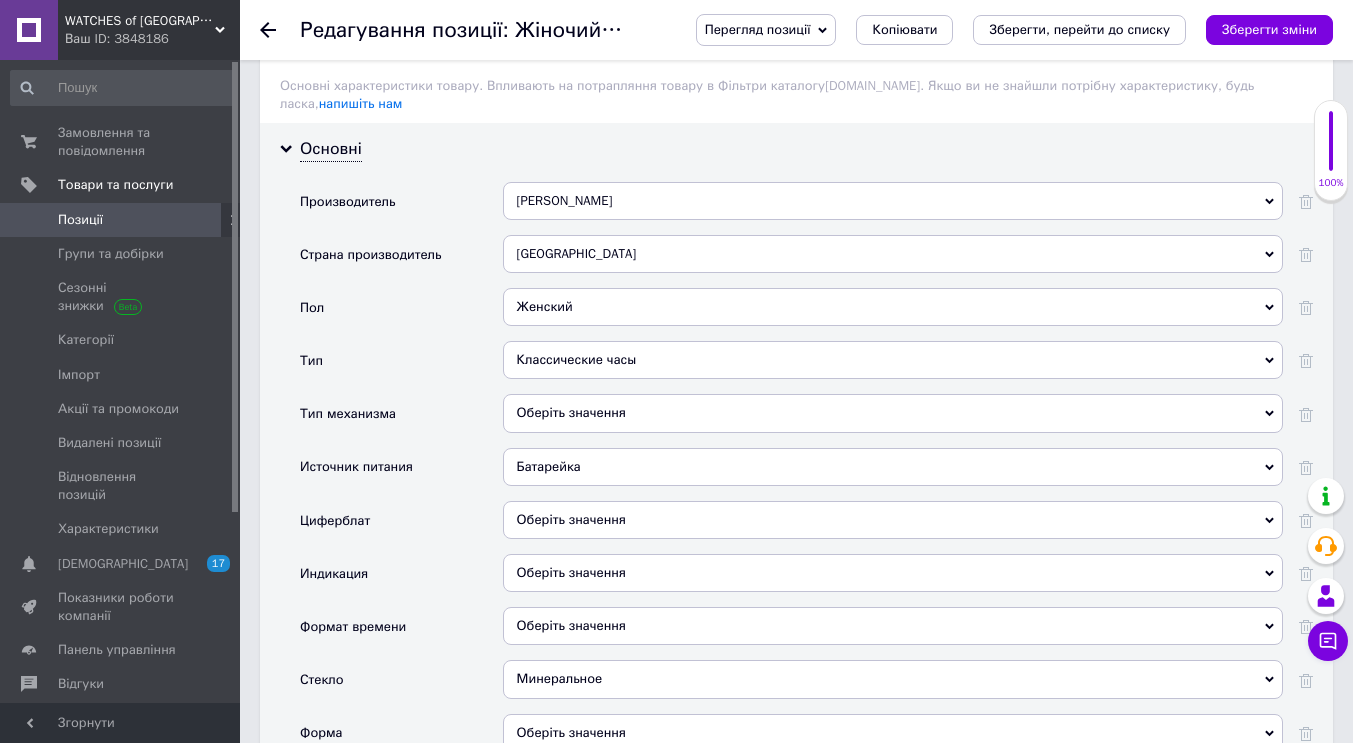 scroll, scrollTop: 1800, scrollLeft: 0, axis: vertical 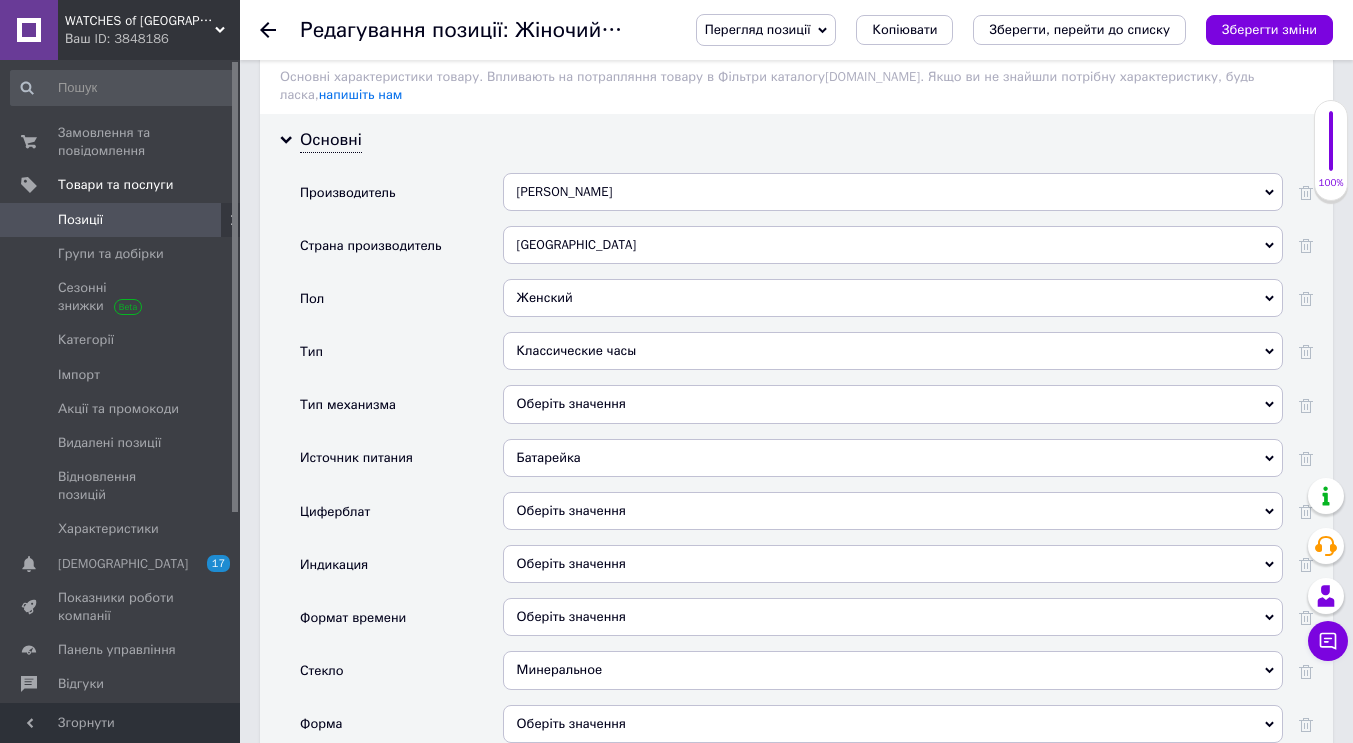 click on "Классические часы" at bounding box center [893, 351] 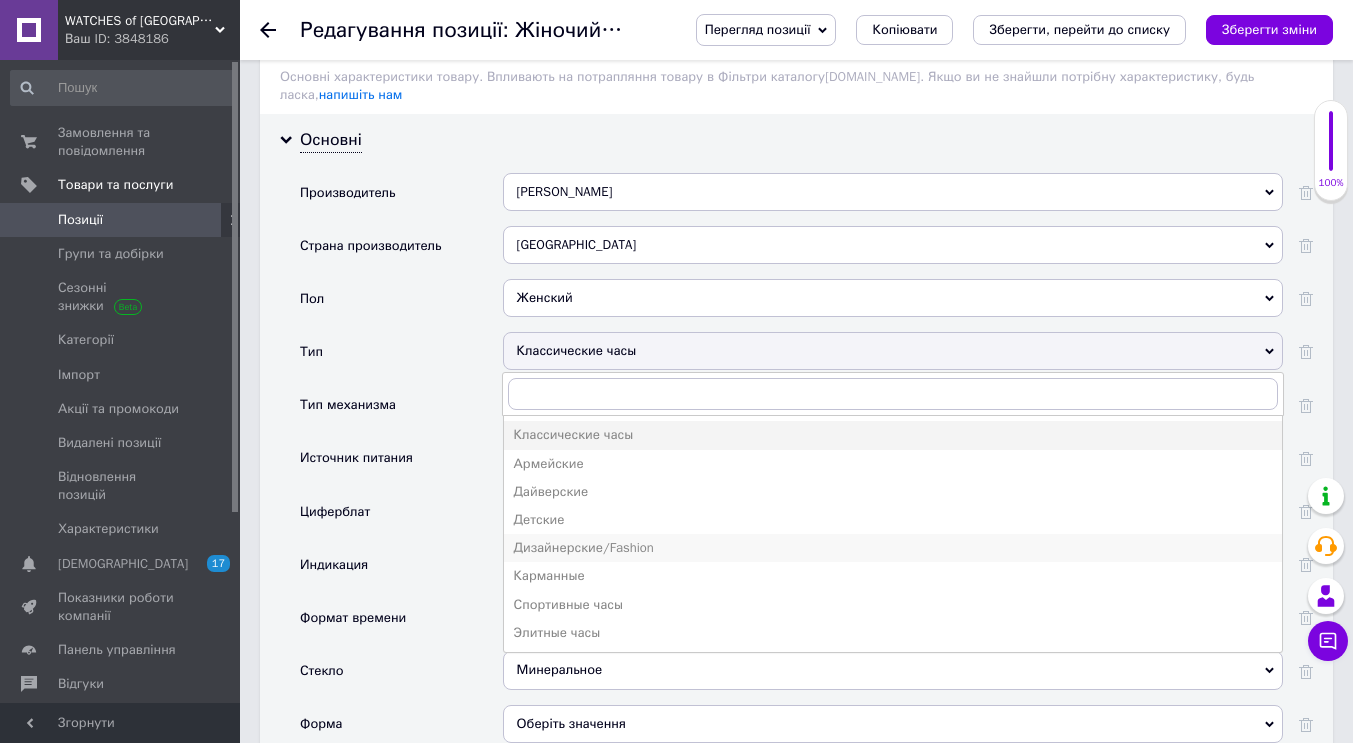 click on "Дизайнерские/Fashion" at bounding box center (893, 548) 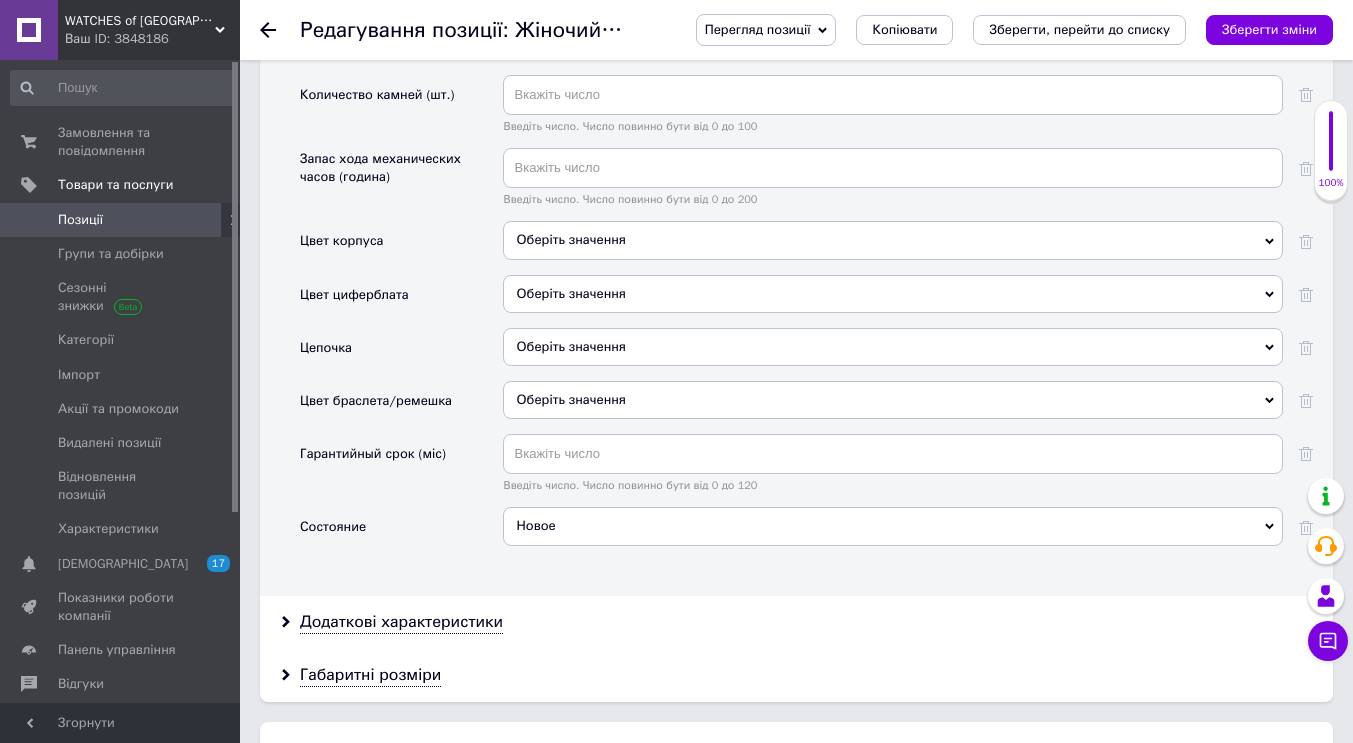 scroll, scrollTop: 2900, scrollLeft: 0, axis: vertical 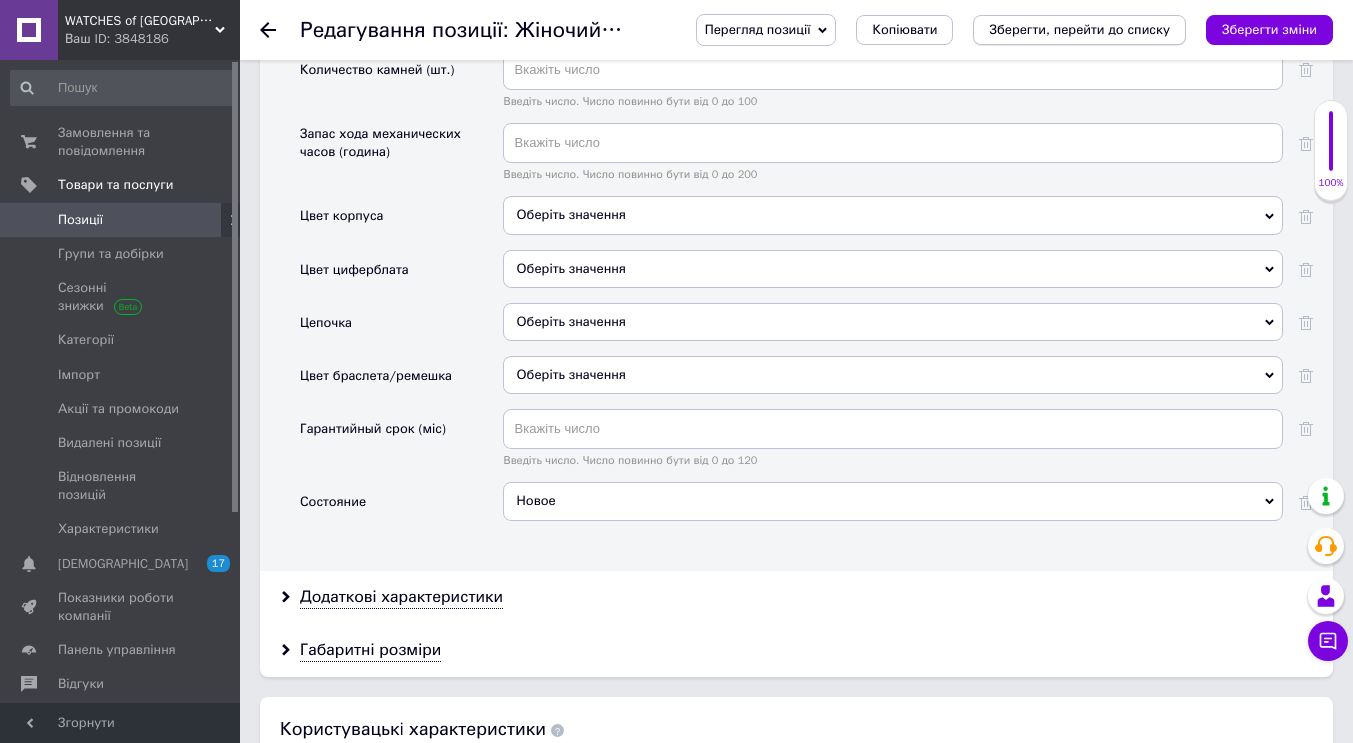 click on "Зберегти, перейти до списку" at bounding box center [1079, 29] 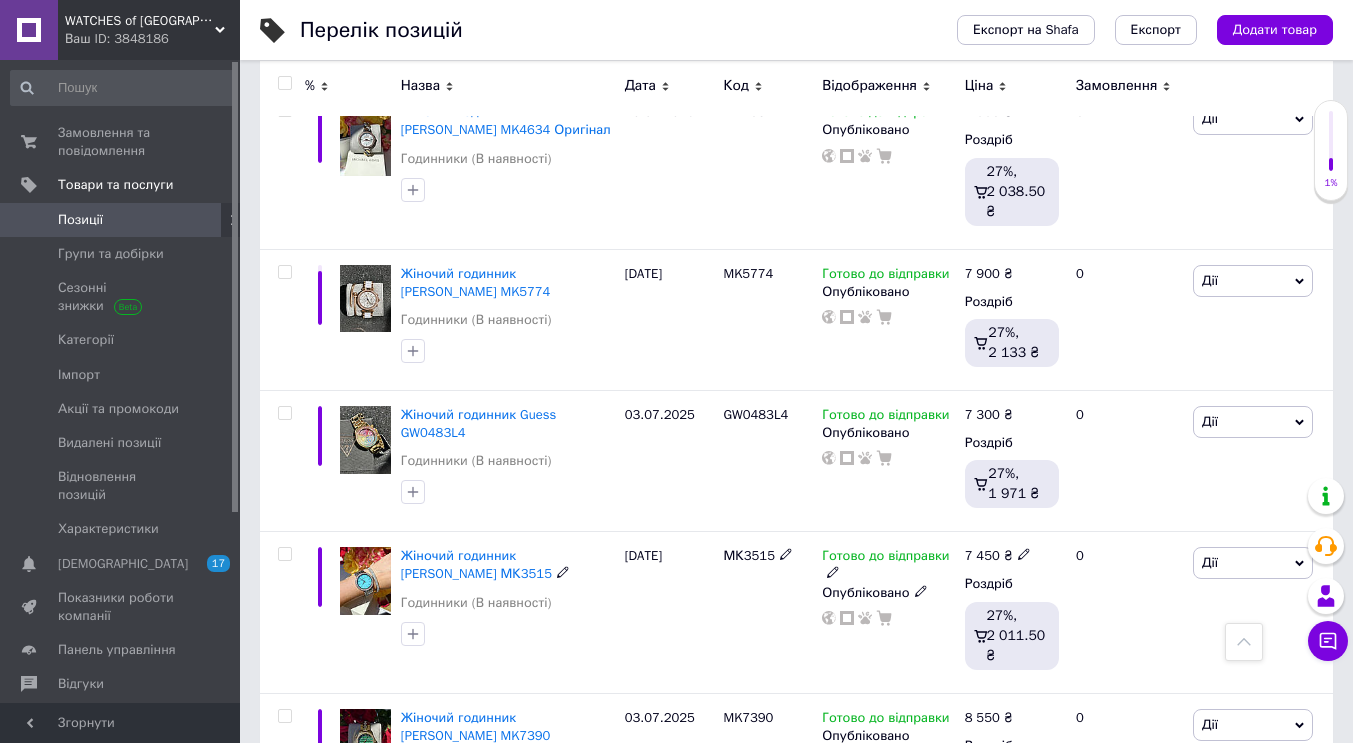 scroll, scrollTop: 1400, scrollLeft: 0, axis: vertical 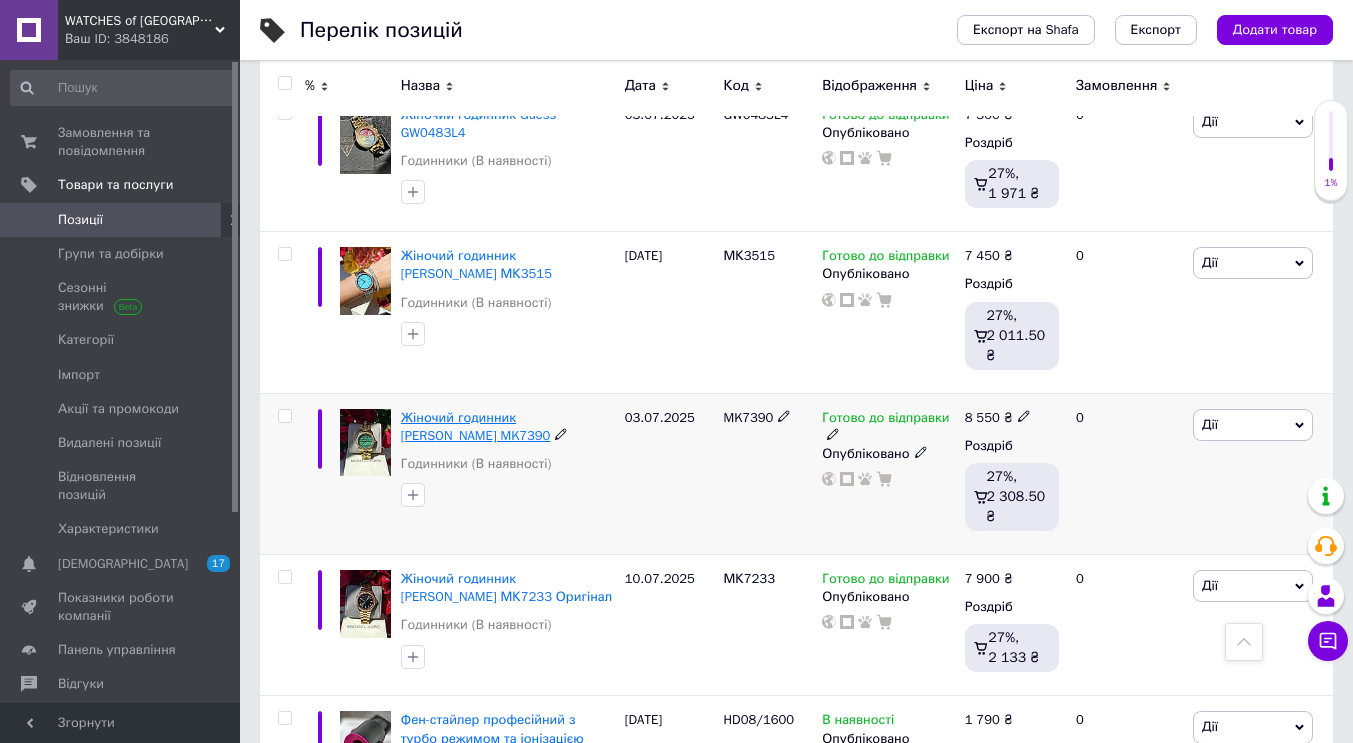 click on "Жіночий годинник [PERSON_NAME] MK7390" at bounding box center [476, 426] 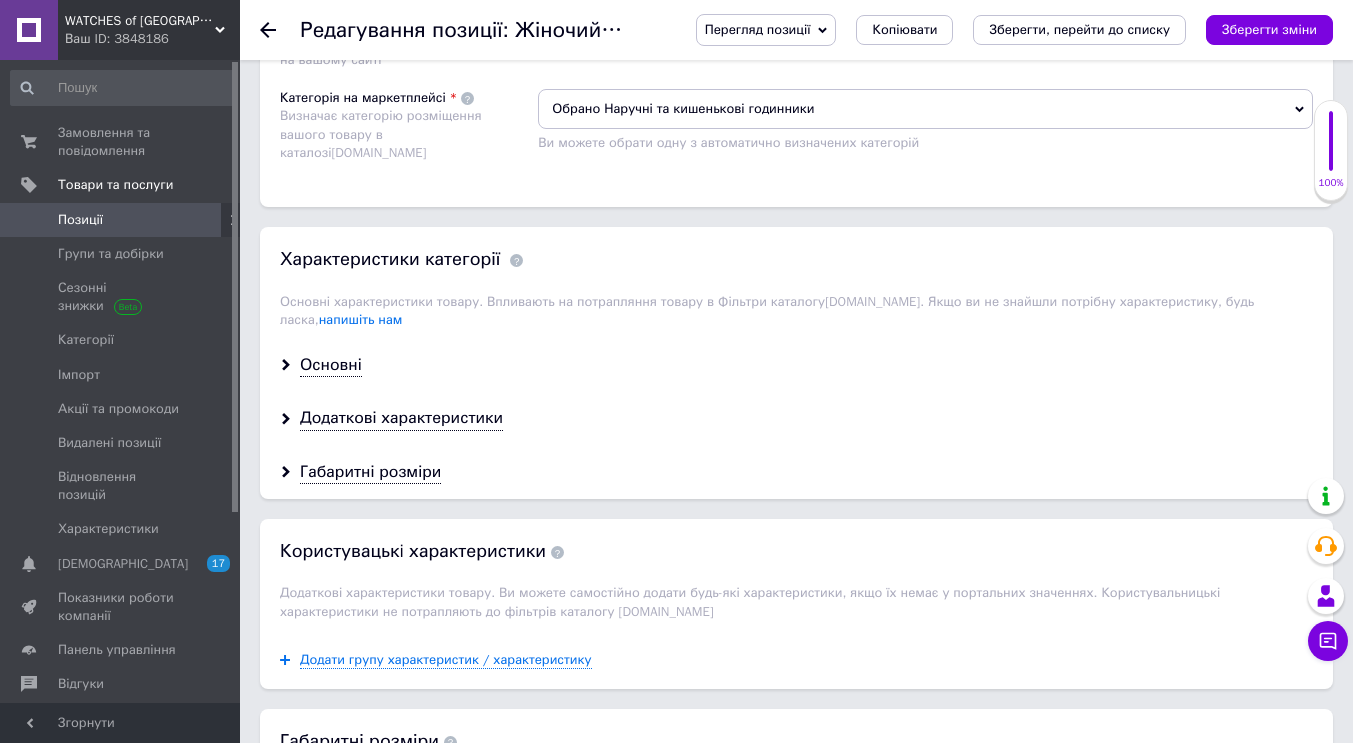 scroll, scrollTop: 1500, scrollLeft: 0, axis: vertical 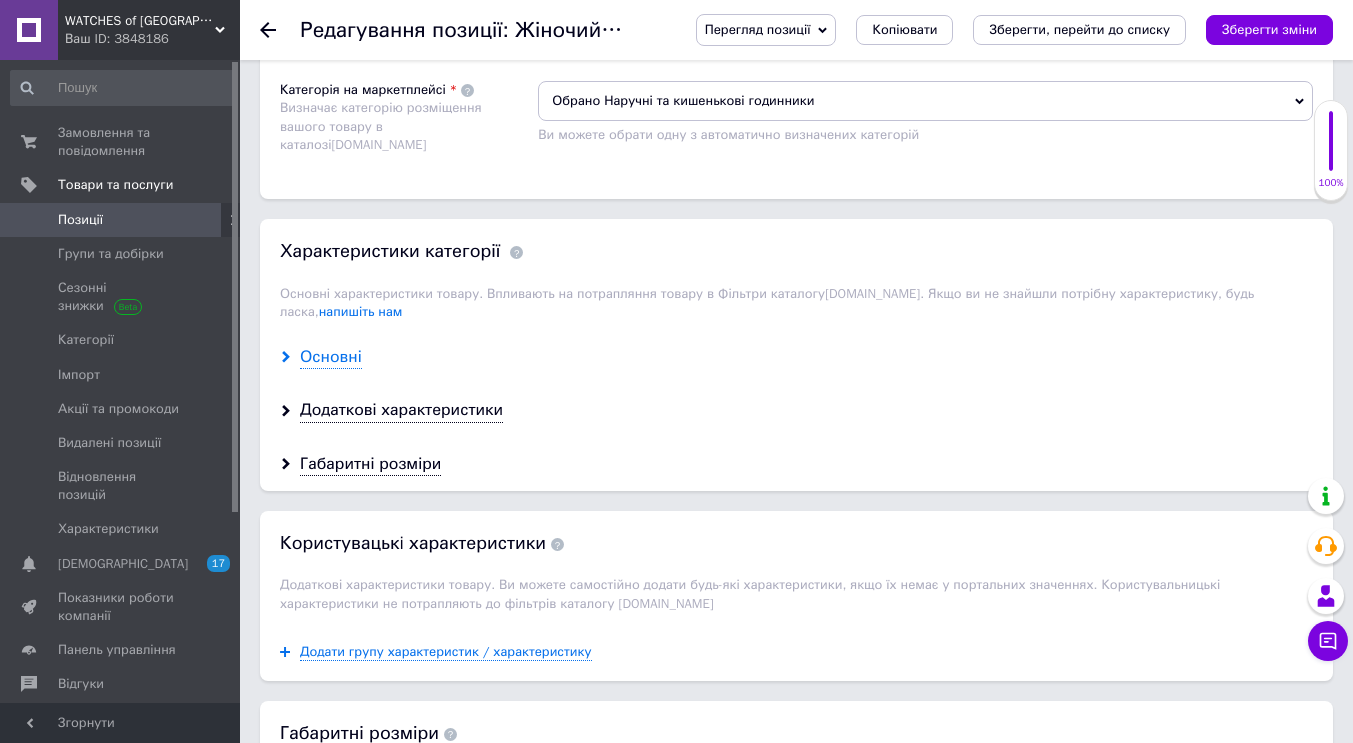 click on "Основні" at bounding box center [331, 357] 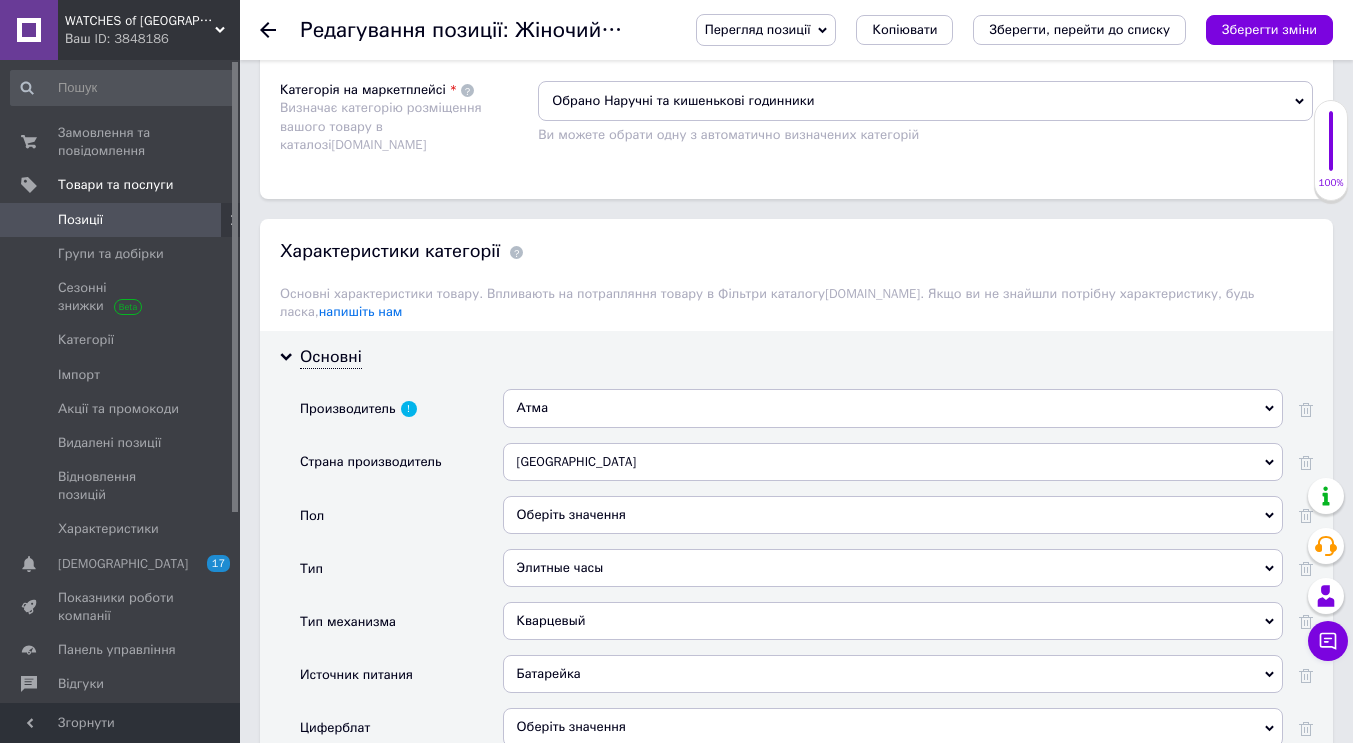 click on "Атма" at bounding box center [893, 408] 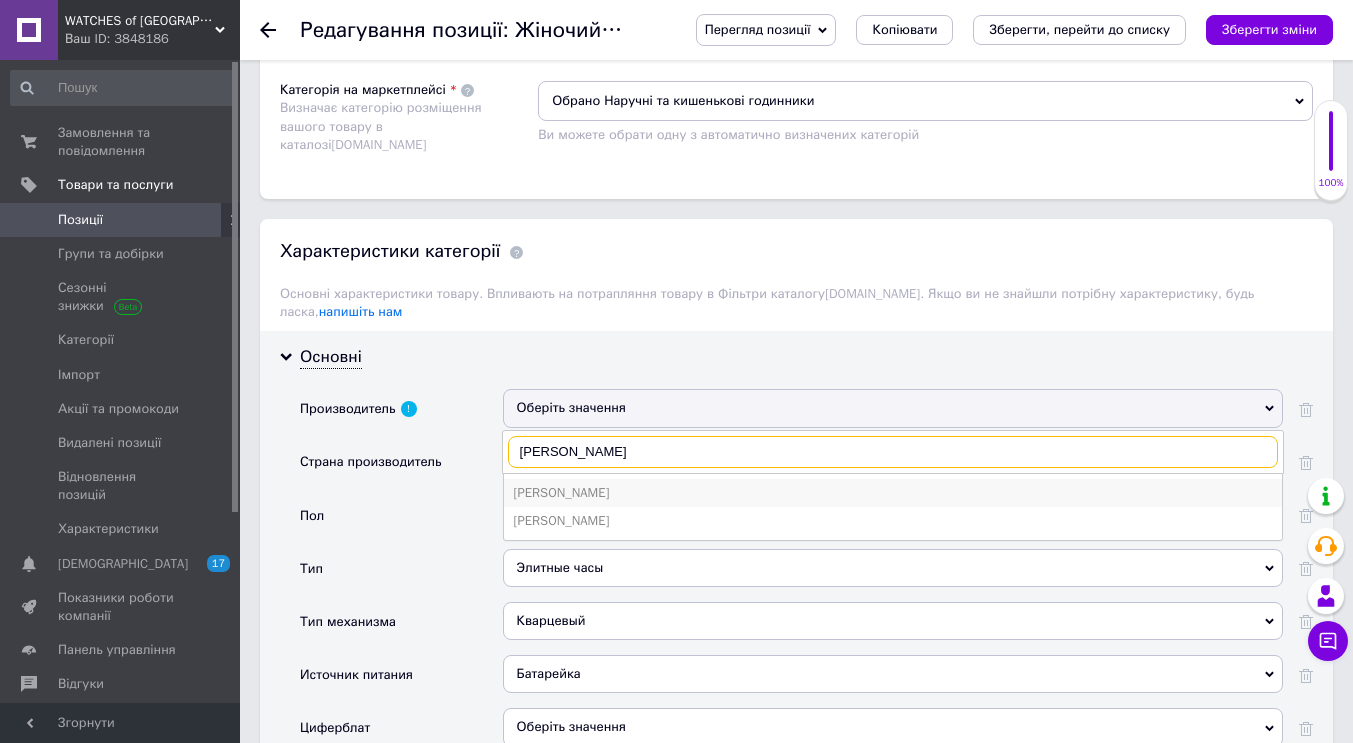 type on "[PERSON_NAME]" 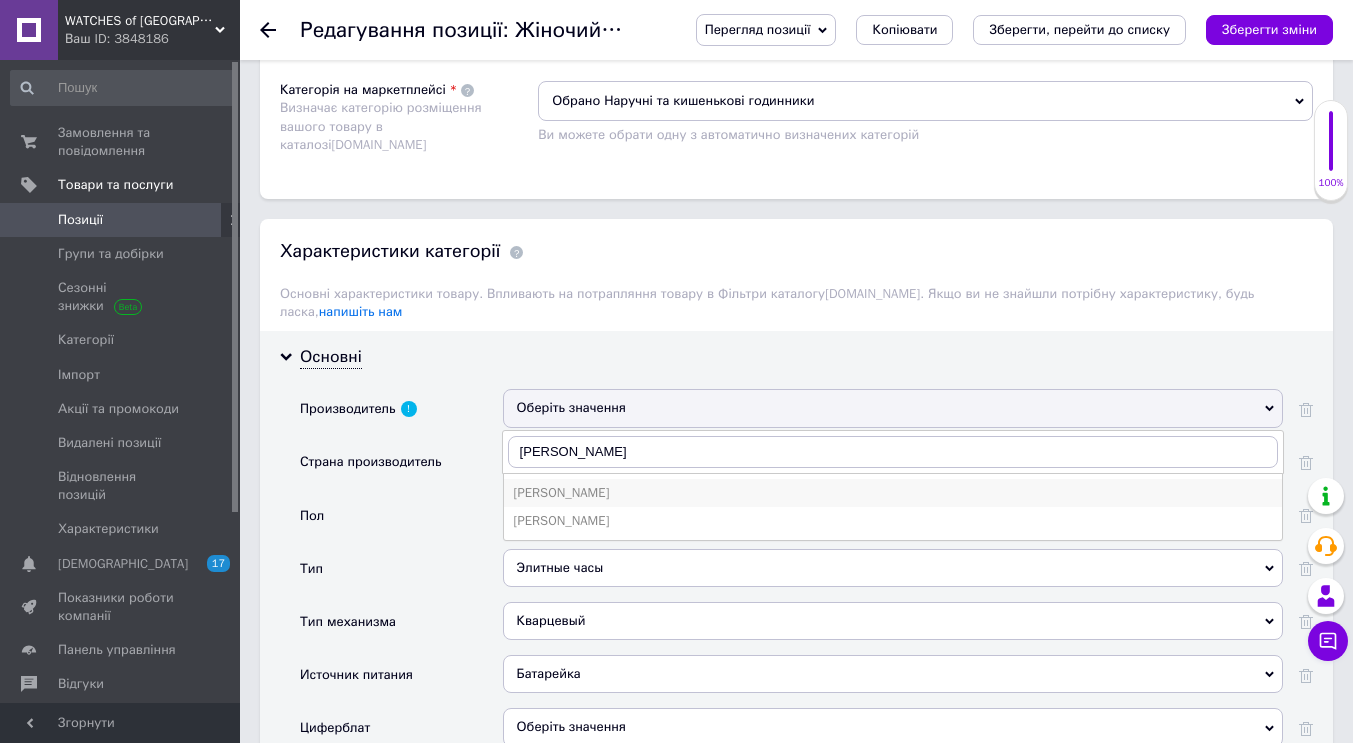 click on "[PERSON_NAME]" at bounding box center [893, 493] 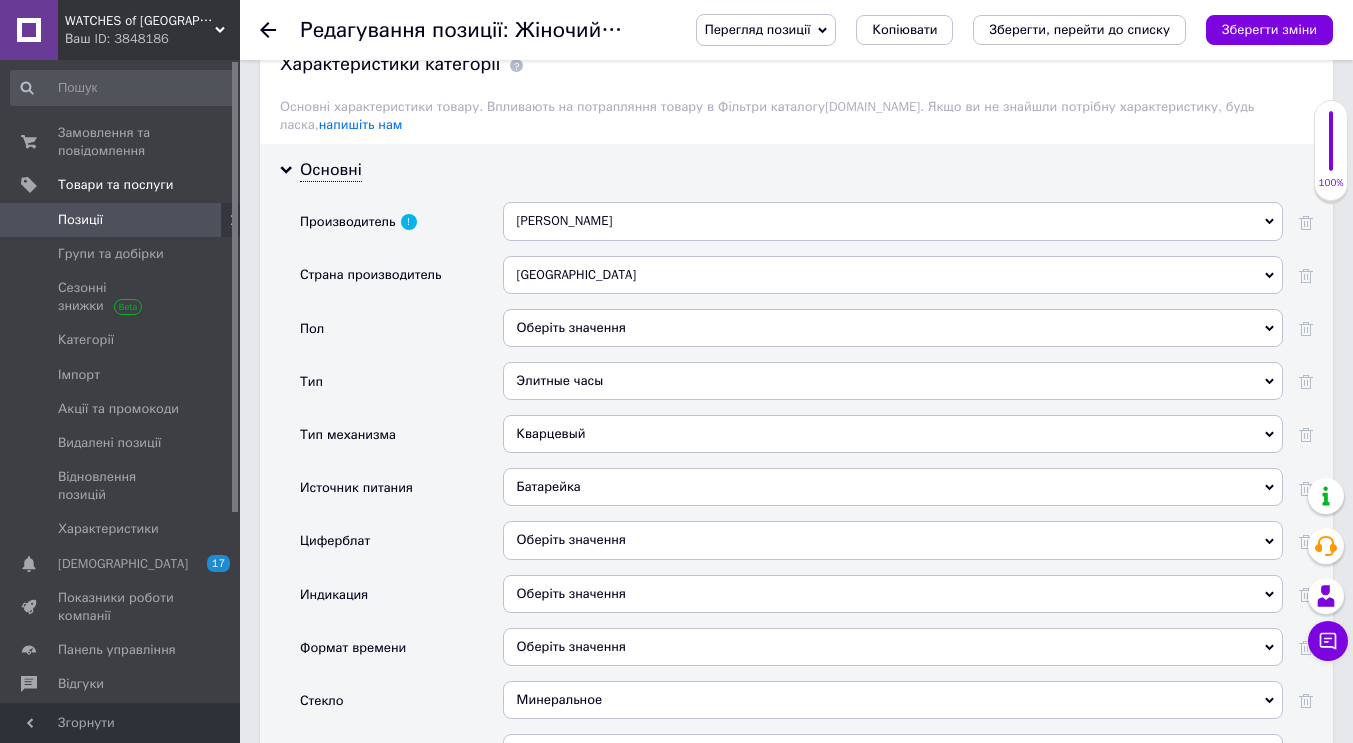 scroll, scrollTop: 1700, scrollLeft: 0, axis: vertical 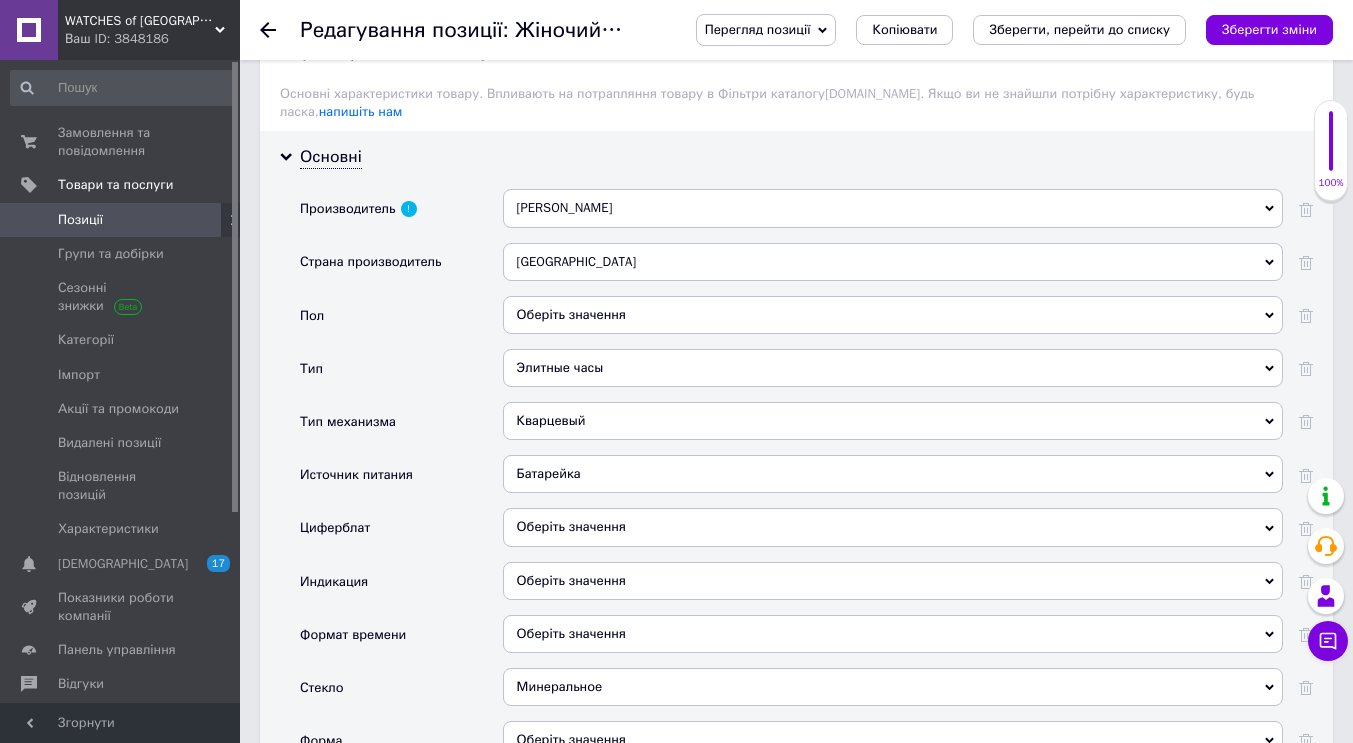 click on "Оберіть значення" at bounding box center (893, 315) 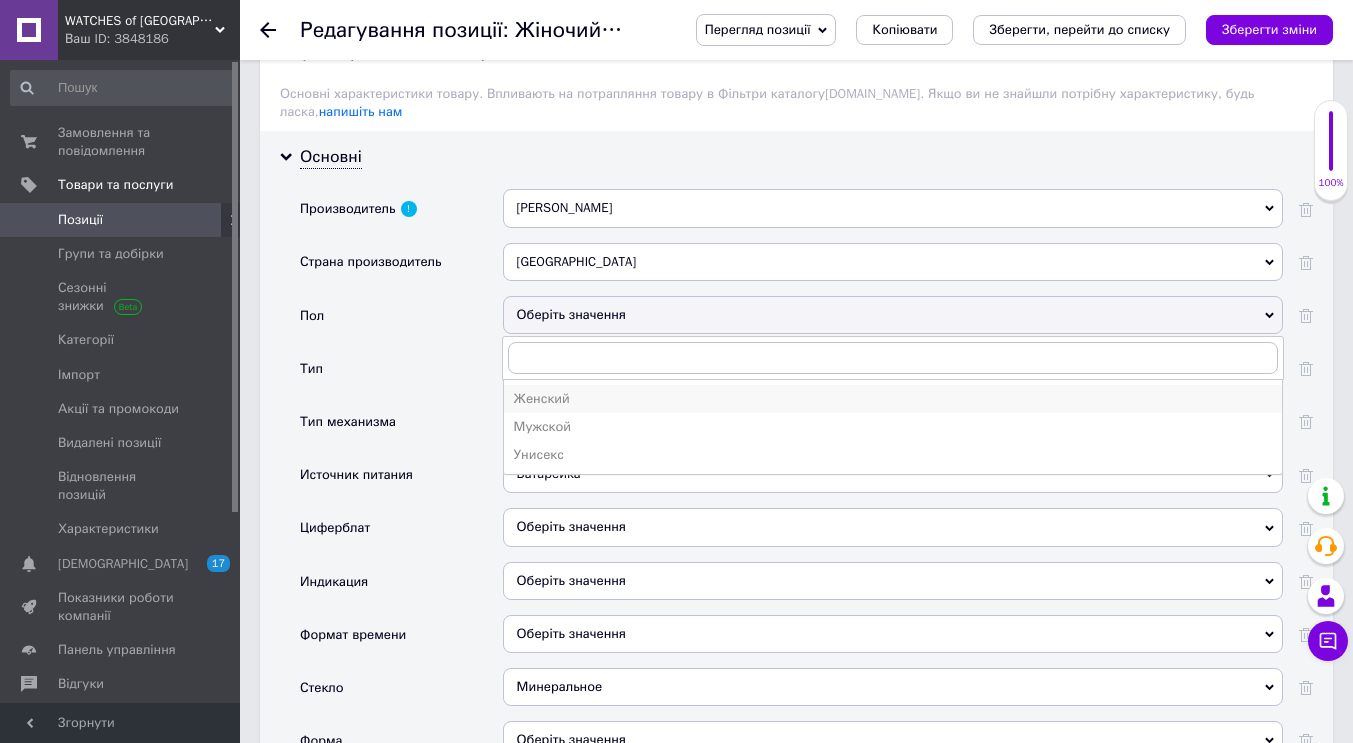 click on "Женский" at bounding box center (893, 399) 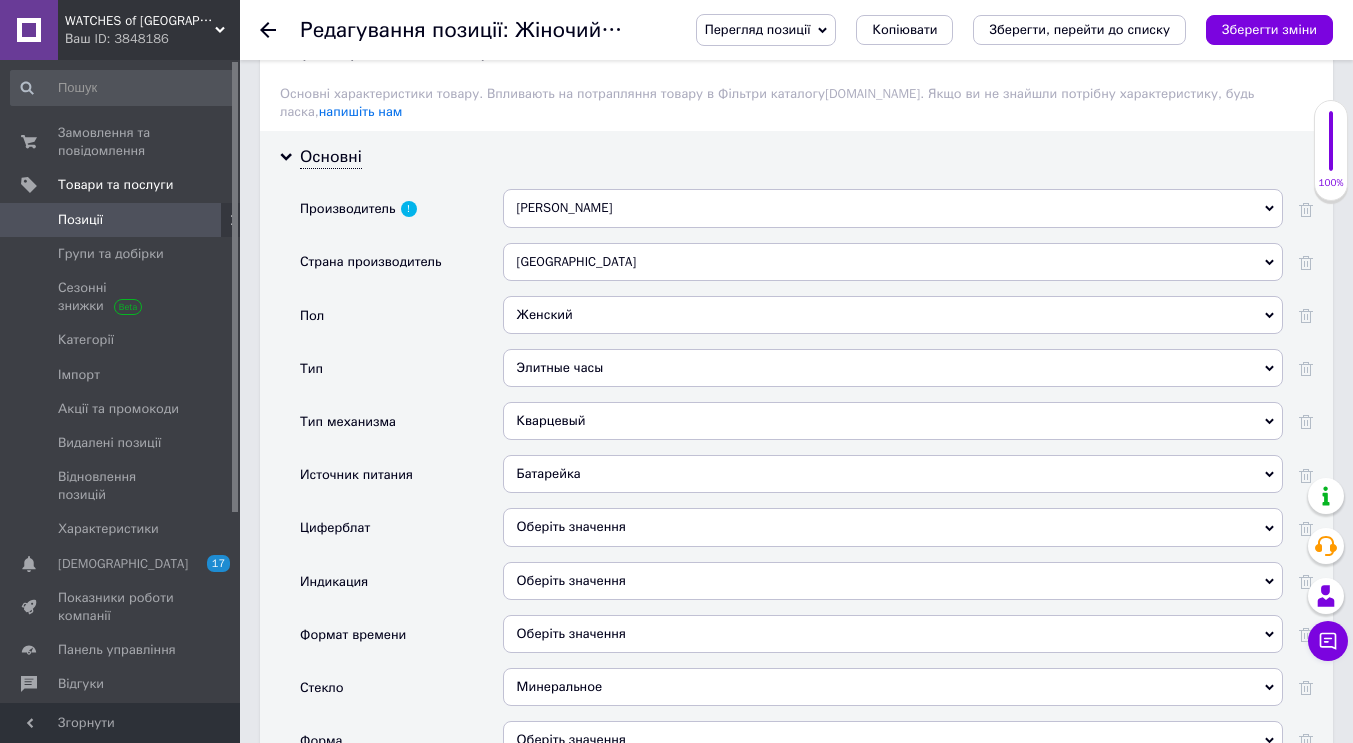 click on "Элитные часы" at bounding box center [893, 368] 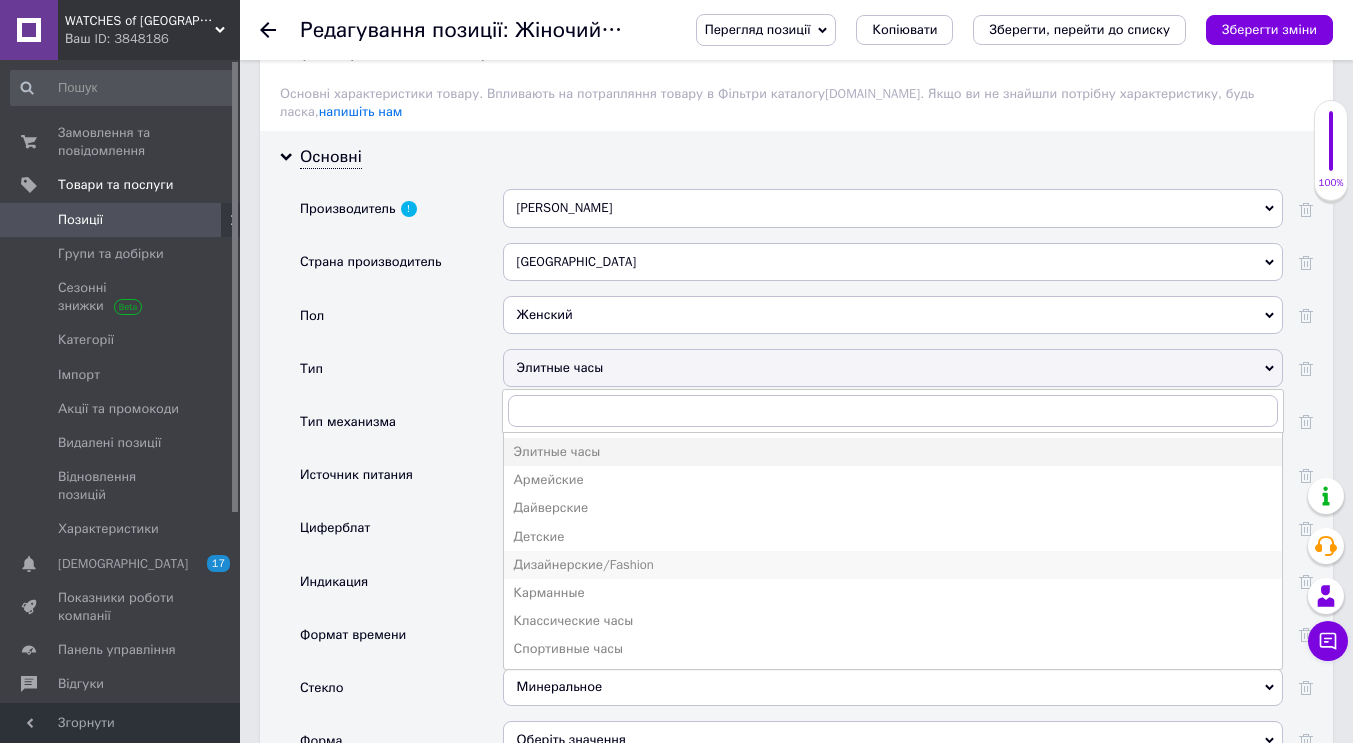 click on "Дизайнерские/Fashion" at bounding box center [893, 565] 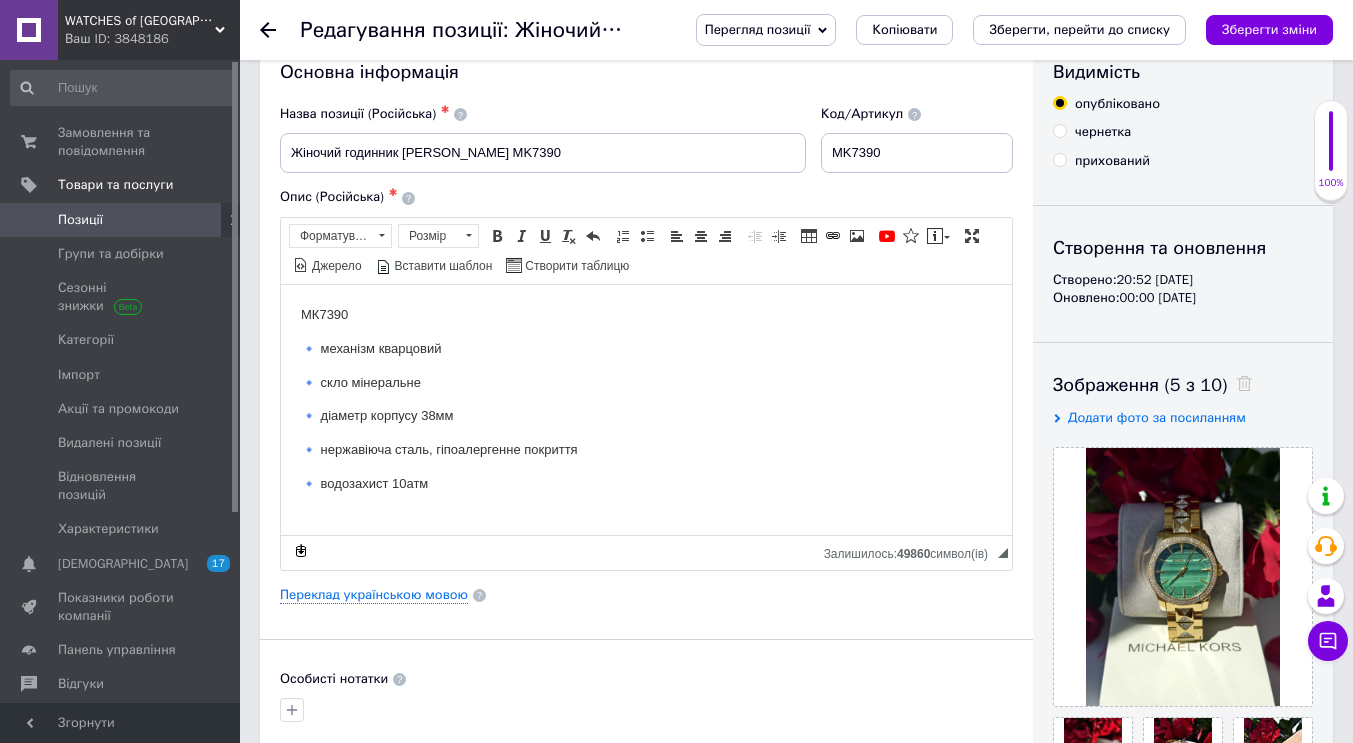 scroll, scrollTop: 0, scrollLeft: 0, axis: both 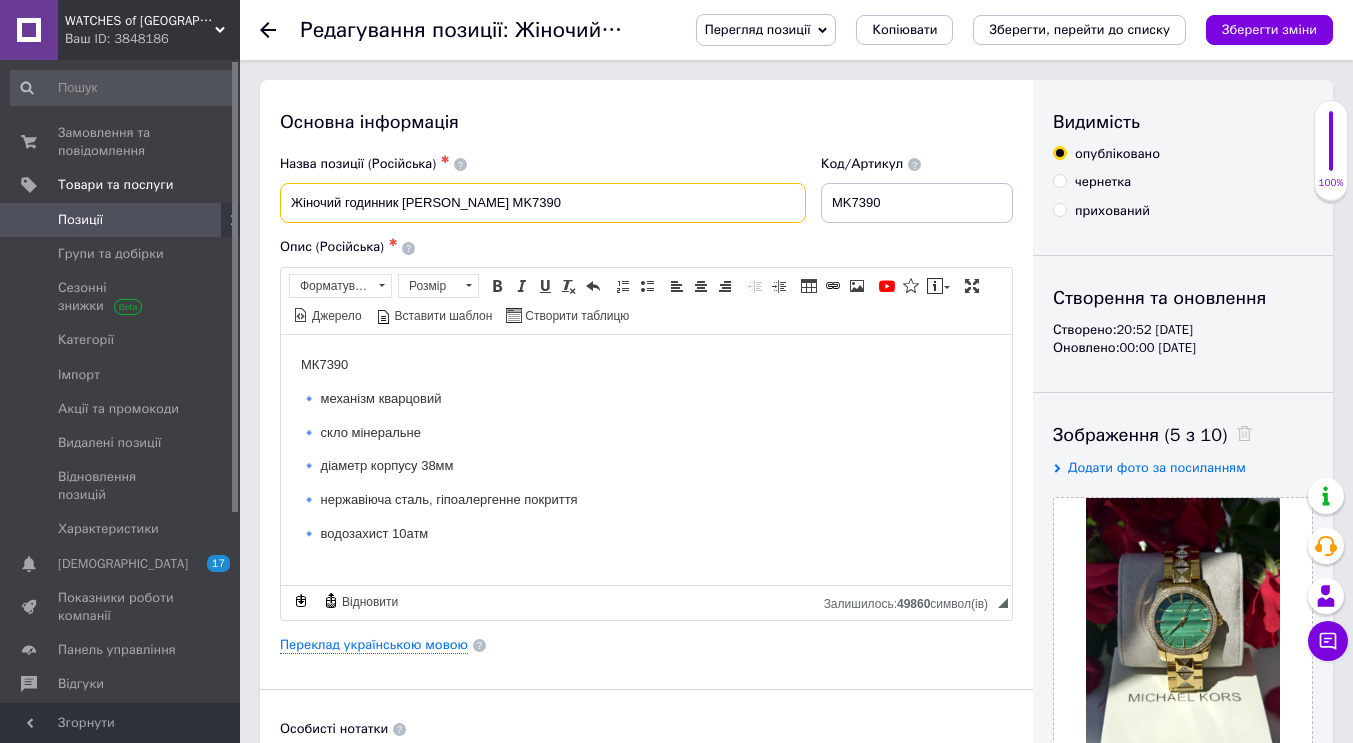 click on "Жіночий годинник [PERSON_NAME] MK7390" at bounding box center (543, 203) 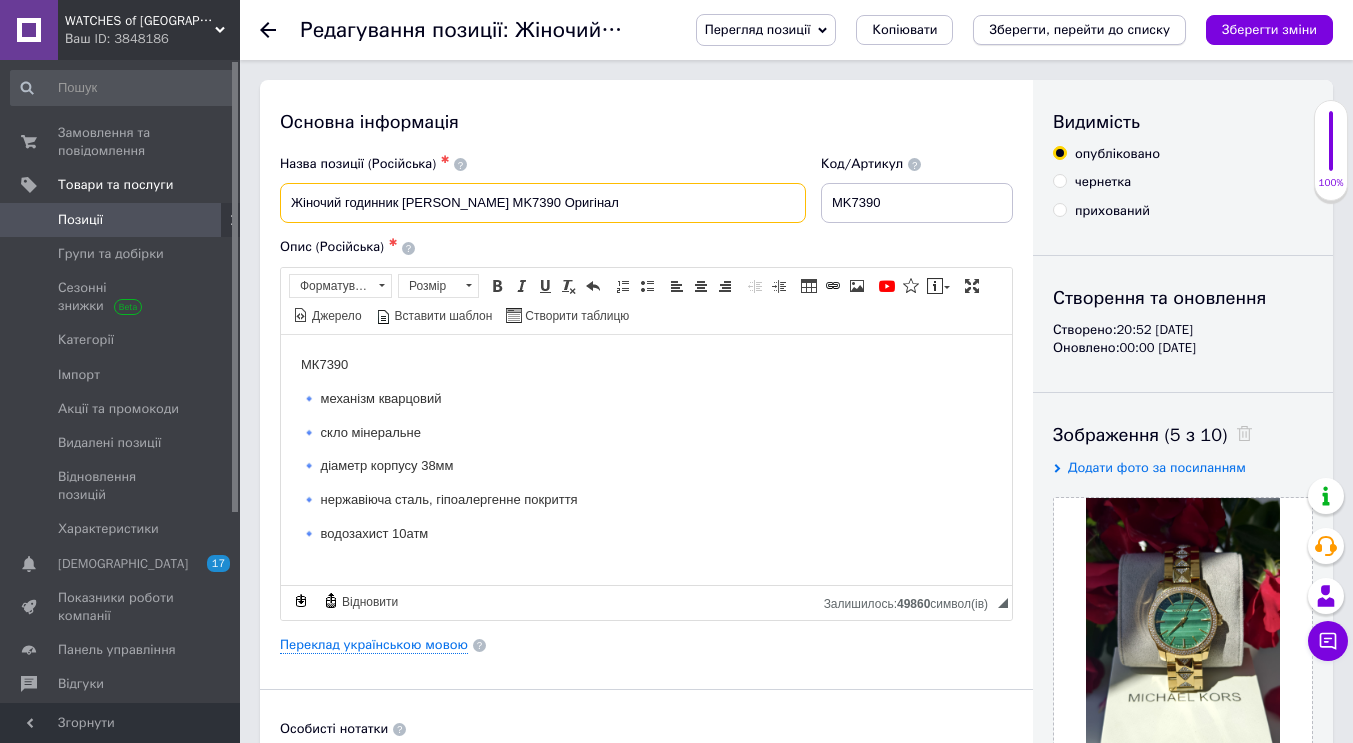 type on "Жіночий годинник [PERSON_NAME] MK7390 Оригінал" 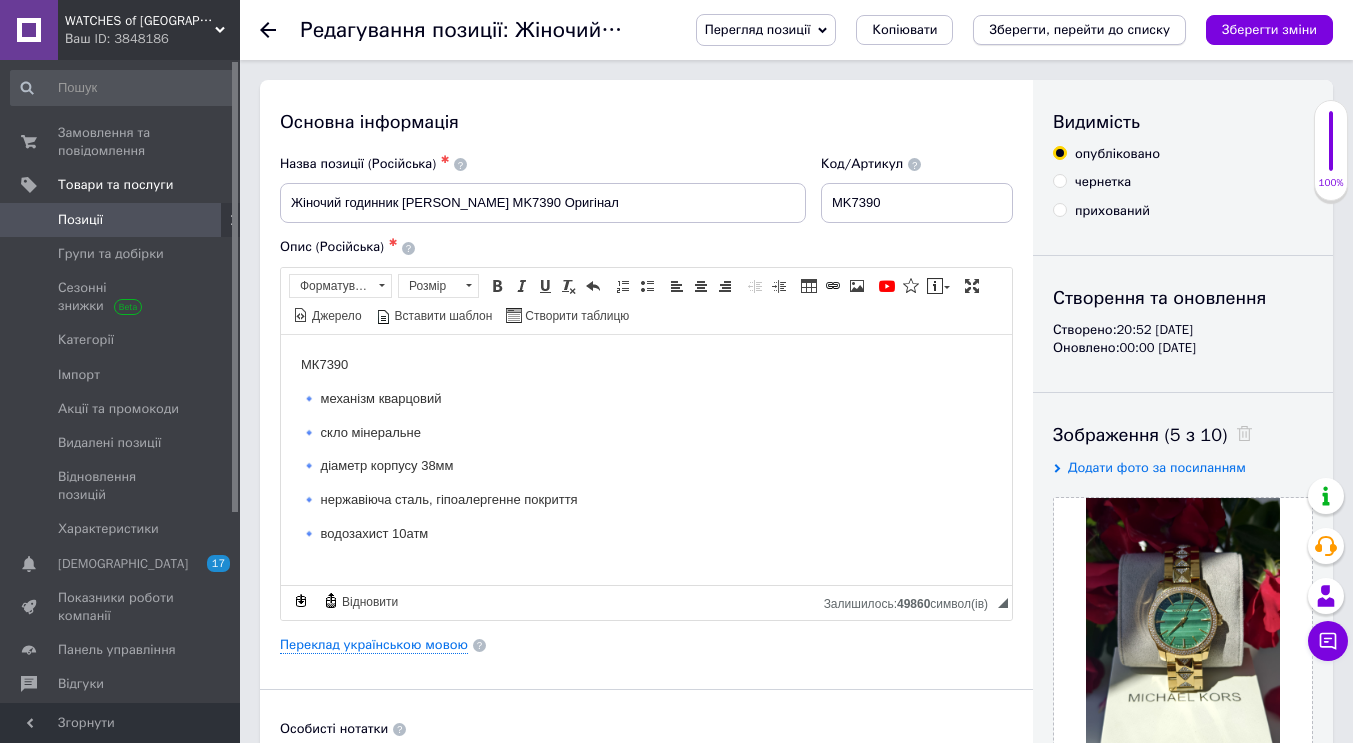 click on "Зберегти, перейти до списку" at bounding box center [1079, 29] 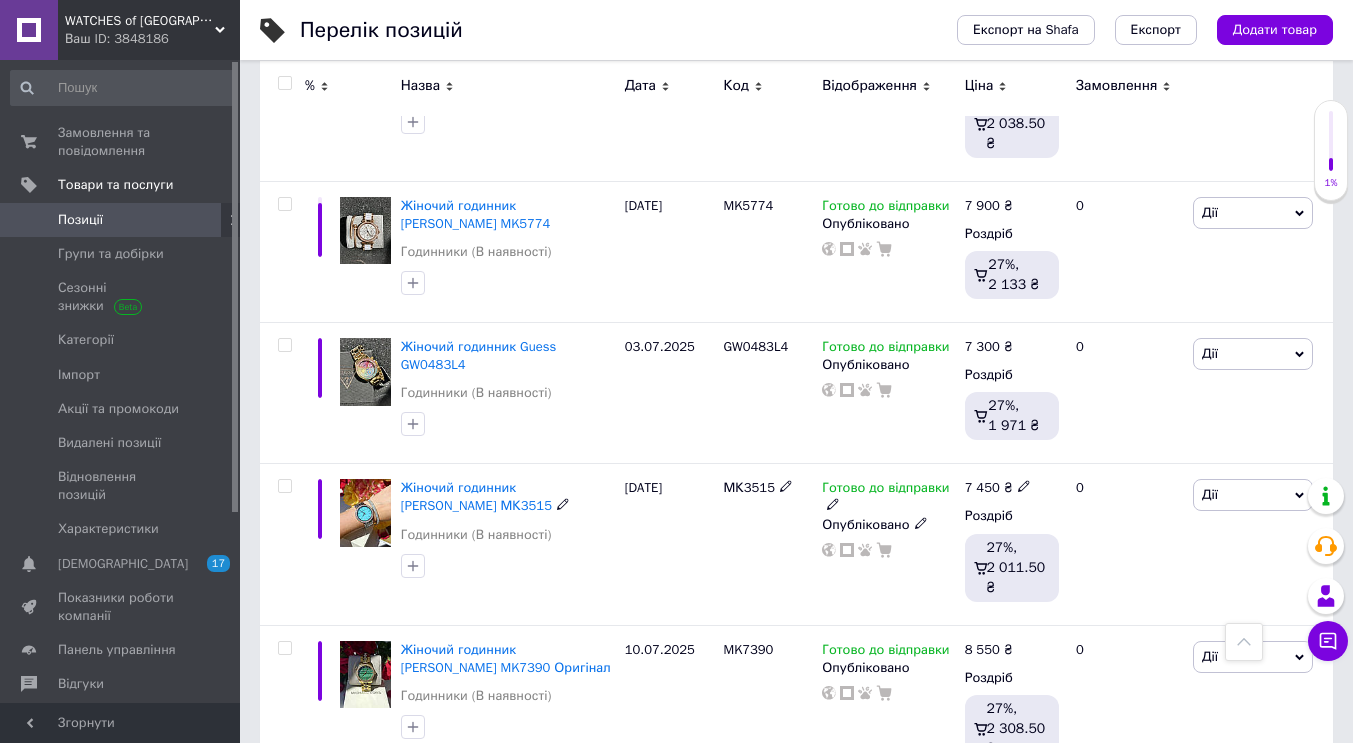 scroll, scrollTop: 1200, scrollLeft: 0, axis: vertical 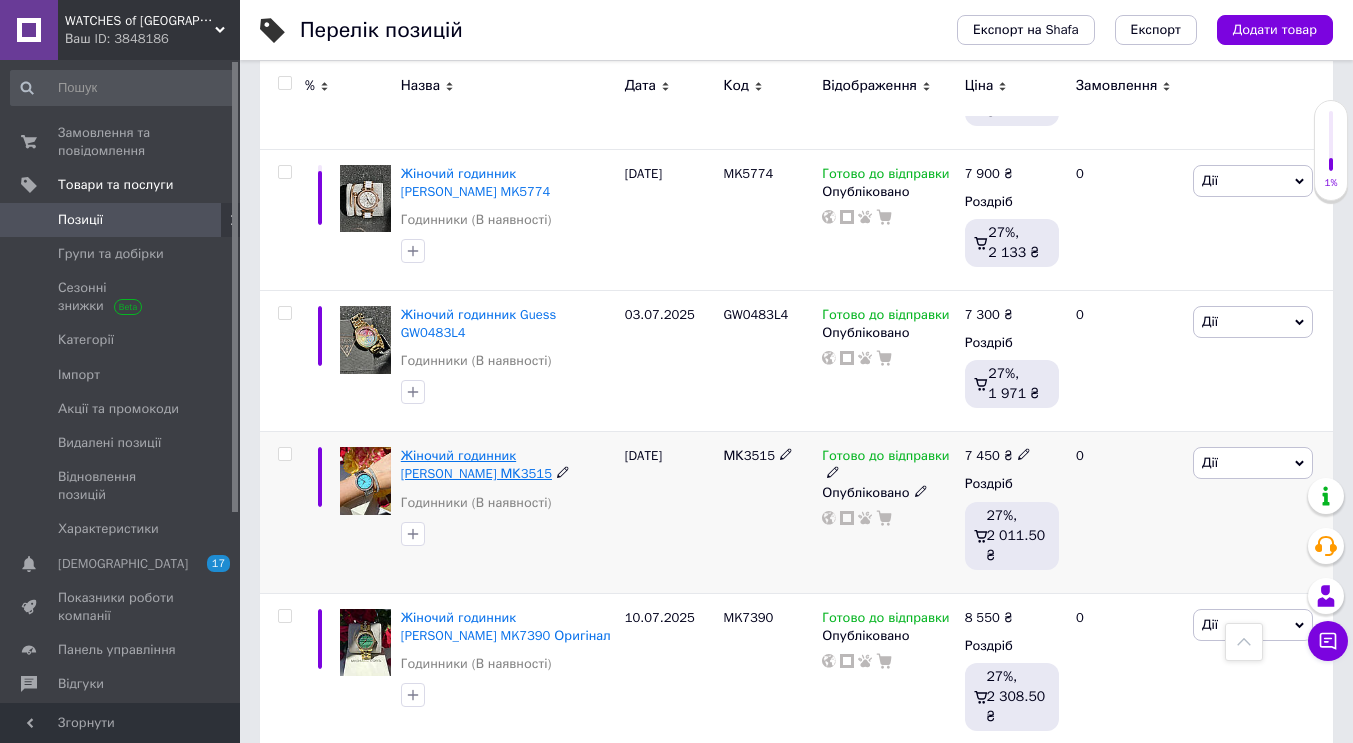 click on "Жіночий годинник [PERSON_NAME] МК3515" at bounding box center [476, 464] 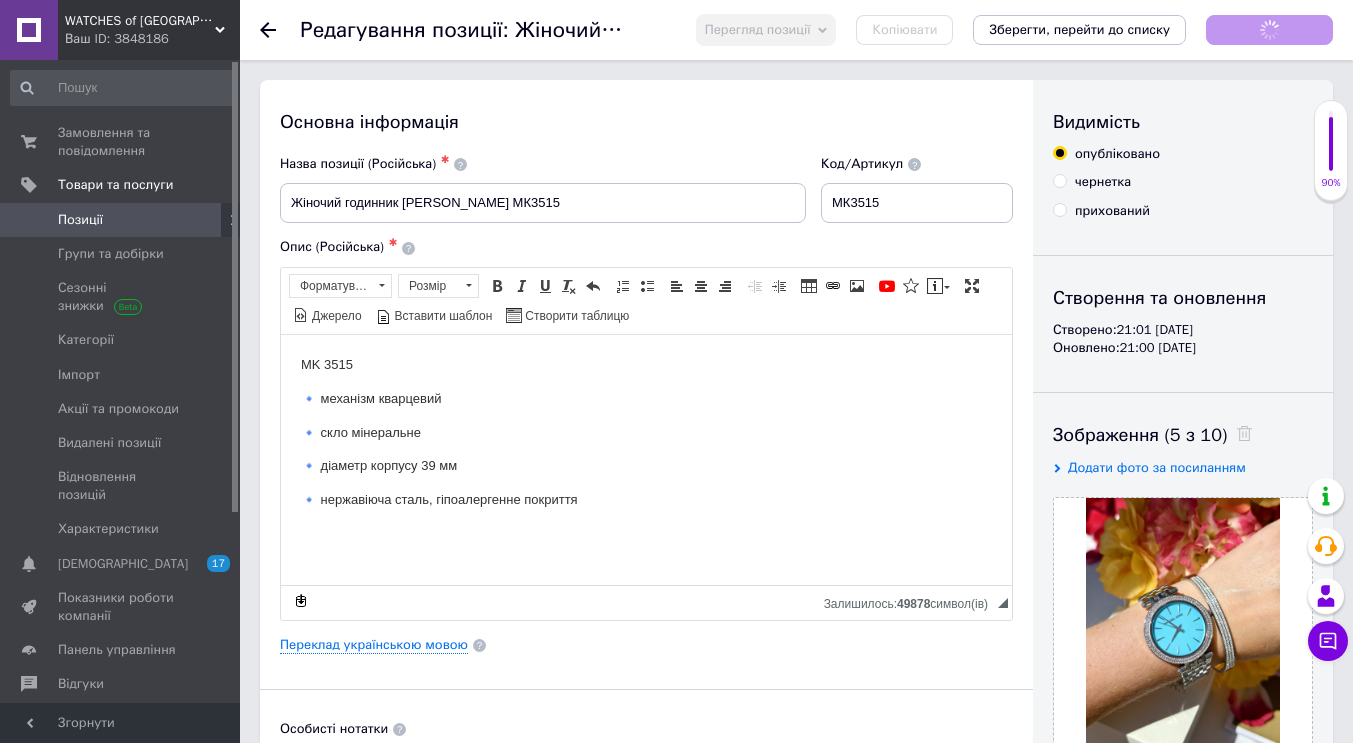 scroll, scrollTop: 0, scrollLeft: 0, axis: both 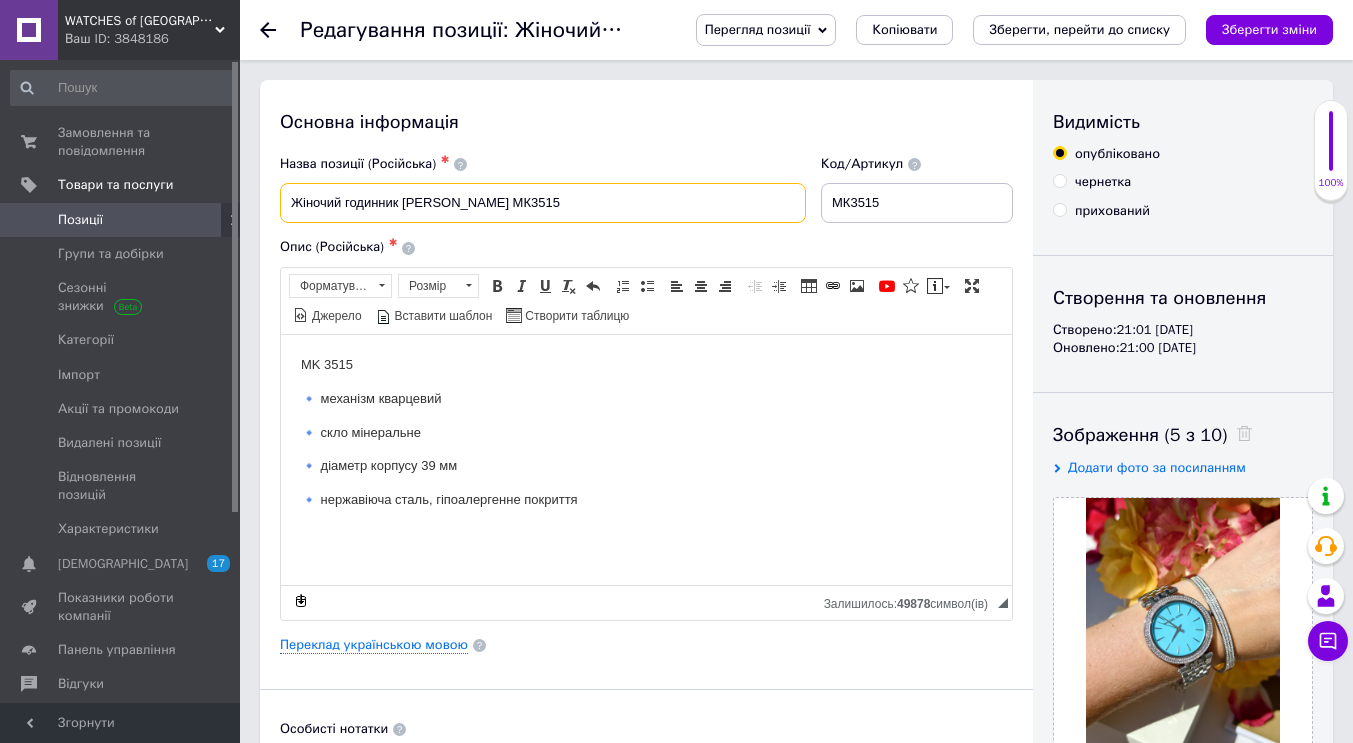 click on "Жіночий годинник [PERSON_NAME] МК3515" at bounding box center (543, 203) 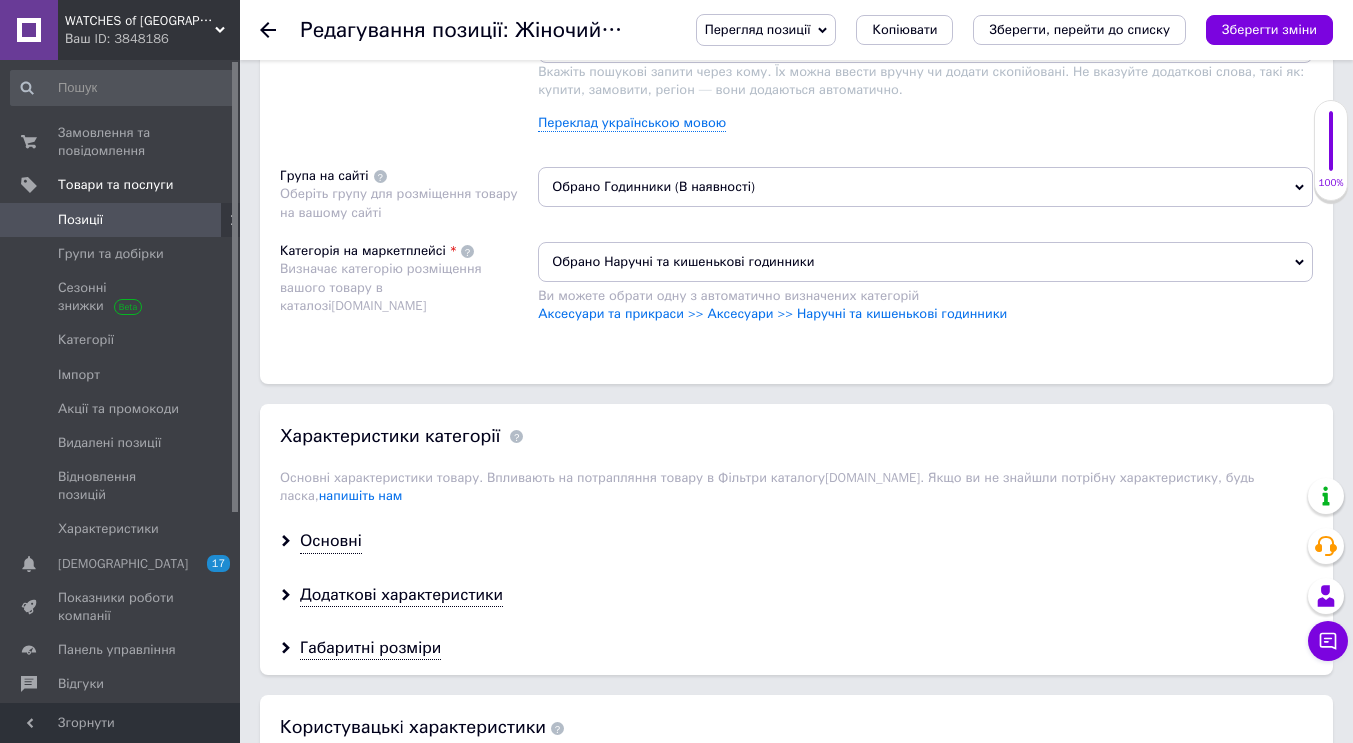 scroll, scrollTop: 1700, scrollLeft: 0, axis: vertical 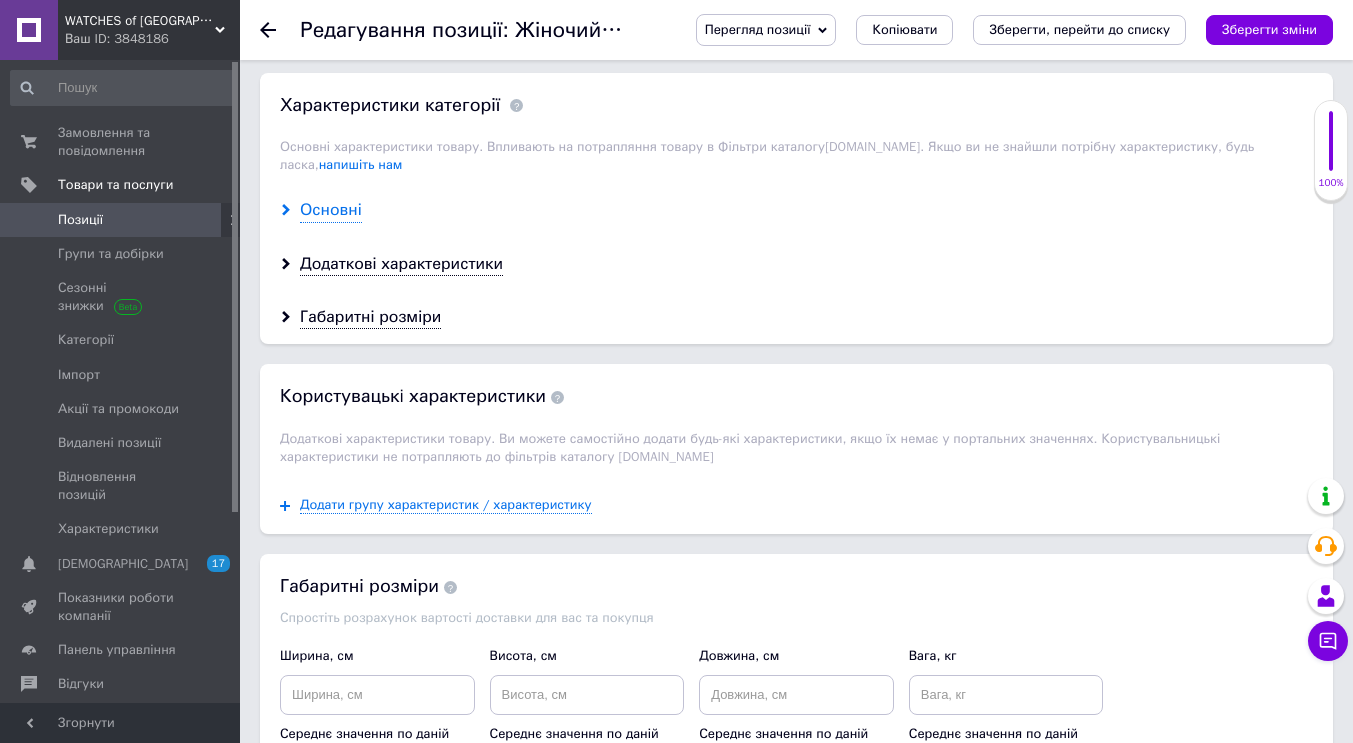 type on "Жіночий годинник [PERSON_NAME] МК3515 Оригінал" 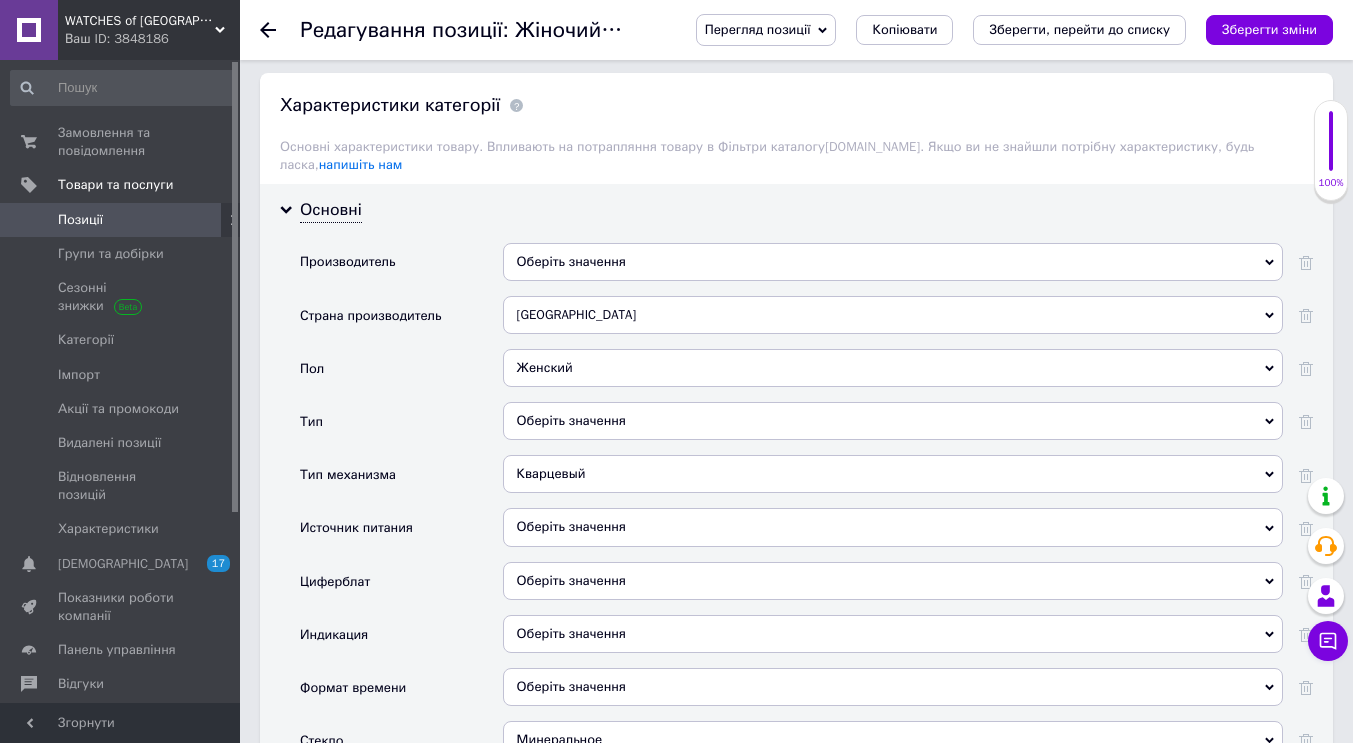 click on "Оберіть значення" at bounding box center [893, 262] 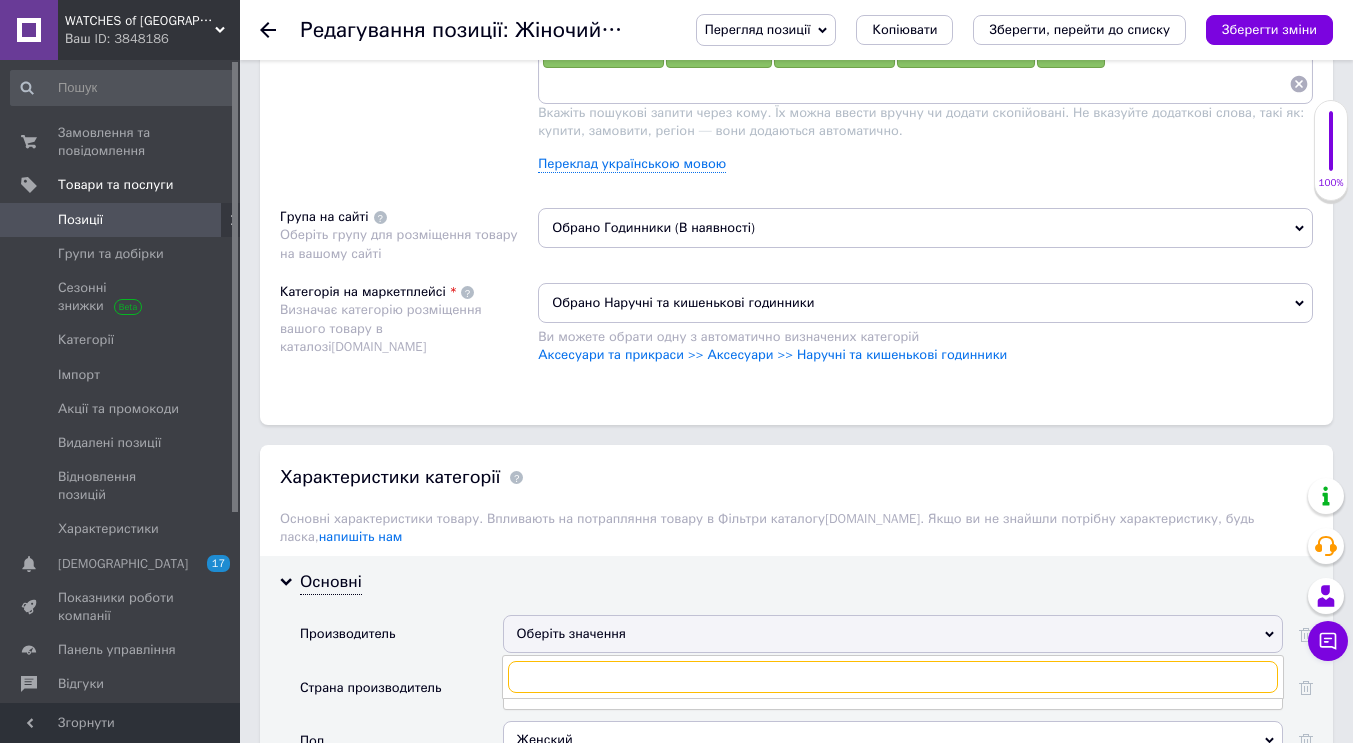 scroll, scrollTop: 1500, scrollLeft: 0, axis: vertical 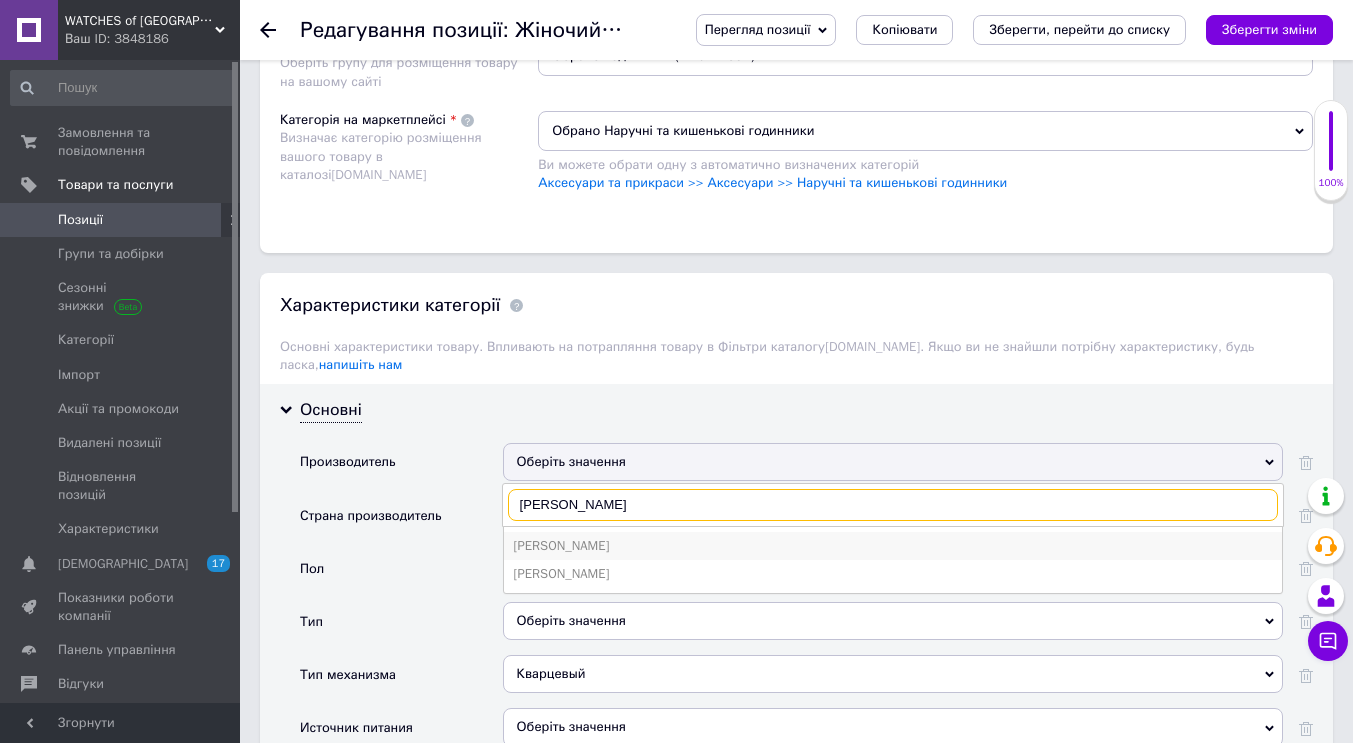 type on "[PERSON_NAME]" 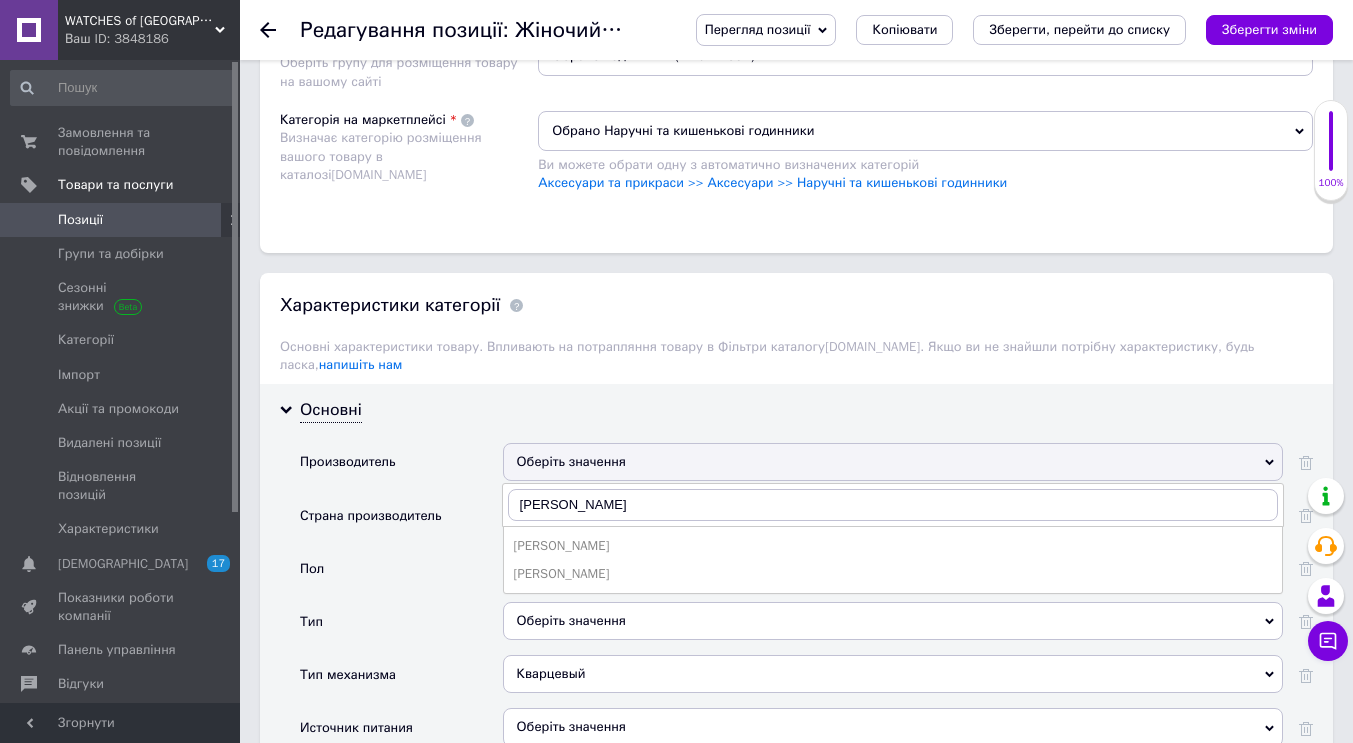 click on "[PERSON_NAME]" at bounding box center [893, 546] 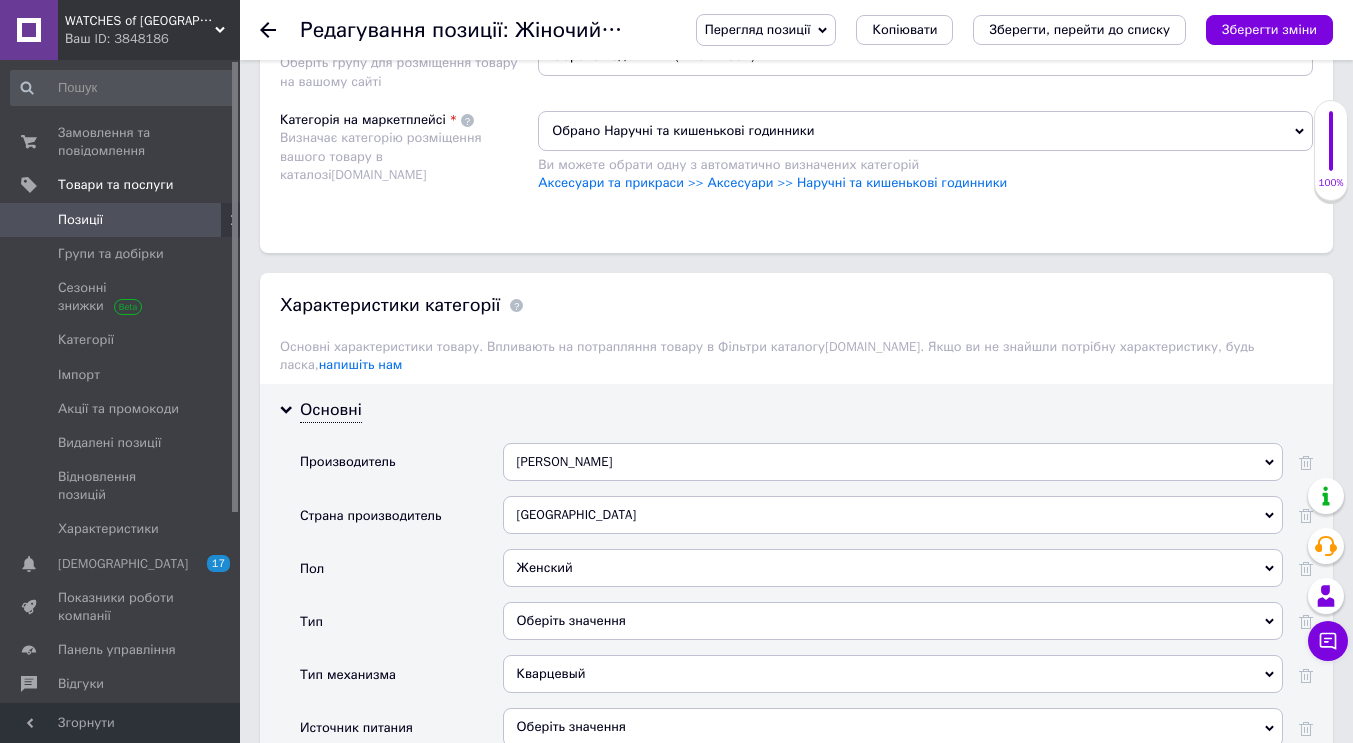 click on "Женский" at bounding box center [893, 568] 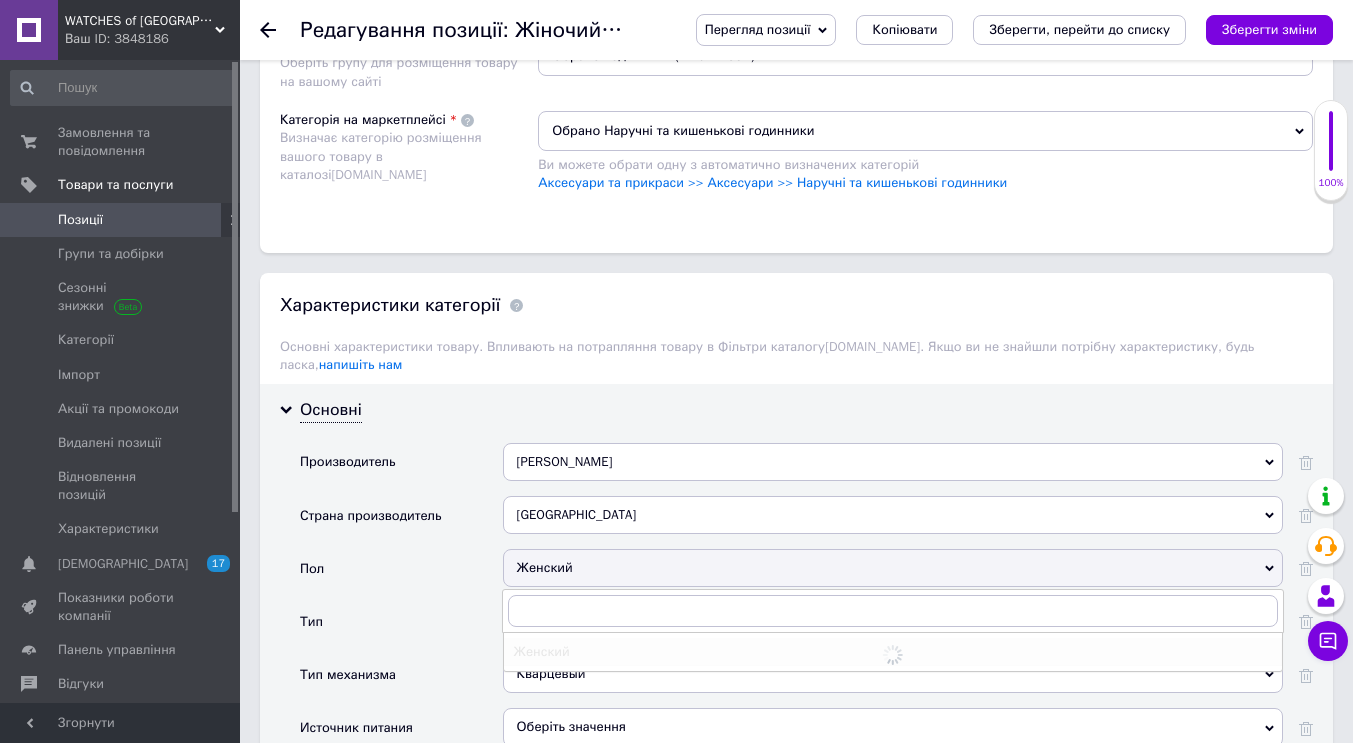 click on "Женский" at bounding box center [893, 568] 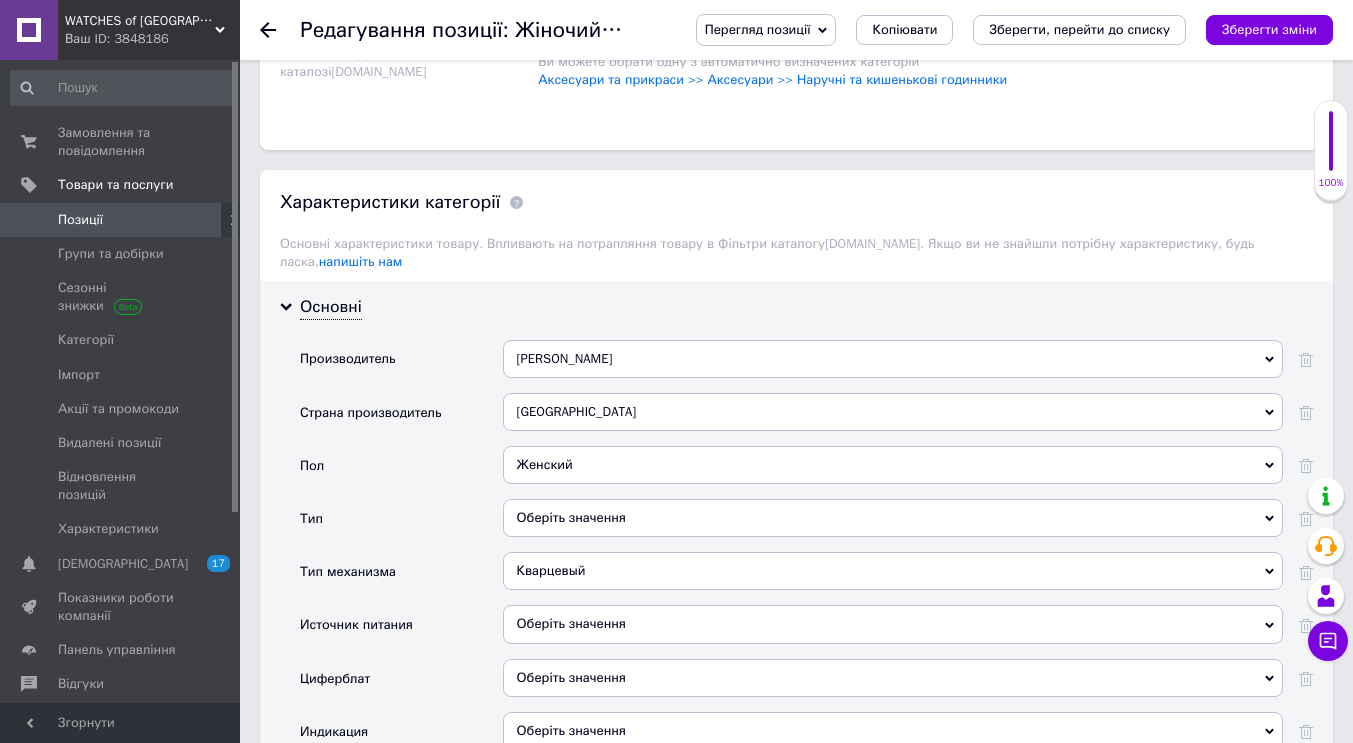 scroll, scrollTop: 1700, scrollLeft: 0, axis: vertical 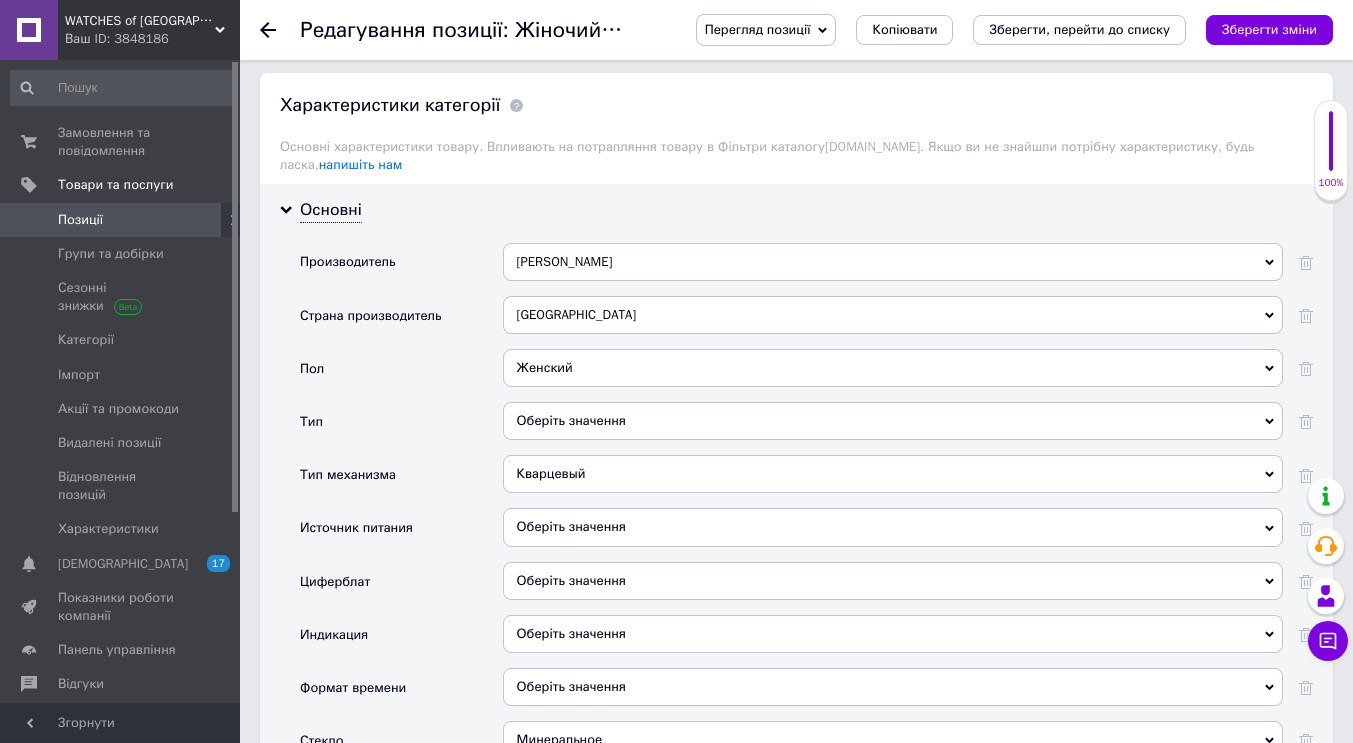click on "Оберіть значення" at bounding box center (893, 421) 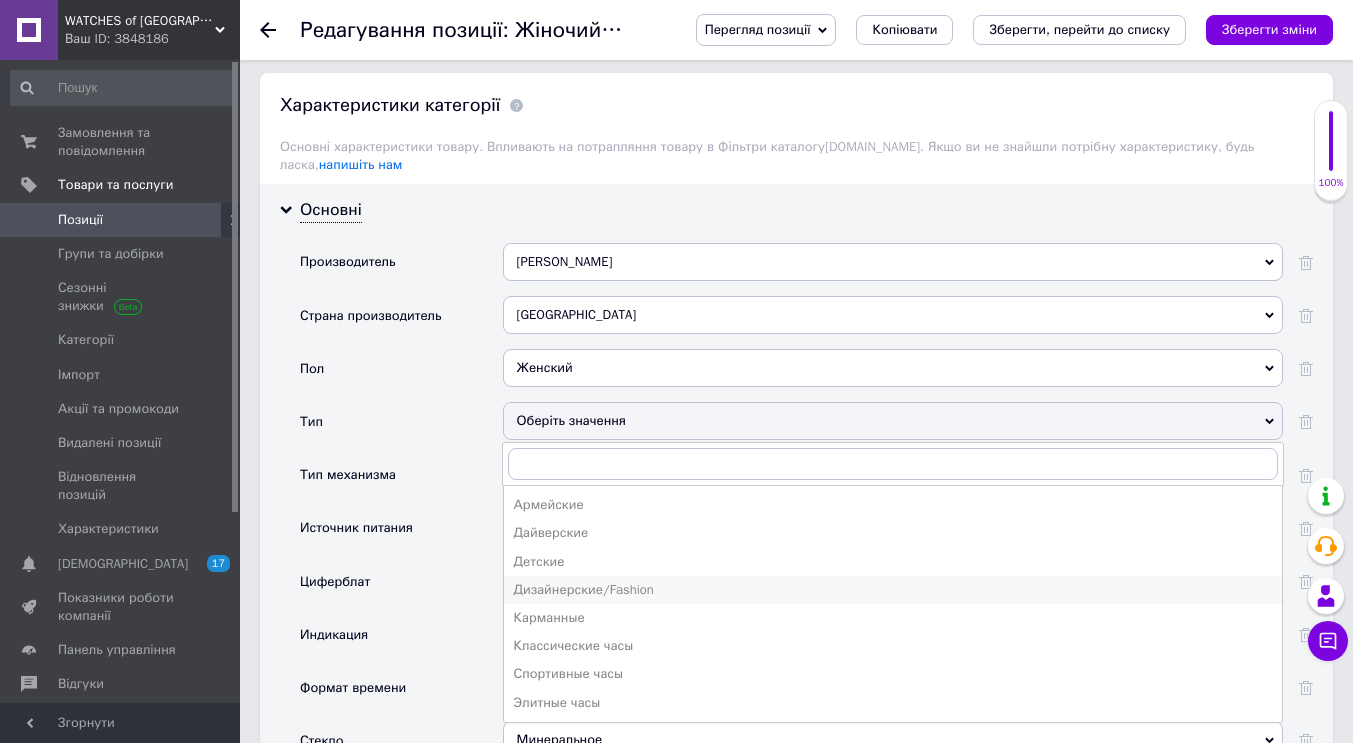 click on "Дизайнерские/Fashion" at bounding box center (893, 590) 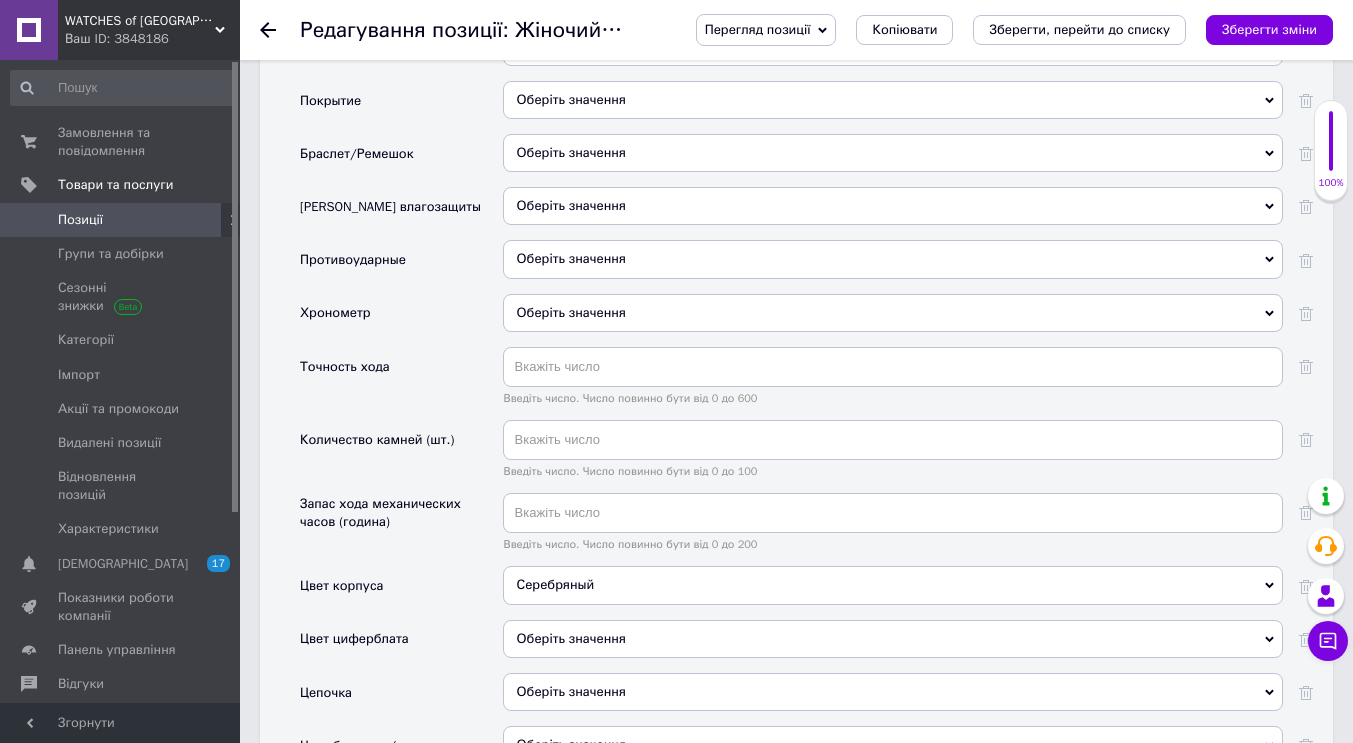 scroll, scrollTop: 2900, scrollLeft: 0, axis: vertical 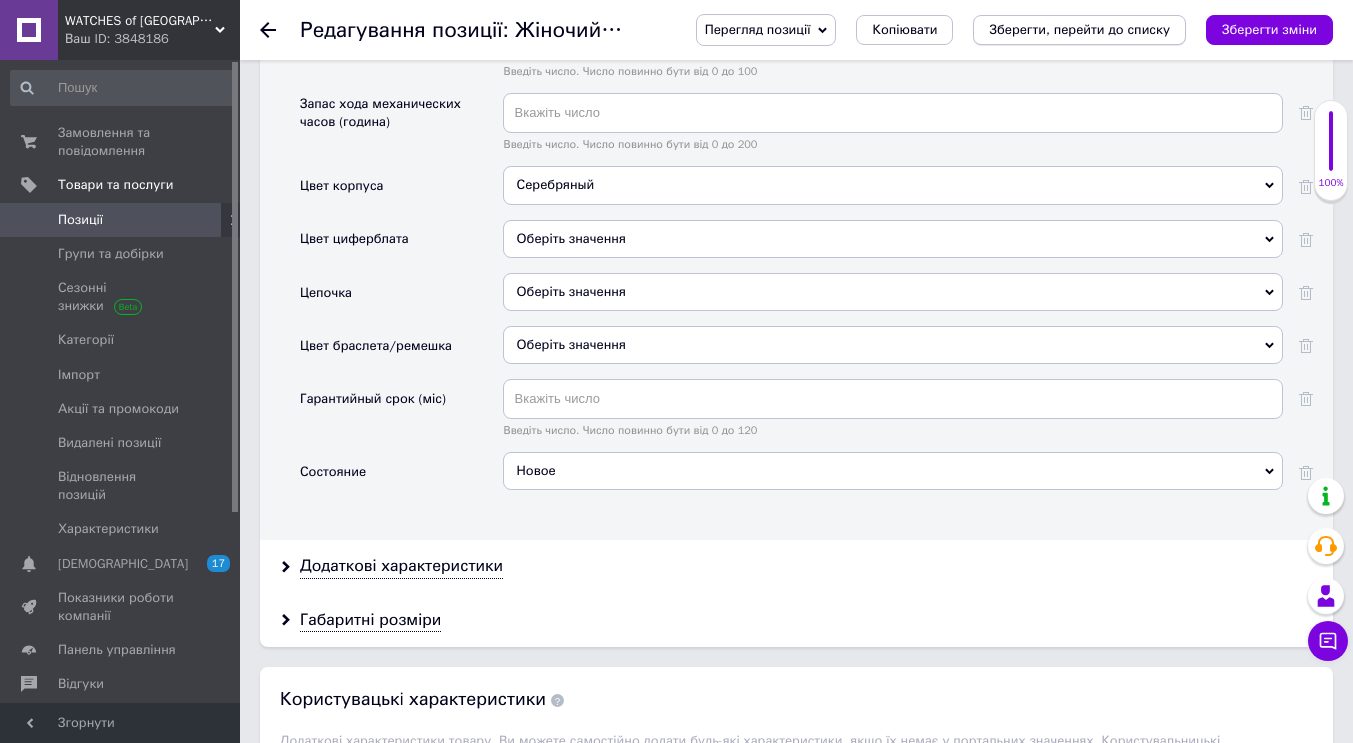 click on "Зберегти, перейти до списку" at bounding box center [1079, 29] 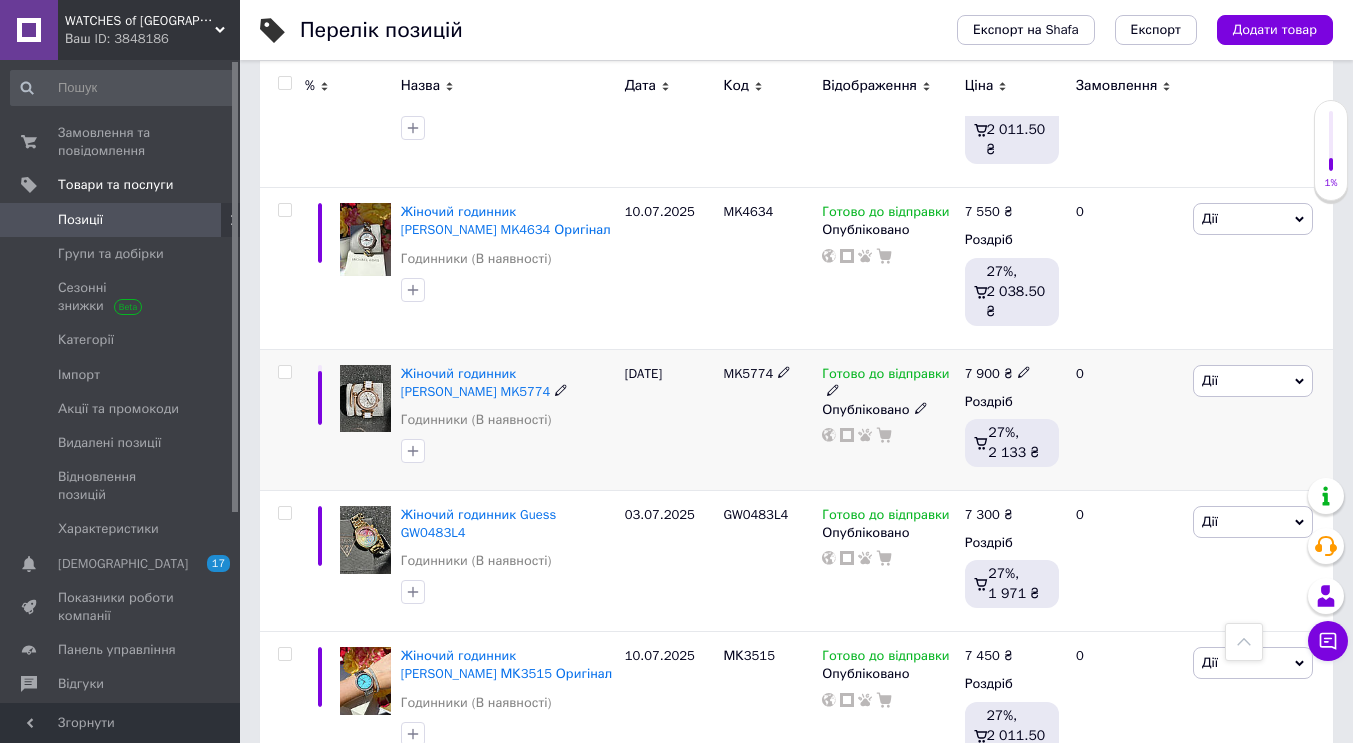 scroll, scrollTop: 1100, scrollLeft: 0, axis: vertical 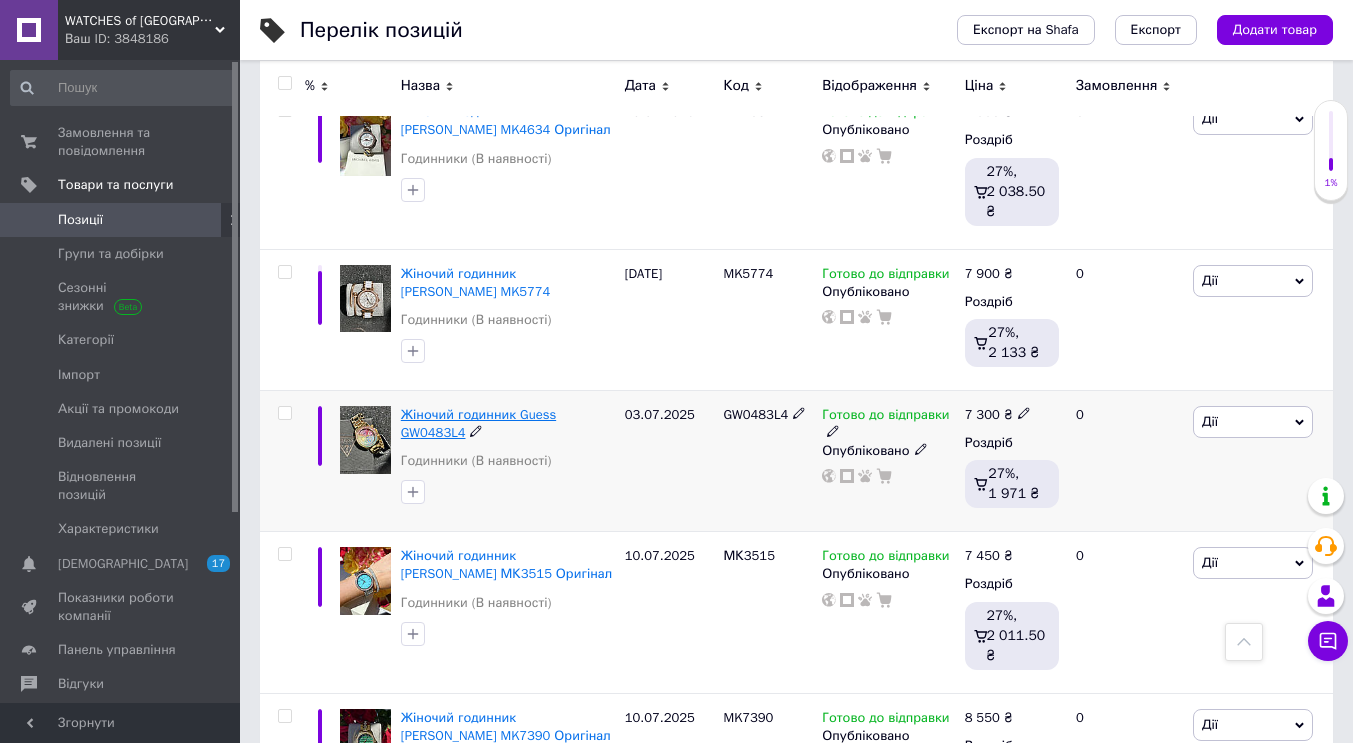 click on "Жіночий годинник Guess GW0483L4" at bounding box center [478, 423] 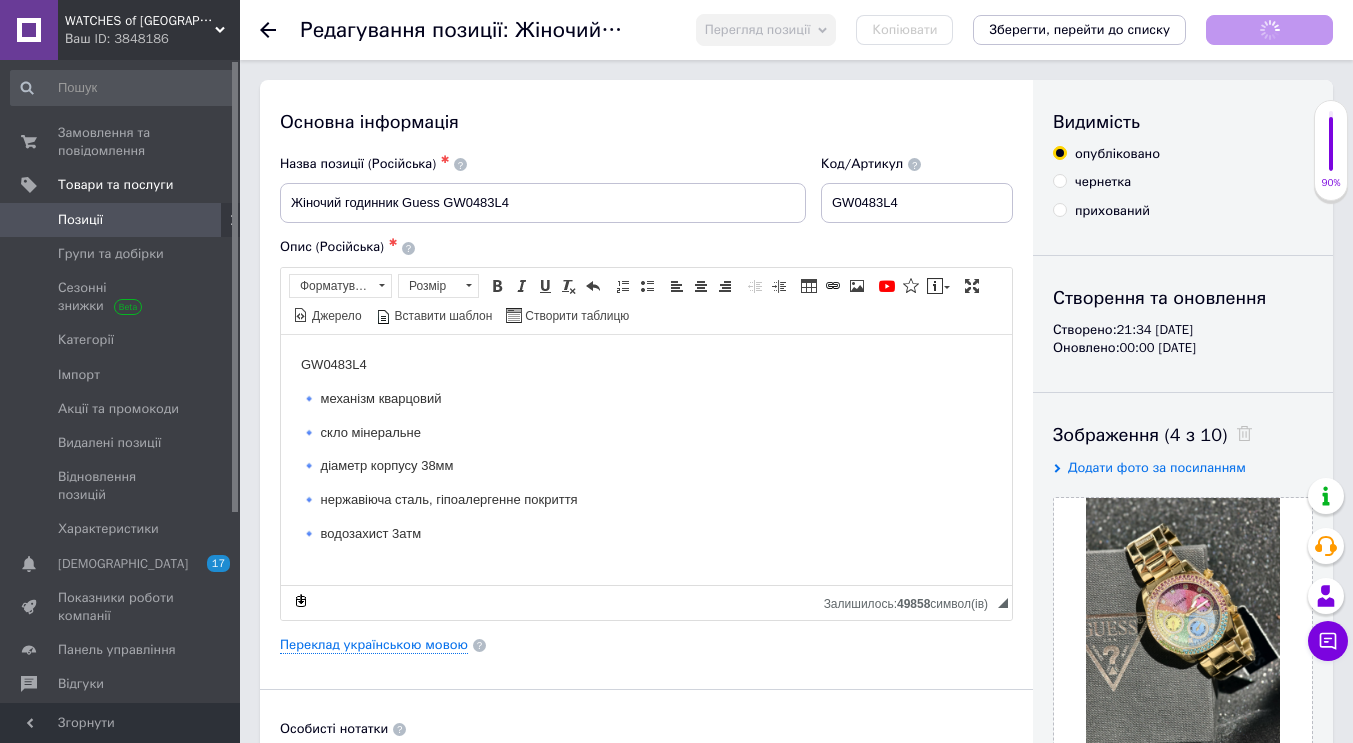 scroll, scrollTop: 0, scrollLeft: 0, axis: both 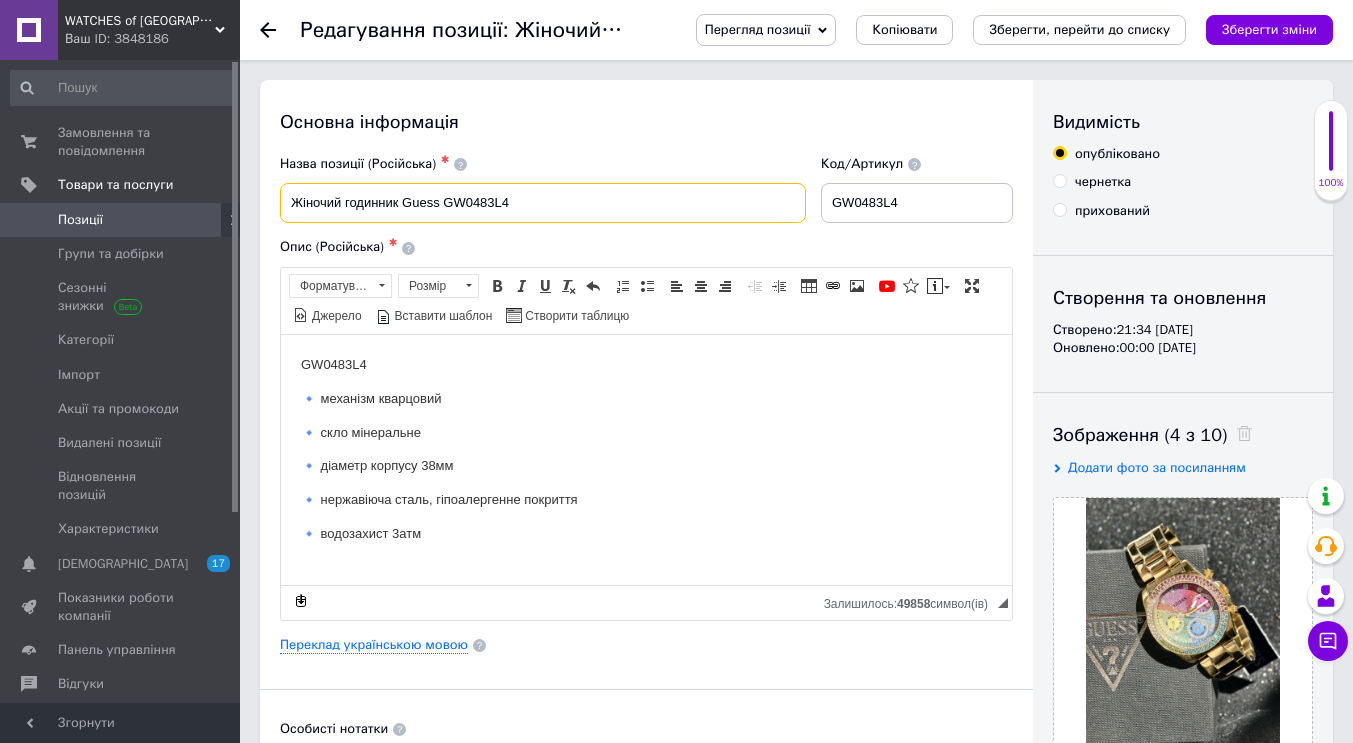 click on "Жіночий годинник Guess GW0483L4" at bounding box center (543, 203) 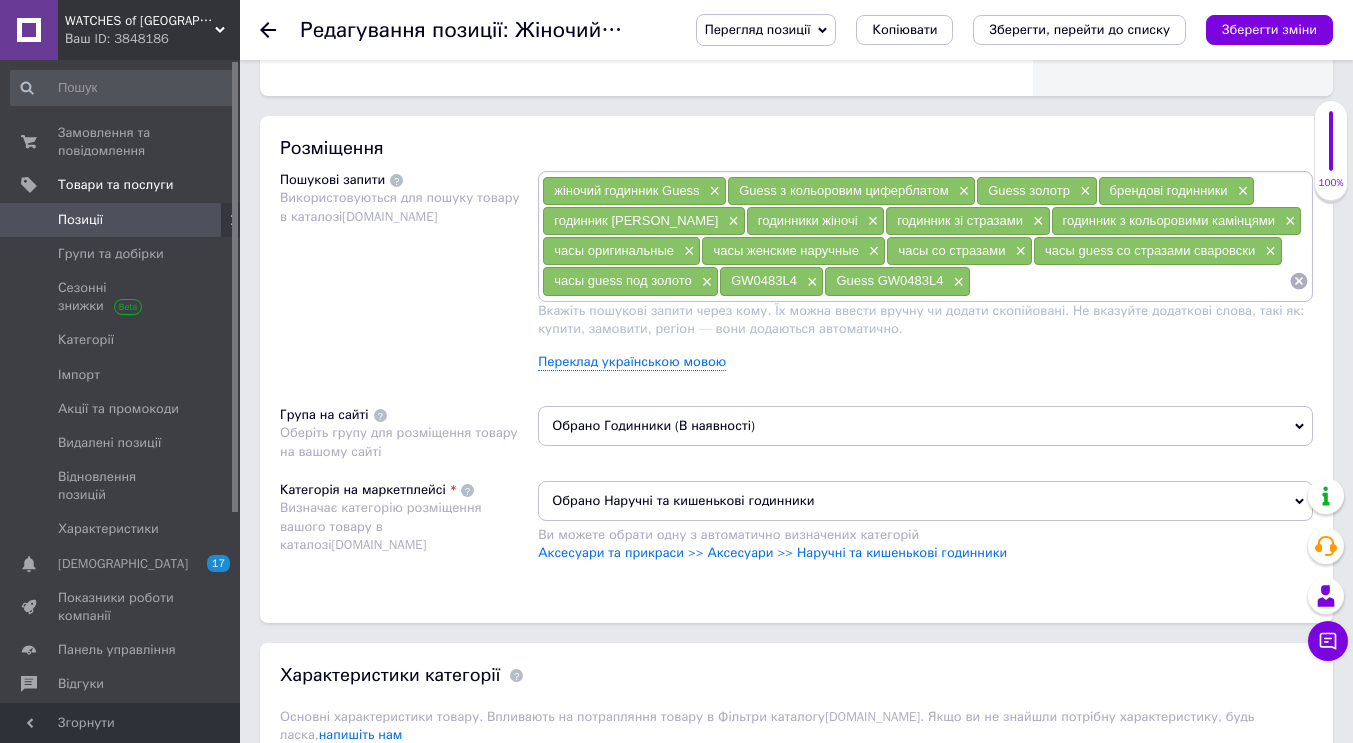 scroll, scrollTop: 1600, scrollLeft: 0, axis: vertical 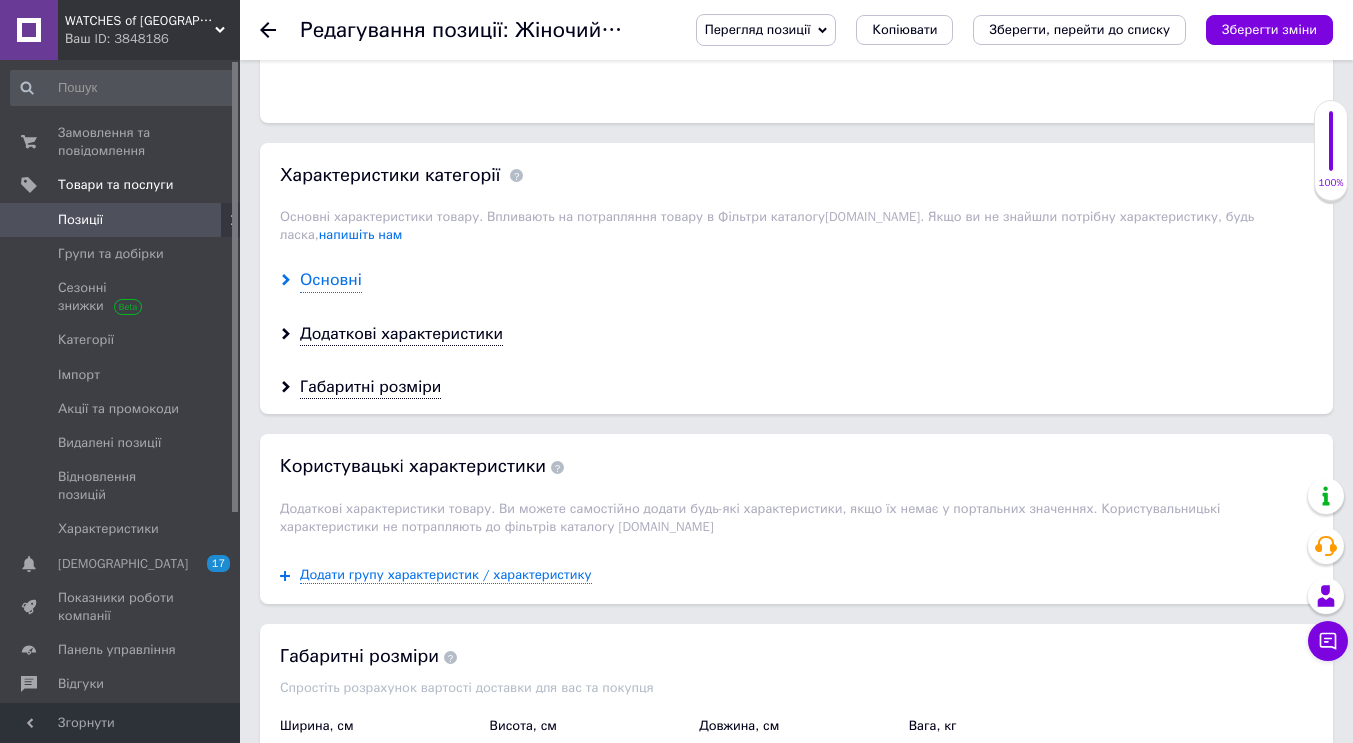 type on "Жіночий годинник Guess GW0483L4 Оригінал" 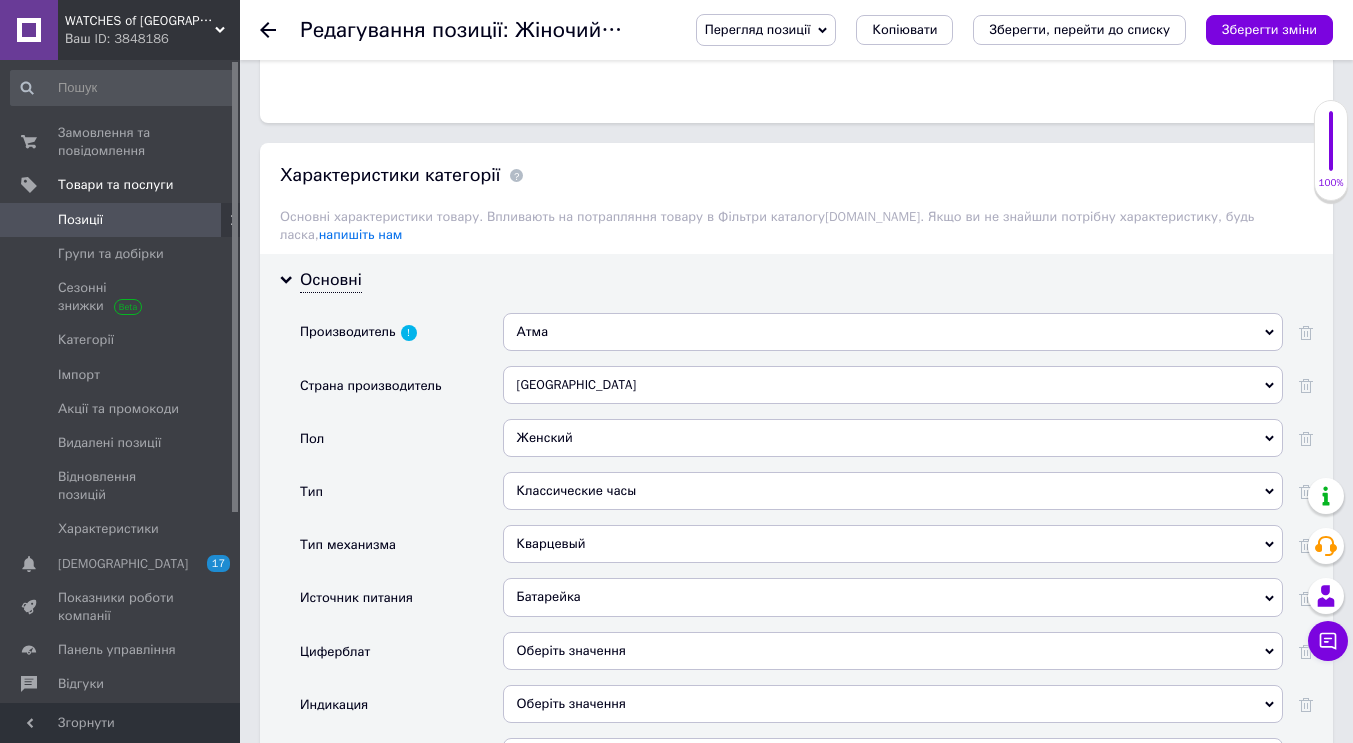 click on "Атма" at bounding box center [893, 332] 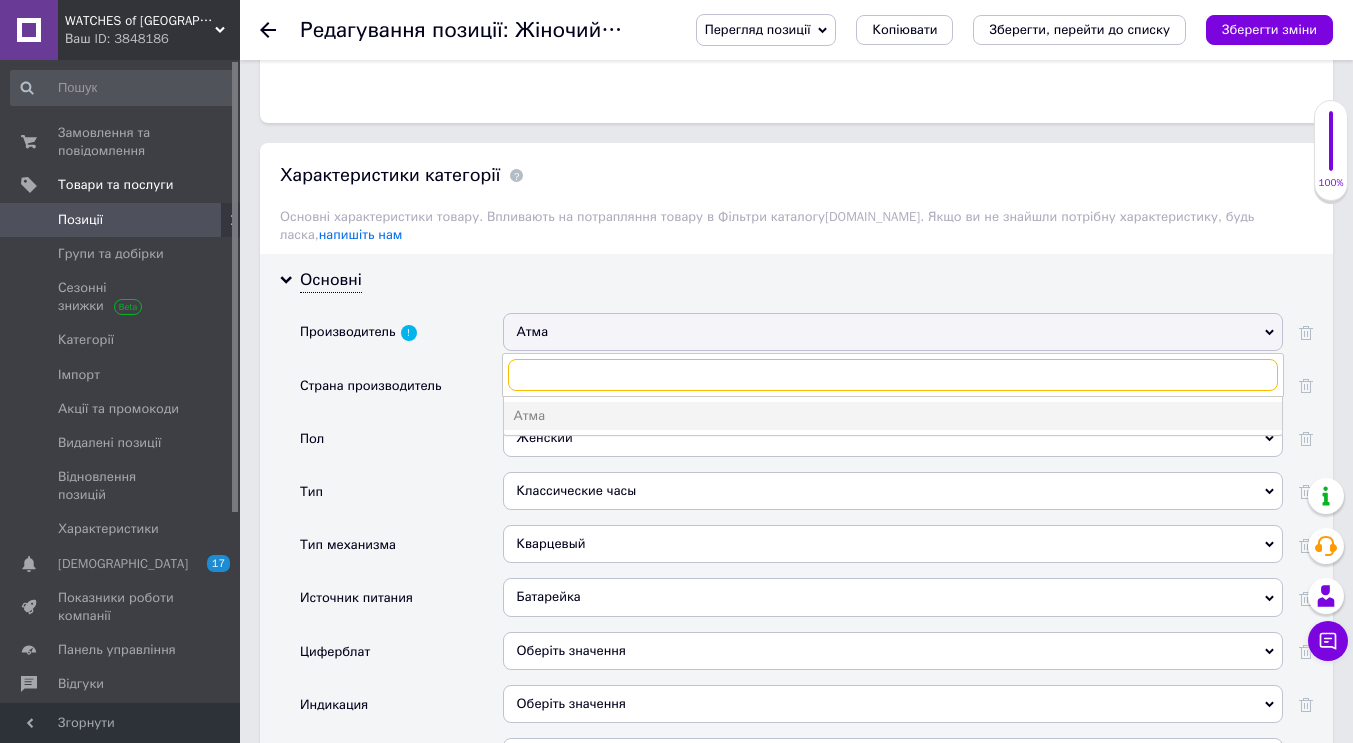 click at bounding box center (893, 375) 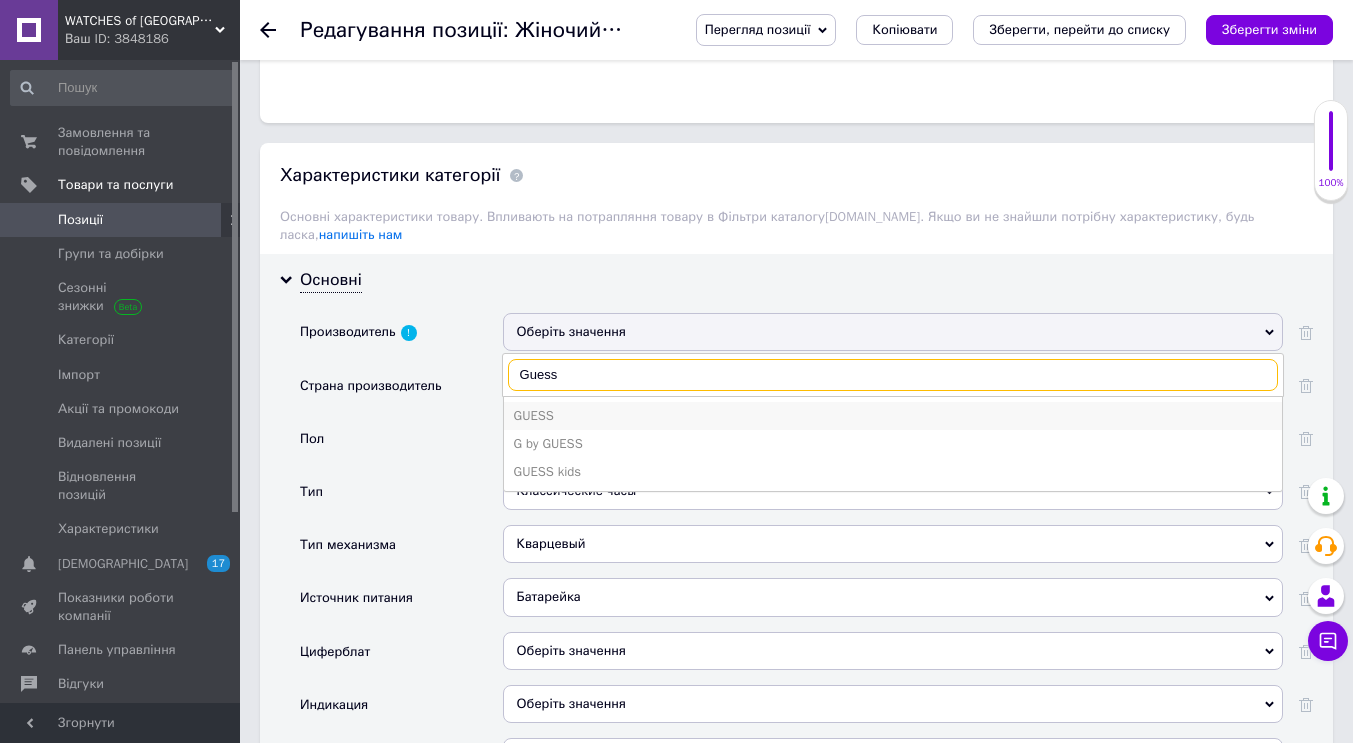 type on "Guess" 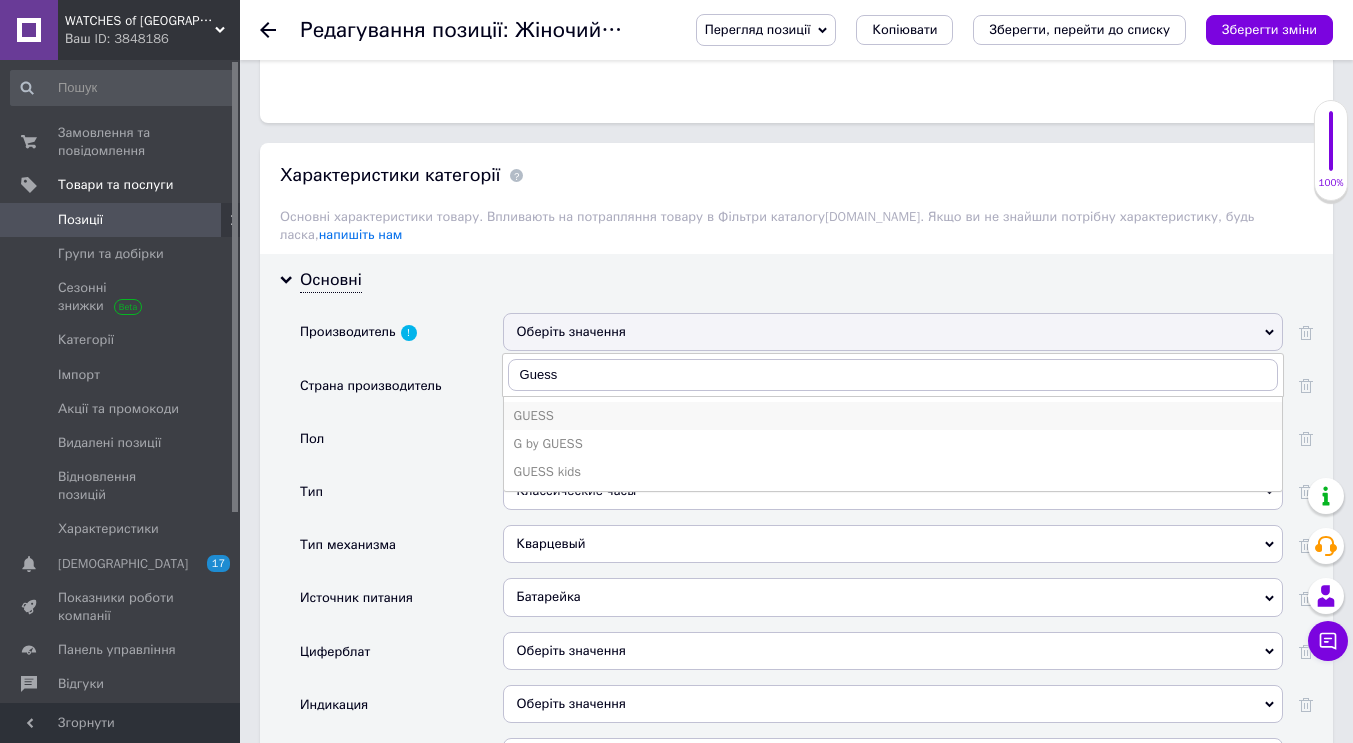 click on "GUESS" at bounding box center (893, 416) 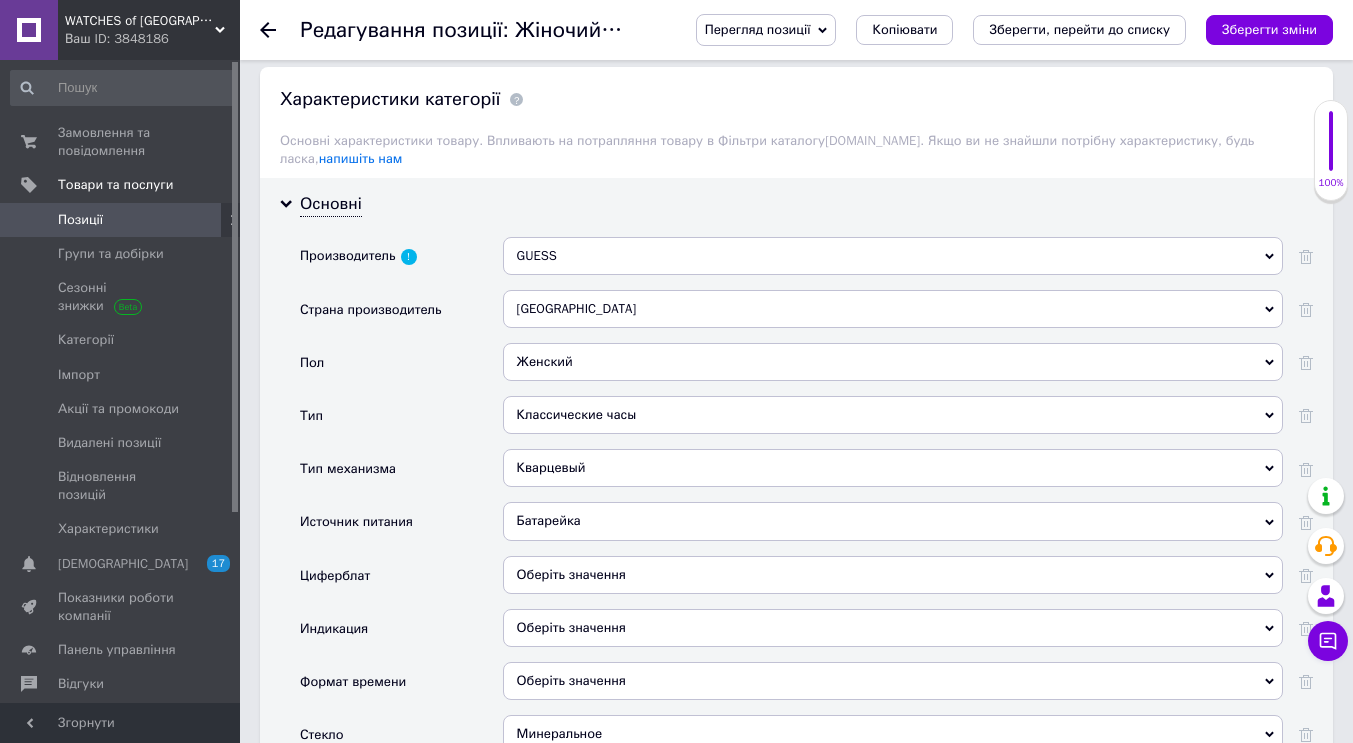 scroll, scrollTop: 1800, scrollLeft: 0, axis: vertical 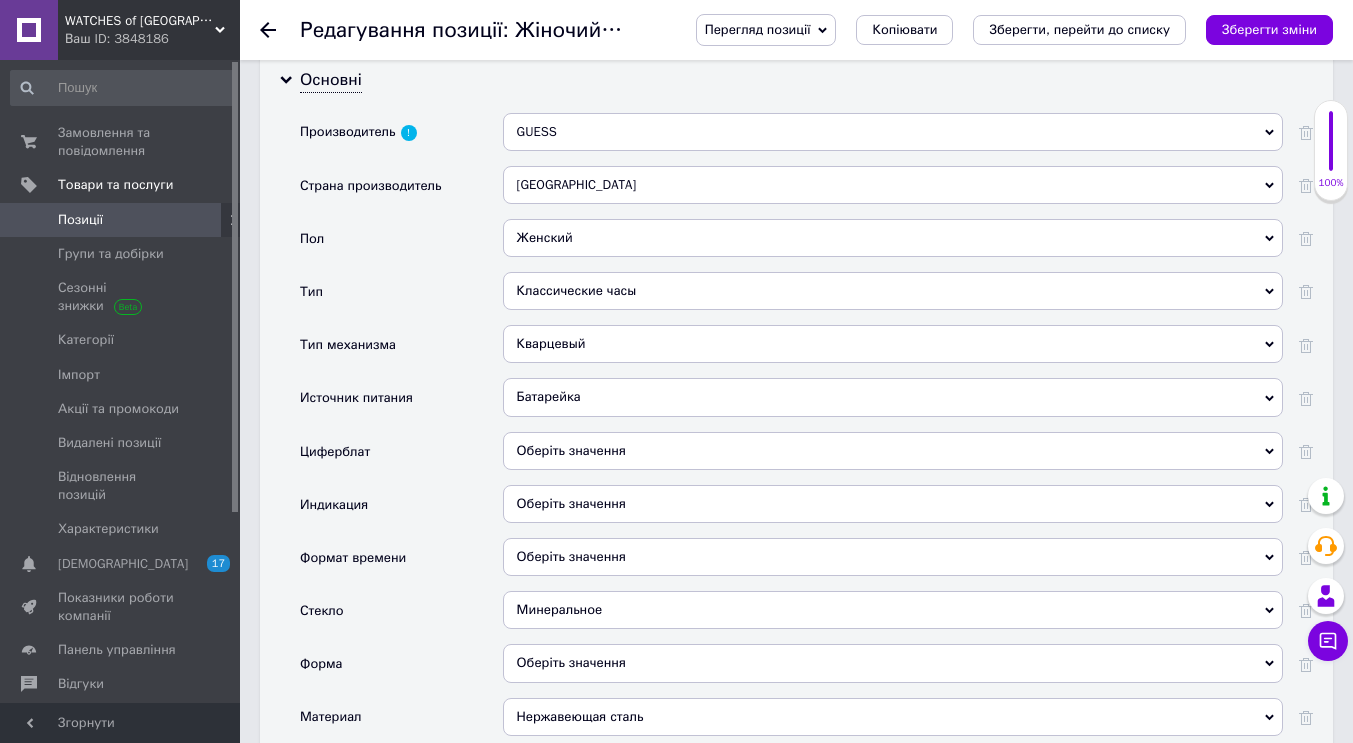 click on "Классические часы" at bounding box center [893, 291] 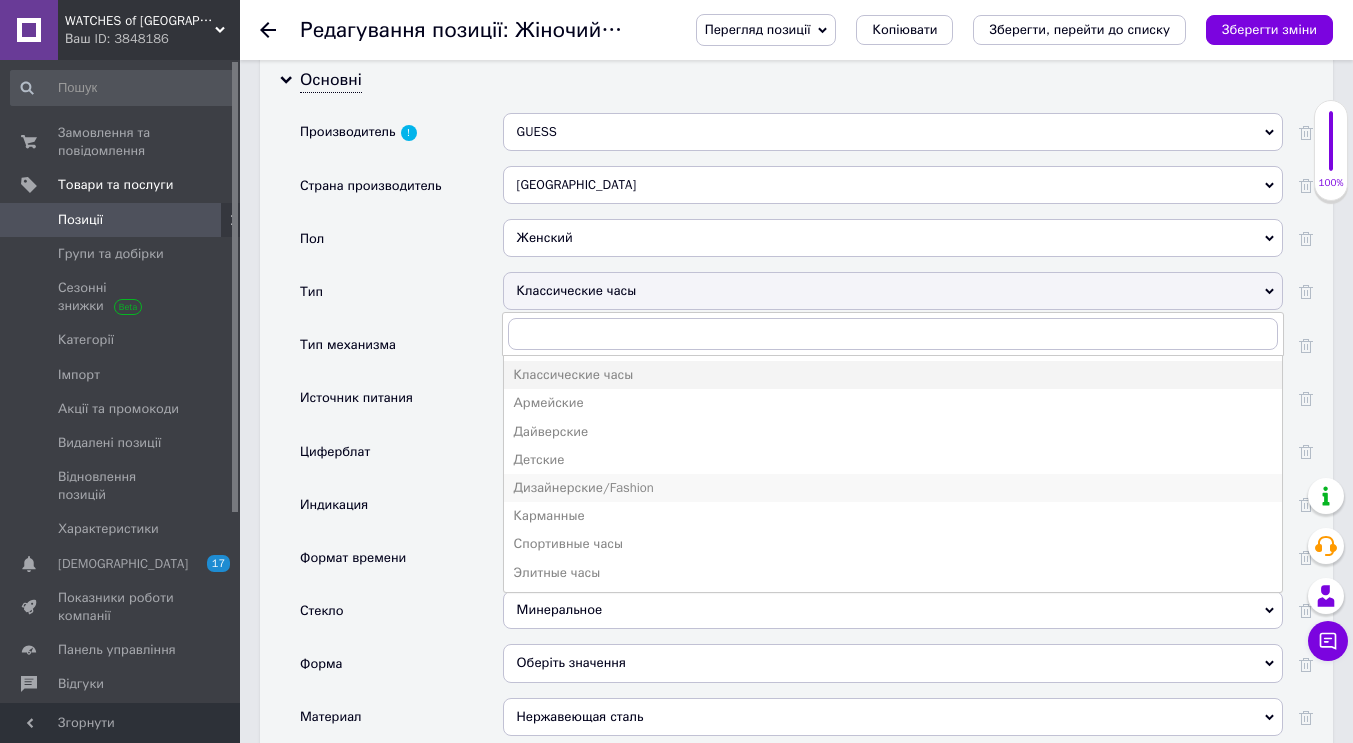 click on "Дизайнерские/Fashion" at bounding box center (893, 488) 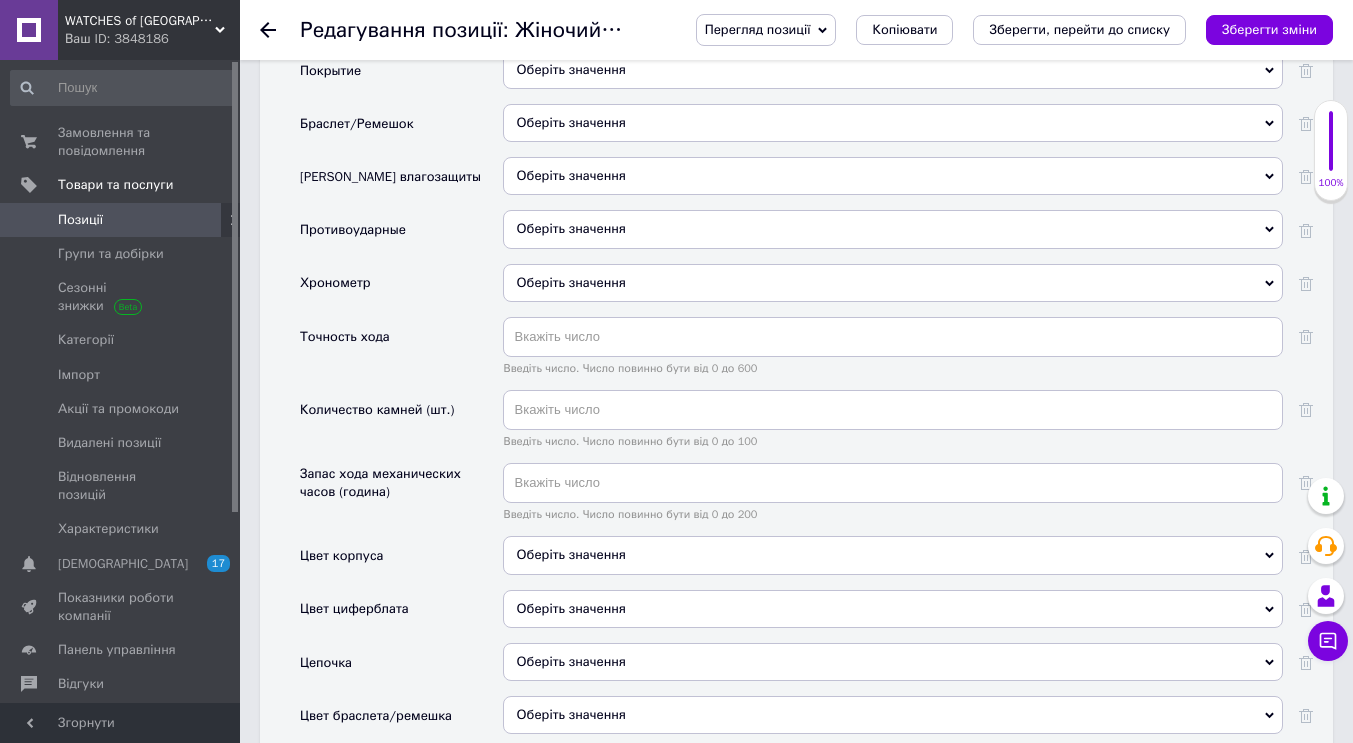 scroll, scrollTop: 2800, scrollLeft: 0, axis: vertical 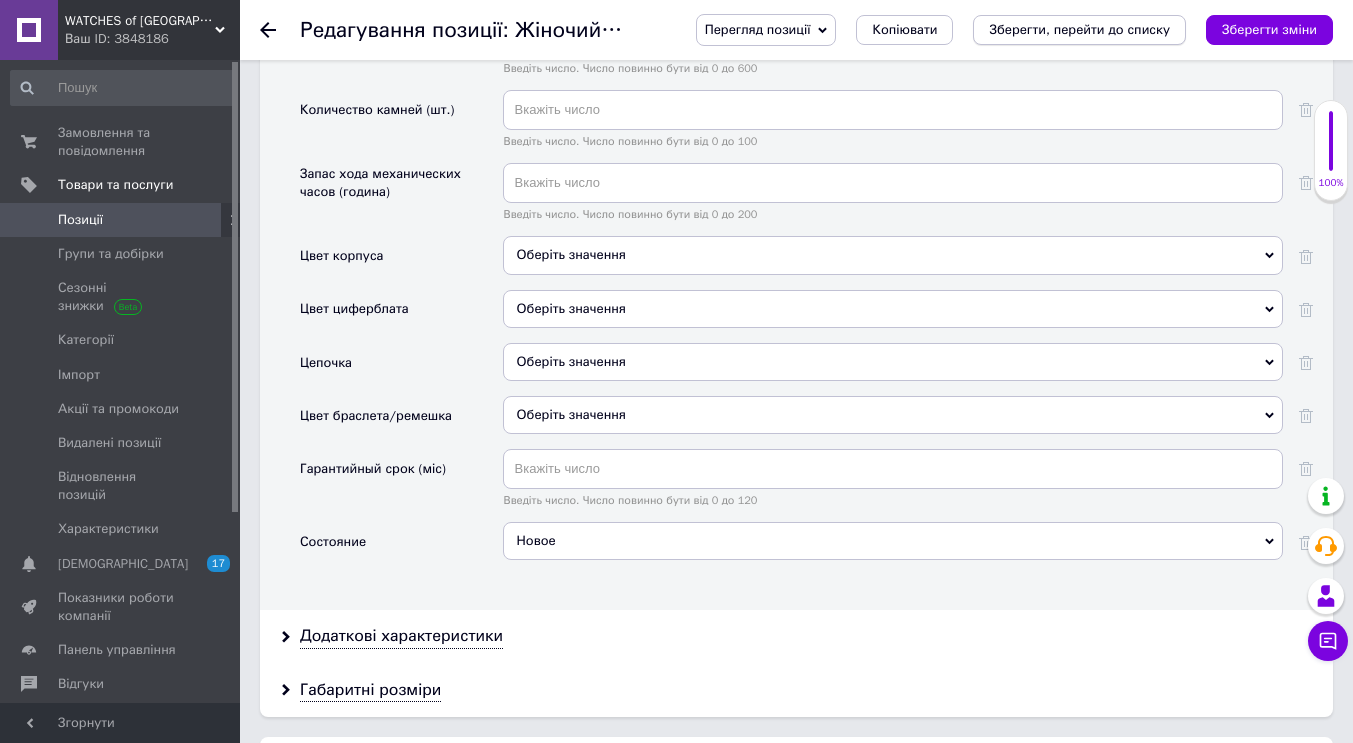 click on "Зберегти, перейти до списку" at bounding box center [1079, 29] 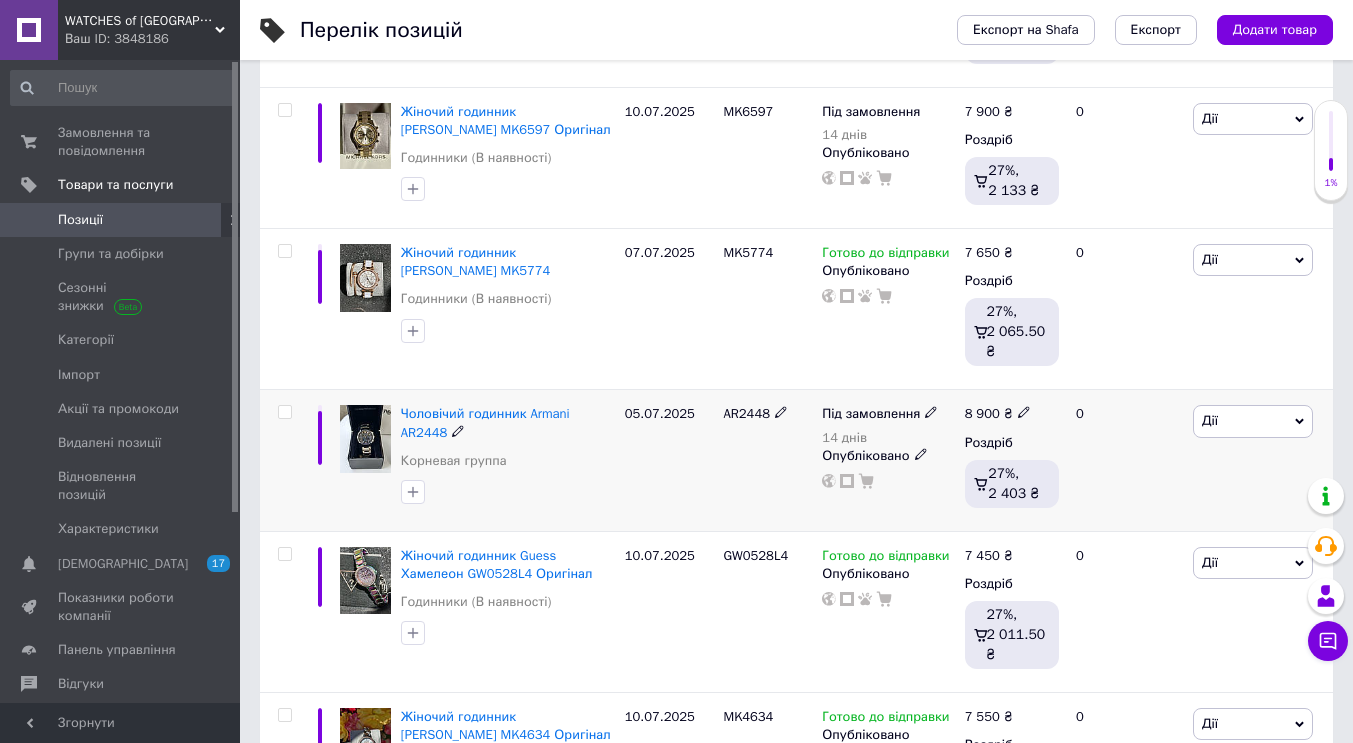 scroll, scrollTop: 500, scrollLeft: 0, axis: vertical 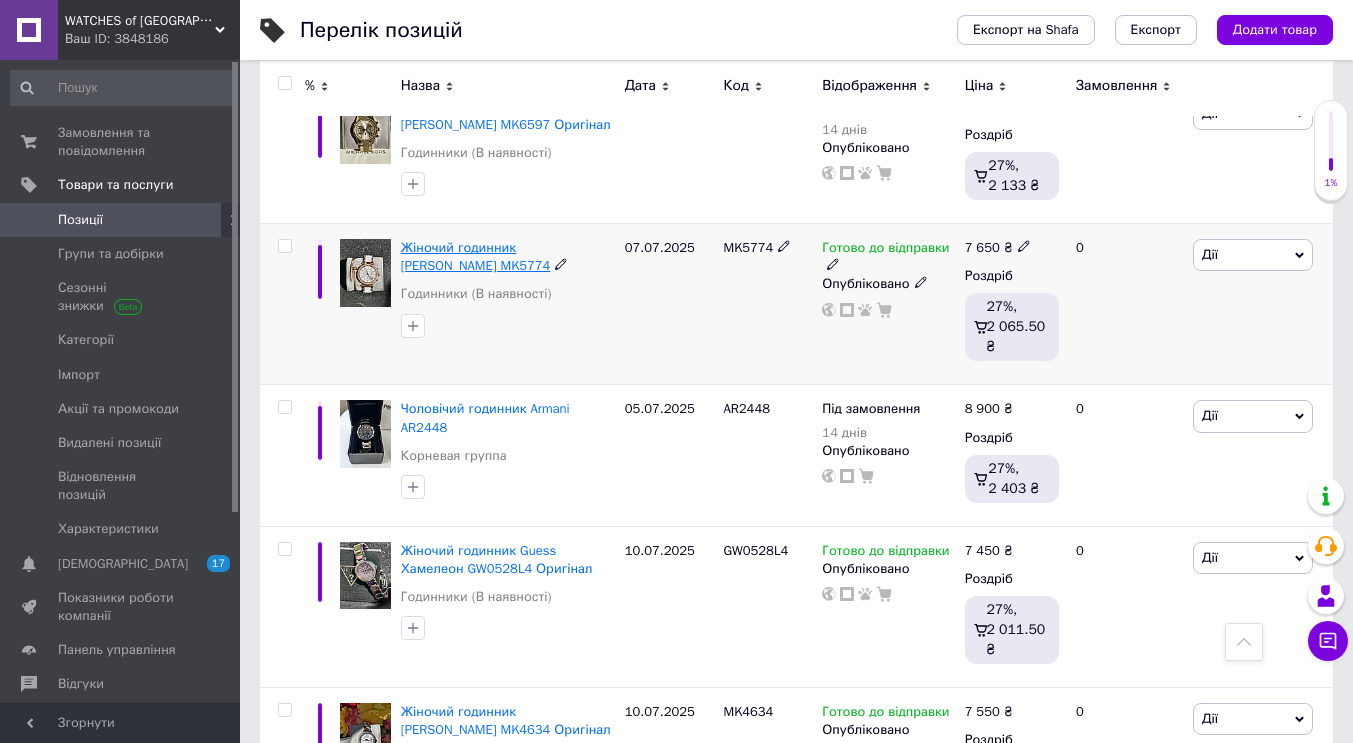click on "Жіночий годинник [PERSON_NAME] MK5774" at bounding box center [476, 256] 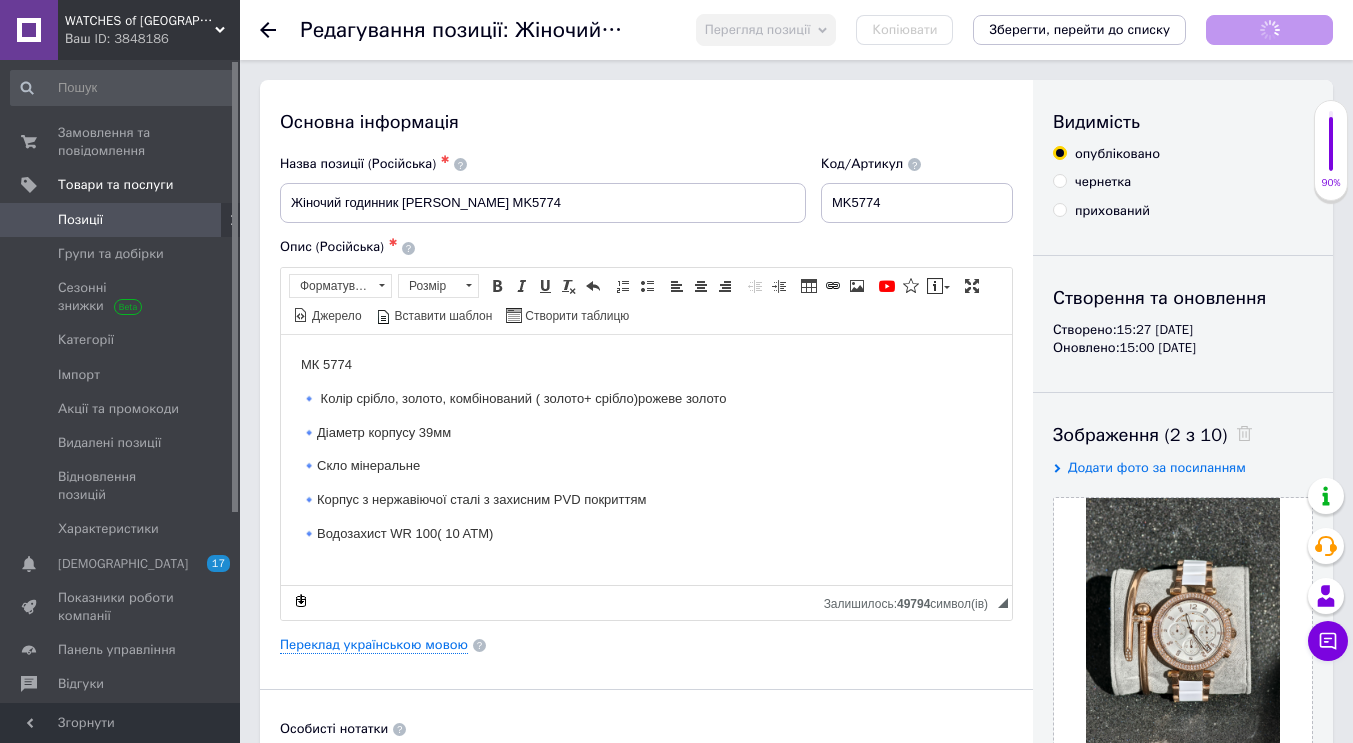 scroll, scrollTop: 0, scrollLeft: 0, axis: both 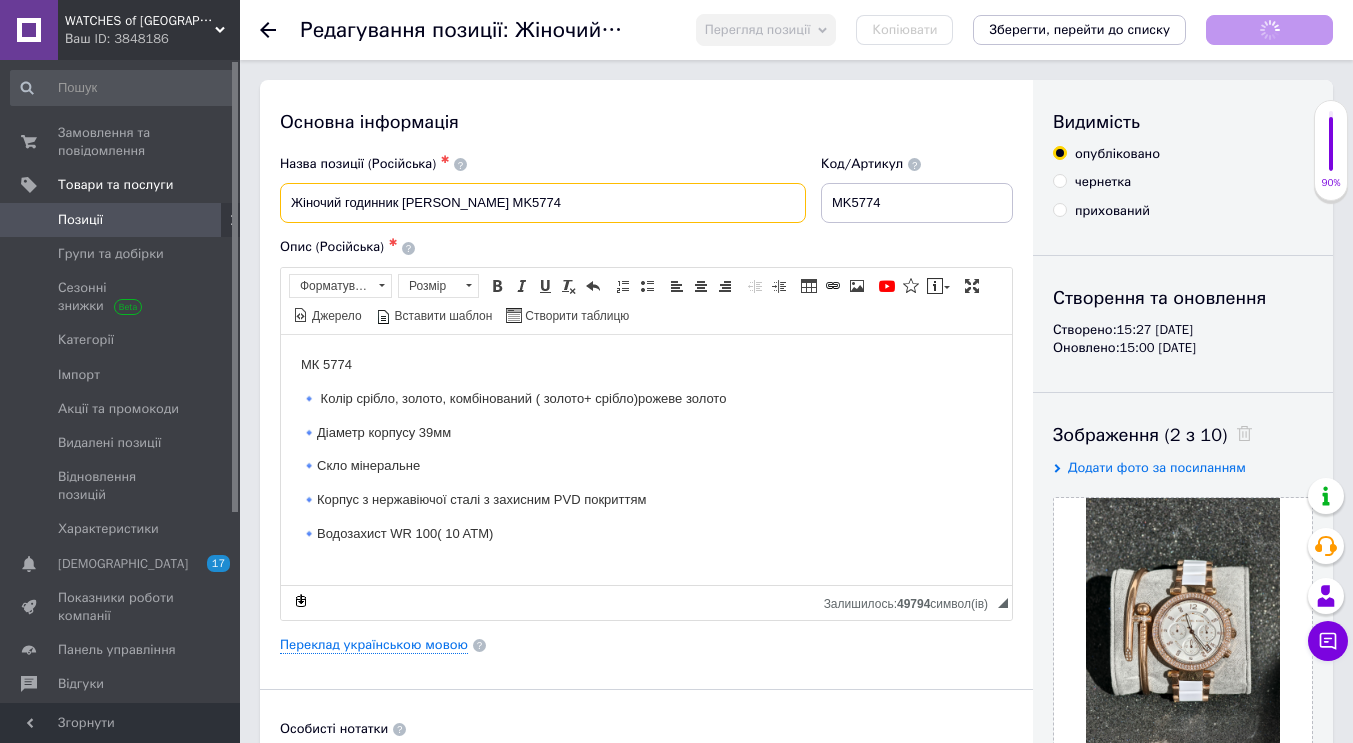 click on "Жіночий годинник [PERSON_NAME] MK5774" at bounding box center [543, 203] 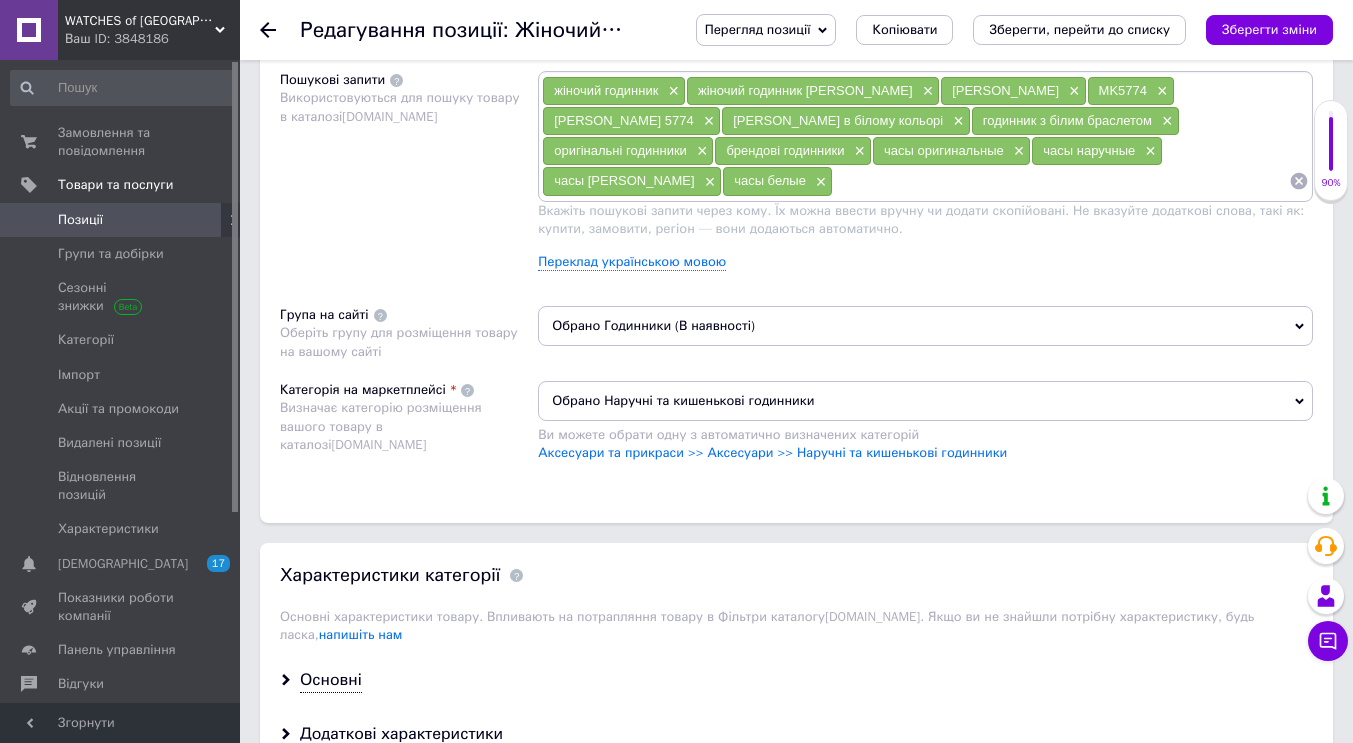 scroll, scrollTop: 1600, scrollLeft: 0, axis: vertical 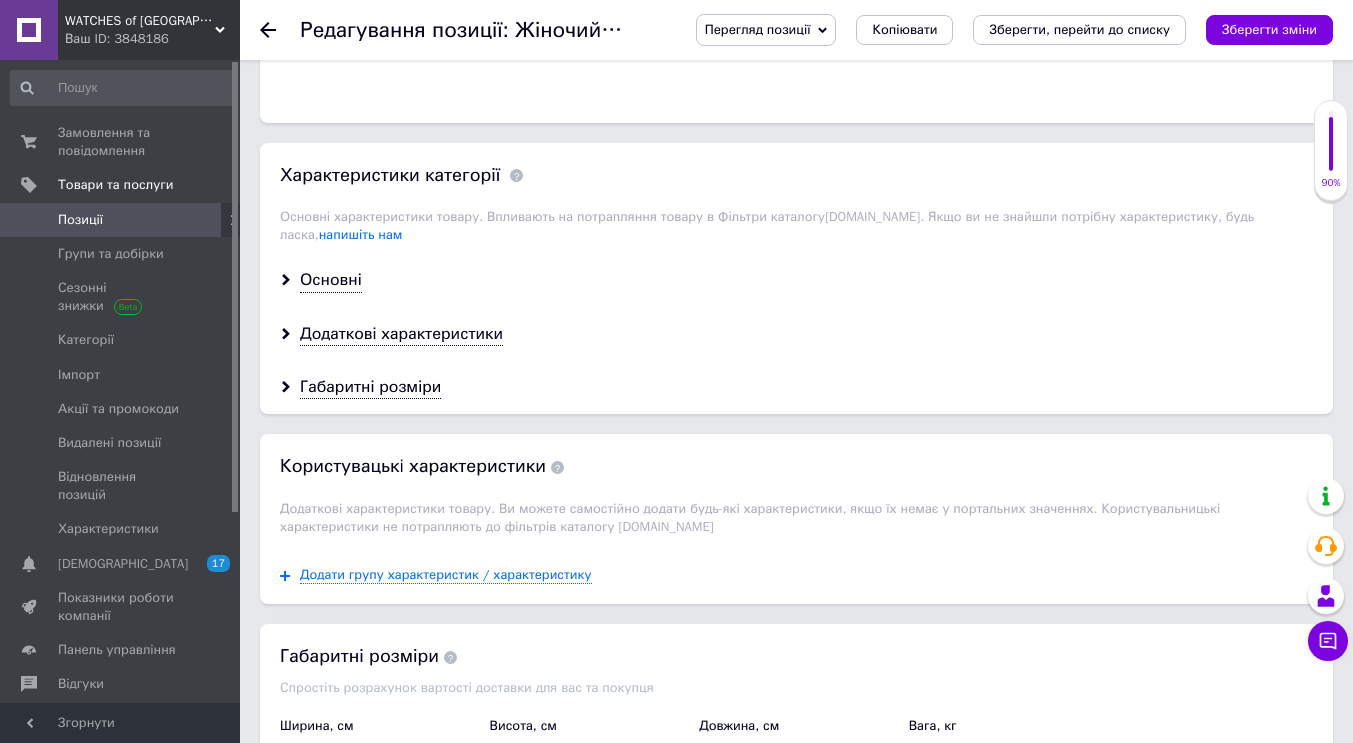 type on "Жіночий годинник [PERSON_NAME] MK5774 Оригінал" 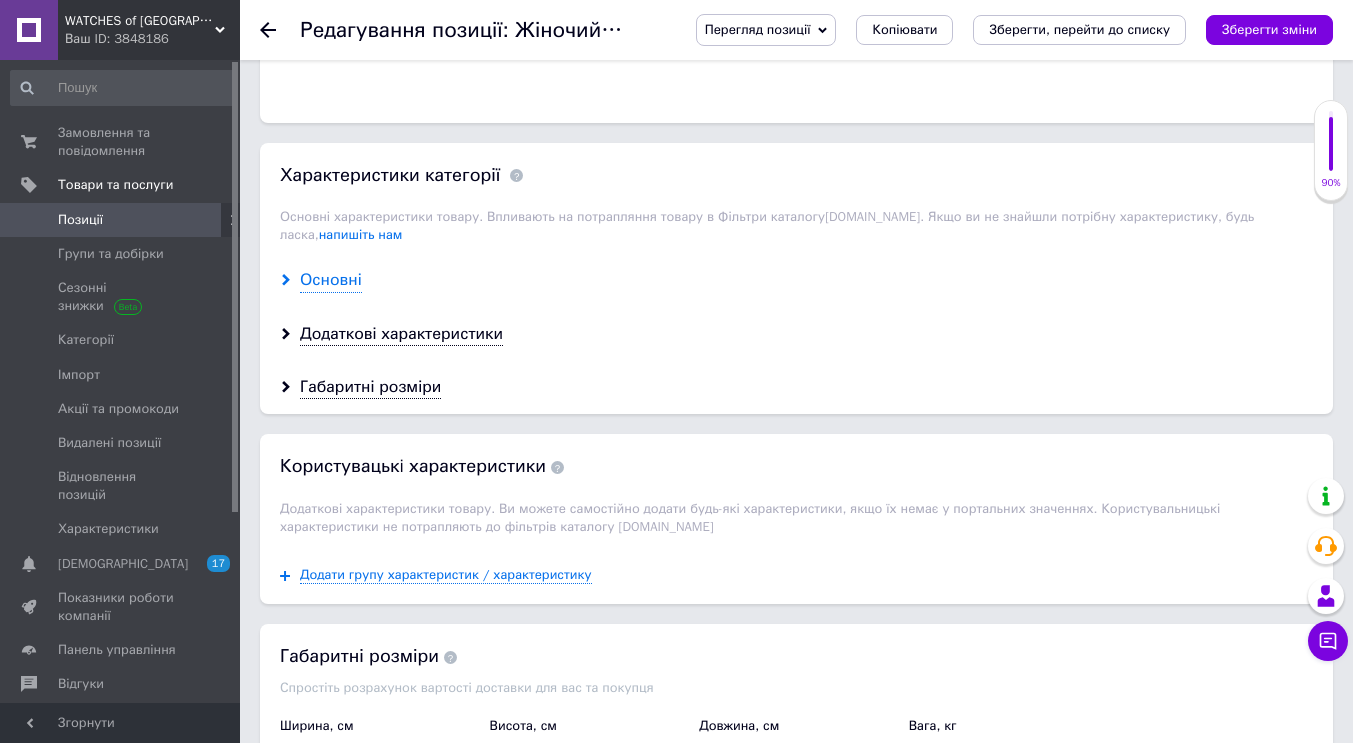 click on "Основні" at bounding box center [331, 280] 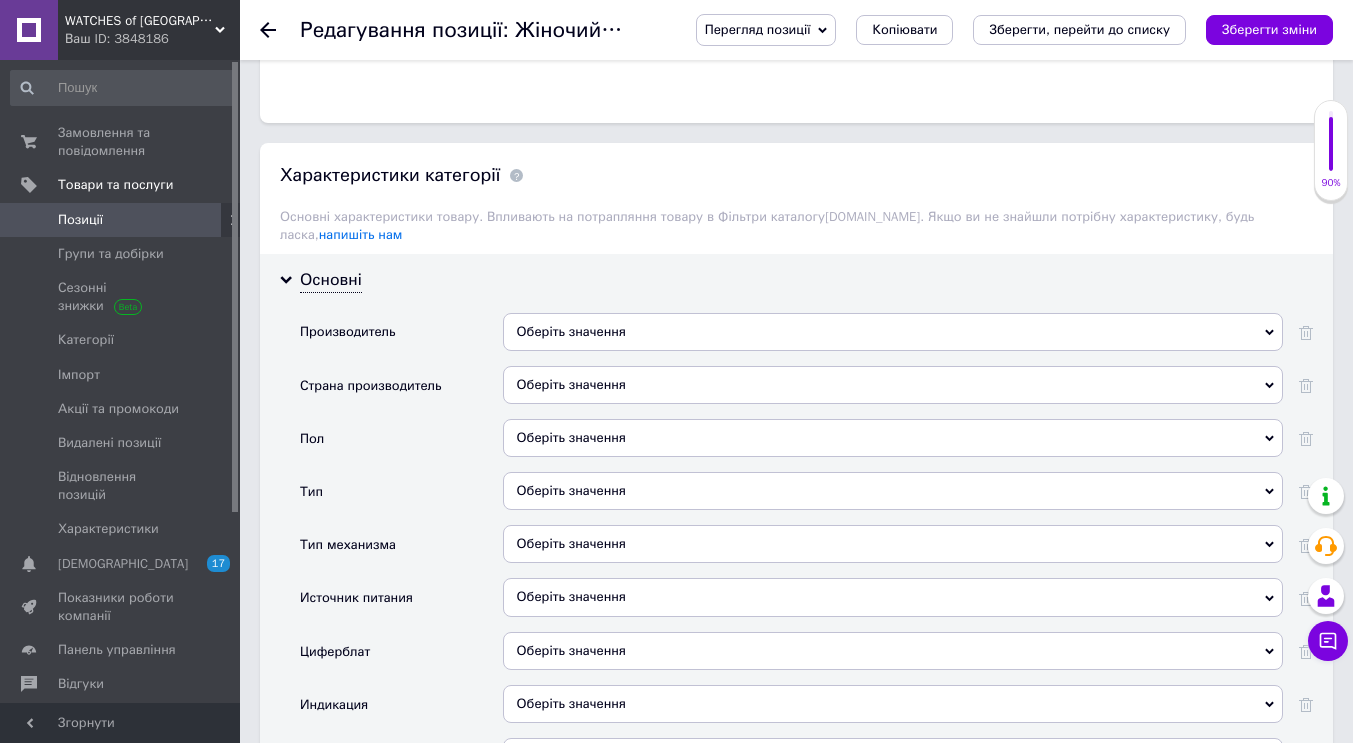 click on "Оберіть значення" at bounding box center [893, 332] 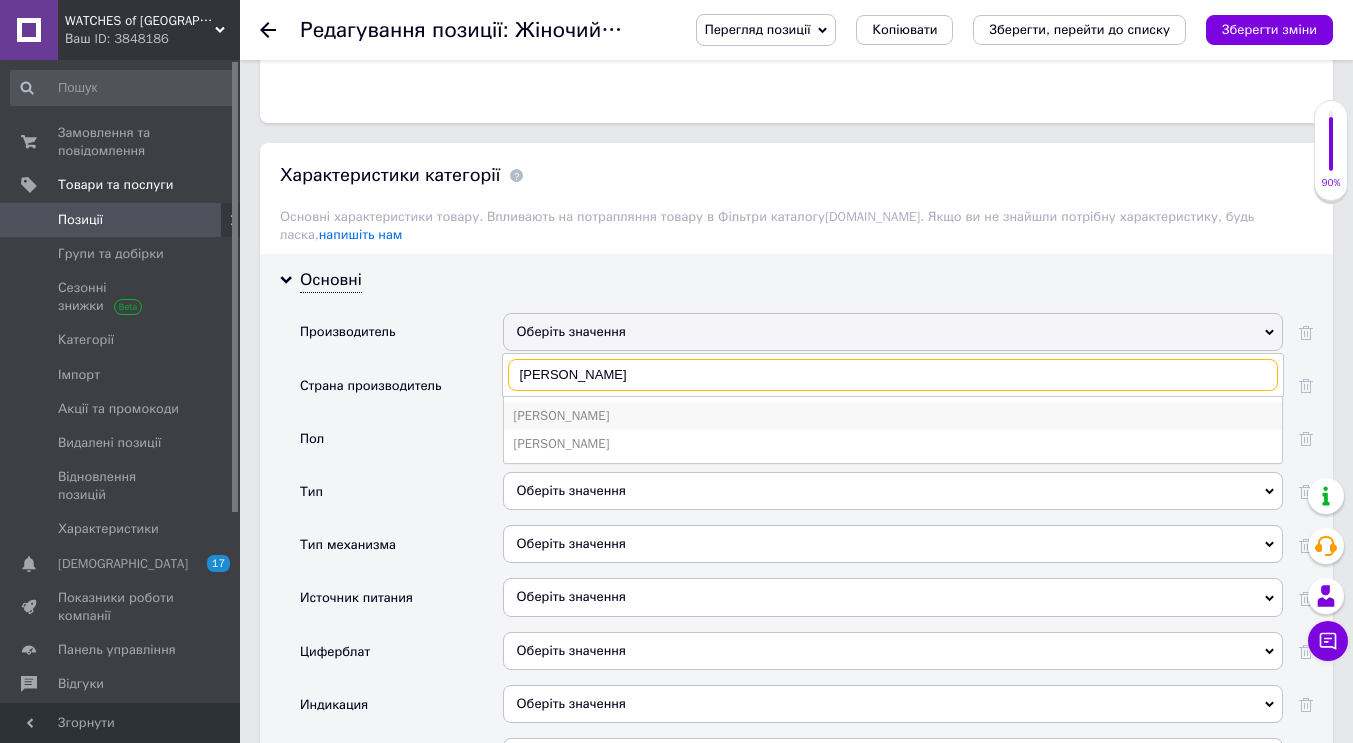 type on "[PERSON_NAME]" 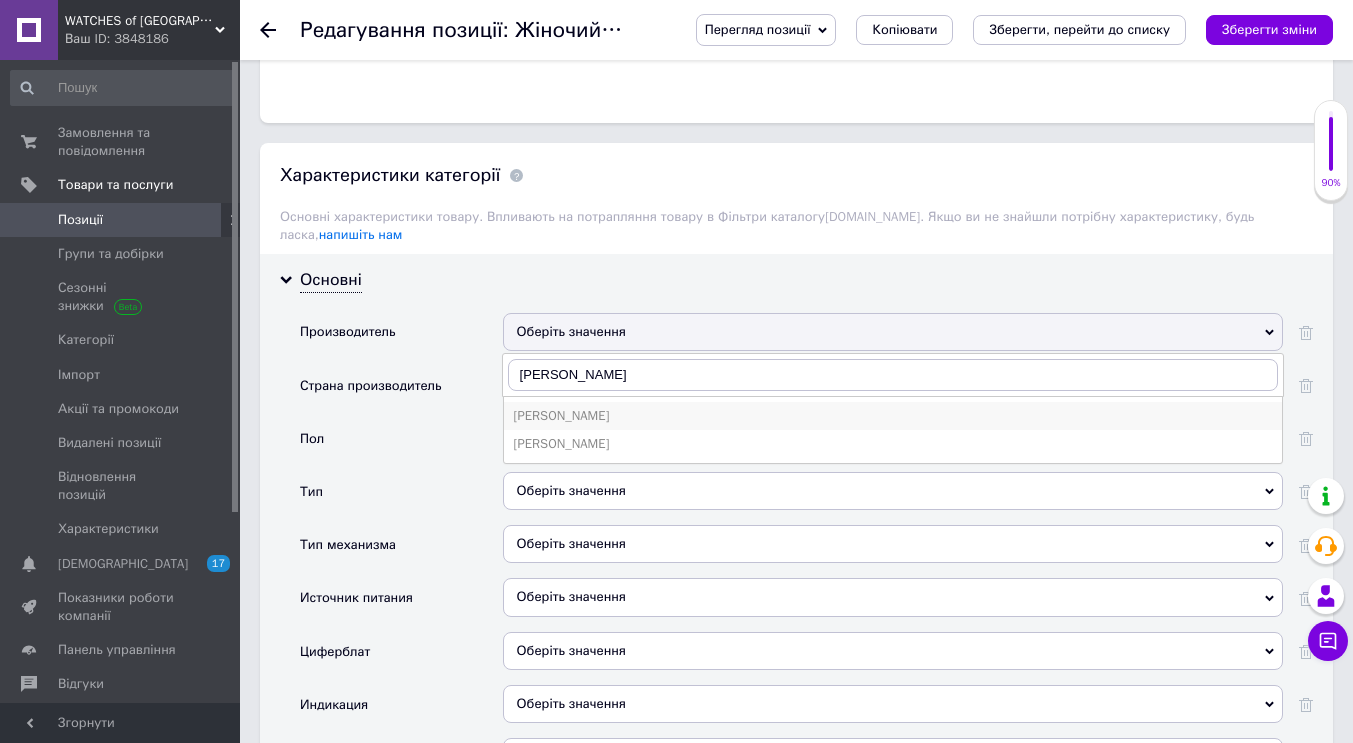click on "[PERSON_NAME]" at bounding box center [893, 416] 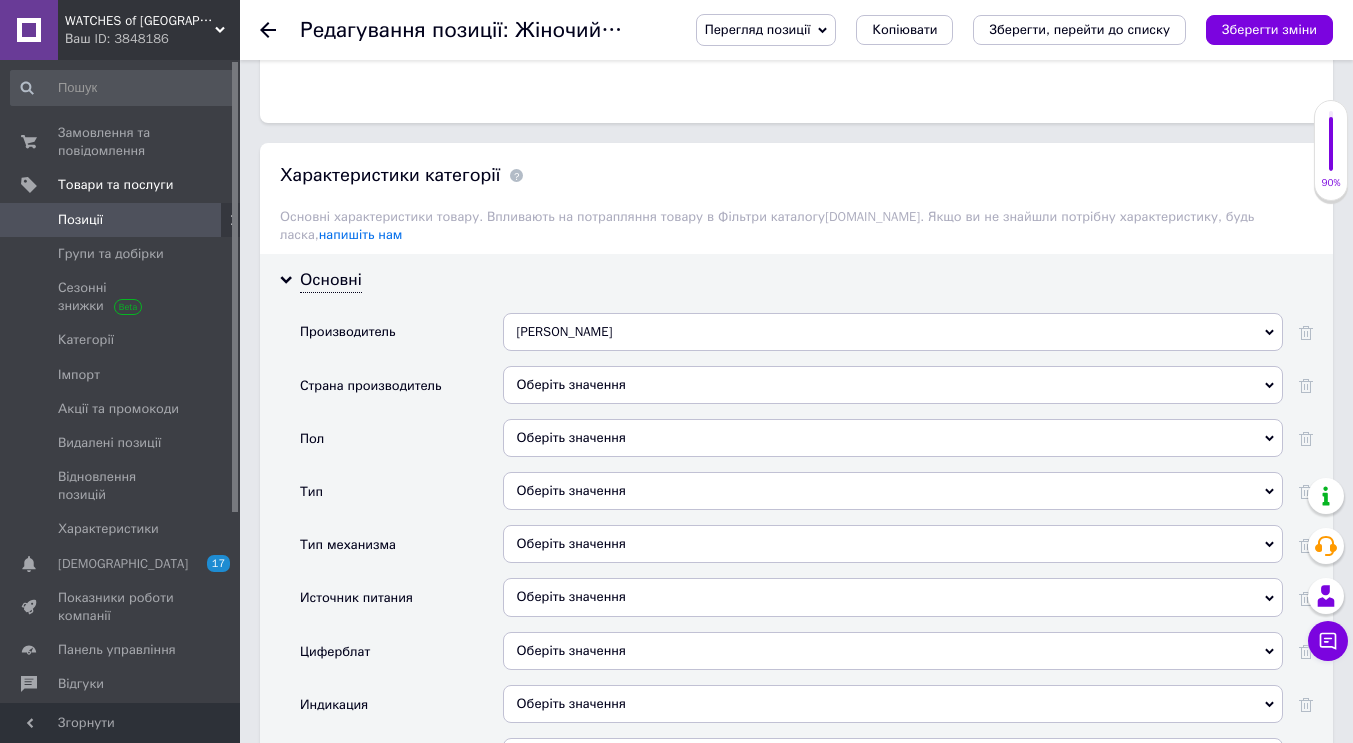 click on "Оберіть значення" at bounding box center [893, 438] 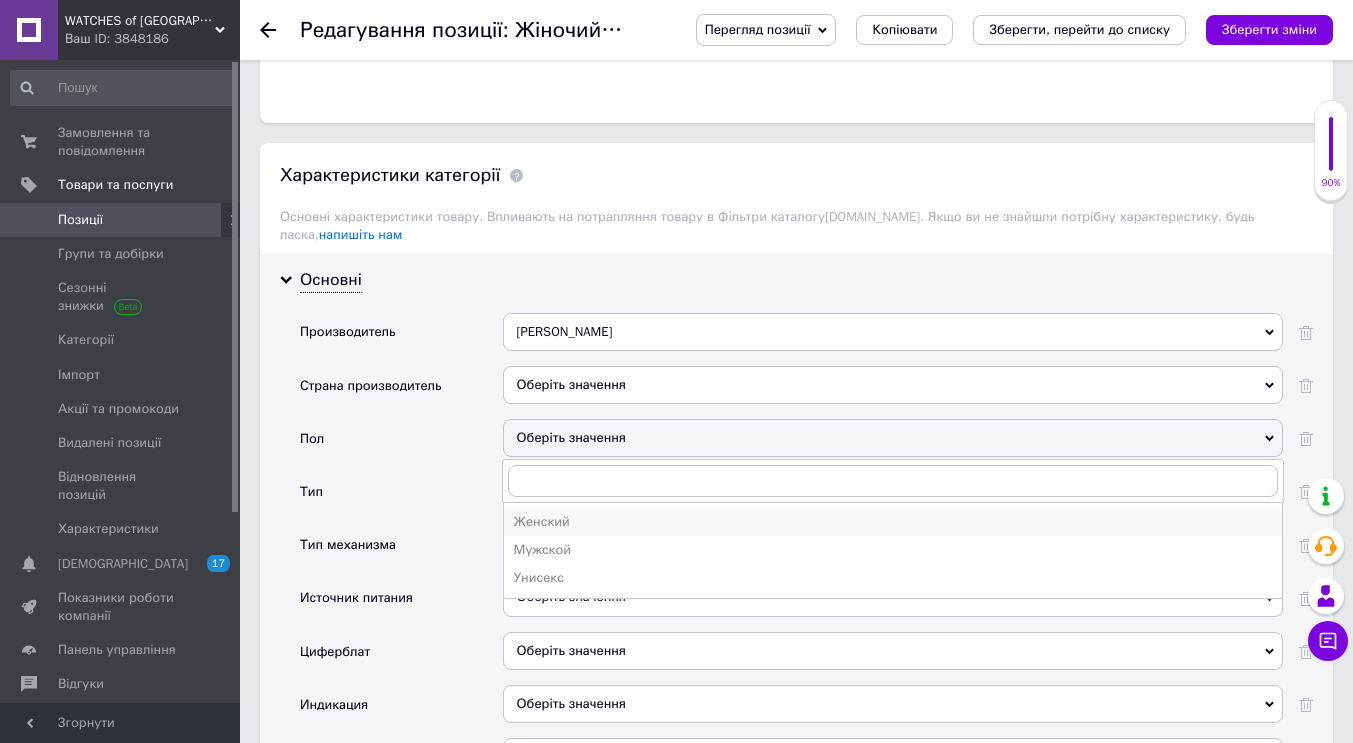click on "Женский" at bounding box center [893, 522] 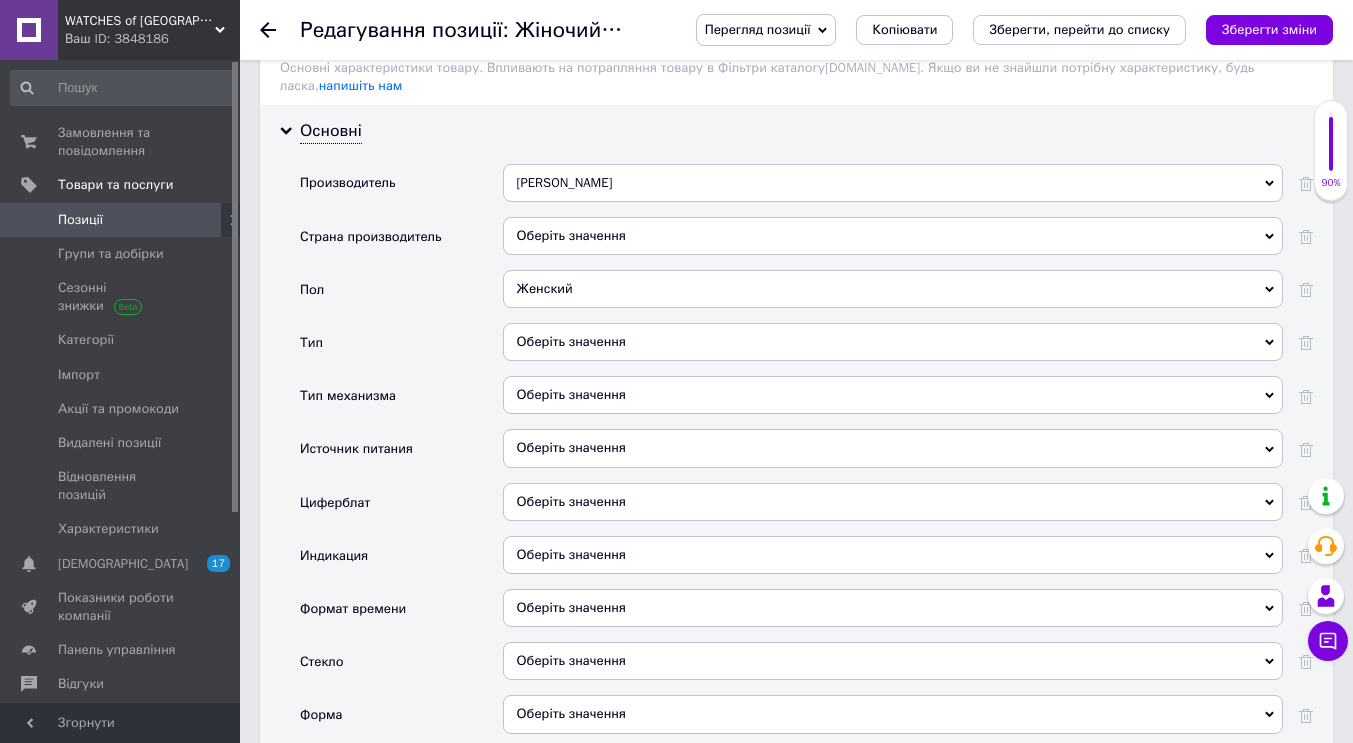 scroll, scrollTop: 1800, scrollLeft: 0, axis: vertical 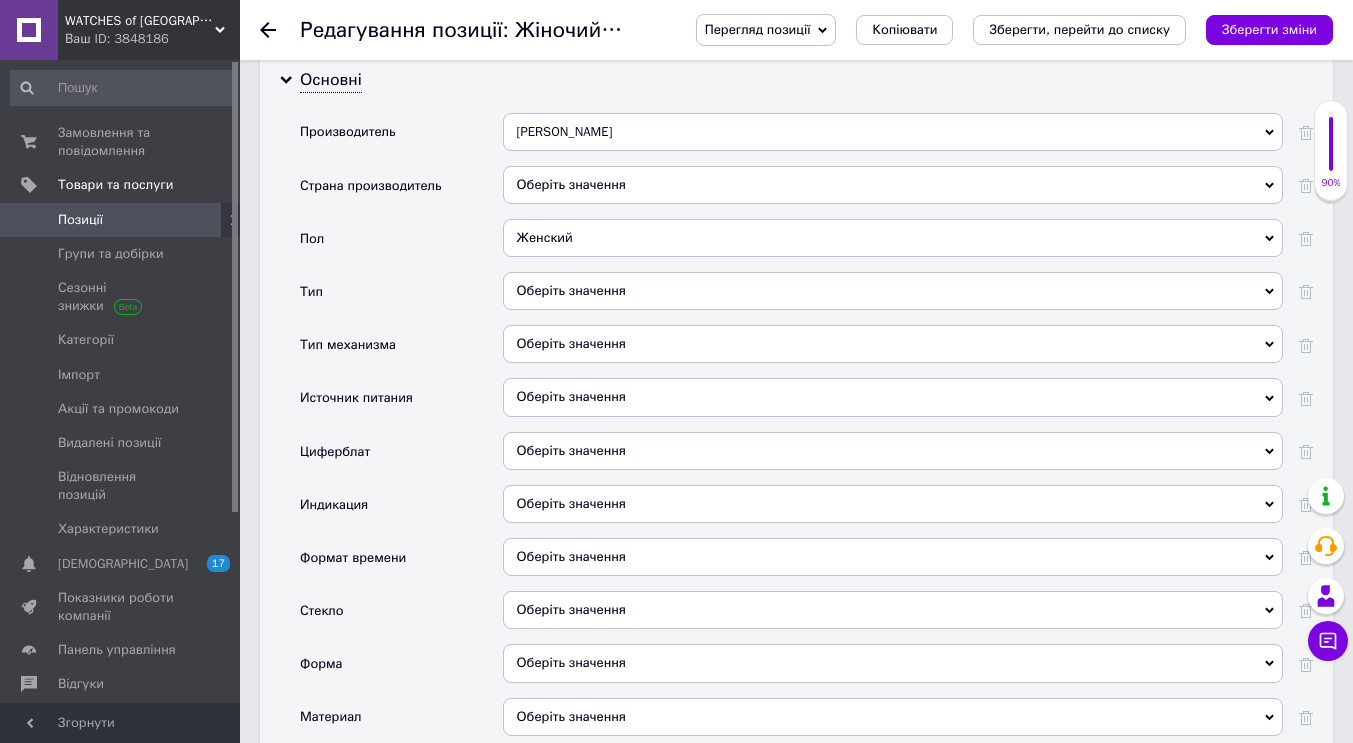 click on "Оберіть значення" at bounding box center [893, 291] 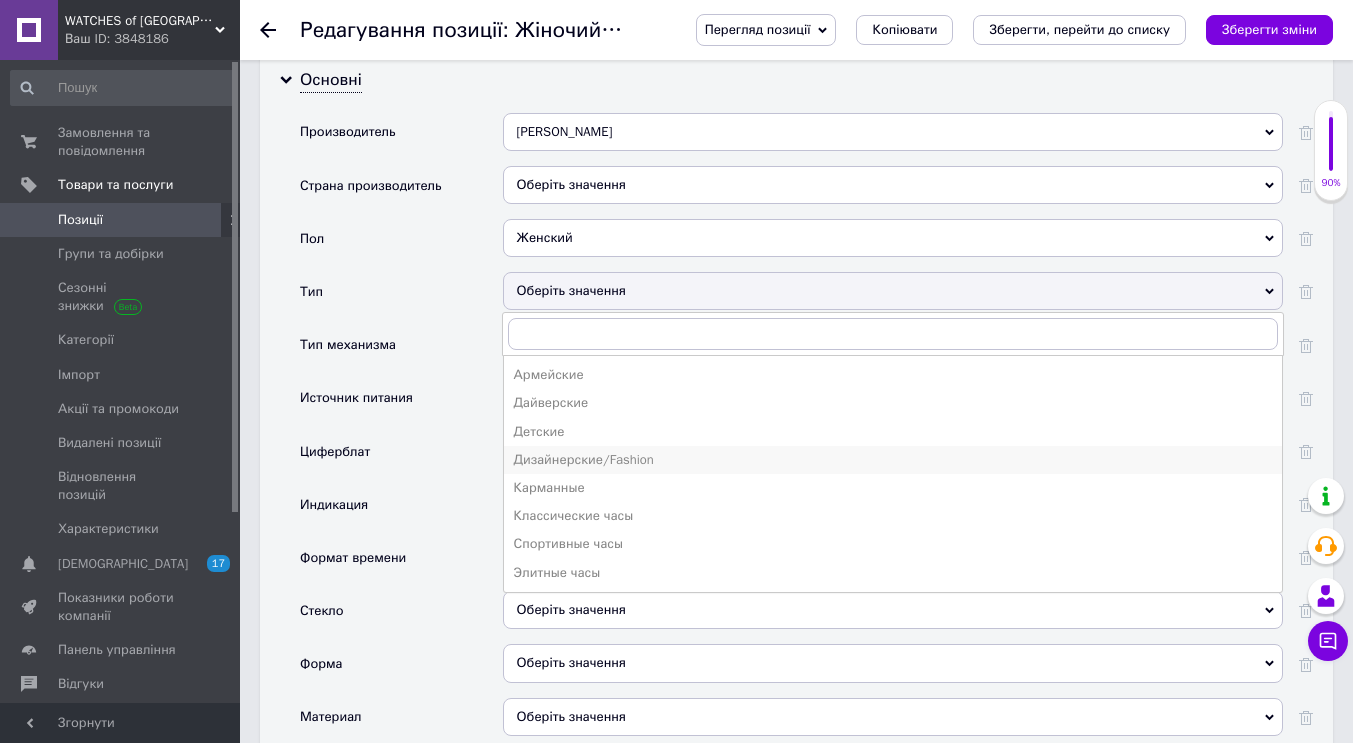 click on "Дизайнерские/Fashion" at bounding box center [893, 460] 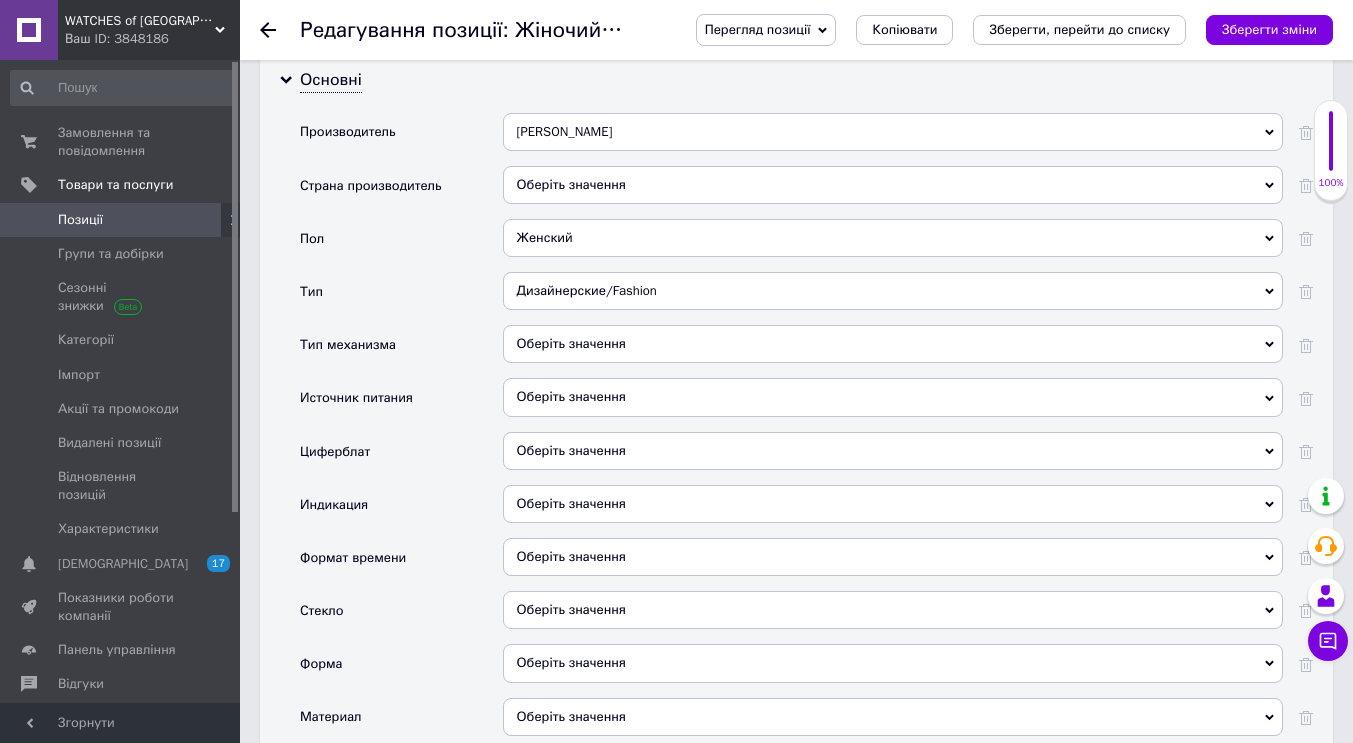 click on "Оберіть значення" at bounding box center (893, 344) 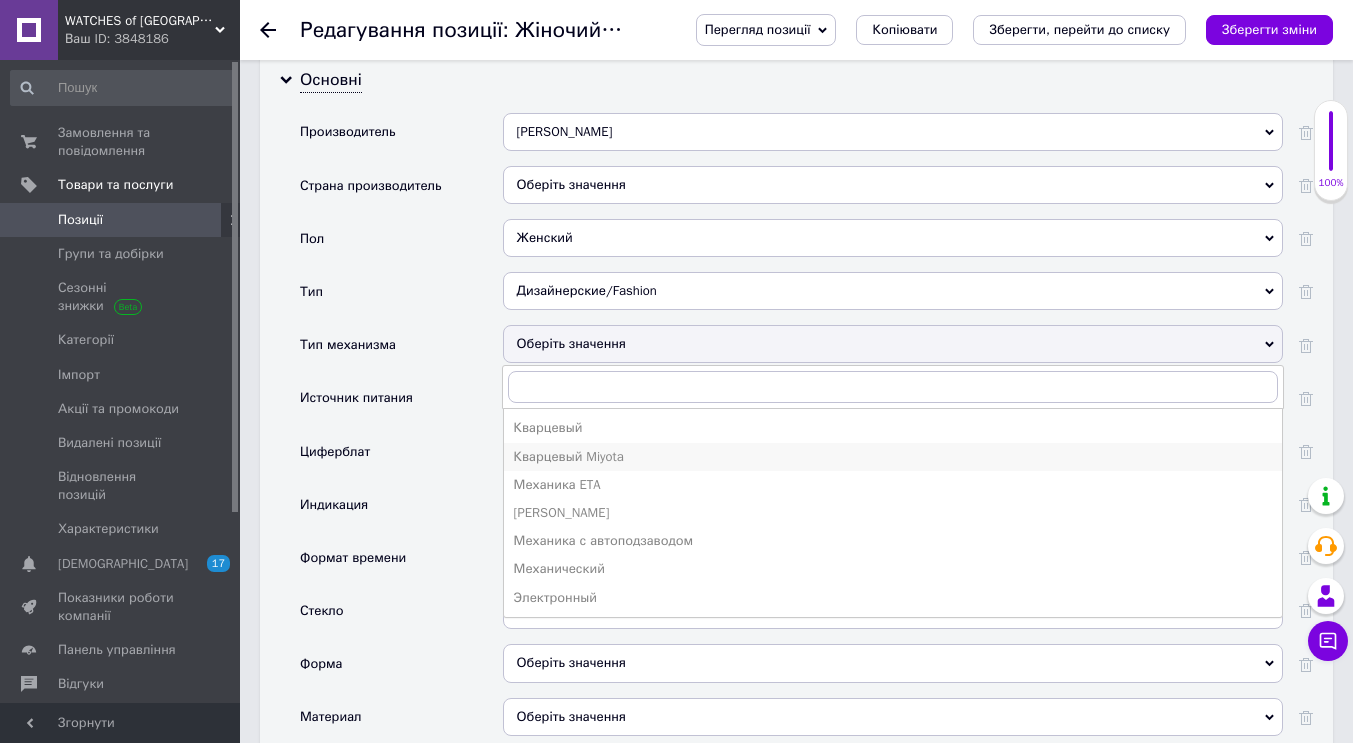 click on "Кварцевый Miyota" at bounding box center [893, 457] 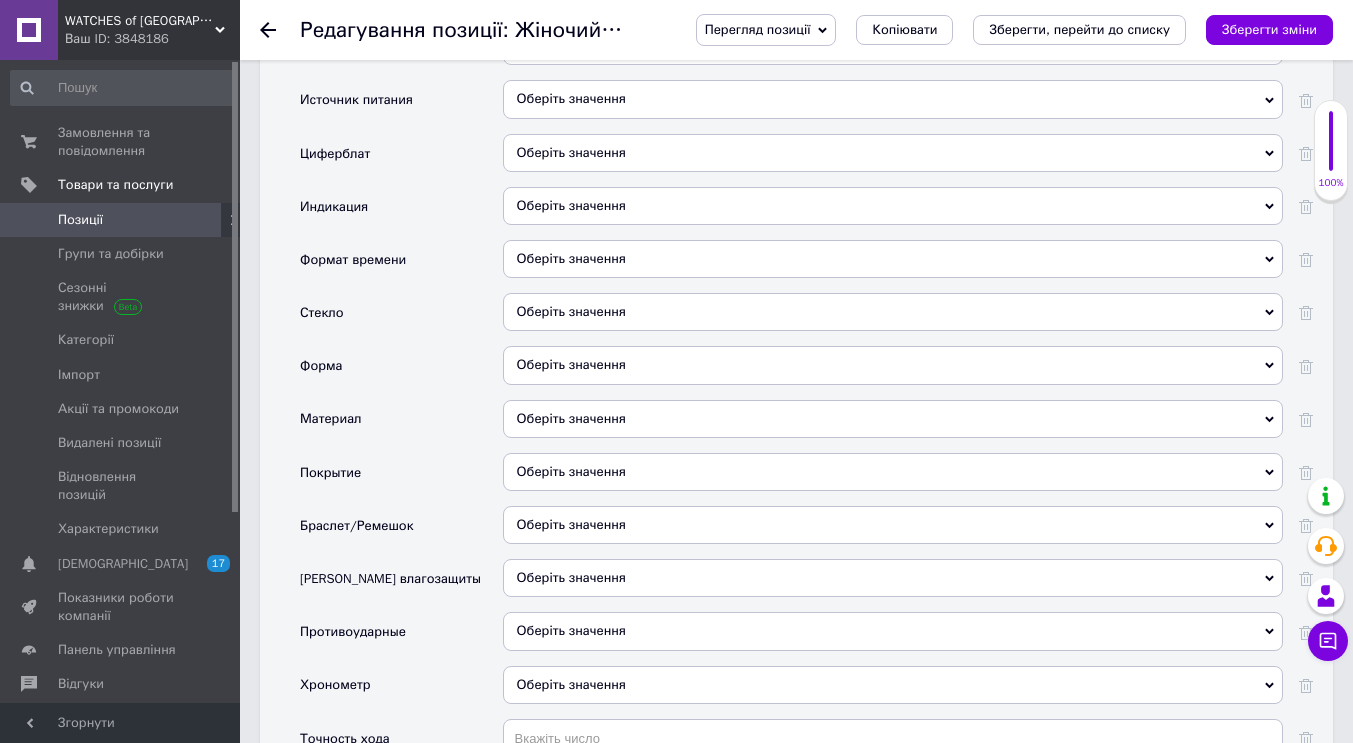 scroll, scrollTop: 2100, scrollLeft: 0, axis: vertical 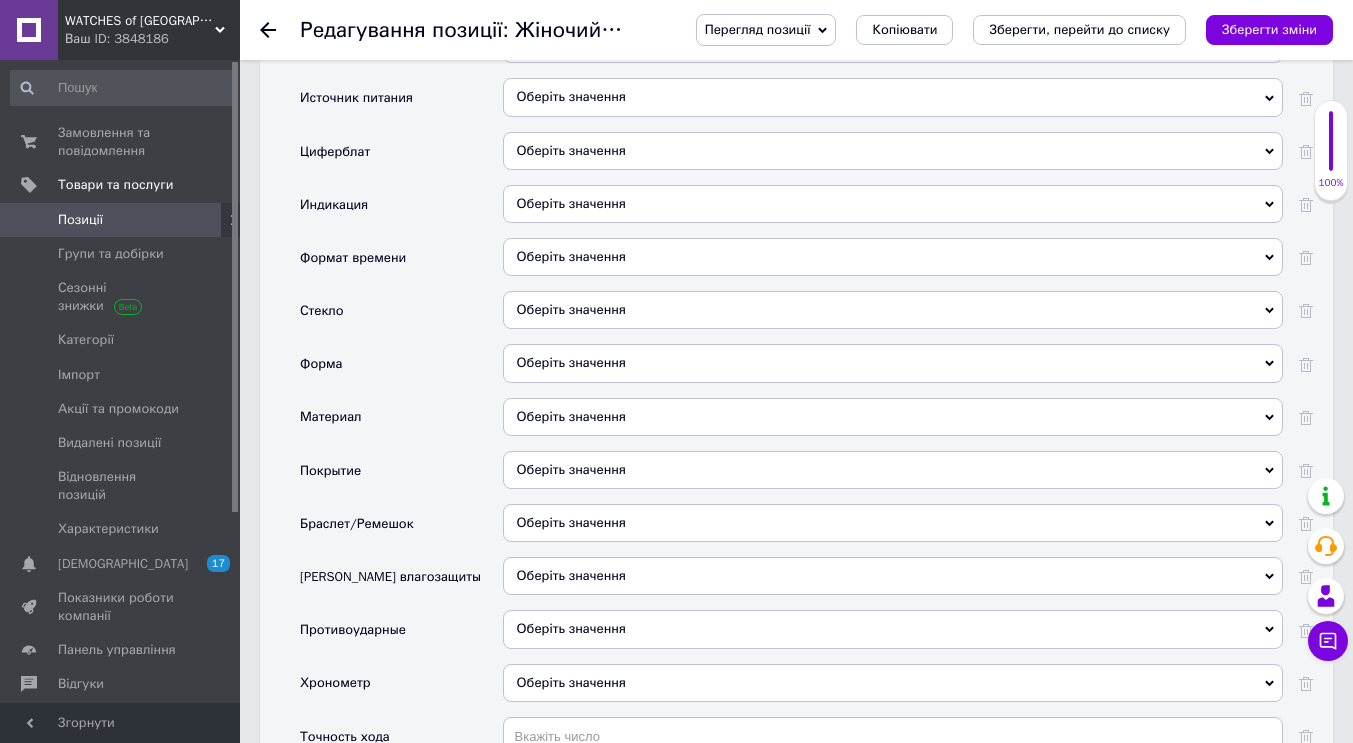 click on "Оберіть значення" at bounding box center [893, 310] 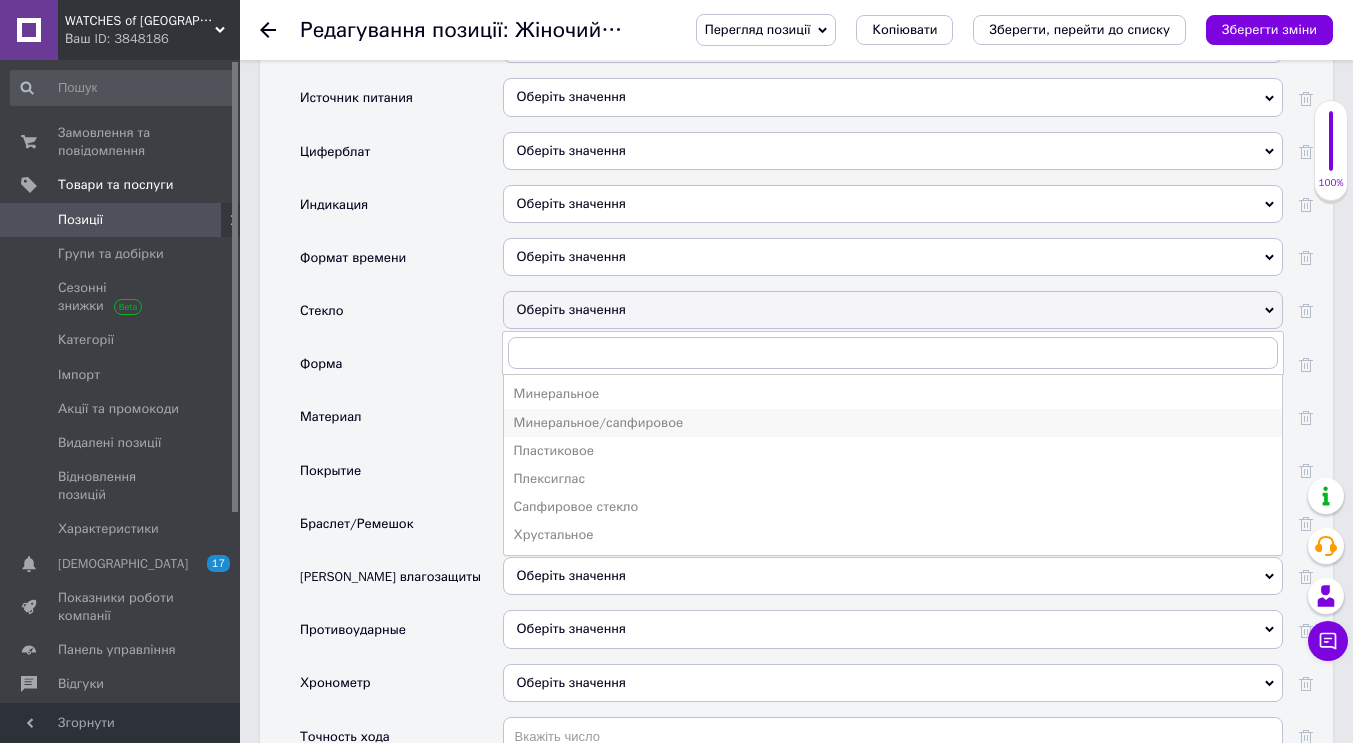 click on "Минеральное/сапфировое" at bounding box center (893, 423) 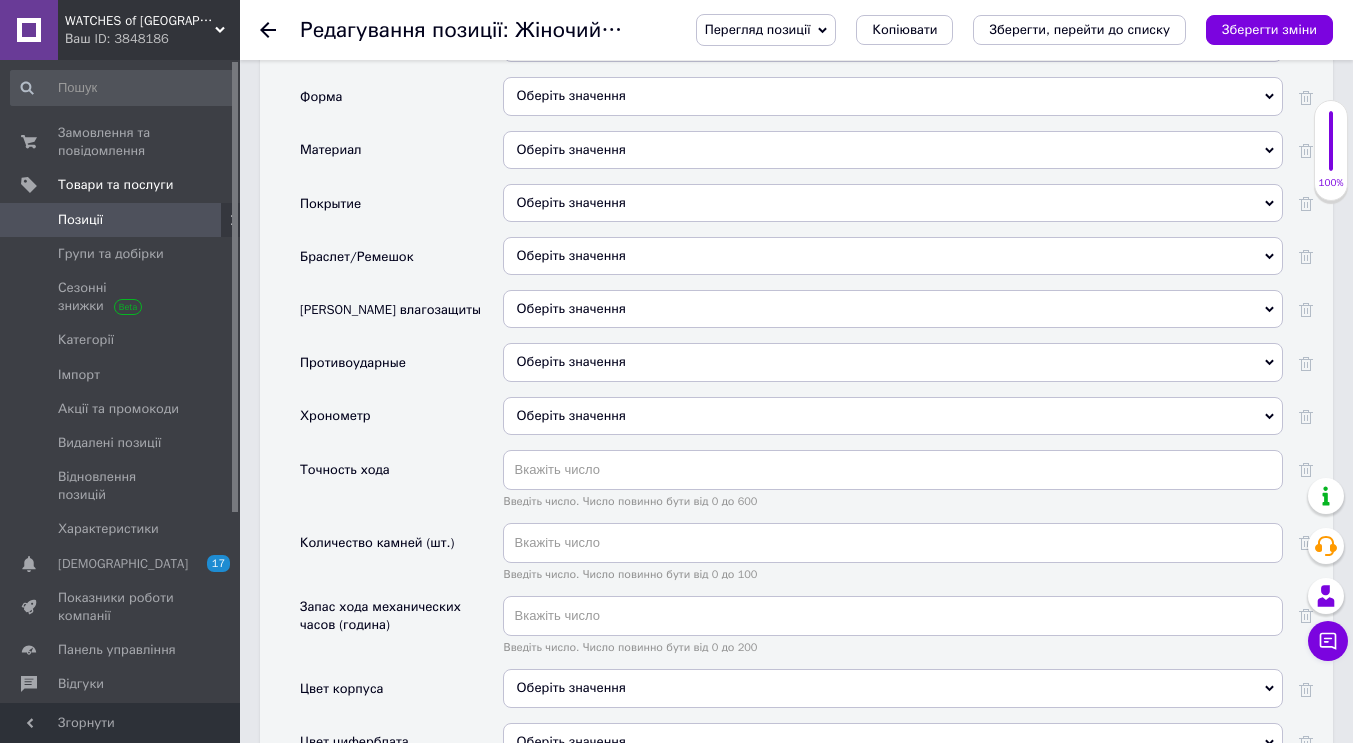 scroll, scrollTop: 2400, scrollLeft: 0, axis: vertical 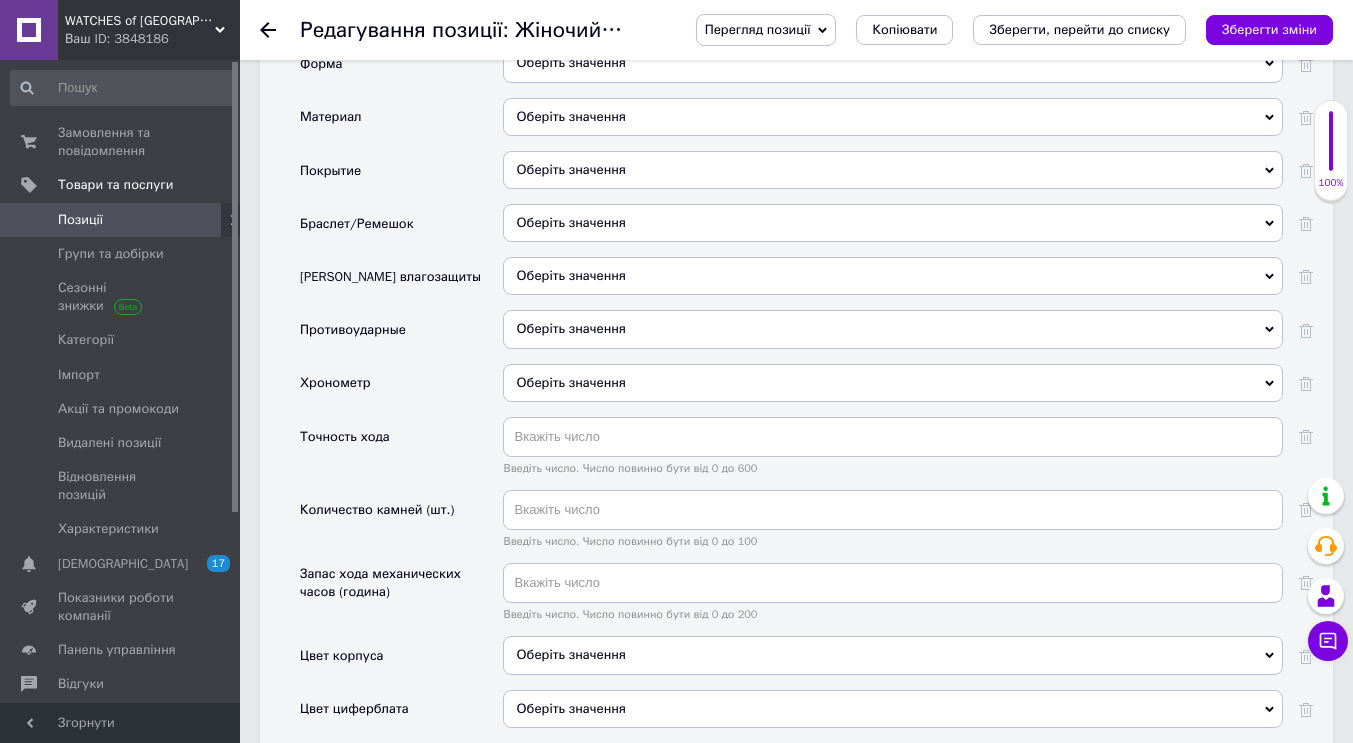 click on "Оберіть значення" at bounding box center [893, 276] 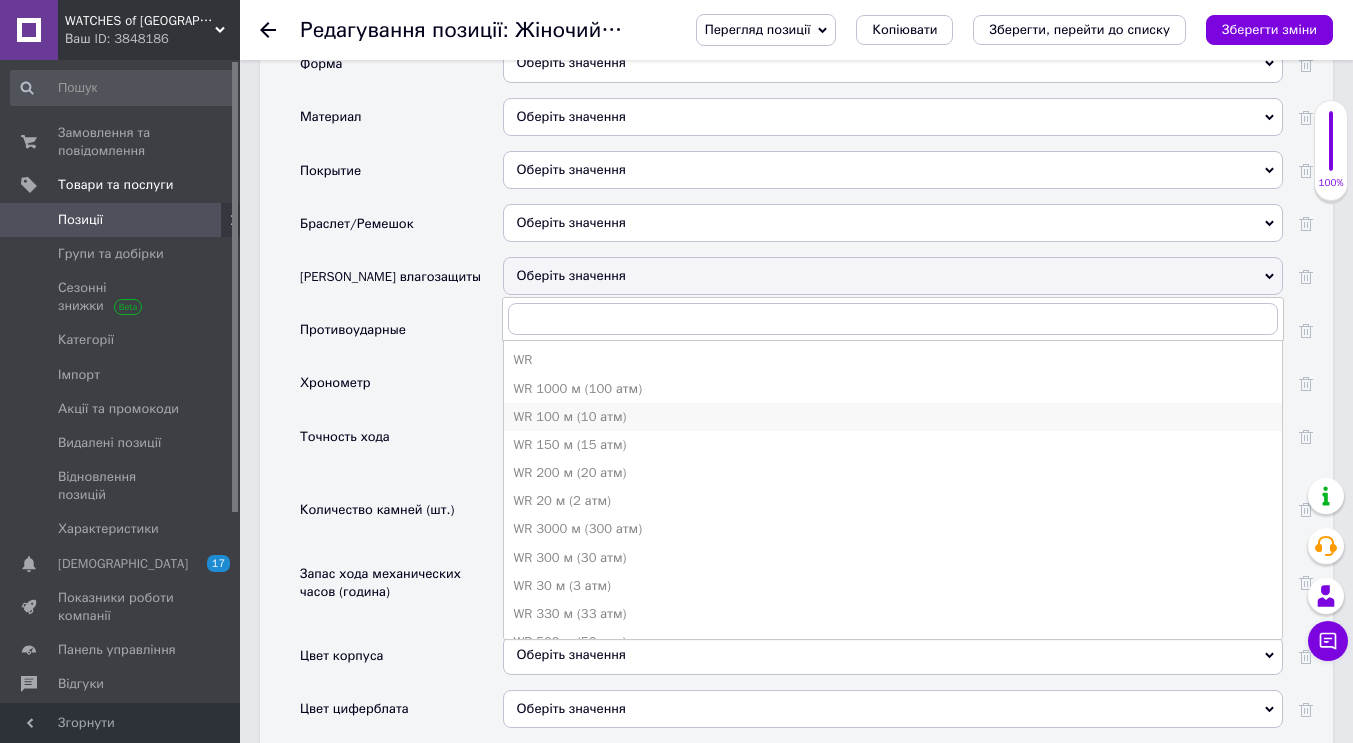 click on "WR 100 м (10 атм)" at bounding box center (893, 417) 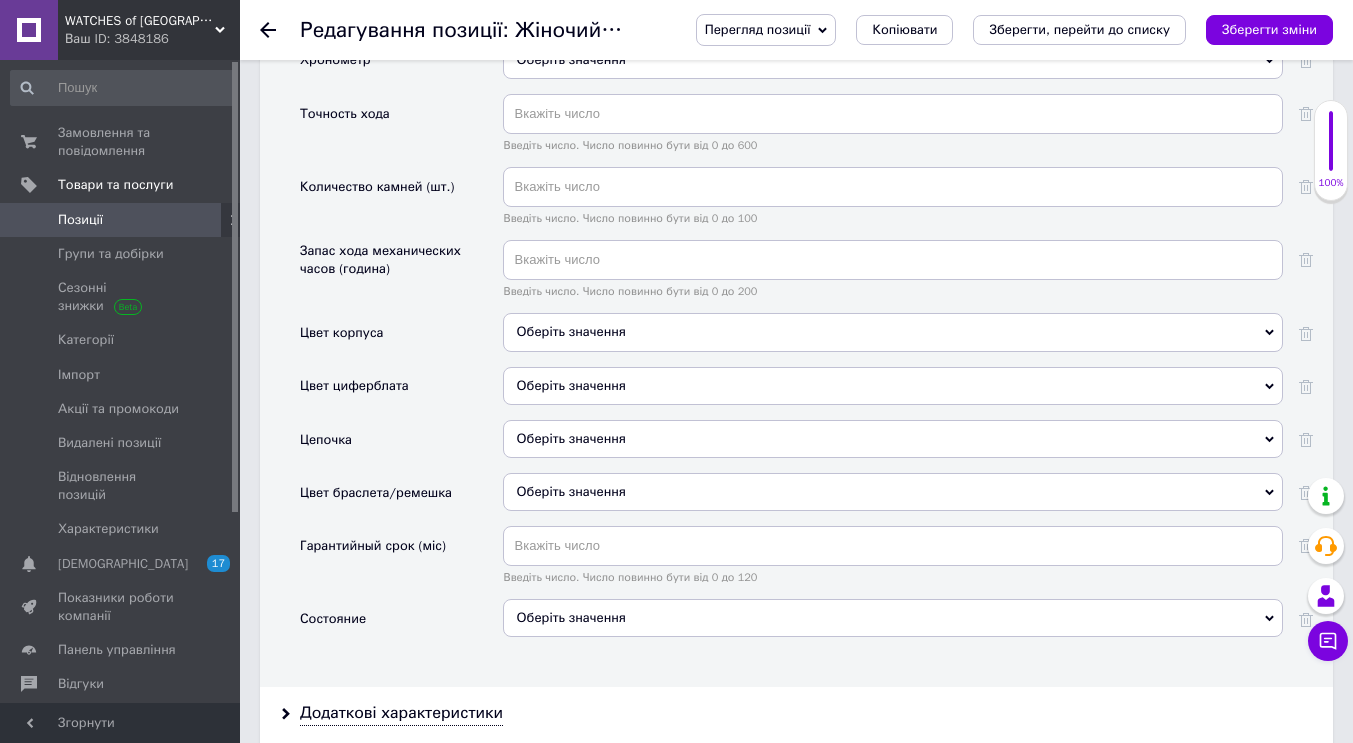 scroll, scrollTop: 2700, scrollLeft: 0, axis: vertical 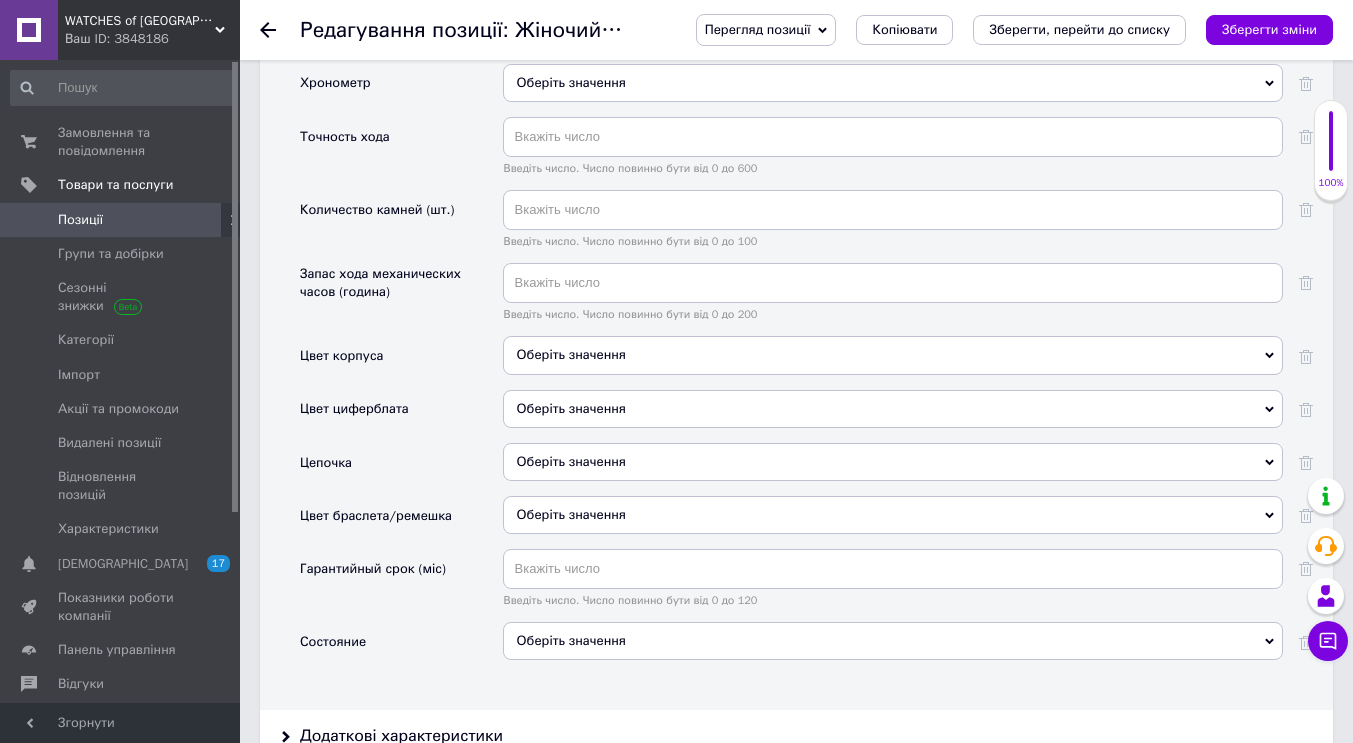 click on "Оберіть значення" at bounding box center (893, 641) 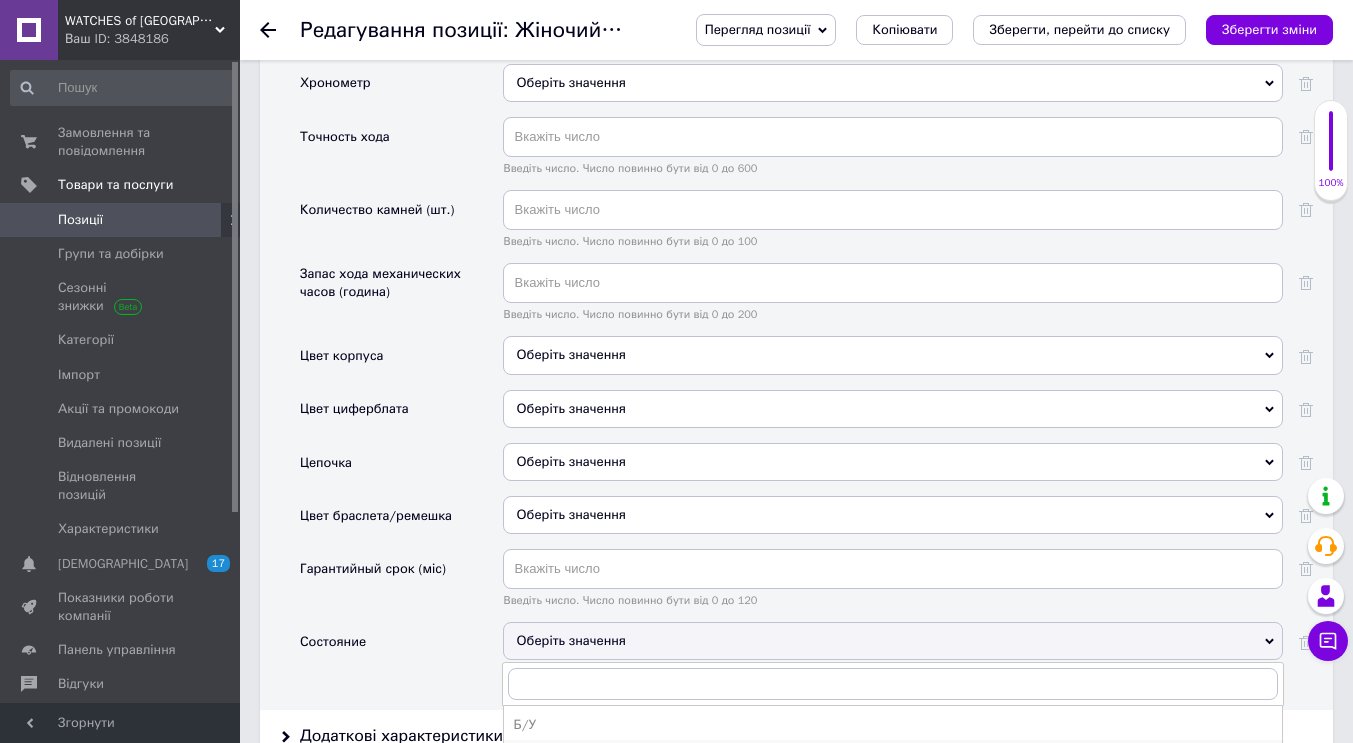 click on "Новое" at bounding box center (893, 754) 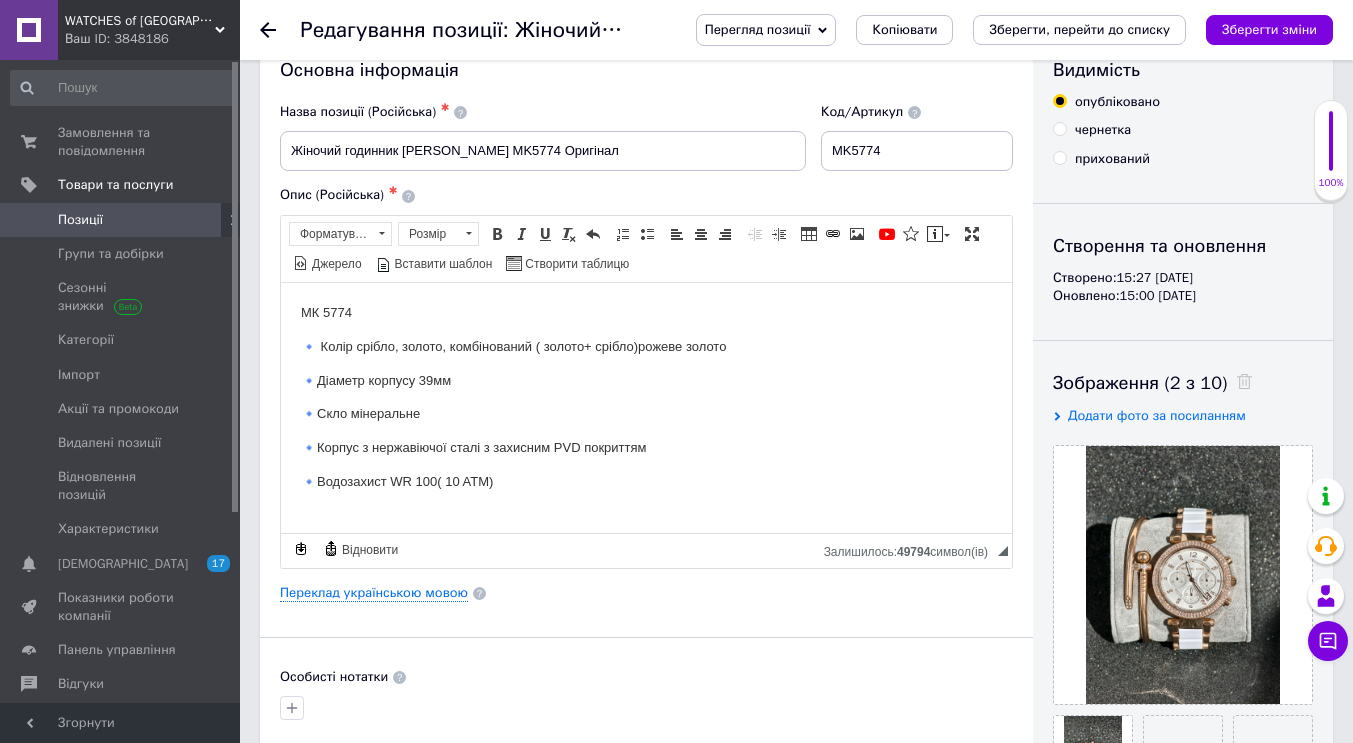 scroll, scrollTop: 0, scrollLeft: 0, axis: both 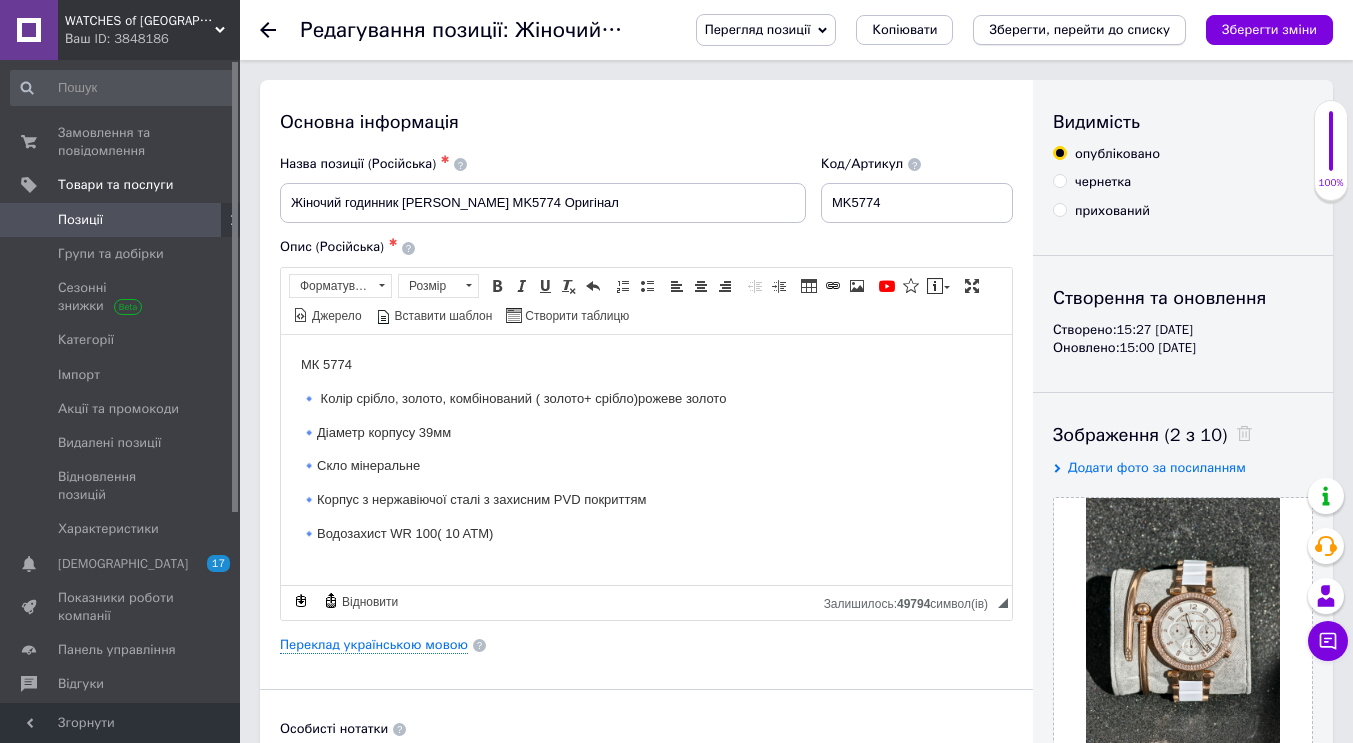 click on "Зберегти, перейти до списку" at bounding box center (1079, 29) 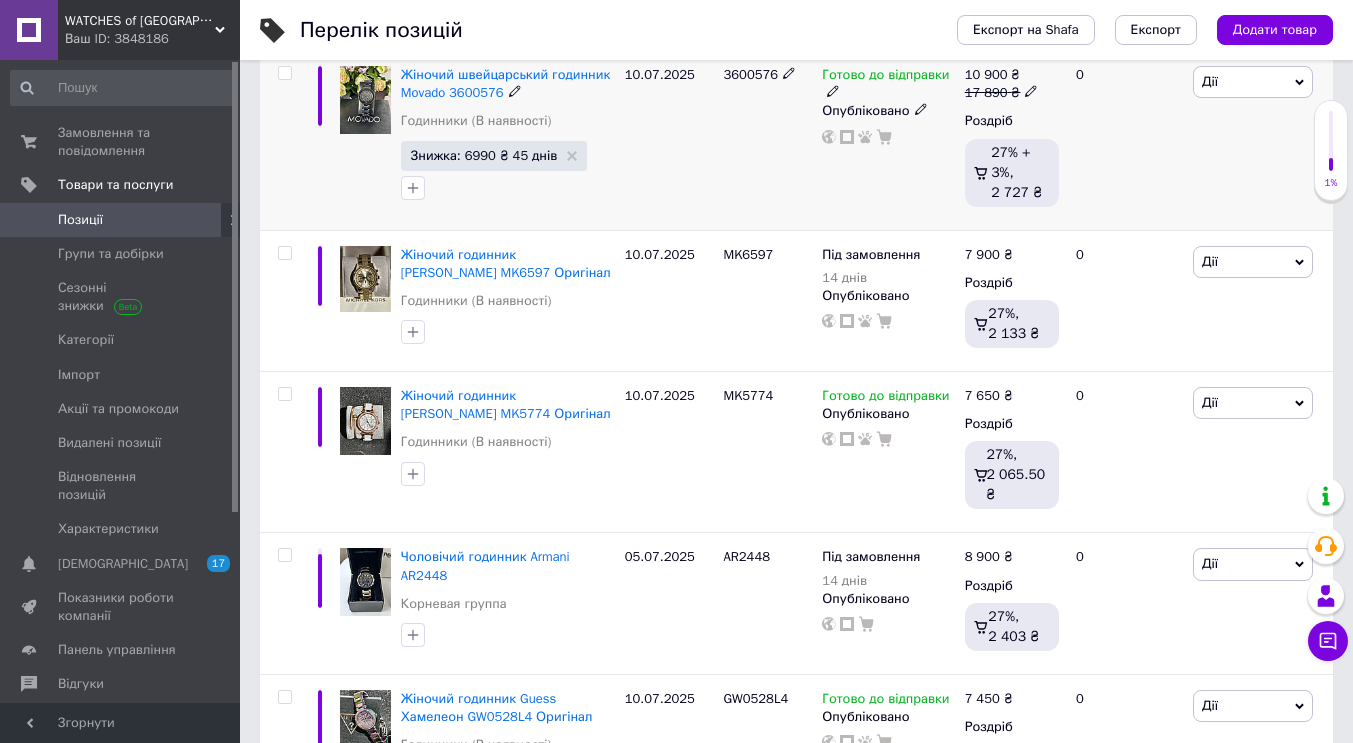 scroll, scrollTop: 400, scrollLeft: 0, axis: vertical 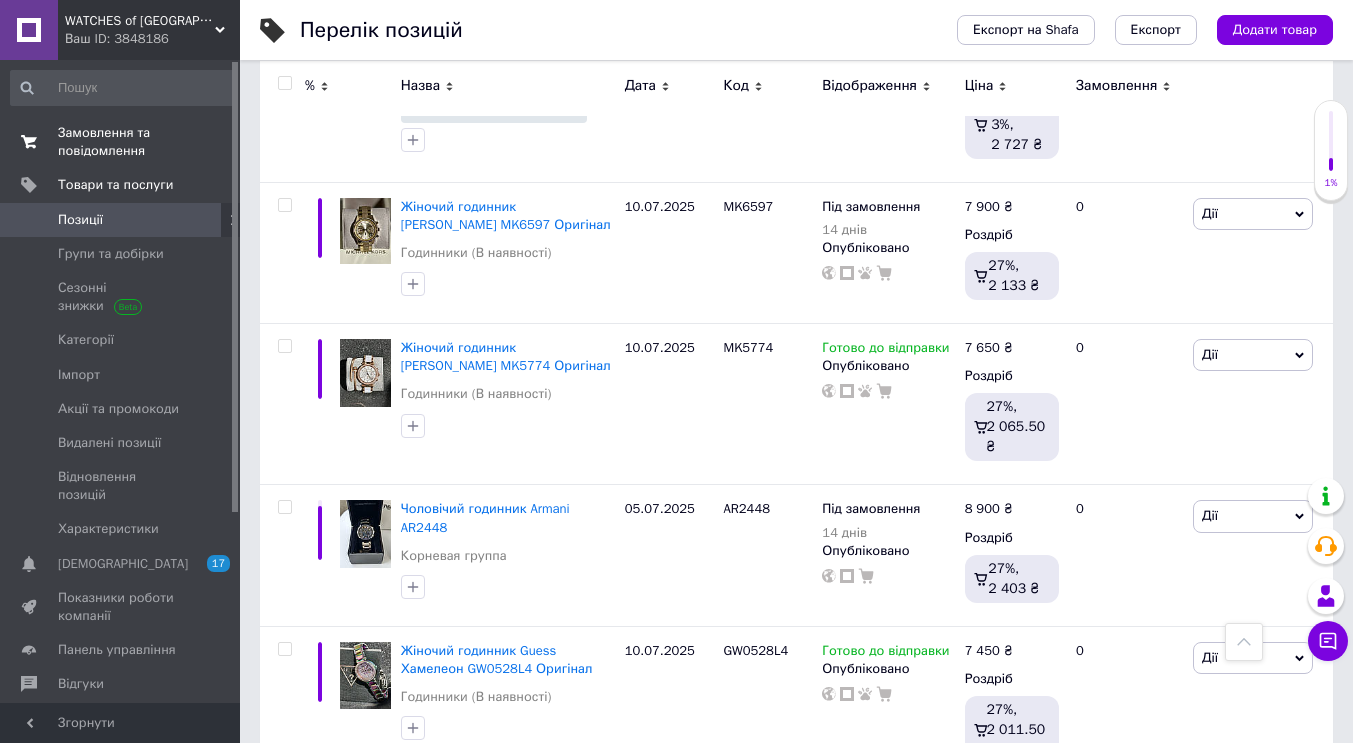 click on "Замовлення та повідомлення" at bounding box center (121, 142) 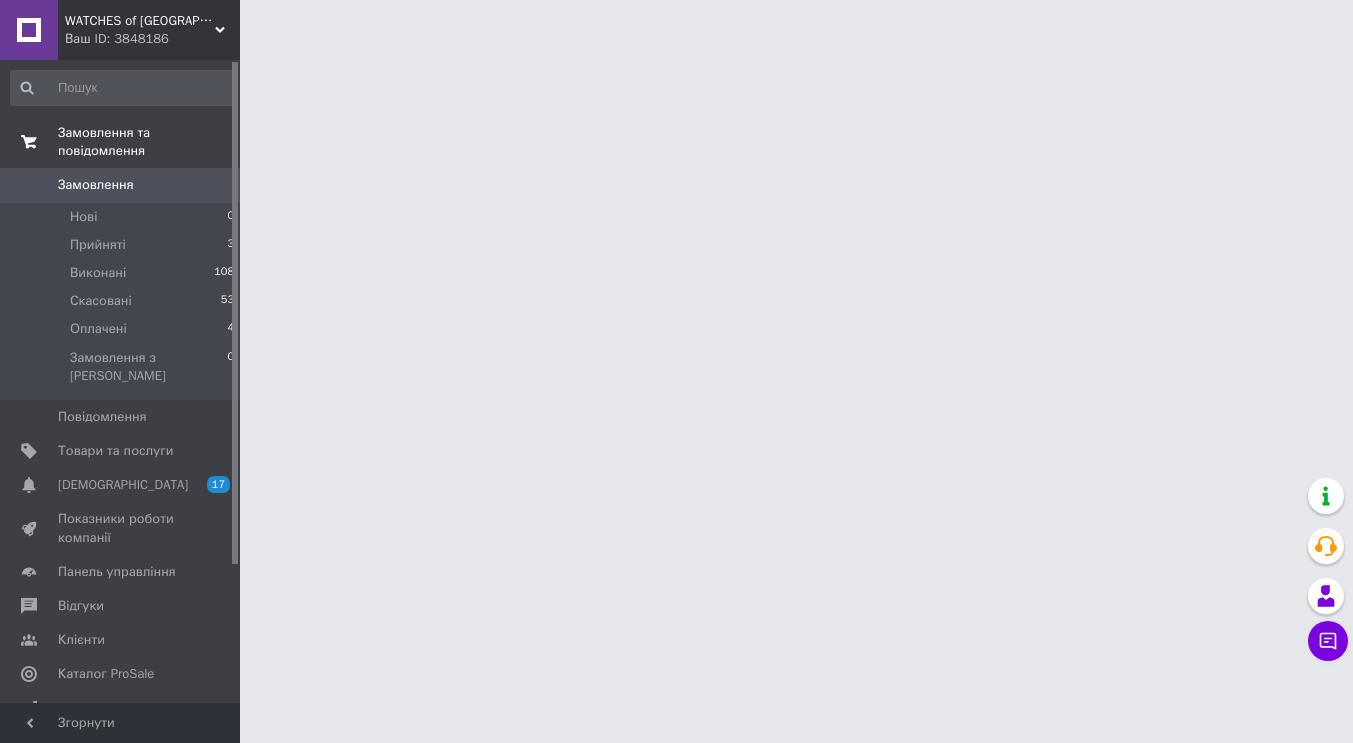 scroll, scrollTop: 0, scrollLeft: 0, axis: both 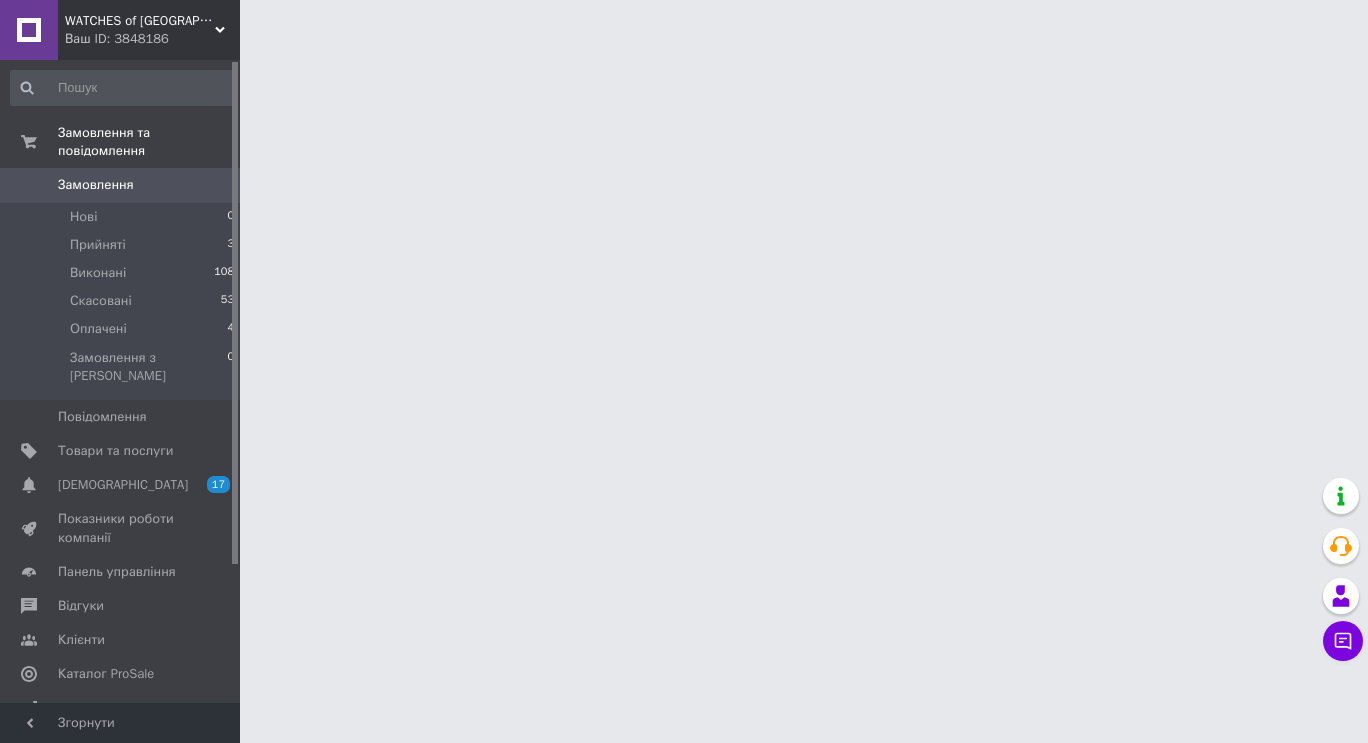 click on "Замовлення" at bounding box center (96, 185) 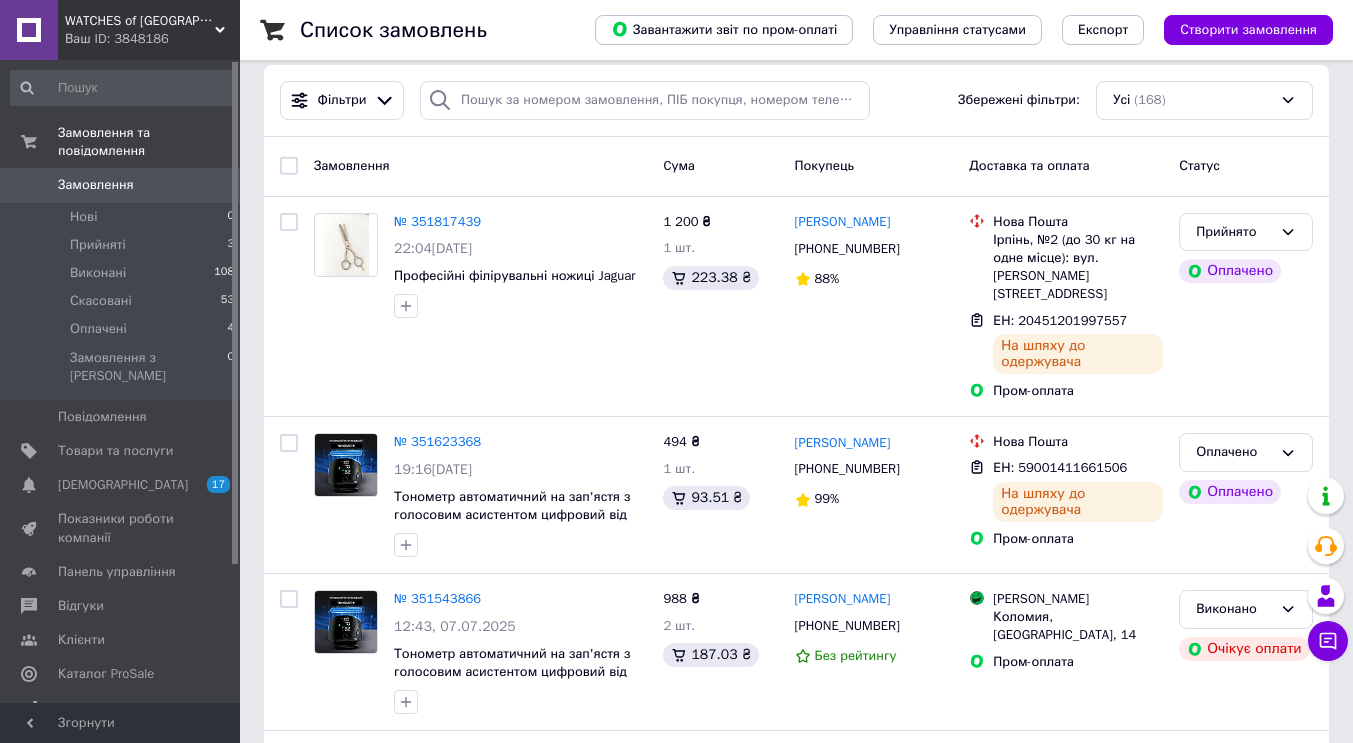 scroll, scrollTop: 0, scrollLeft: 0, axis: both 